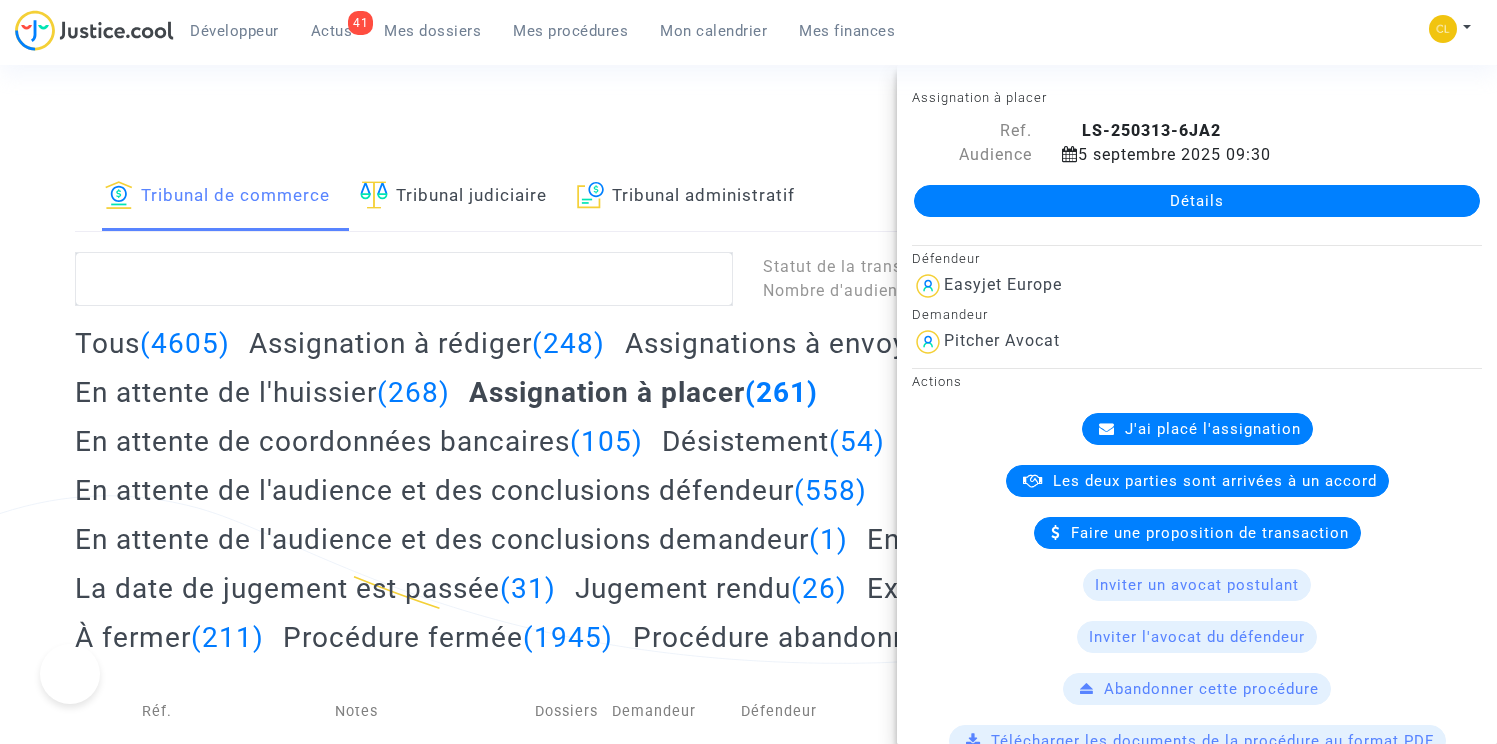 scroll, scrollTop: 20797, scrollLeft: 0, axis: vertical 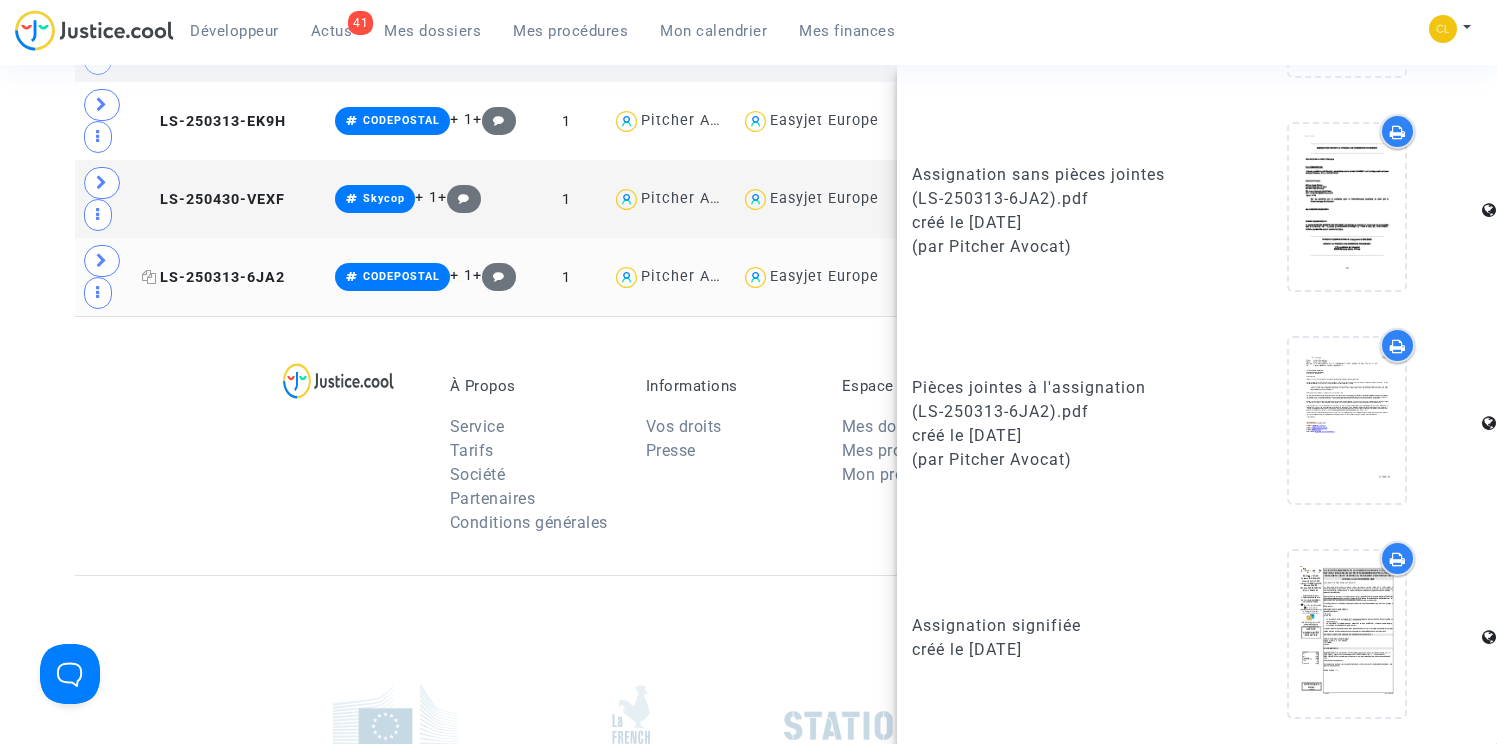 click on "LS-250313-6JA2" 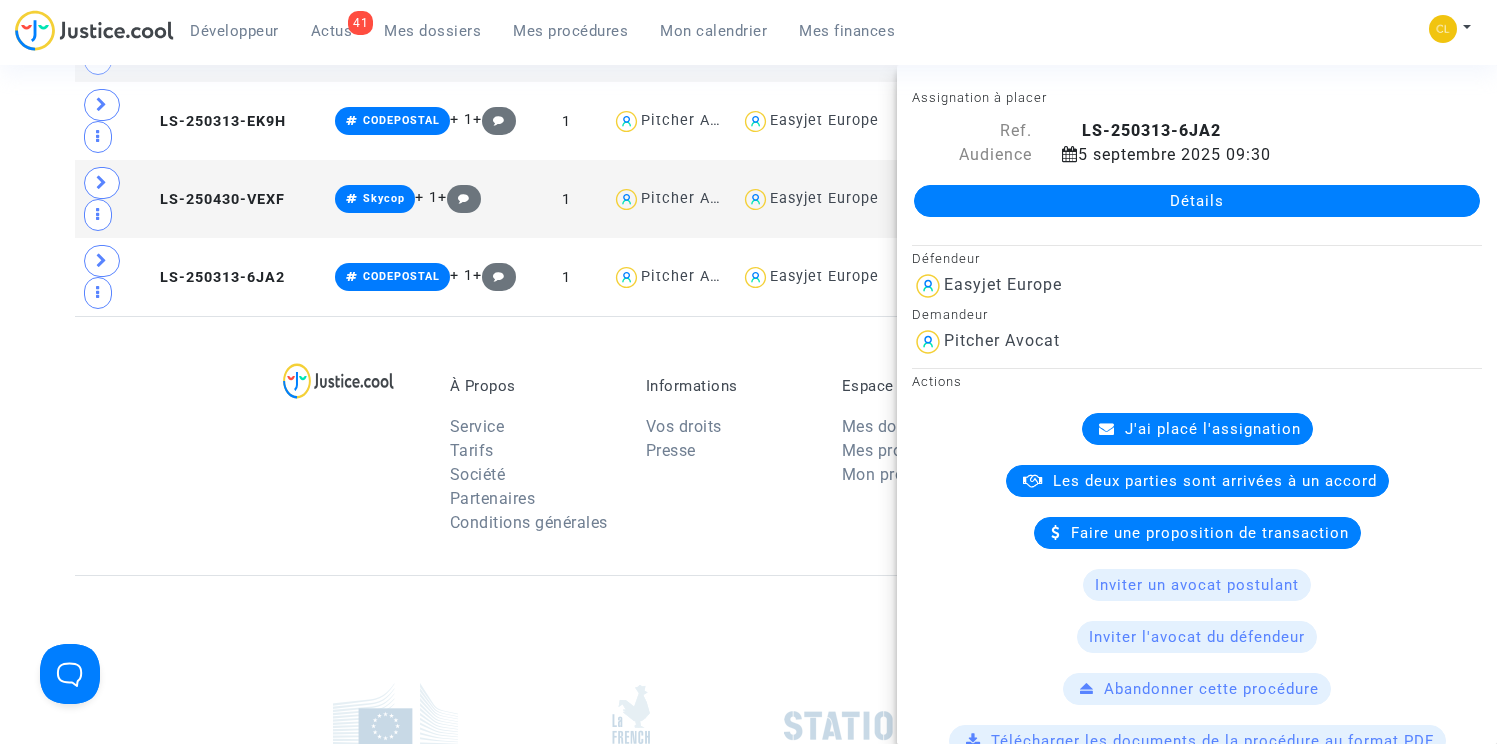 click on "Détails" 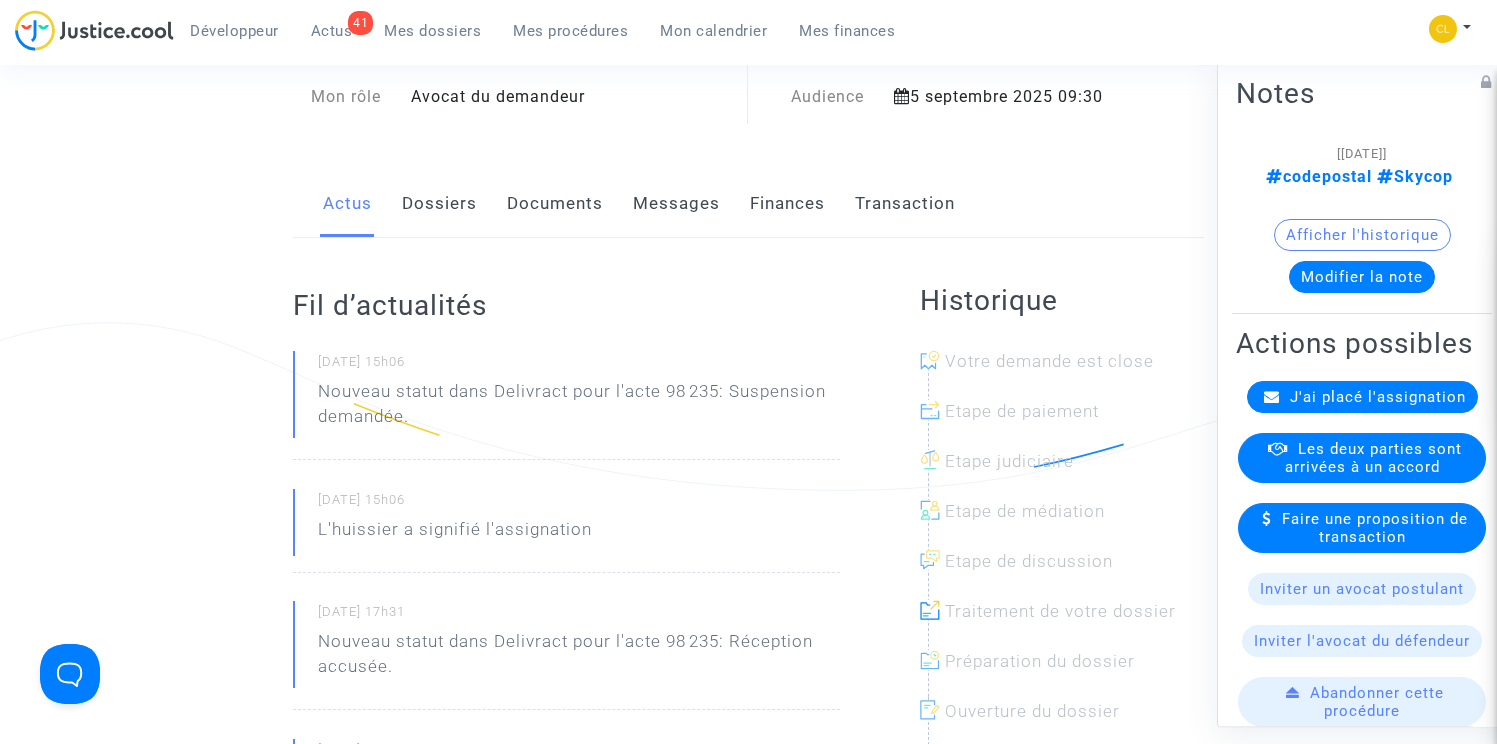 scroll, scrollTop: 0, scrollLeft: 0, axis: both 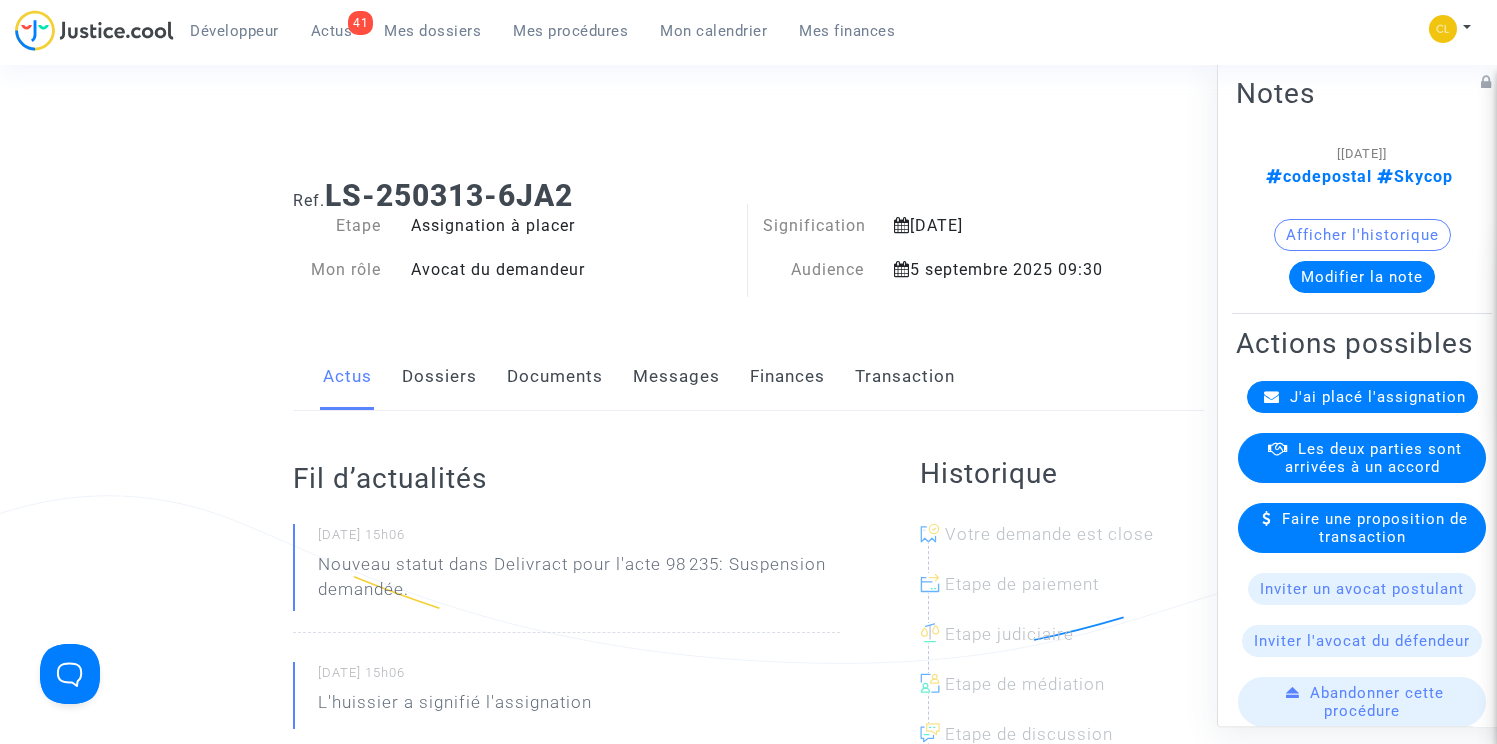 click on "Finances" 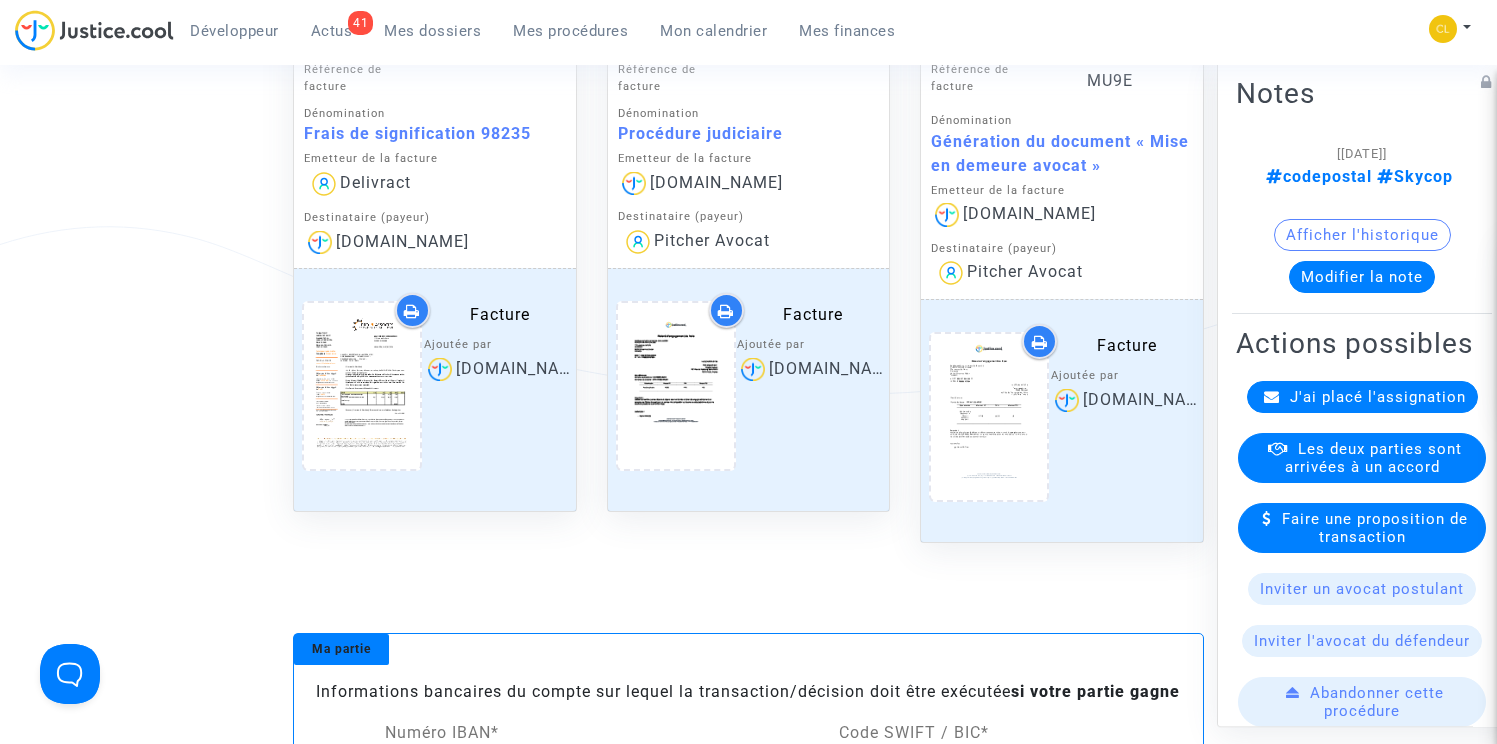 scroll, scrollTop: 924, scrollLeft: 0, axis: vertical 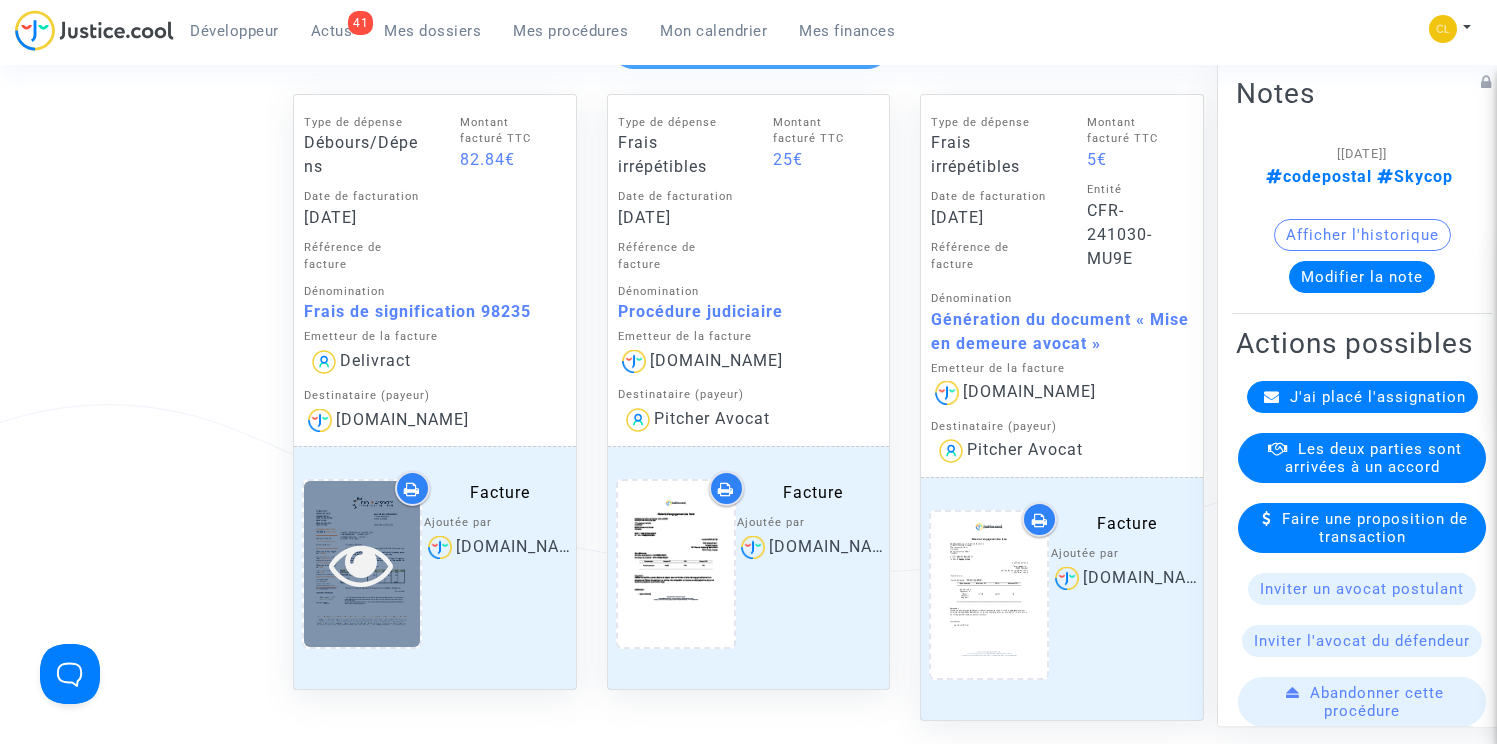 click at bounding box center (361, 564) 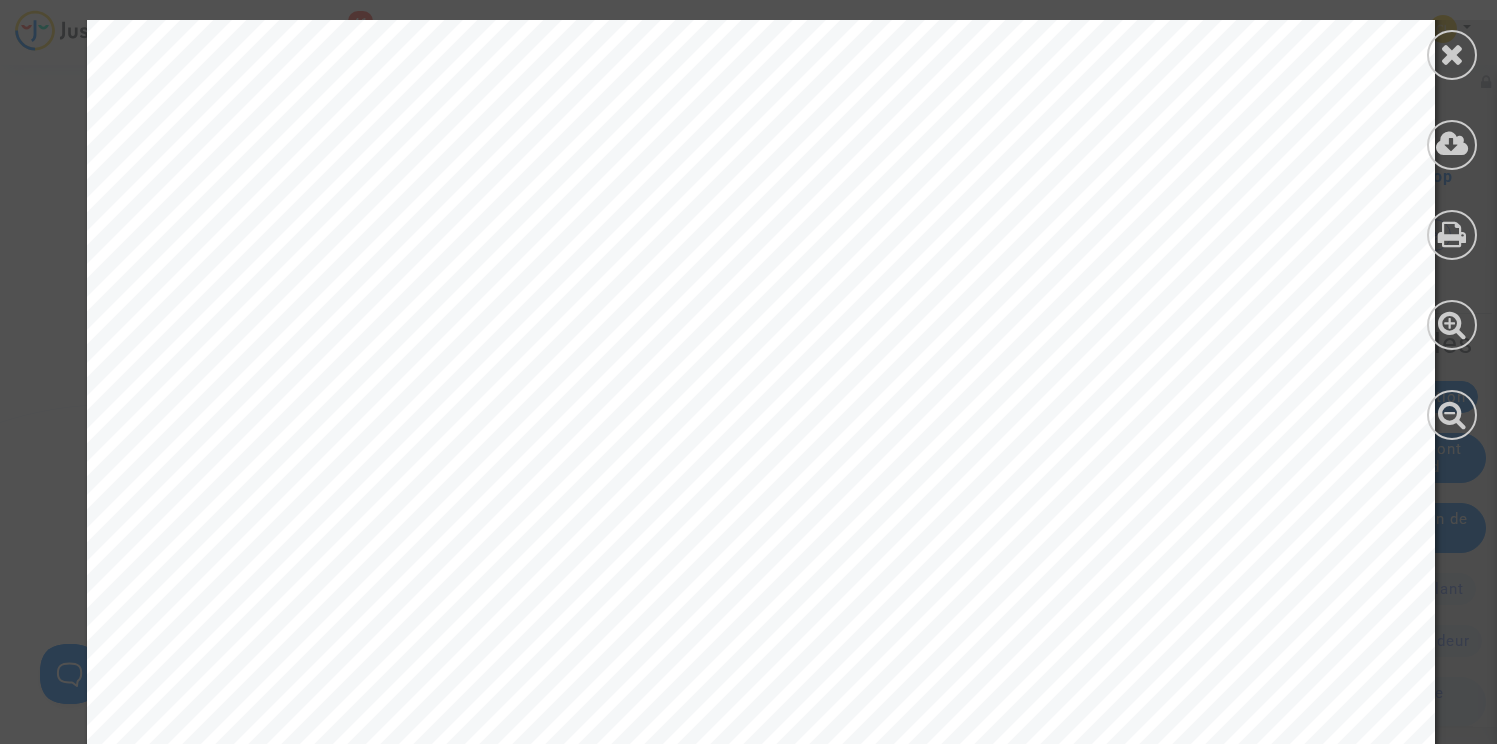 scroll, scrollTop: 791, scrollLeft: 0, axis: vertical 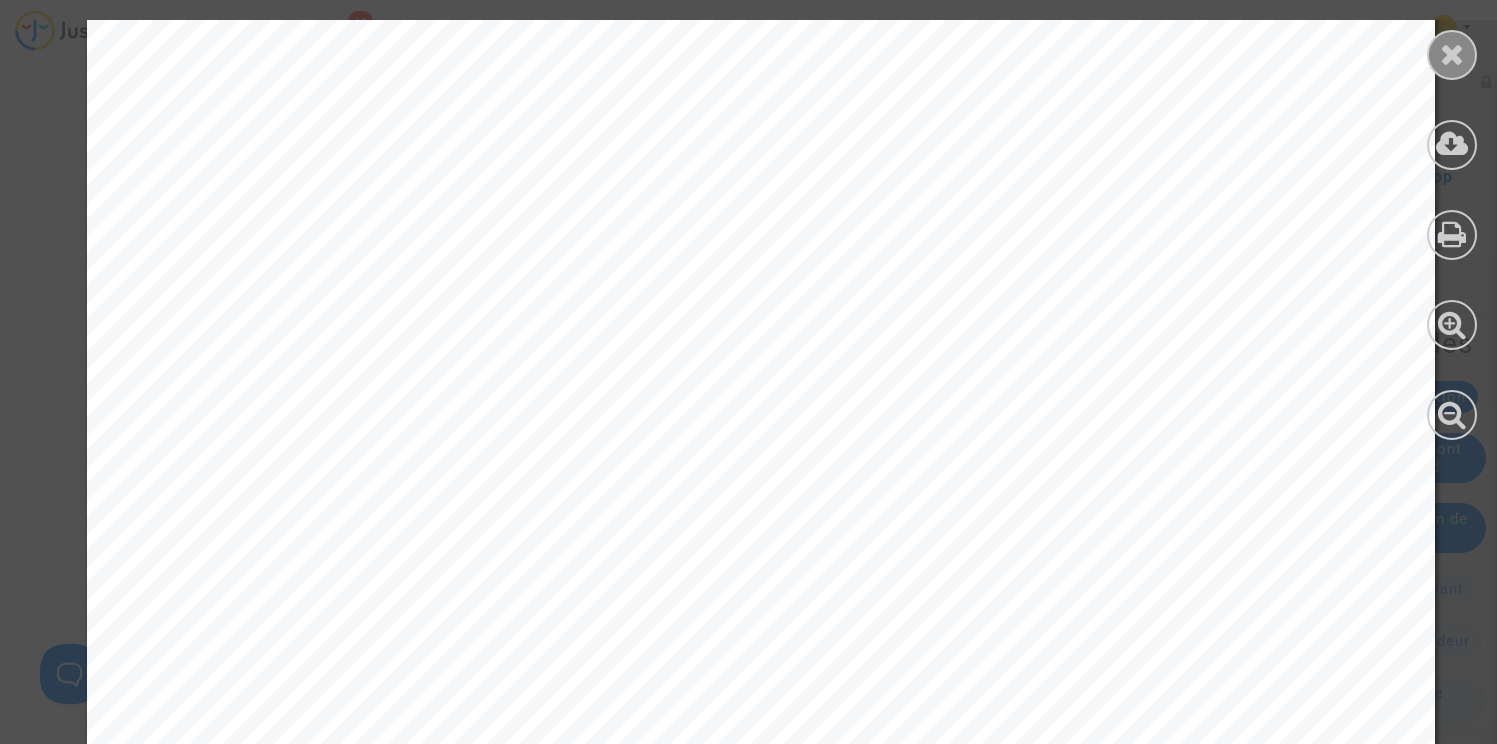 click at bounding box center (1452, 54) 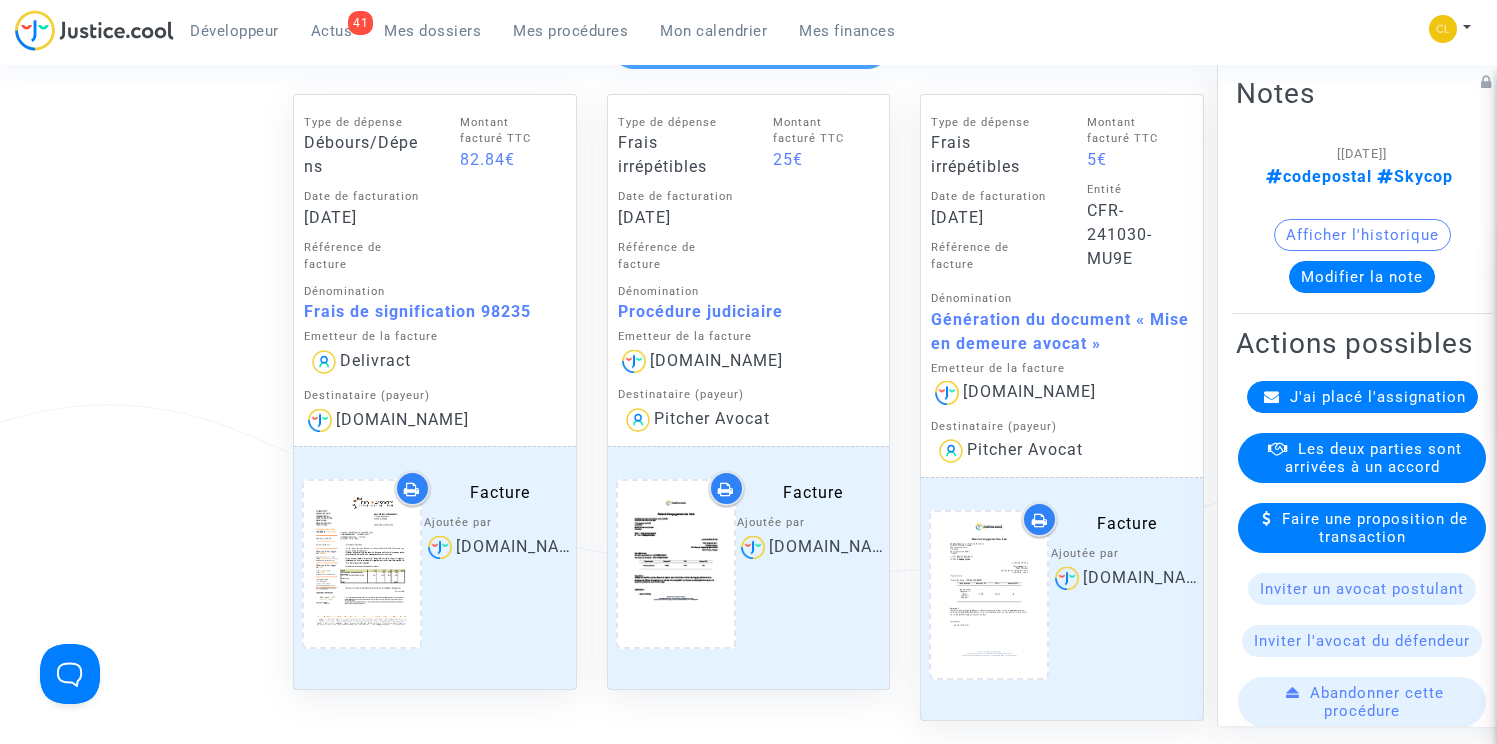 click on "Mes procédures" at bounding box center [570, 31] 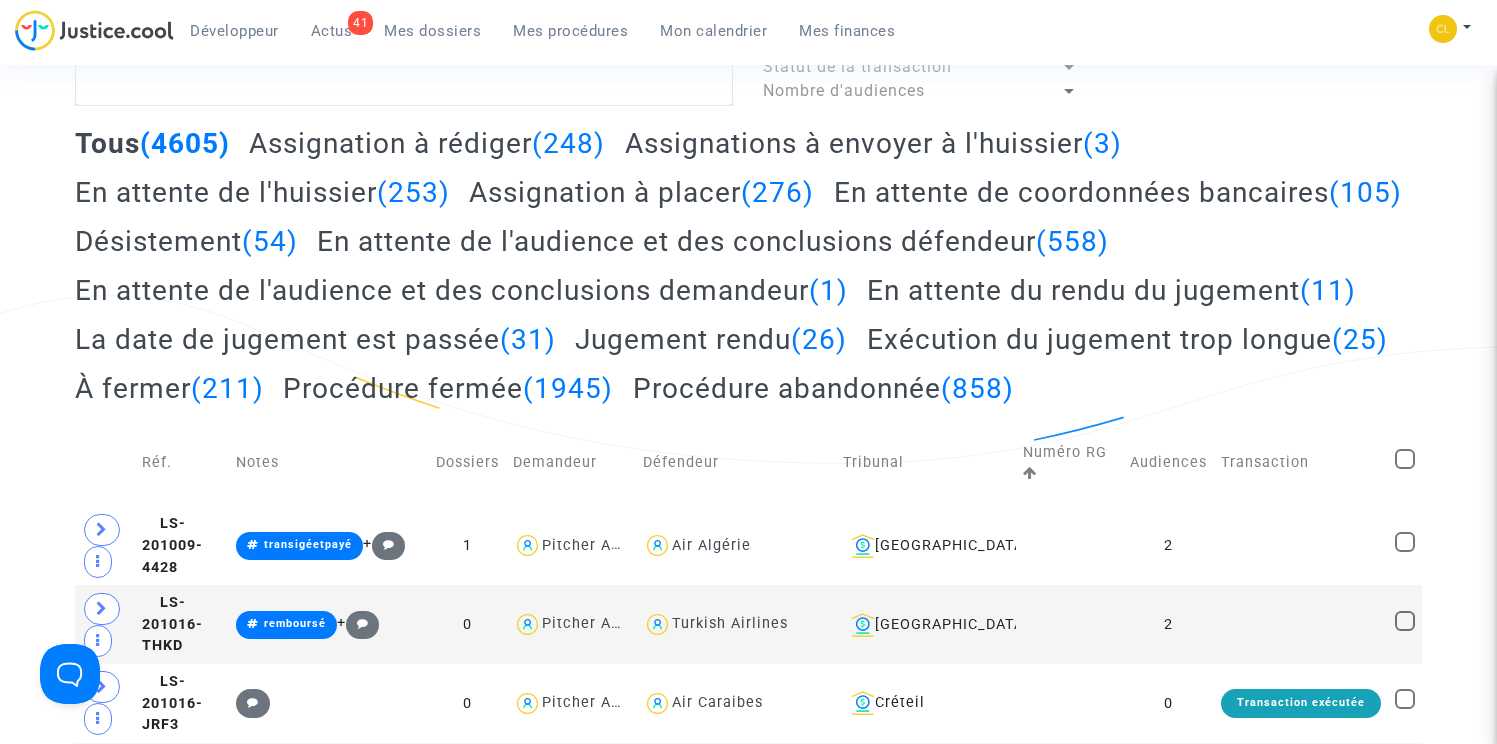 scroll, scrollTop: 0, scrollLeft: 0, axis: both 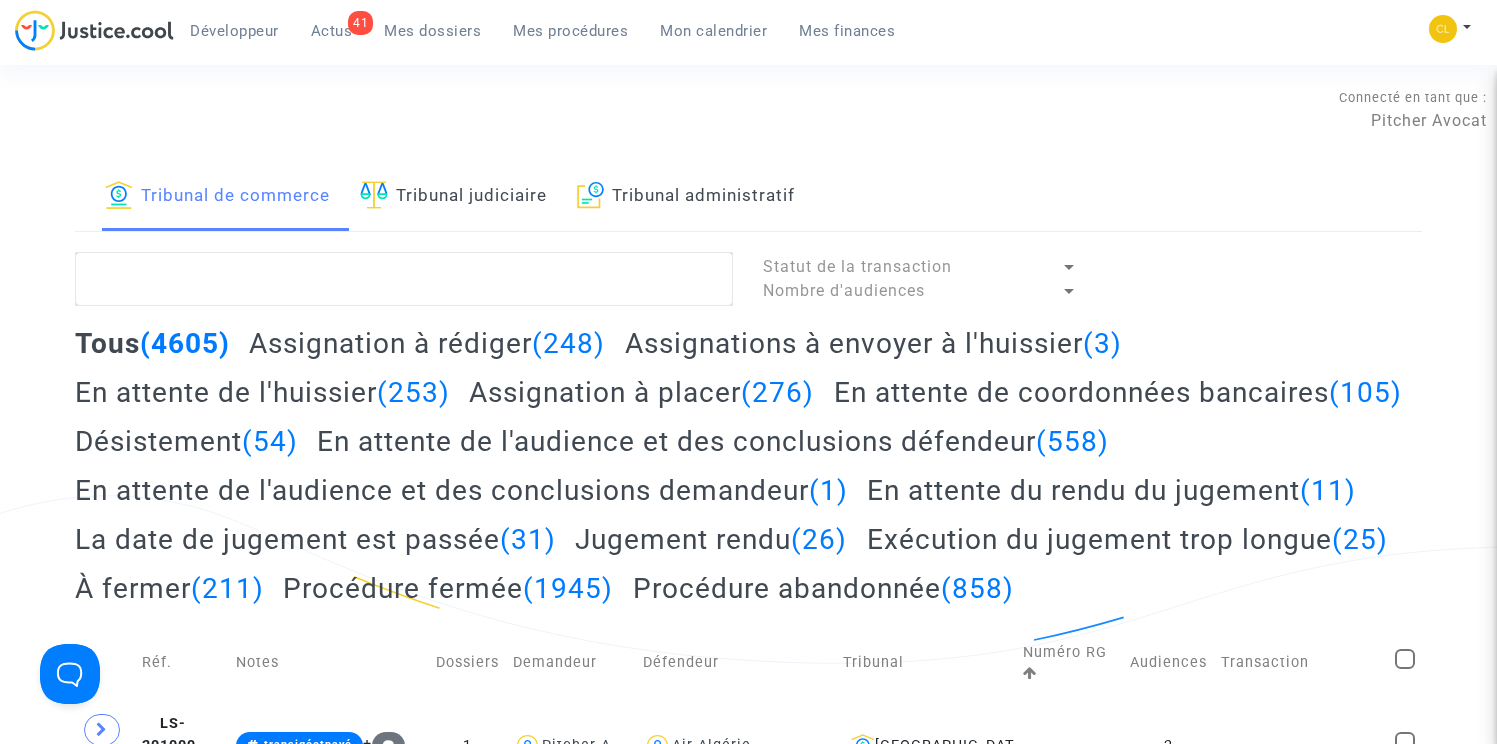 click on "Assignation à rédiger  (248)" 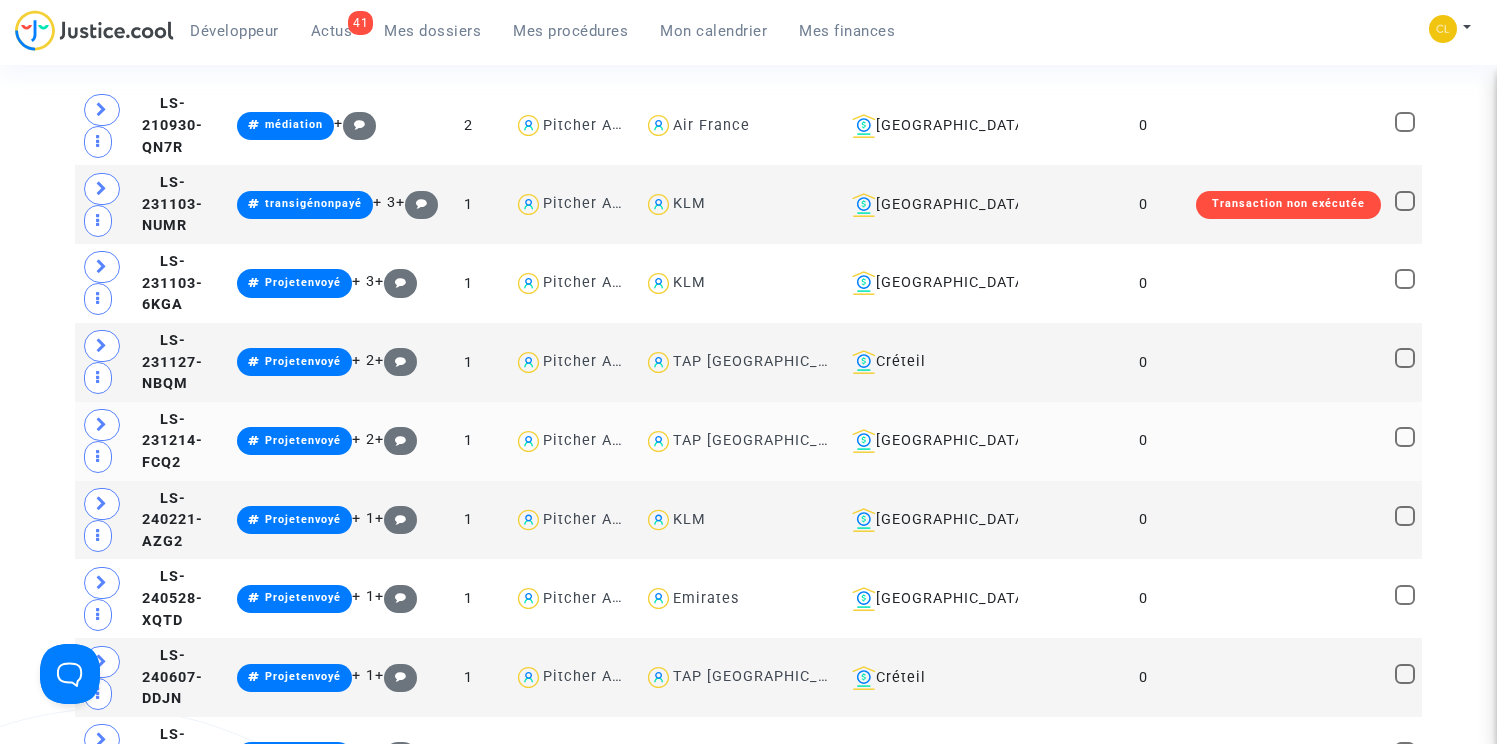scroll, scrollTop: 639, scrollLeft: 0, axis: vertical 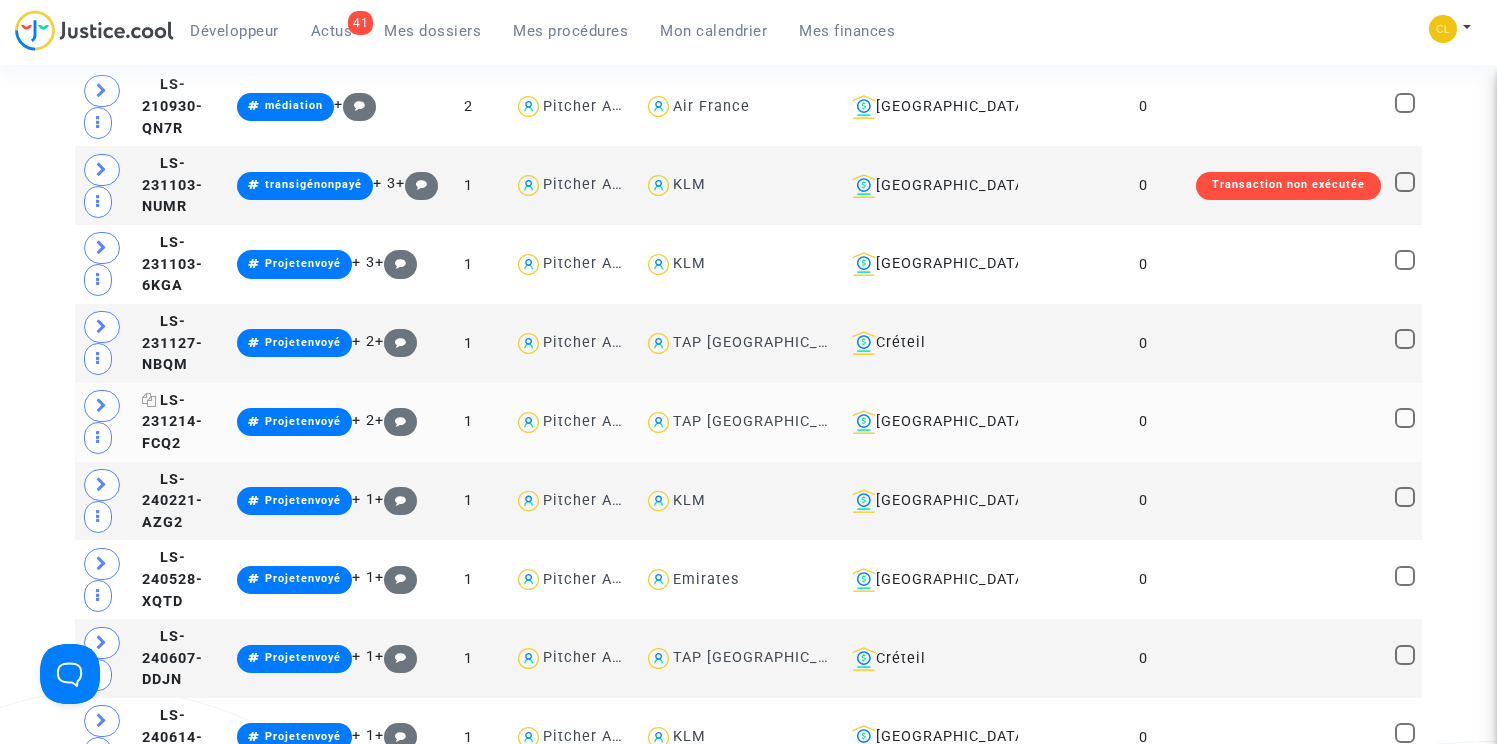 click on "LS-231214-FCQ2" 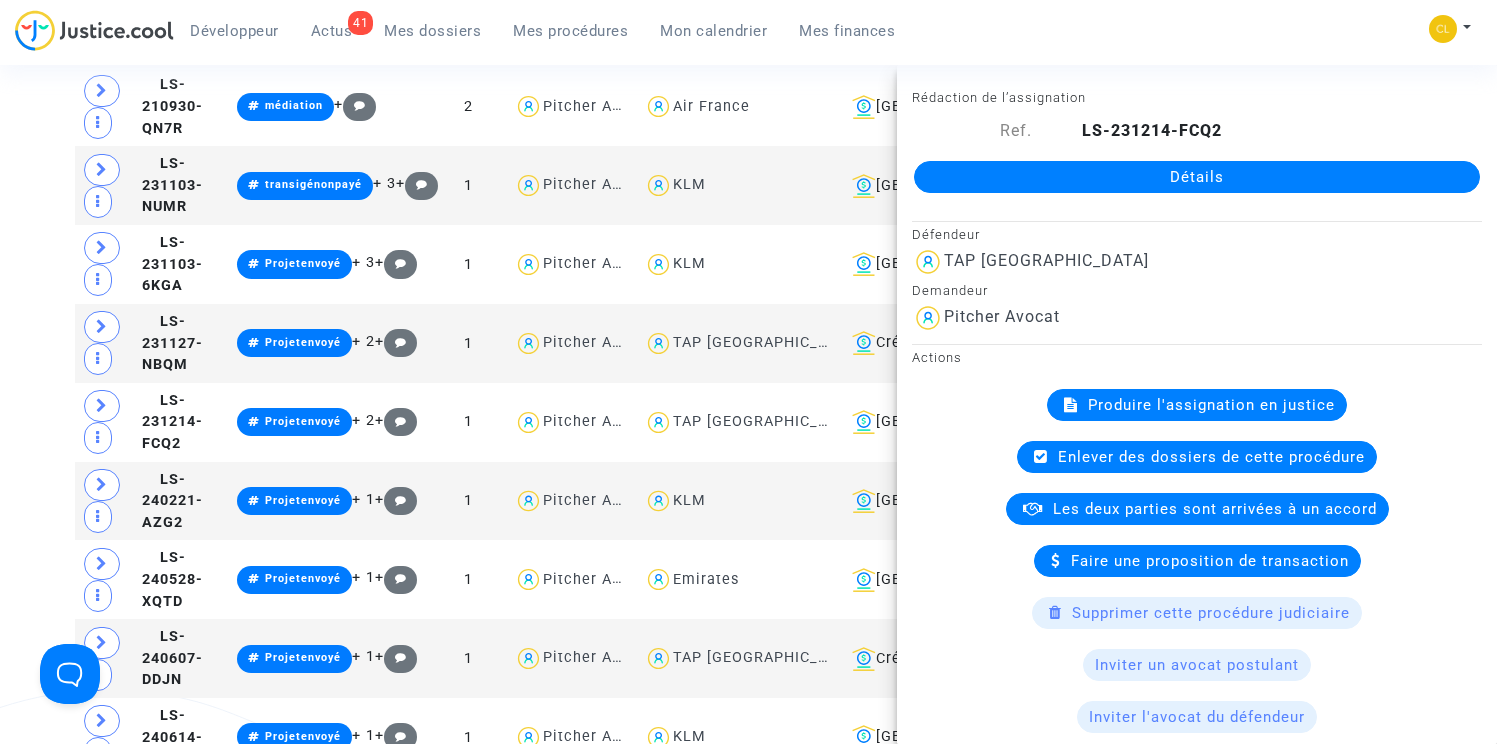 click on "Produire l'assignation en justice" 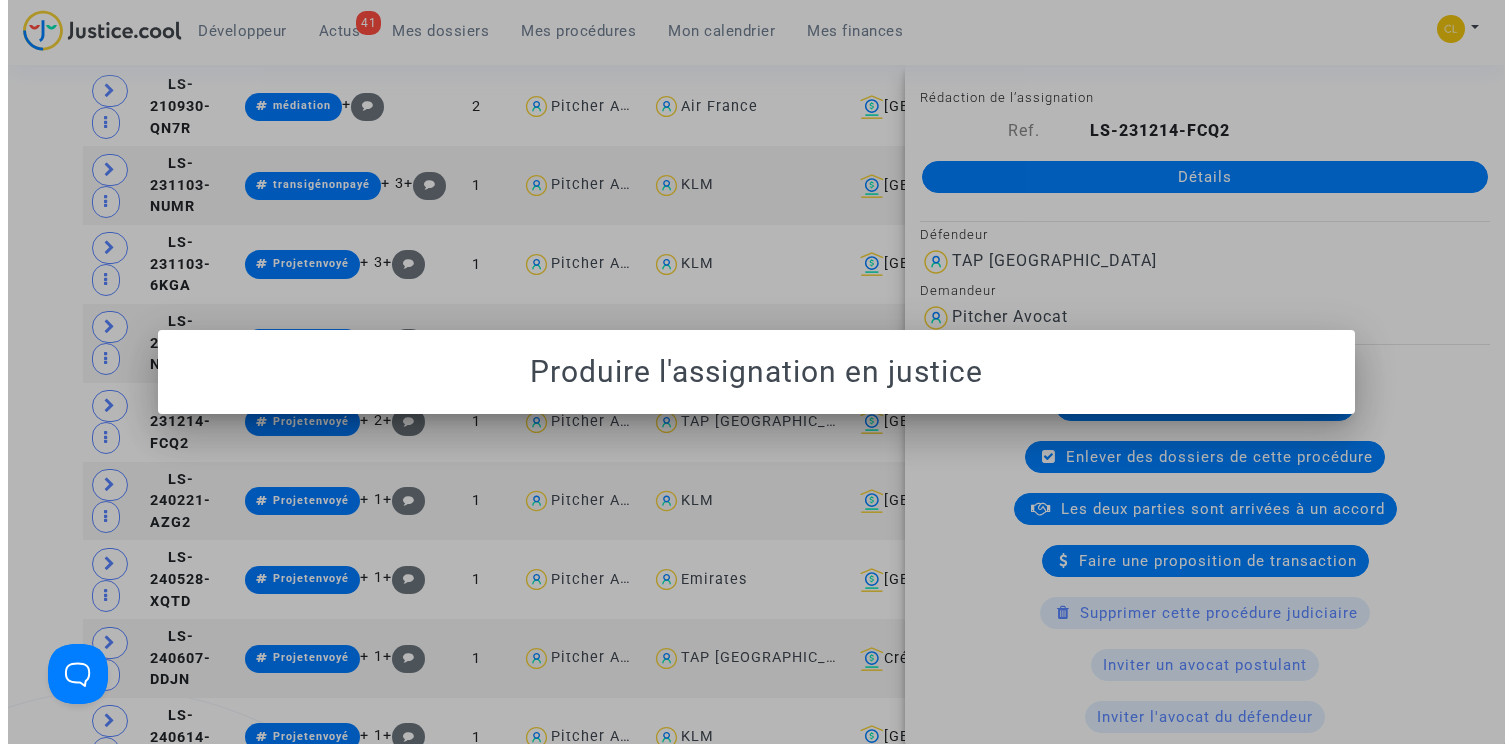 scroll, scrollTop: 0, scrollLeft: 0, axis: both 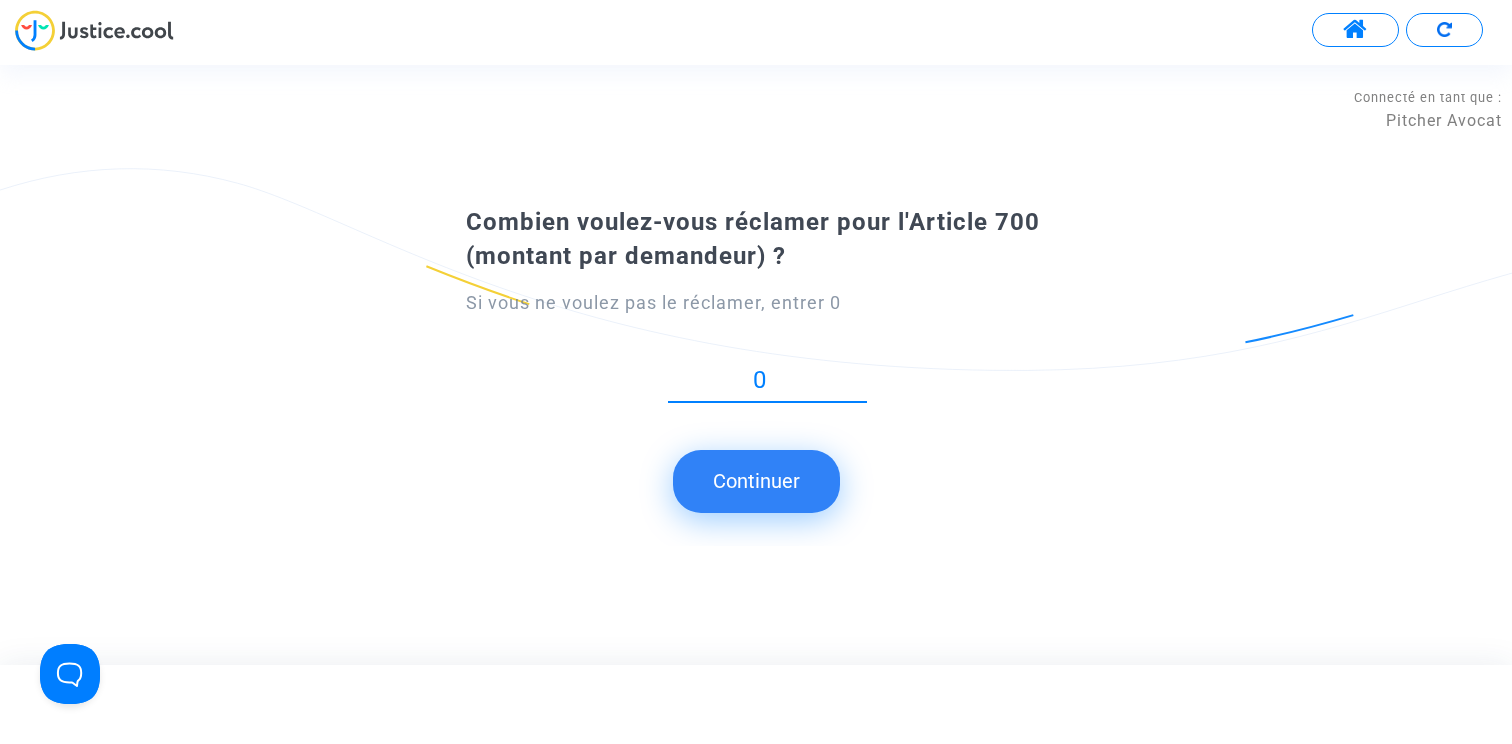 type on "0" 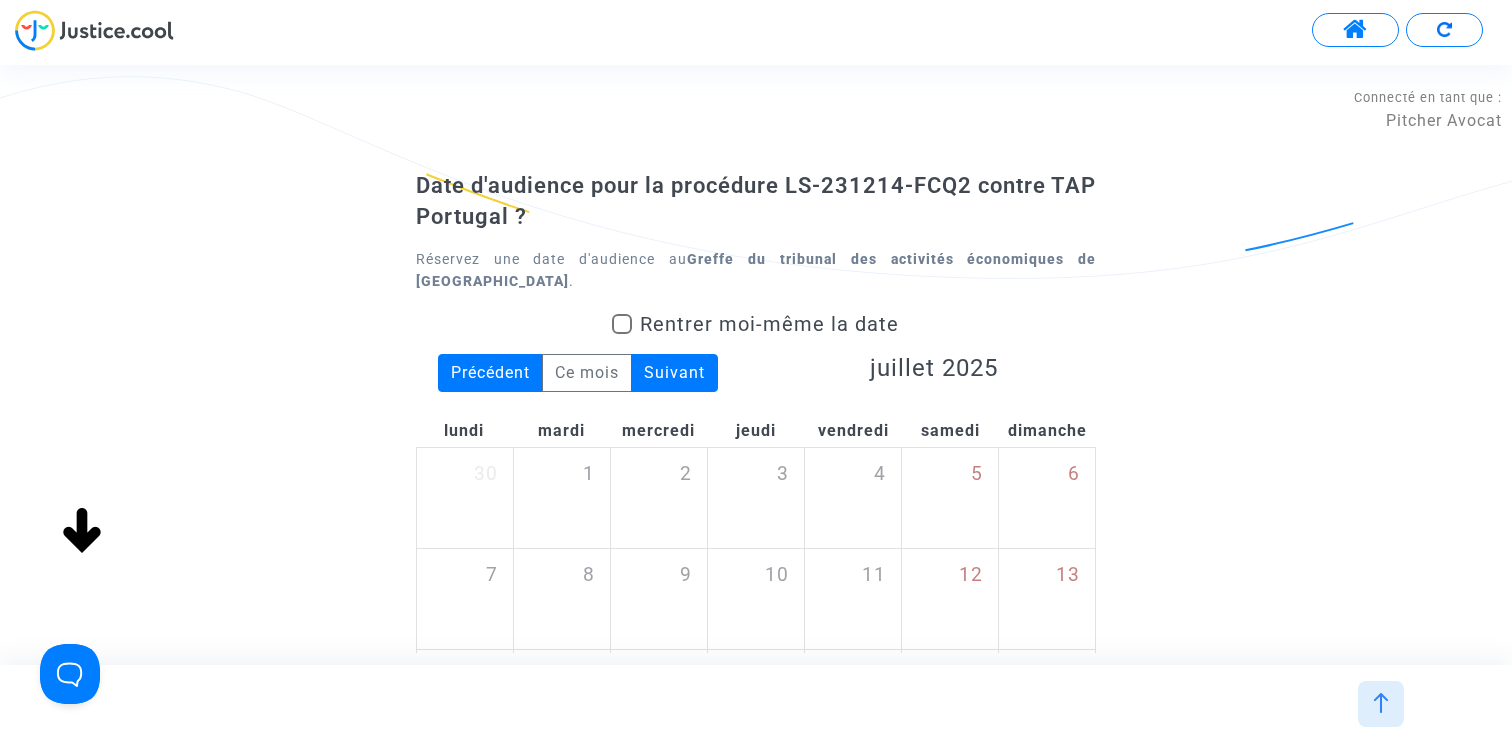 click on "Rentrer moi-même la date" at bounding box center (769, 324) 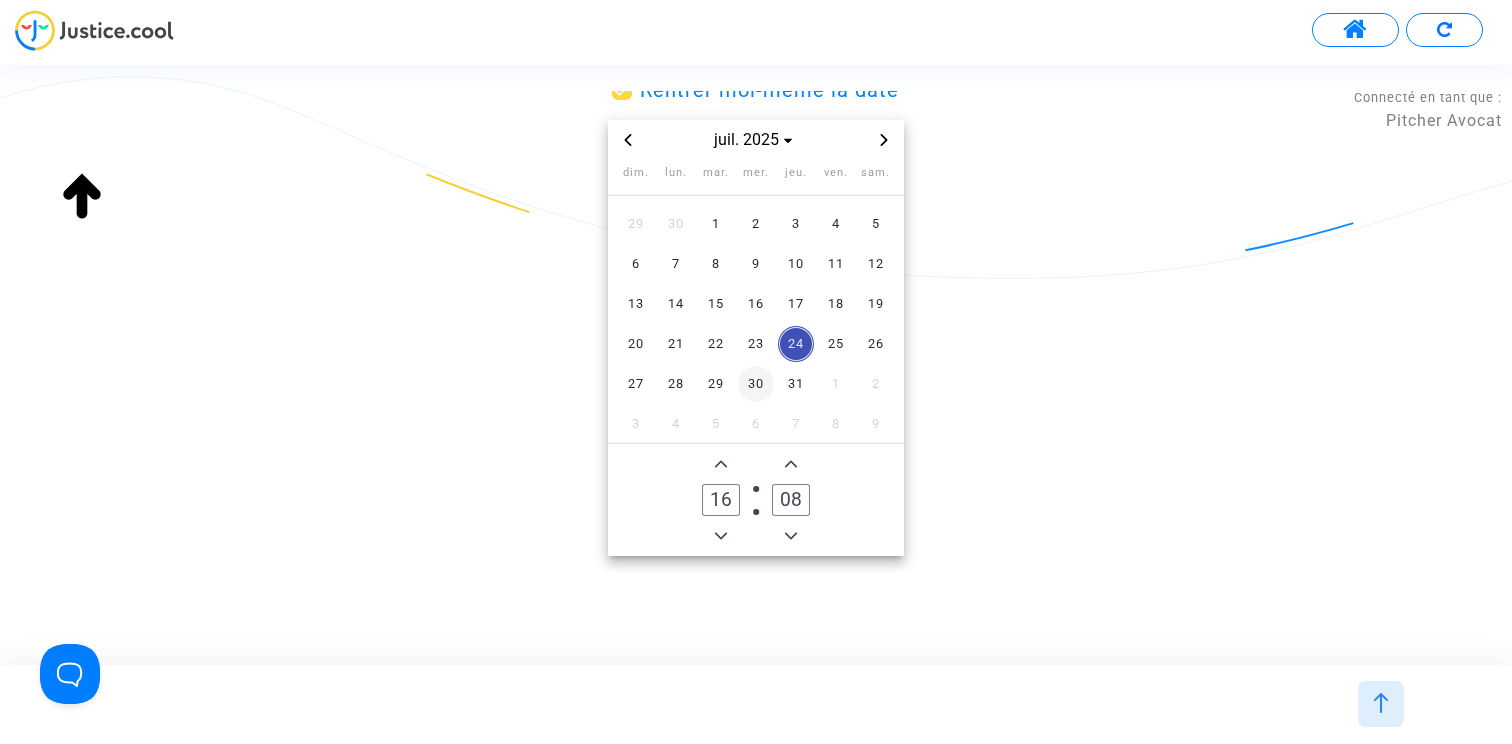 click on "30" at bounding box center [756, 384] 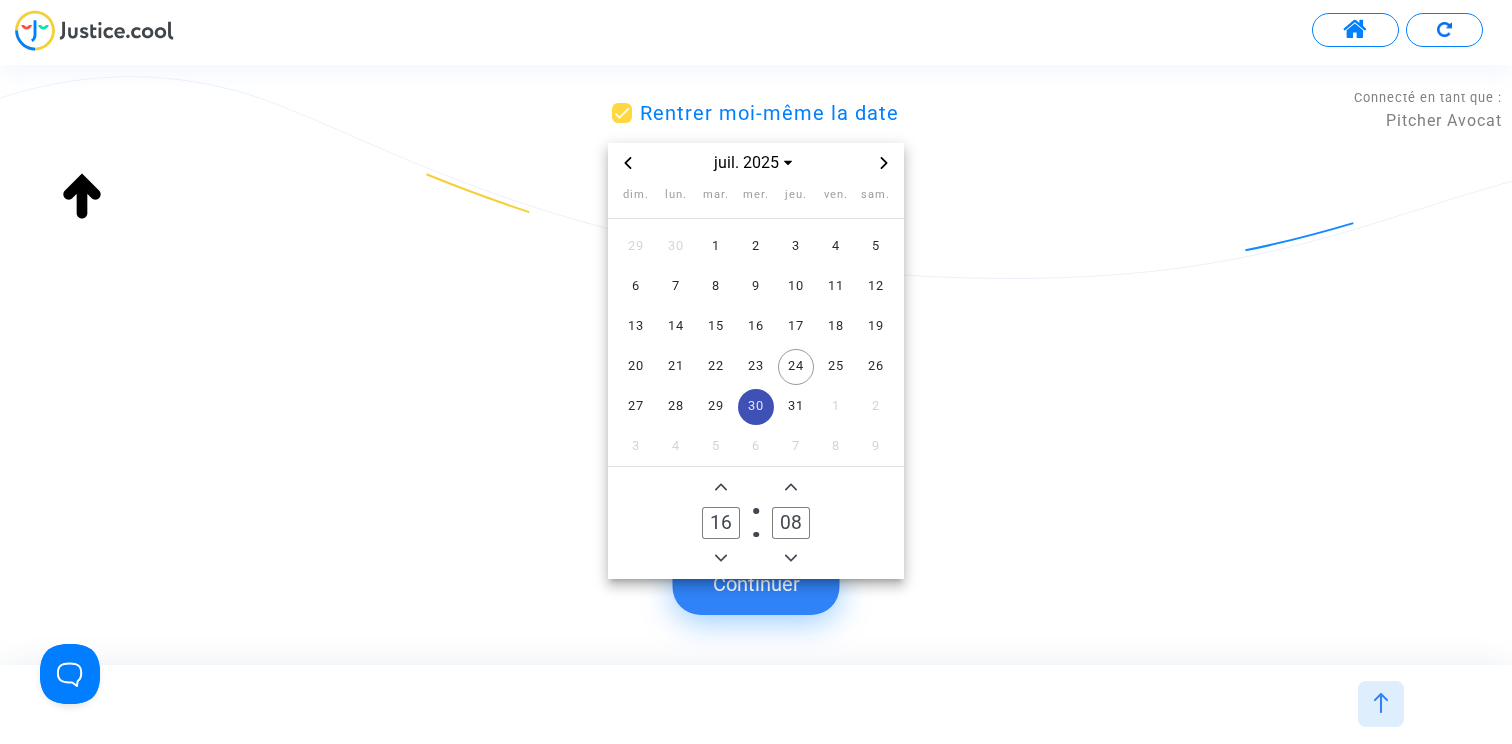 scroll, scrollTop: 256, scrollLeft: 0, axis: vertical 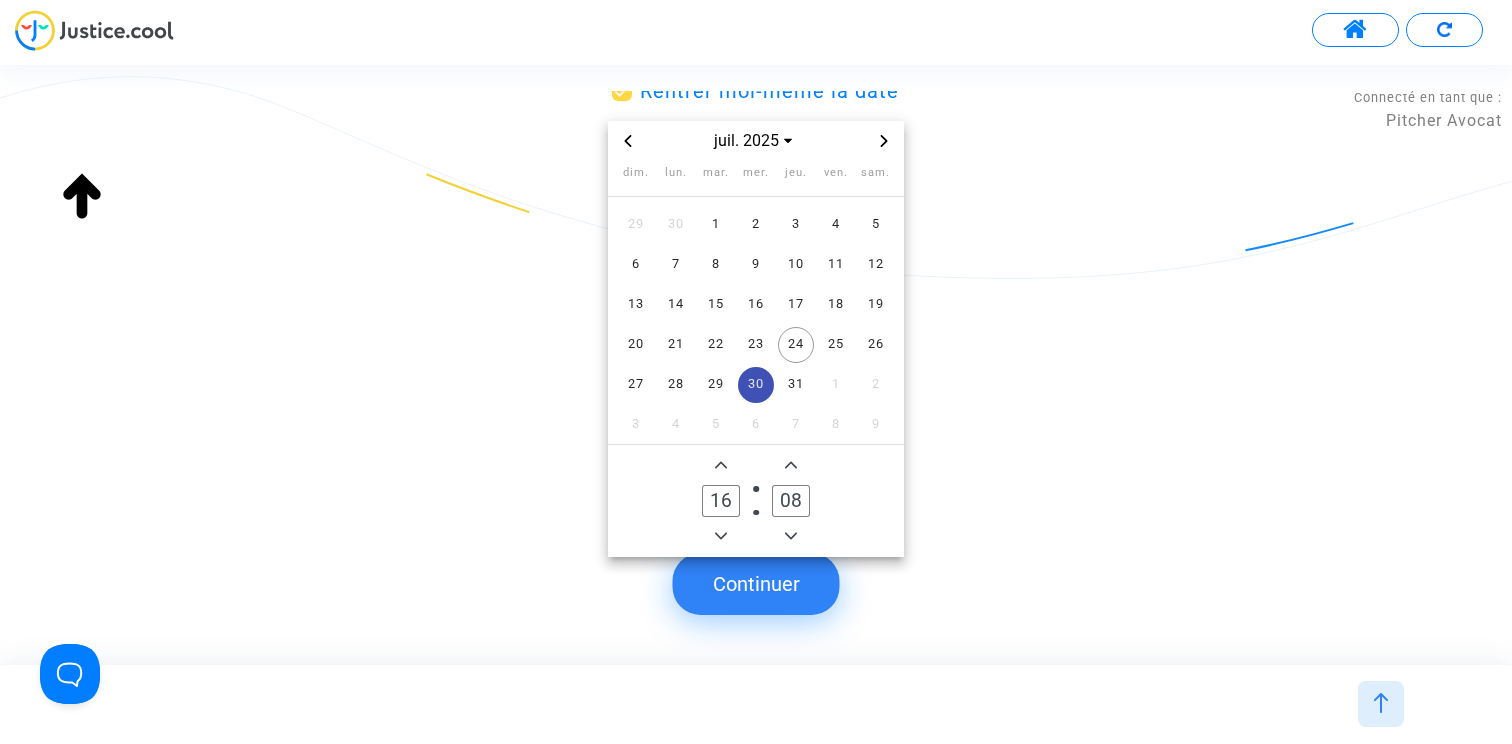 click on "Continuer" 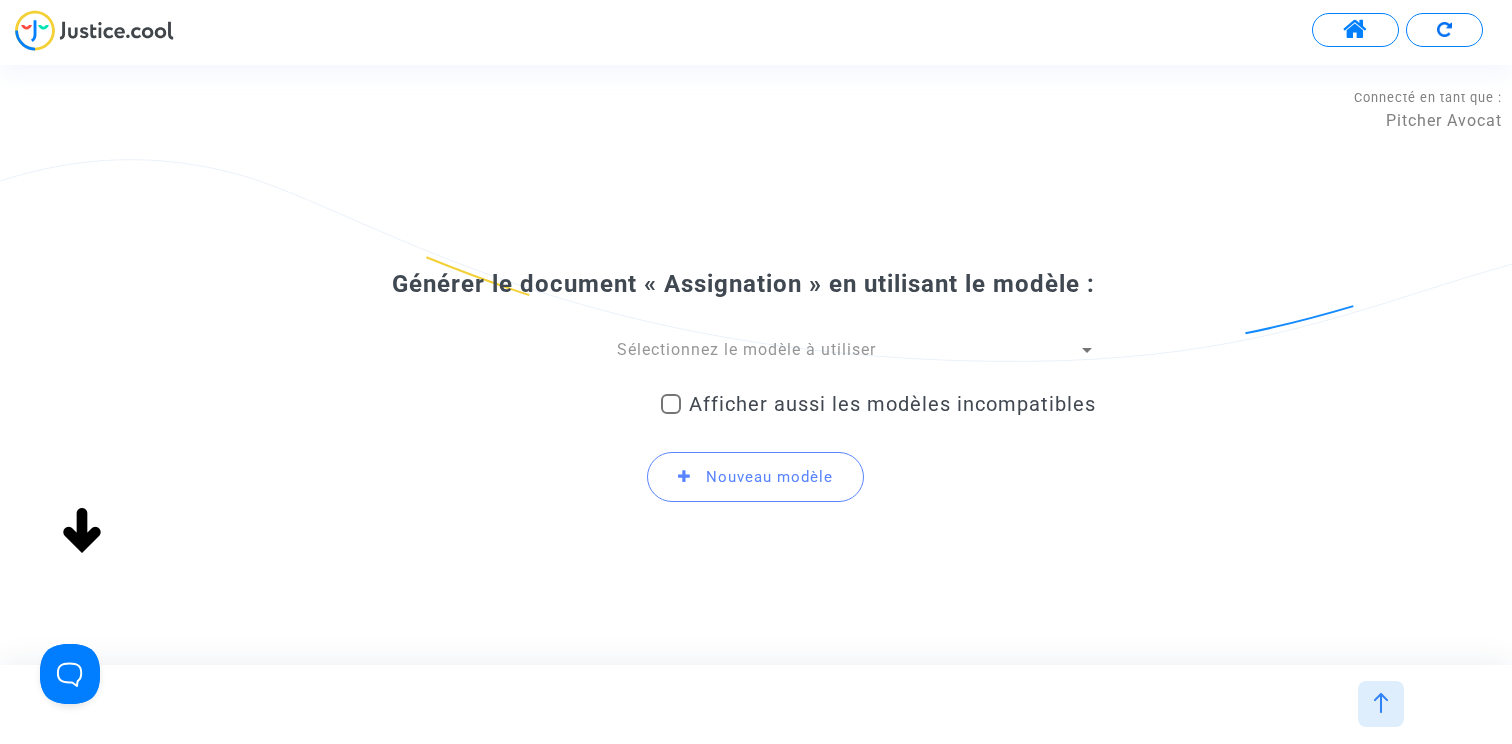 click on "Générer le document « Assignation » en utilisant le modèle :  Sélectionnez le modèle à utiliser    Afficher aussi les modèles incompatibles      Nouveau modèle" 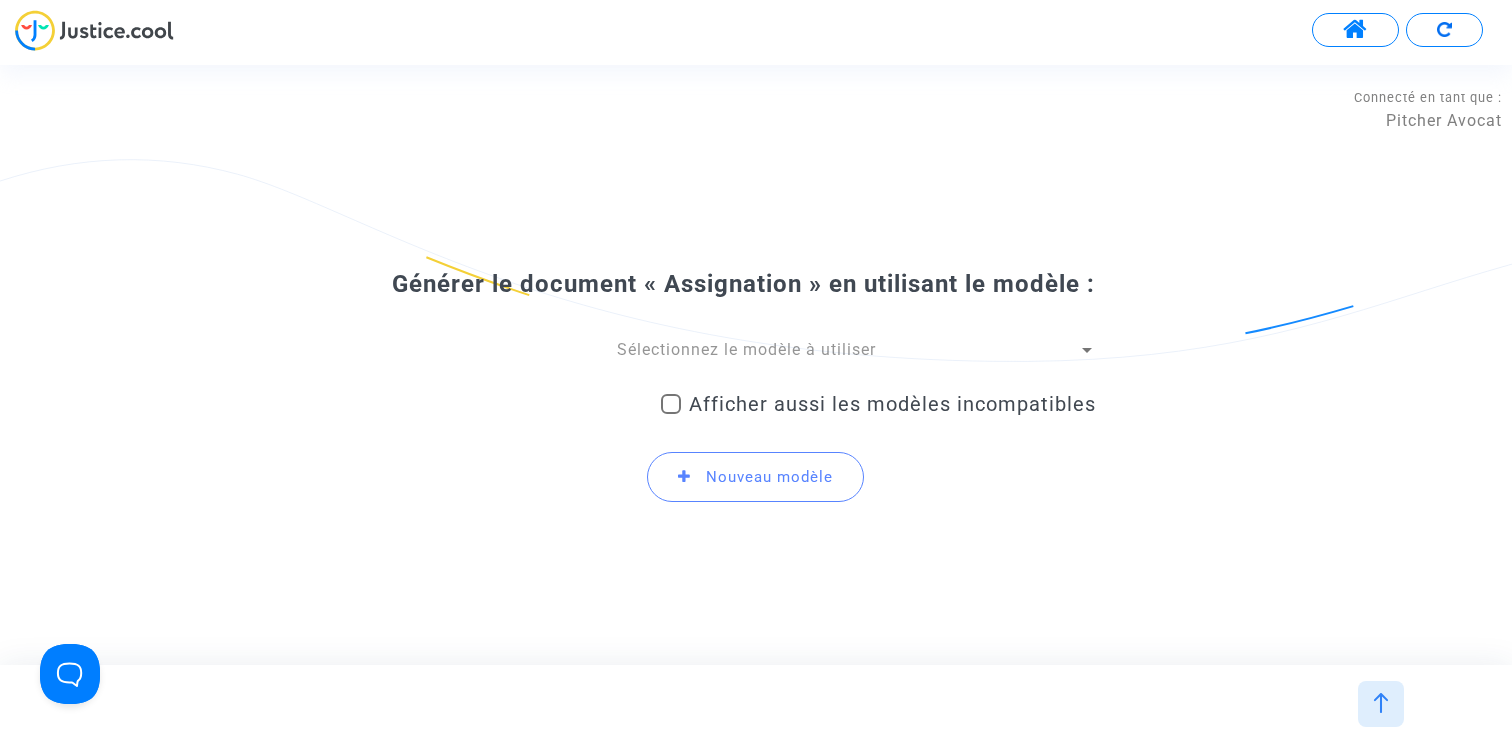 click on "Sélectionnez le modèle à utiliser" at bounding box center (747, 350) 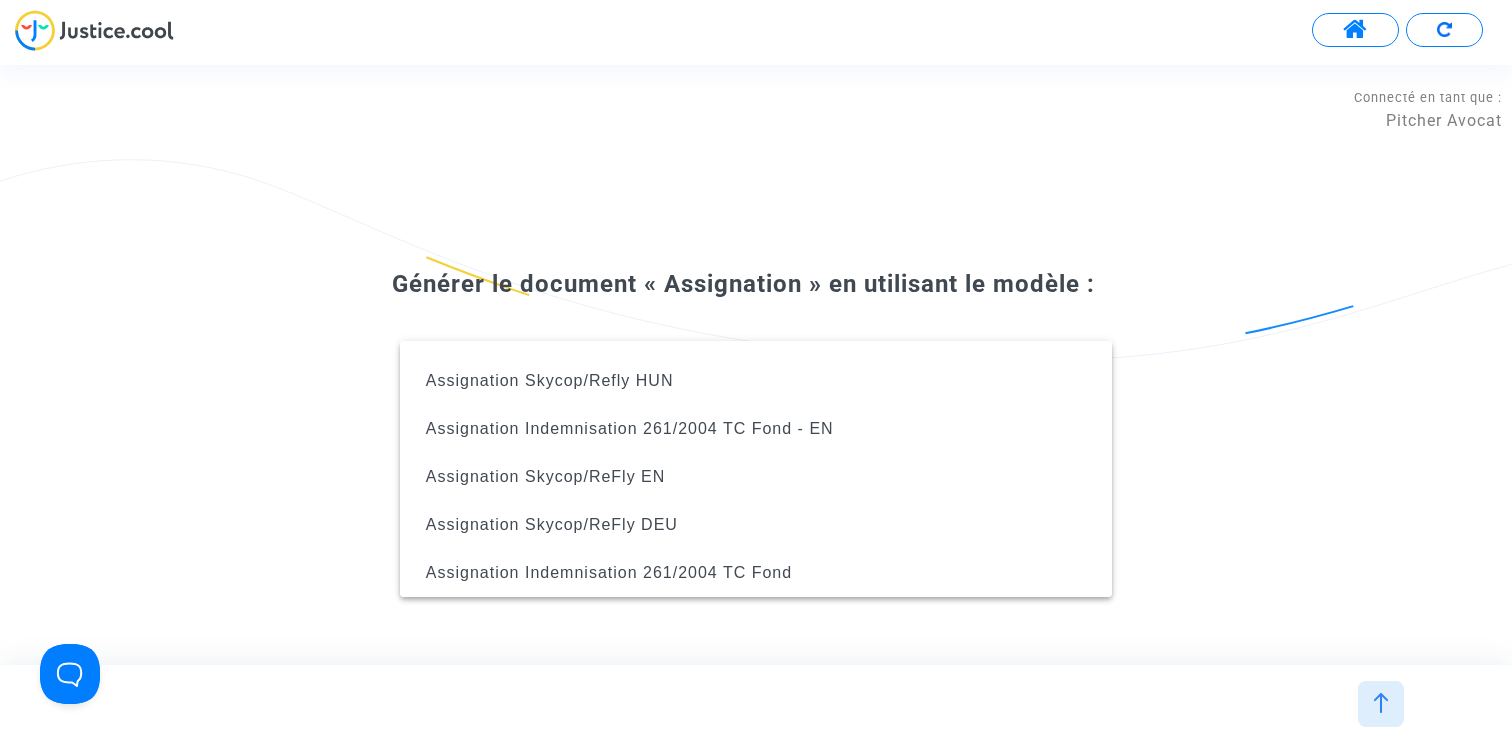 scroll, scrollTop: 463, scrollLeft: 0, axis: vertical 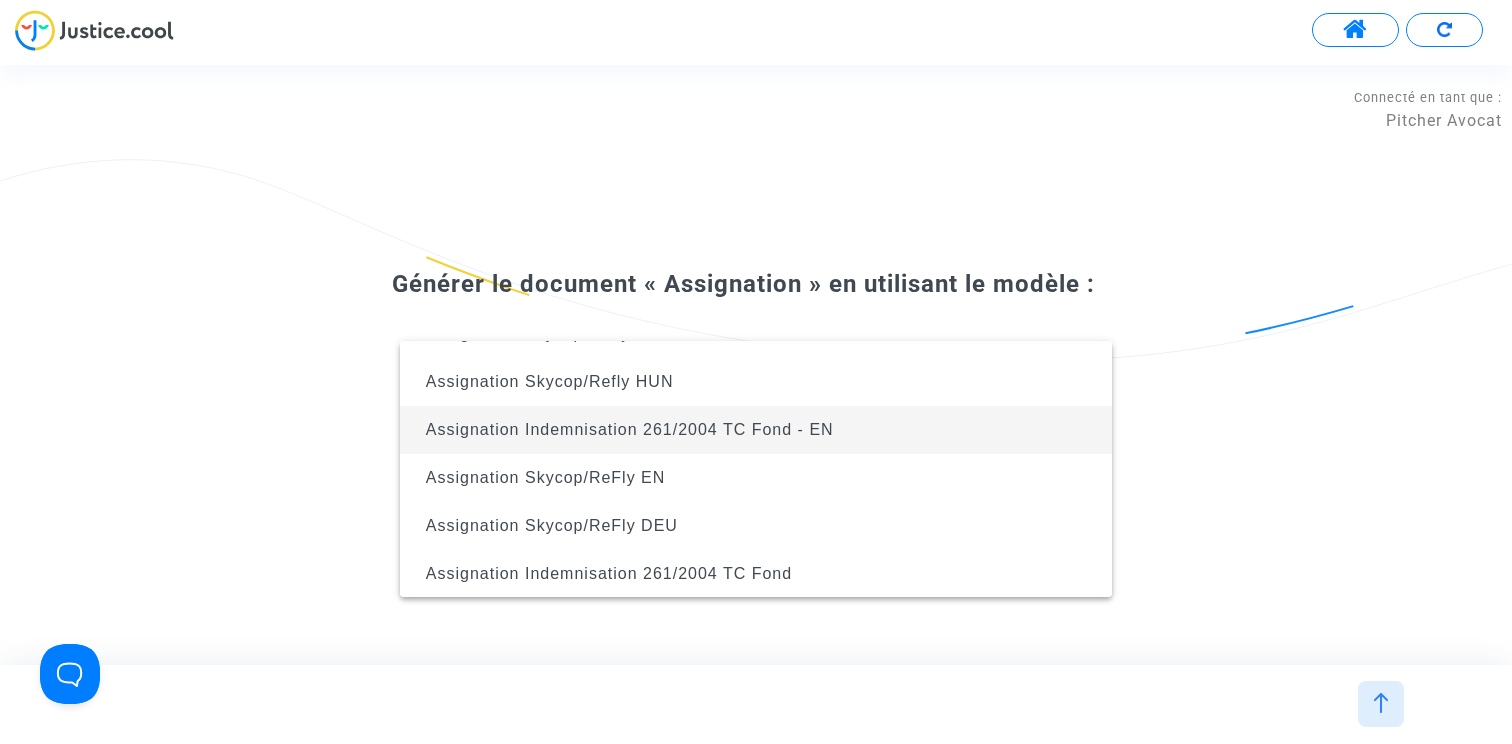 click on "Assignation Indemnisation 261/2004 TC Fond - EN" at bounding box center (630, 429) 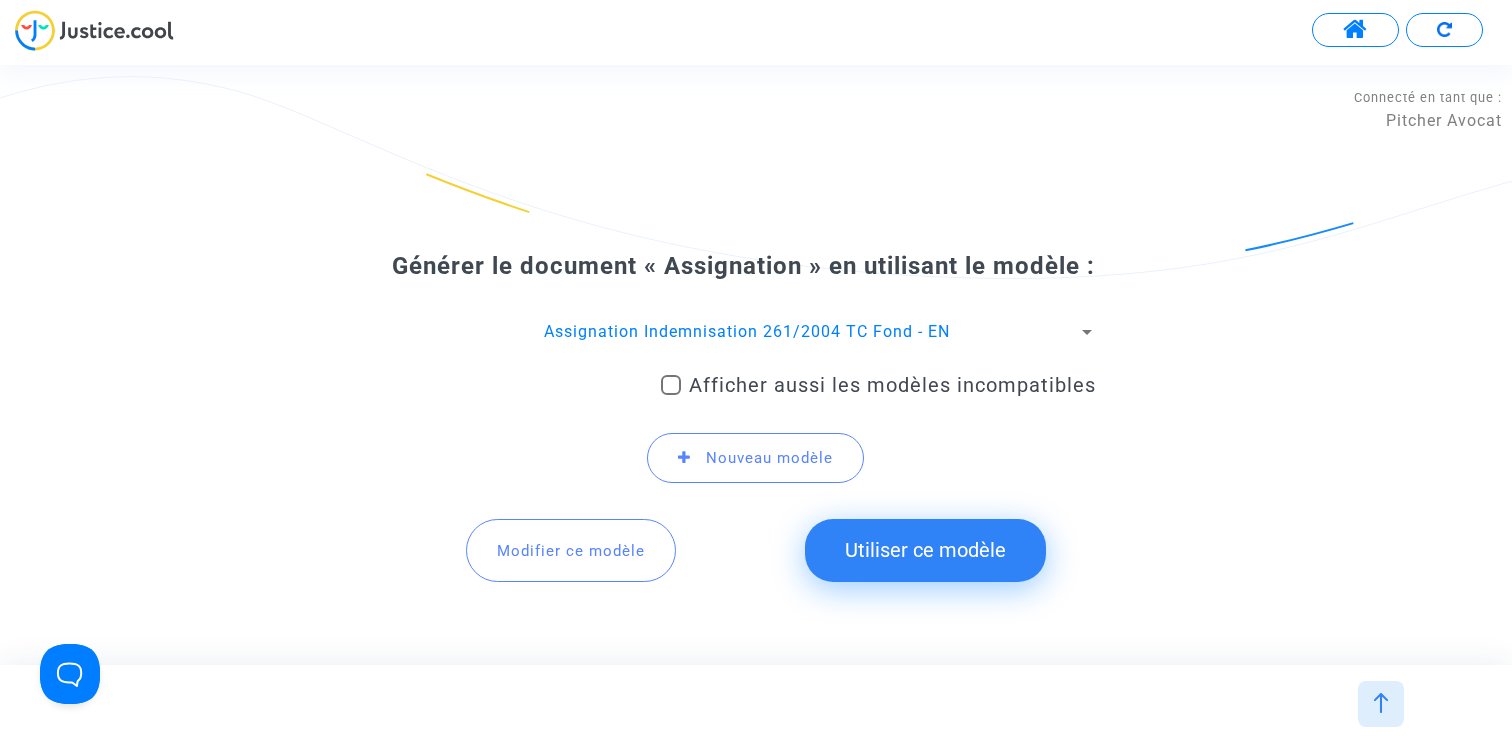 click on "Modifier ce modèle" 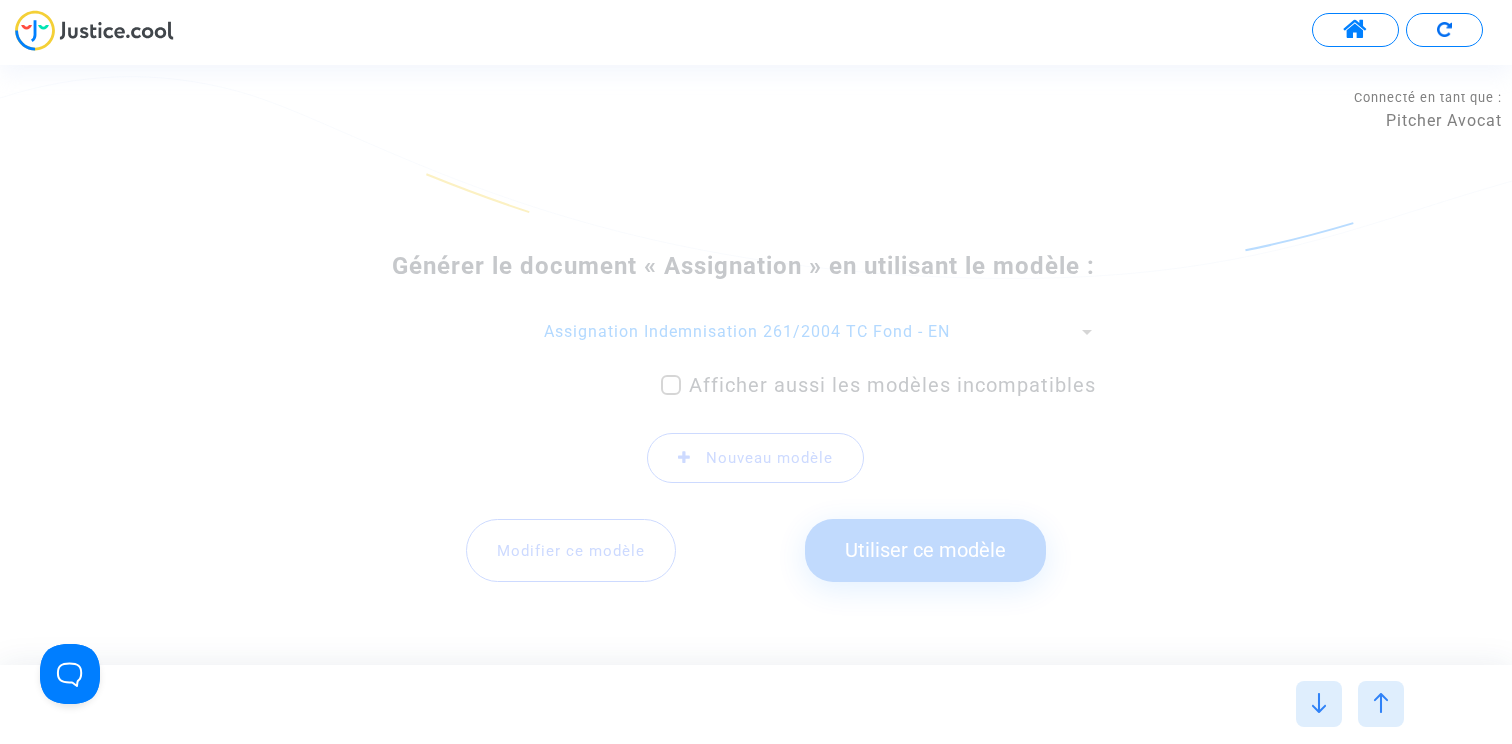 scroll, scrollTop: 0, scrollLeft: 0, axis: both 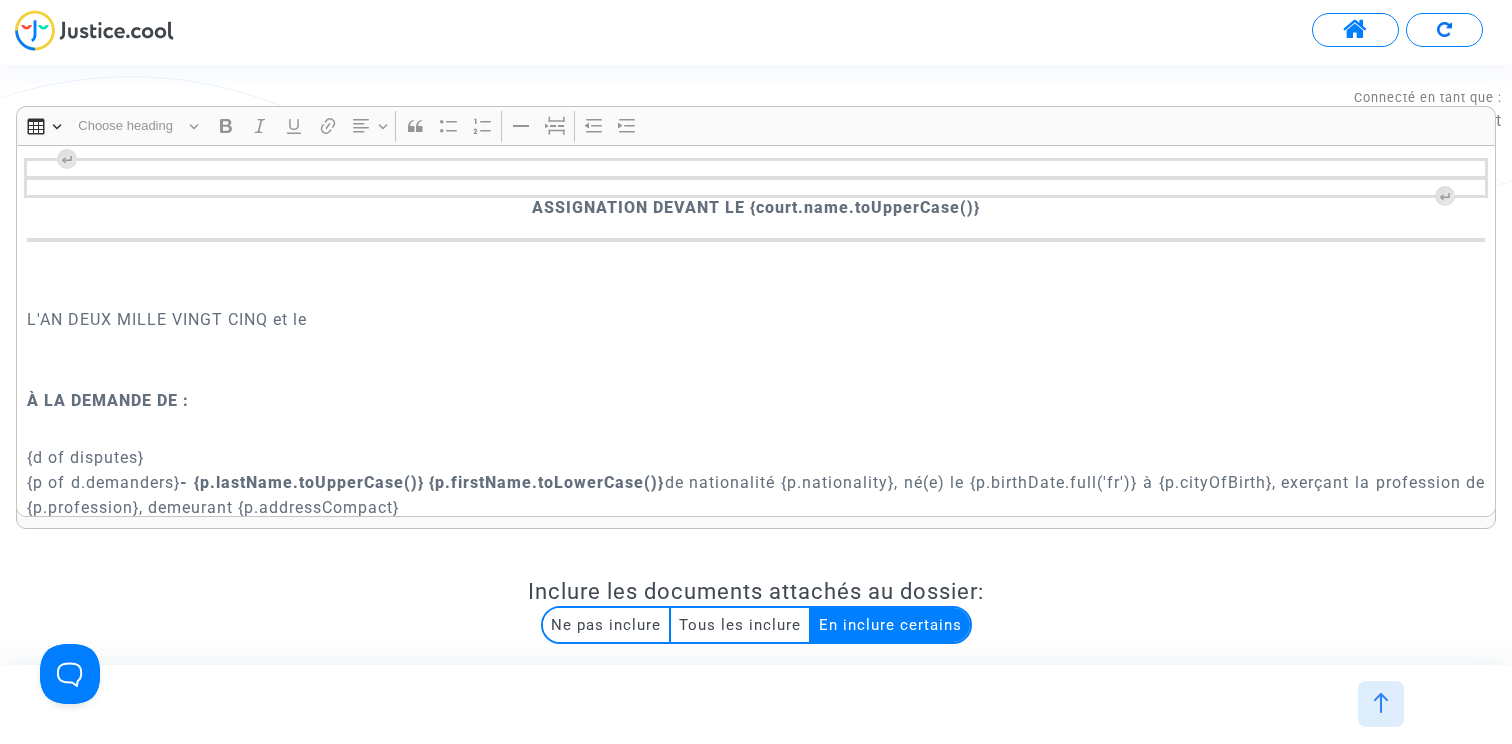click 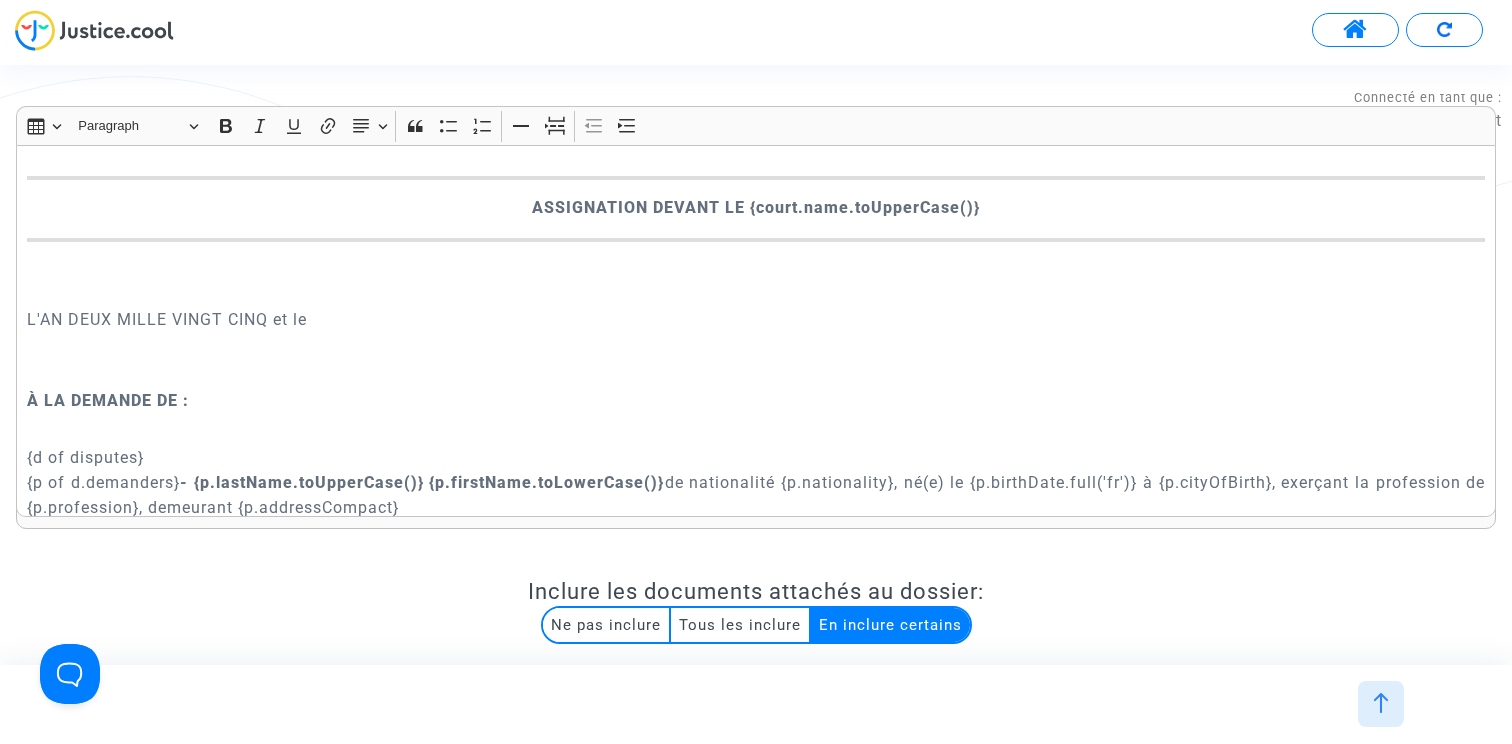 scroll, scrollTop: 4884, scrollLeft: 0, axis: vertical 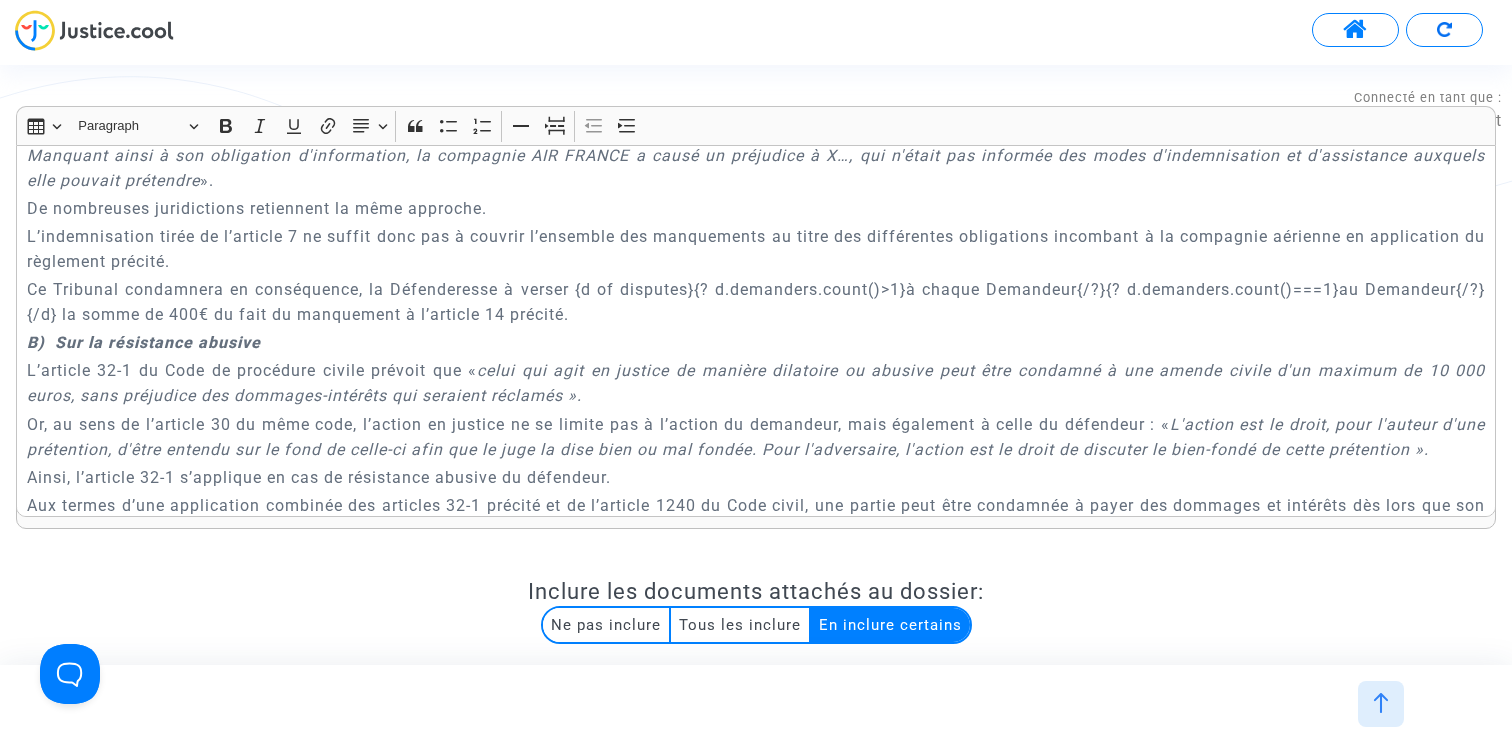 click on "De nombreuses juridictions retiennent la même approche." 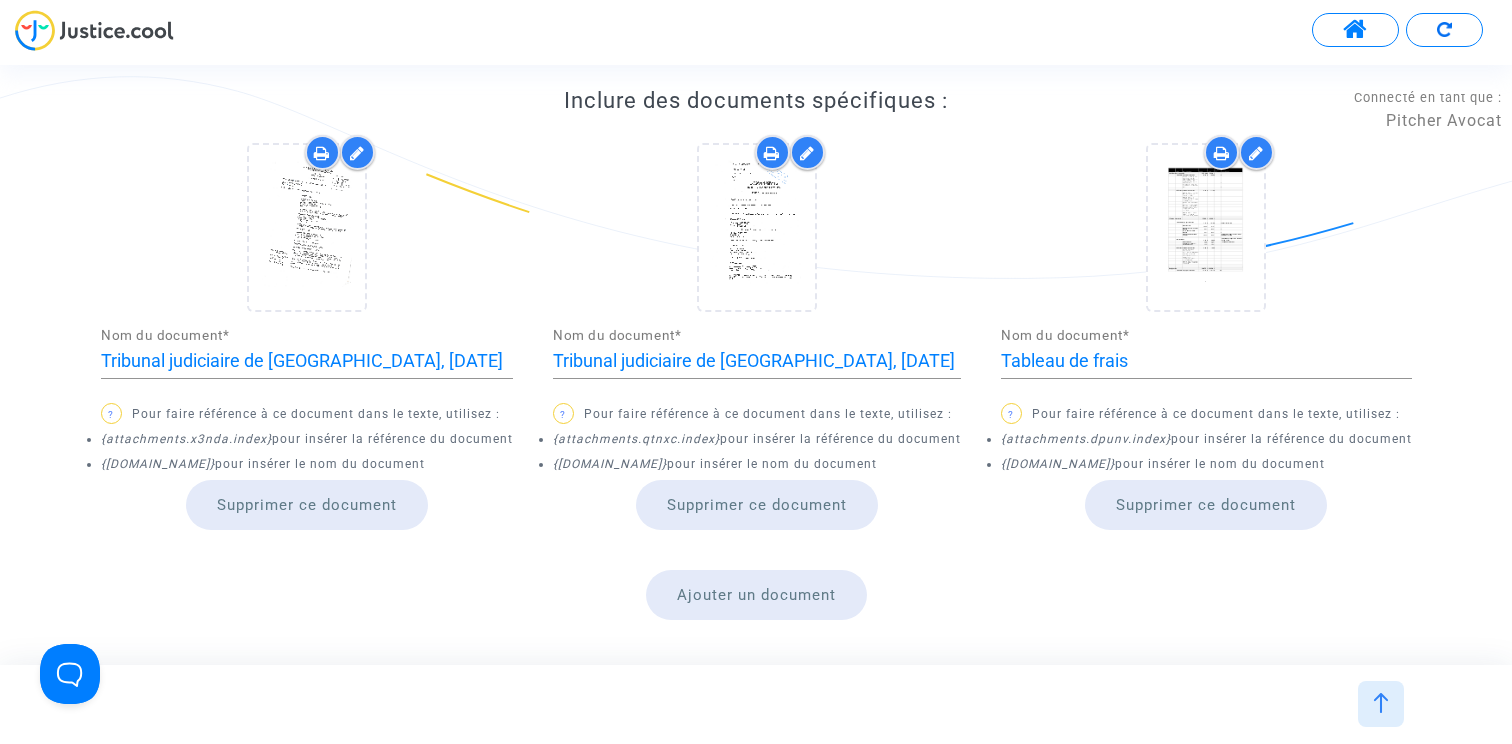 scroll, scrollTop: 1449, scrollLeft: 0, axis: vertical 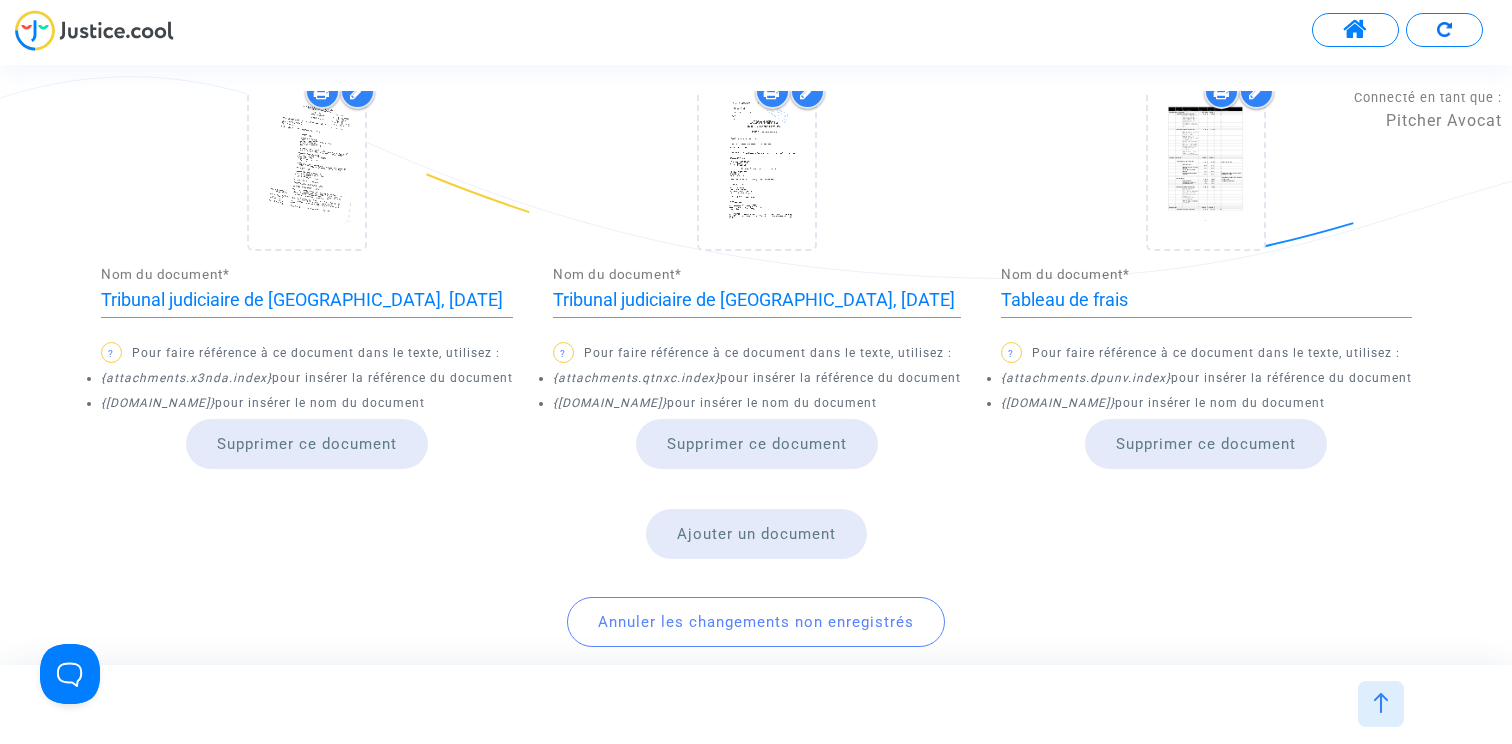 click on "{attachments.x3nda.index}" 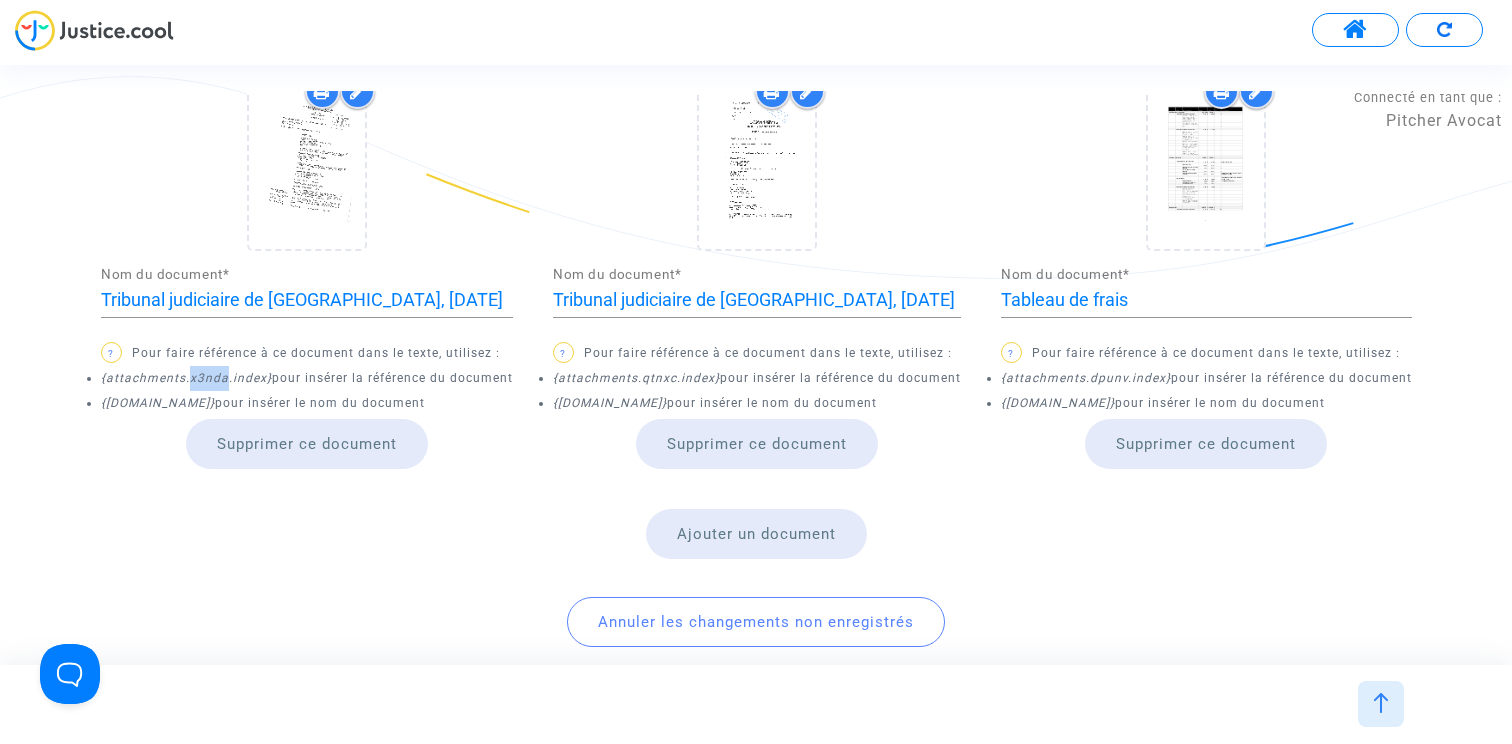 click on "{attachments.x3nda.index}" 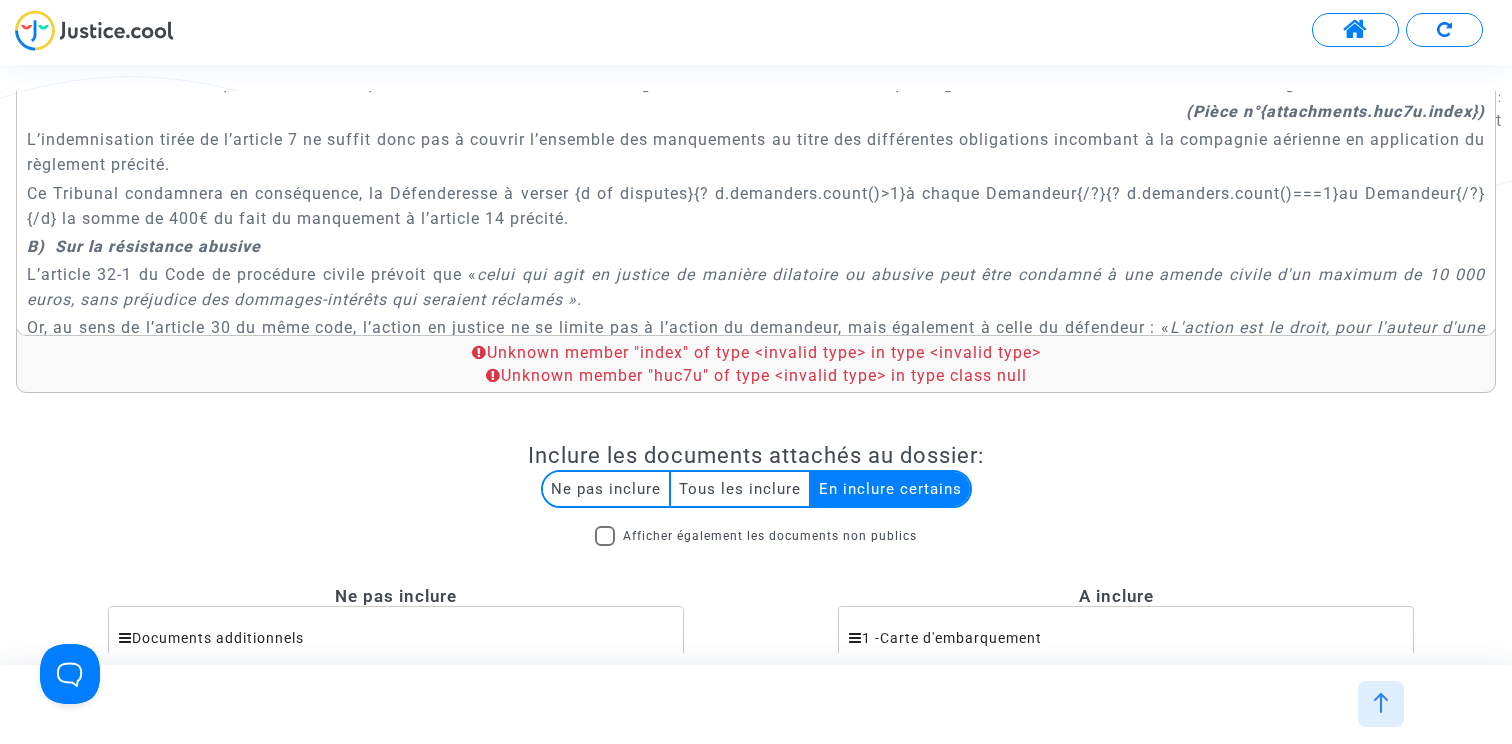 scroll, scrollTop: 0, scrollLeft: 0, axis: both 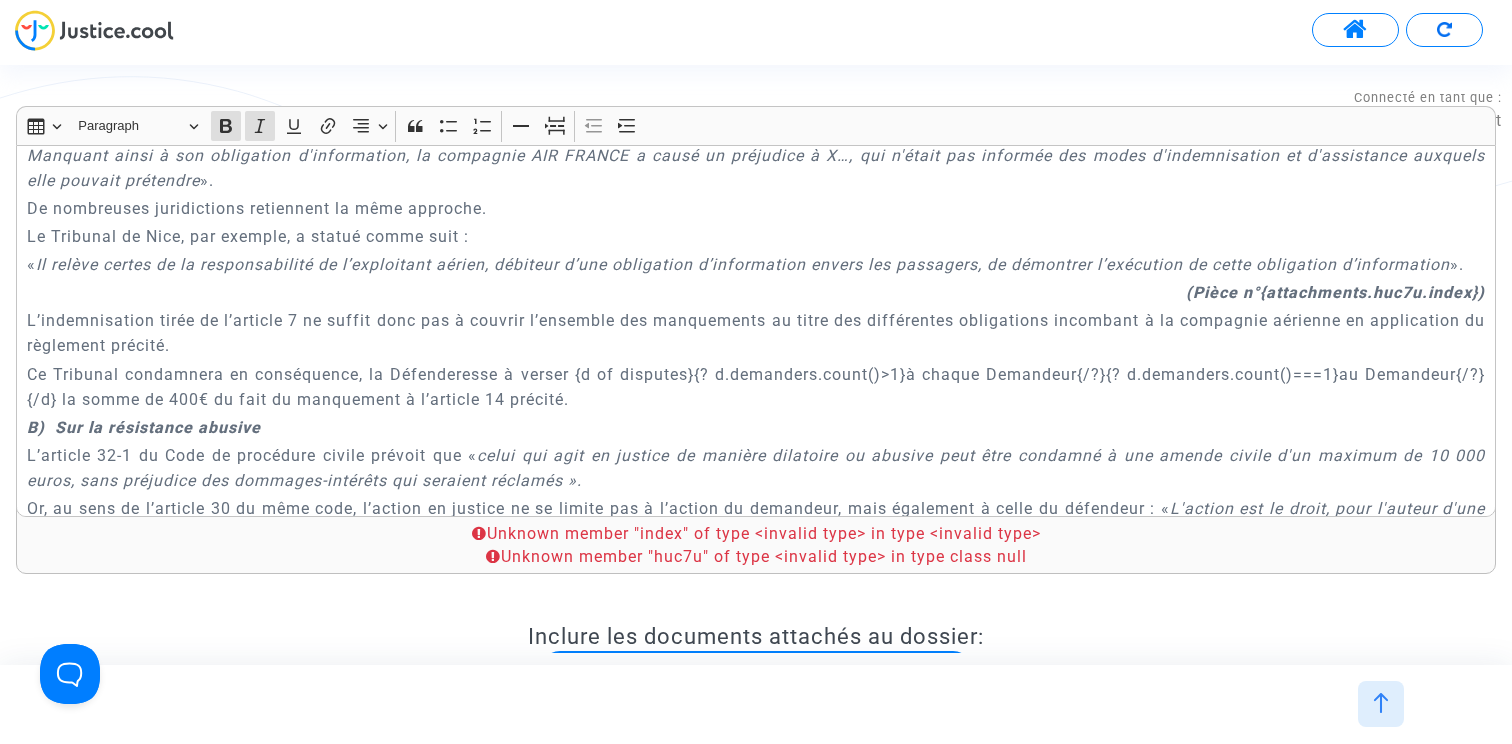 click on "(Pièce n°{attachments.huc7u.index})" 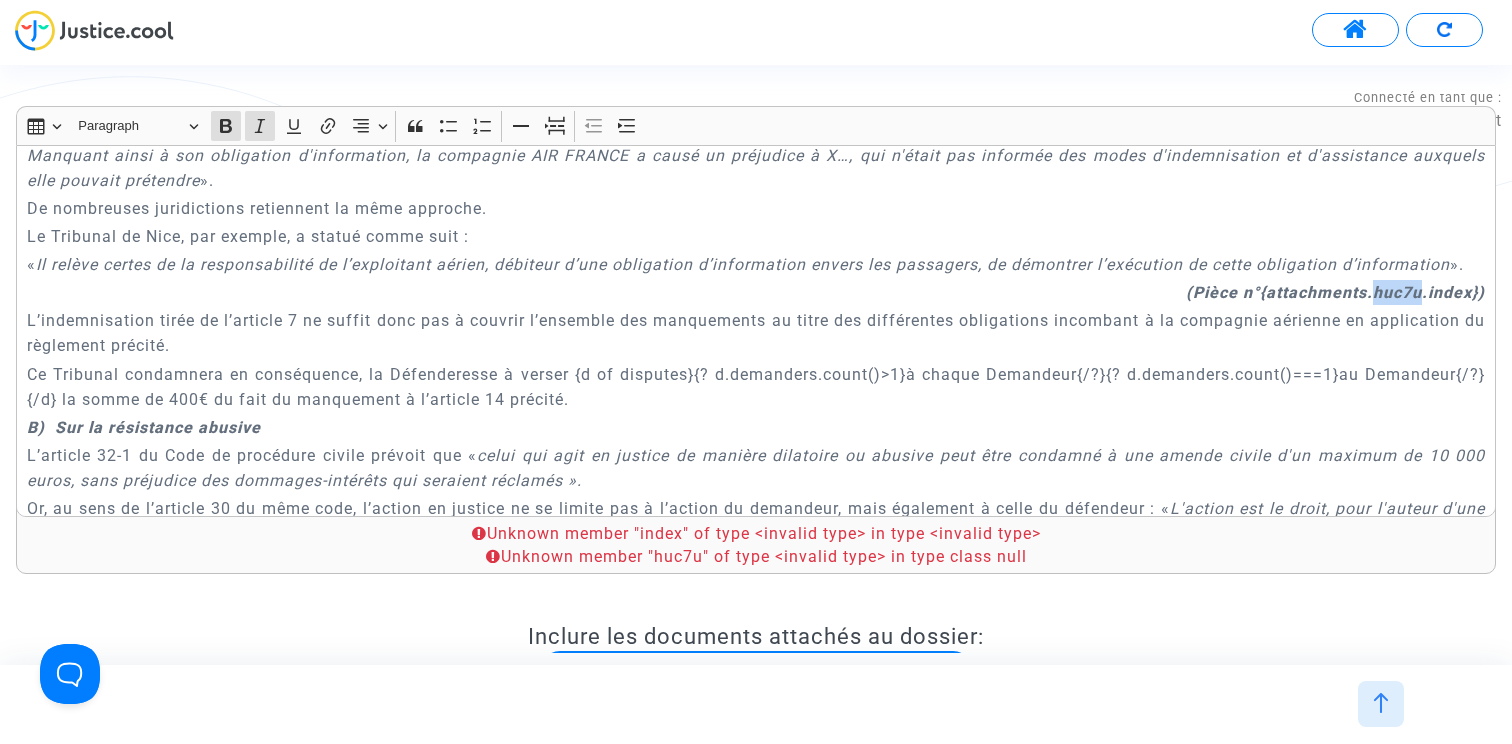 click on "(Pièce n°{attachments.huc7u.index})" 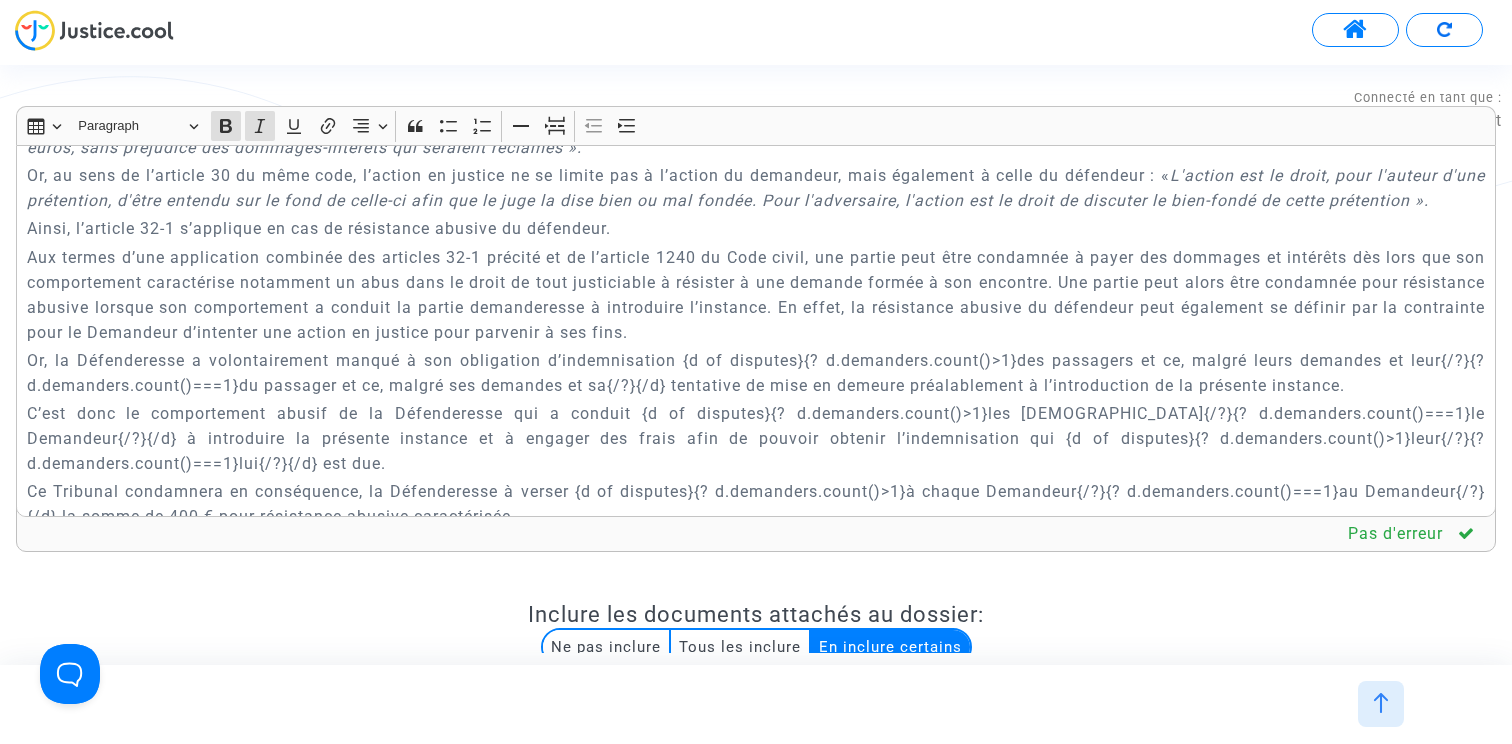 scroll, scrollTop: 12647, scrollLeft: 0, axis: vertical 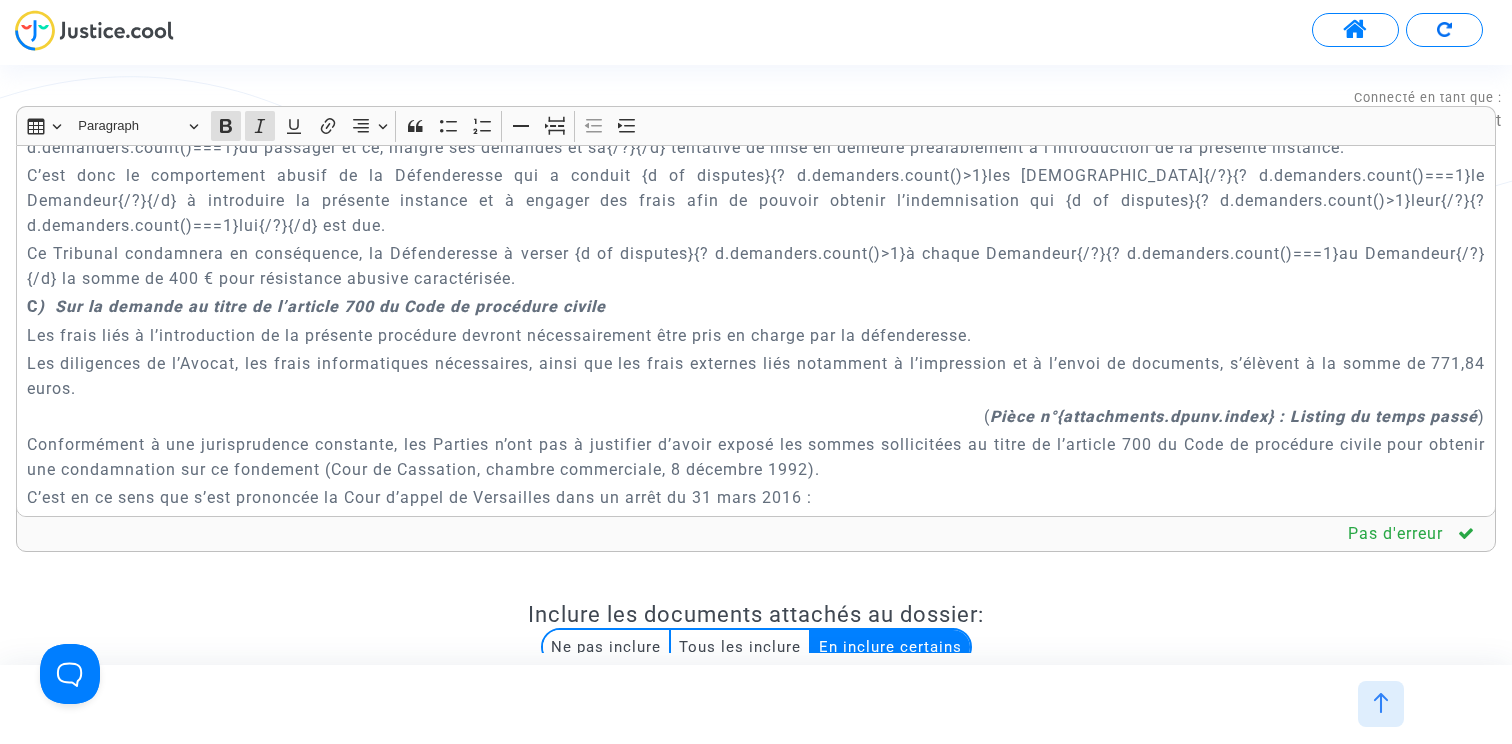 click on "C’est donc le comportement abusif de la Défenderesse qui a conduit {d of disputes}{? d.demanders.count()>1}les Demandeurs{/?}{? d.demanders.count()===1}le Demandeur{/?}{/d} à introduire la présente instance et à engager des frais afin de pouvoir obtenir l’indemnisation qui {d of disputes}{? d.demanders.count()>1}leur{/?}{? d.demanders.count()===1}lui{/?}{/d} est due." 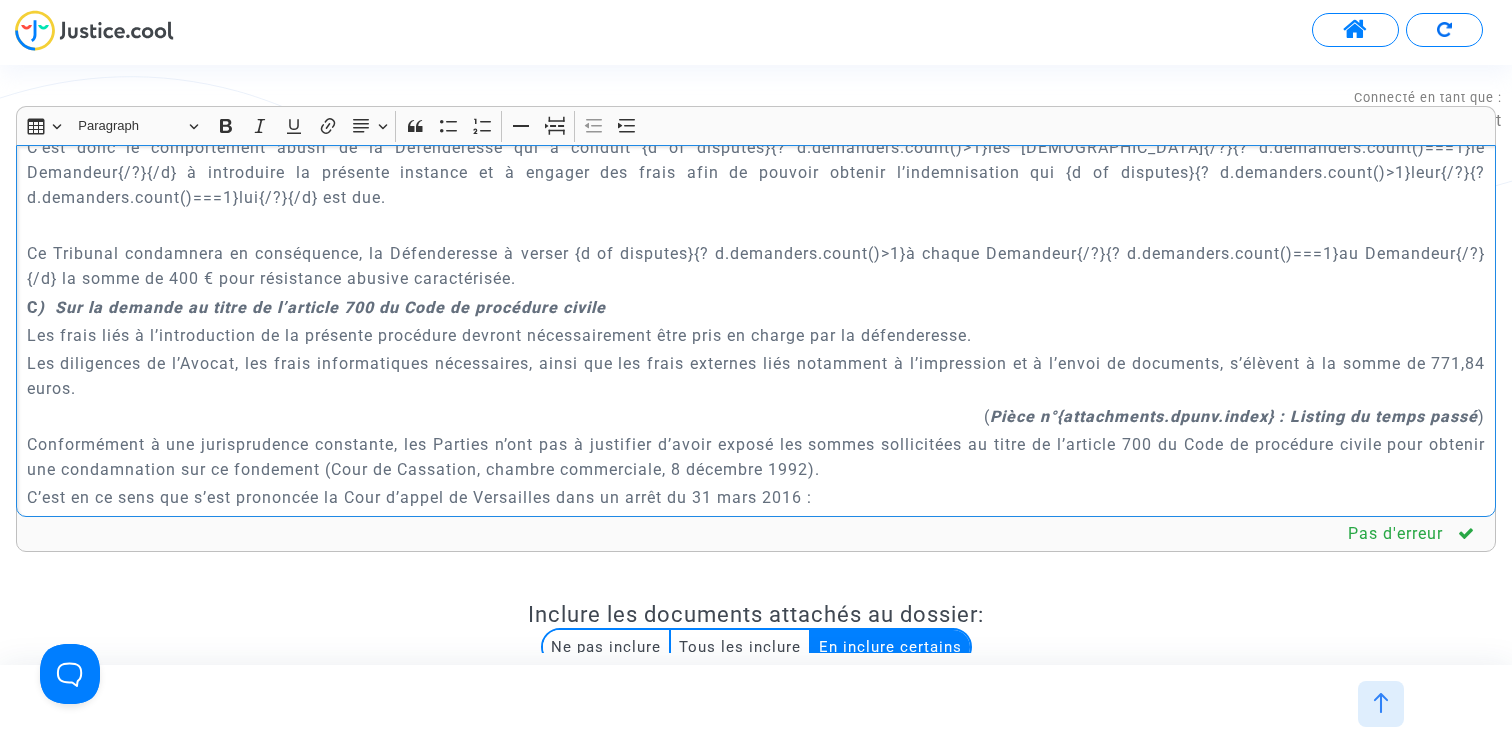 scroll, scrollTop: 5615, scrollLeft: 0, axis: vertical 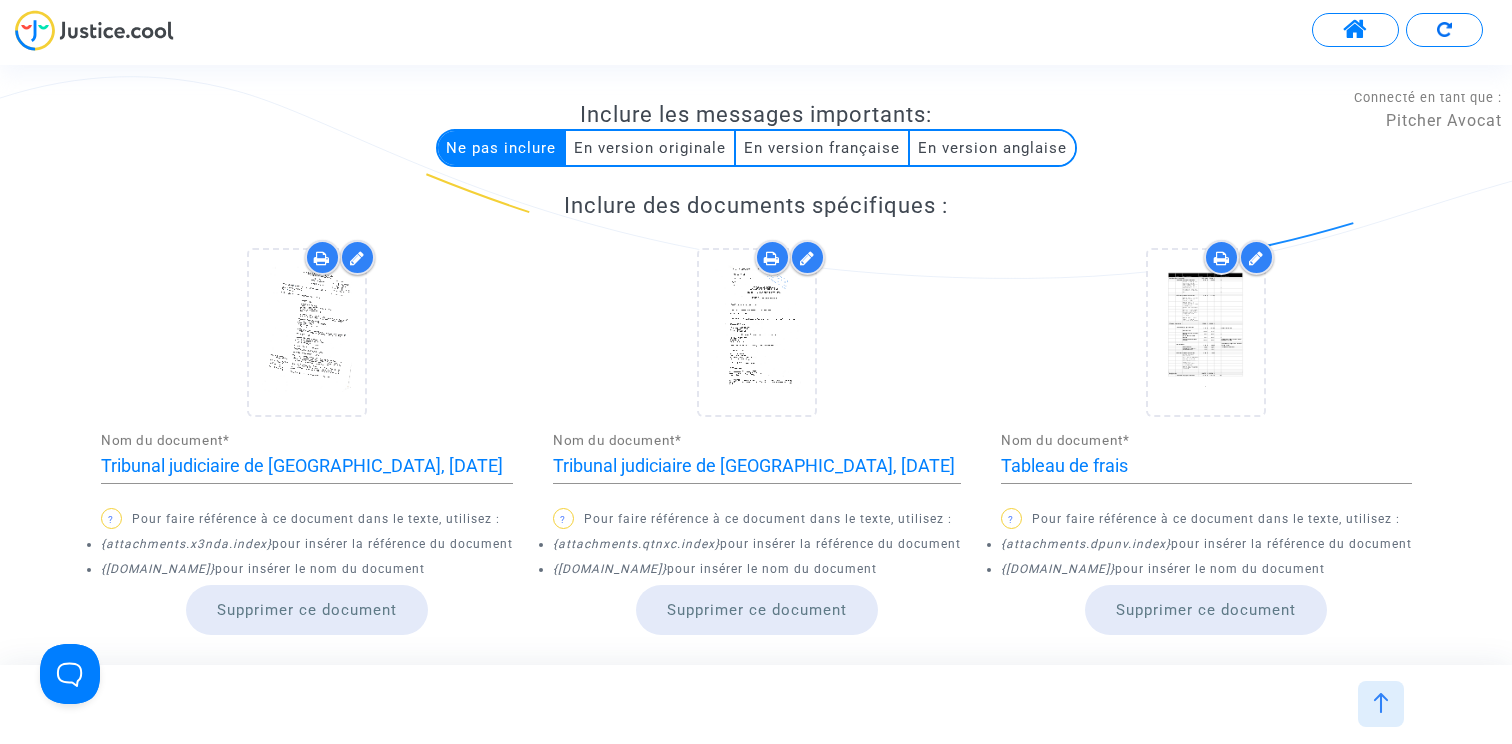 click on "{attachments.qtnxc.index}" 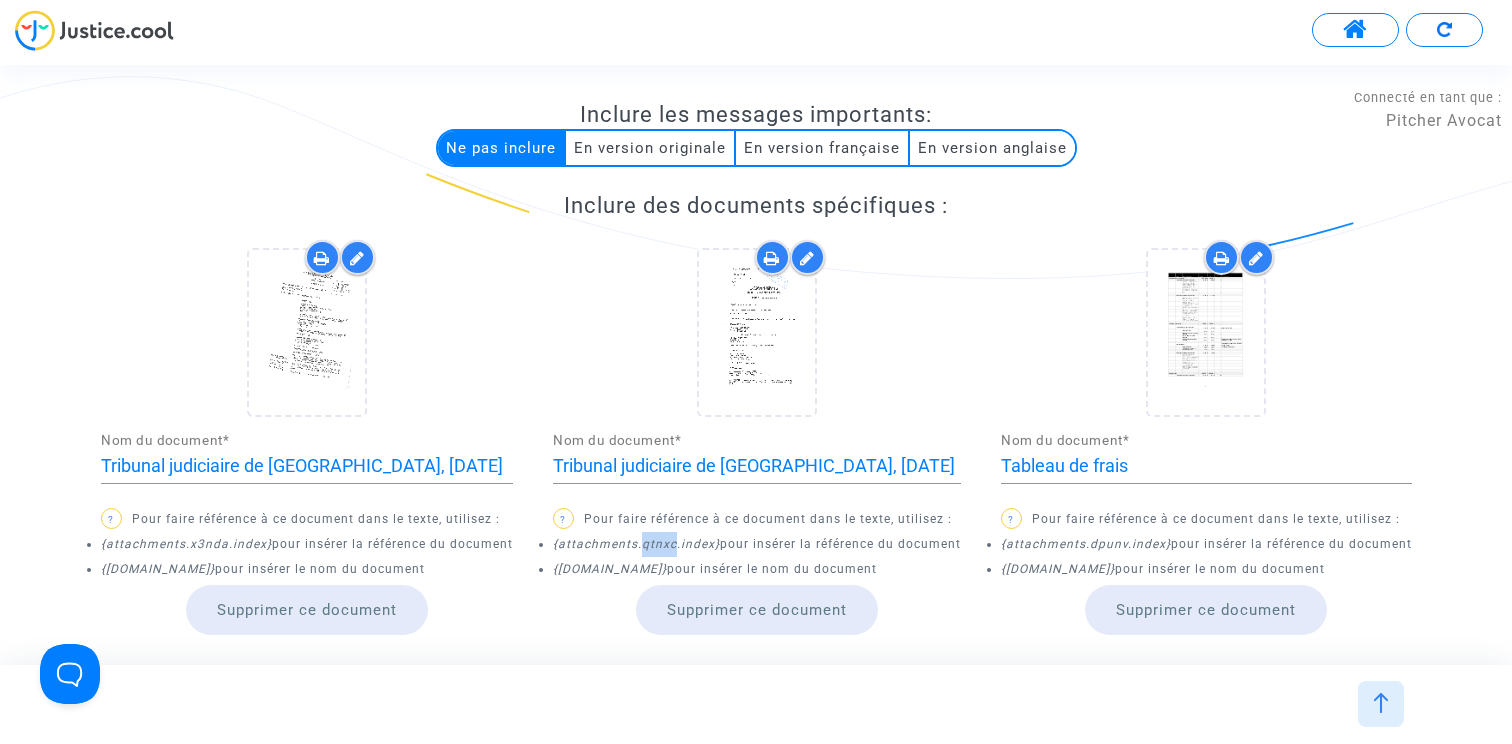 click on "{attachments.qtnxc.index}" 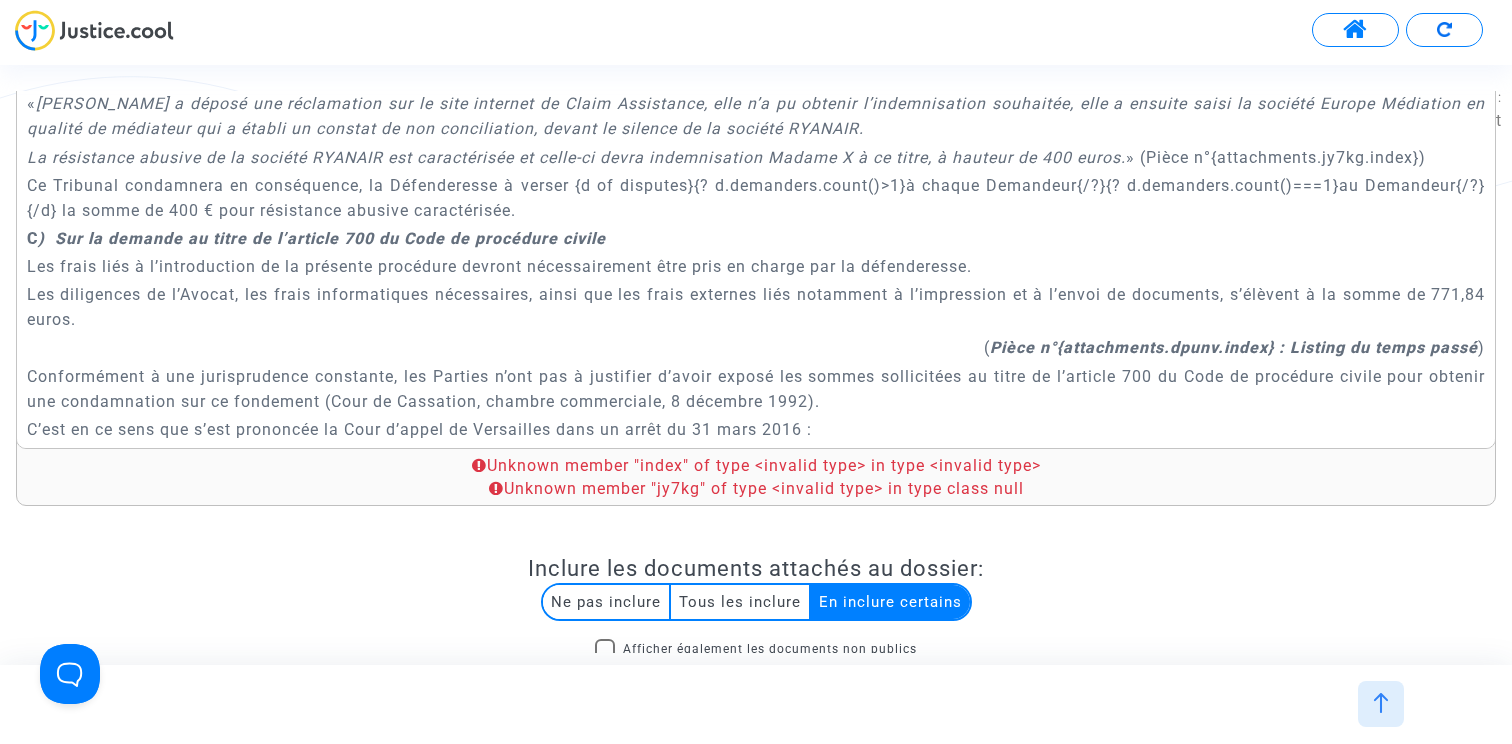 scroll, scrollTop: 0, scrollLeft: 0, axis: both 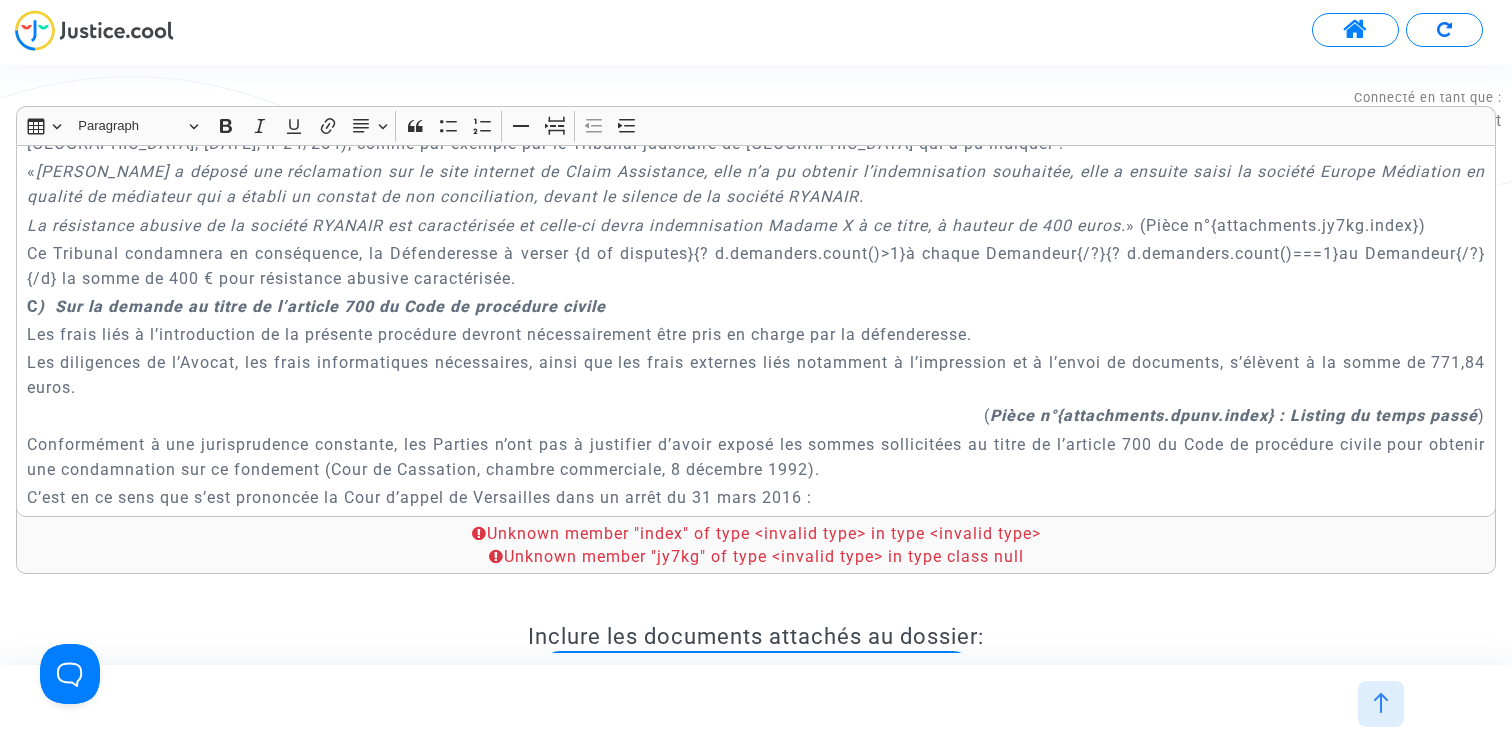 click on "La résistance abusive de la société RYANAIR est caractérisée et celle-ci devra indemnisation Madame X à ce titre, à hauteur de 400 euros.  » (Pièce n°{attachments.jy7kg.index})" 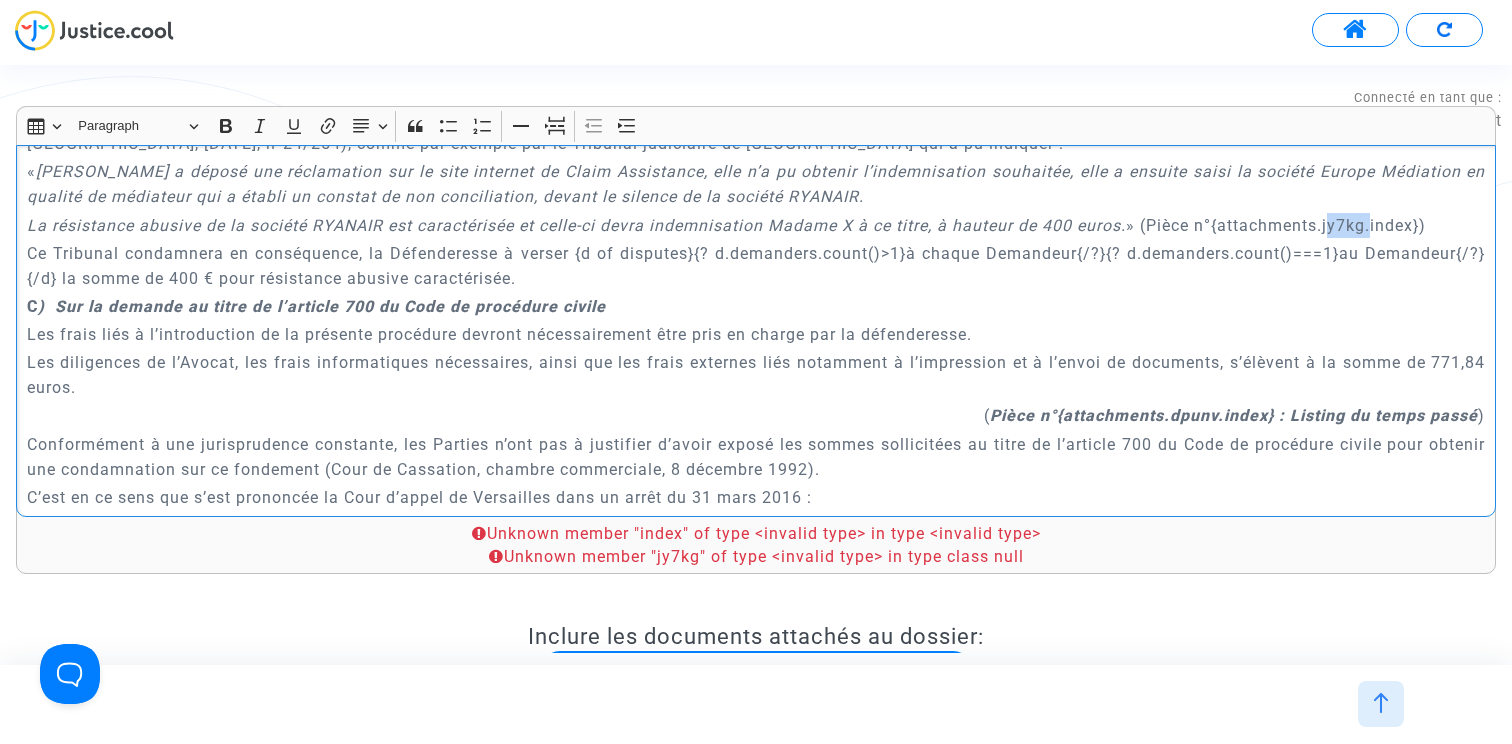 click on "La résistance abusive de la société RYANAIR est caractérisée et celle-ci devra indemnisation Madame X à ce titre, à hauteur de 400 euros.  » (Pièce n°{attachments.jy7kg.index})" 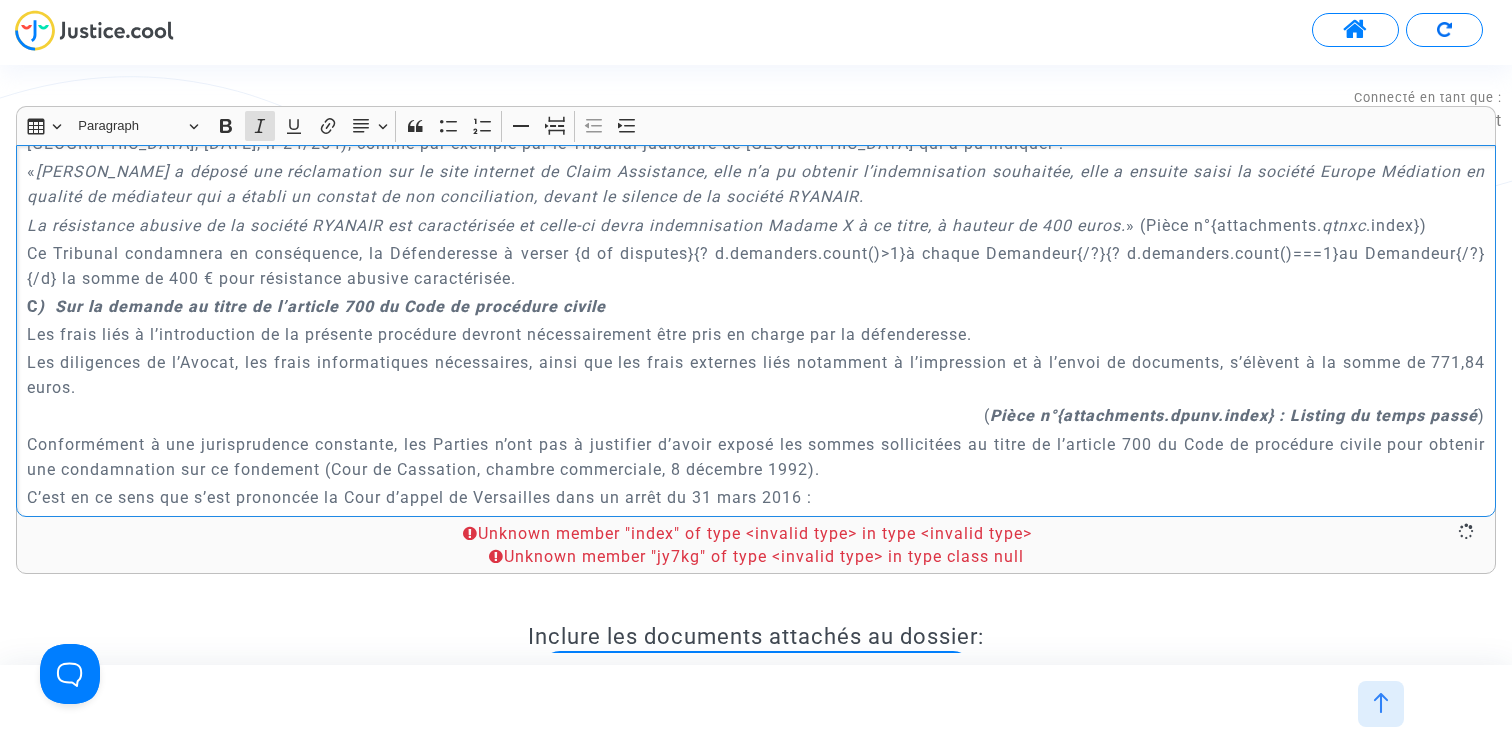 click on "qtnxc" 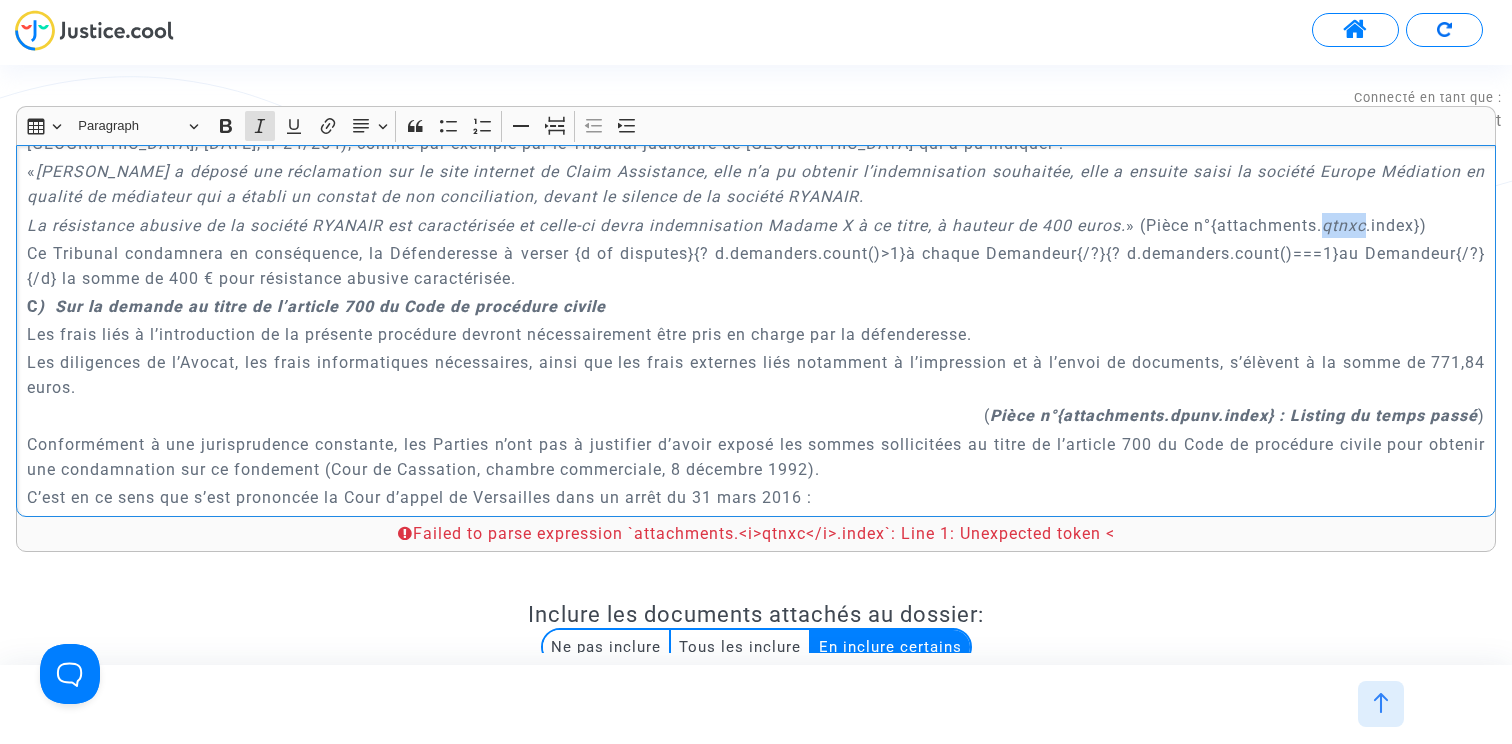 click on "qtnxc" 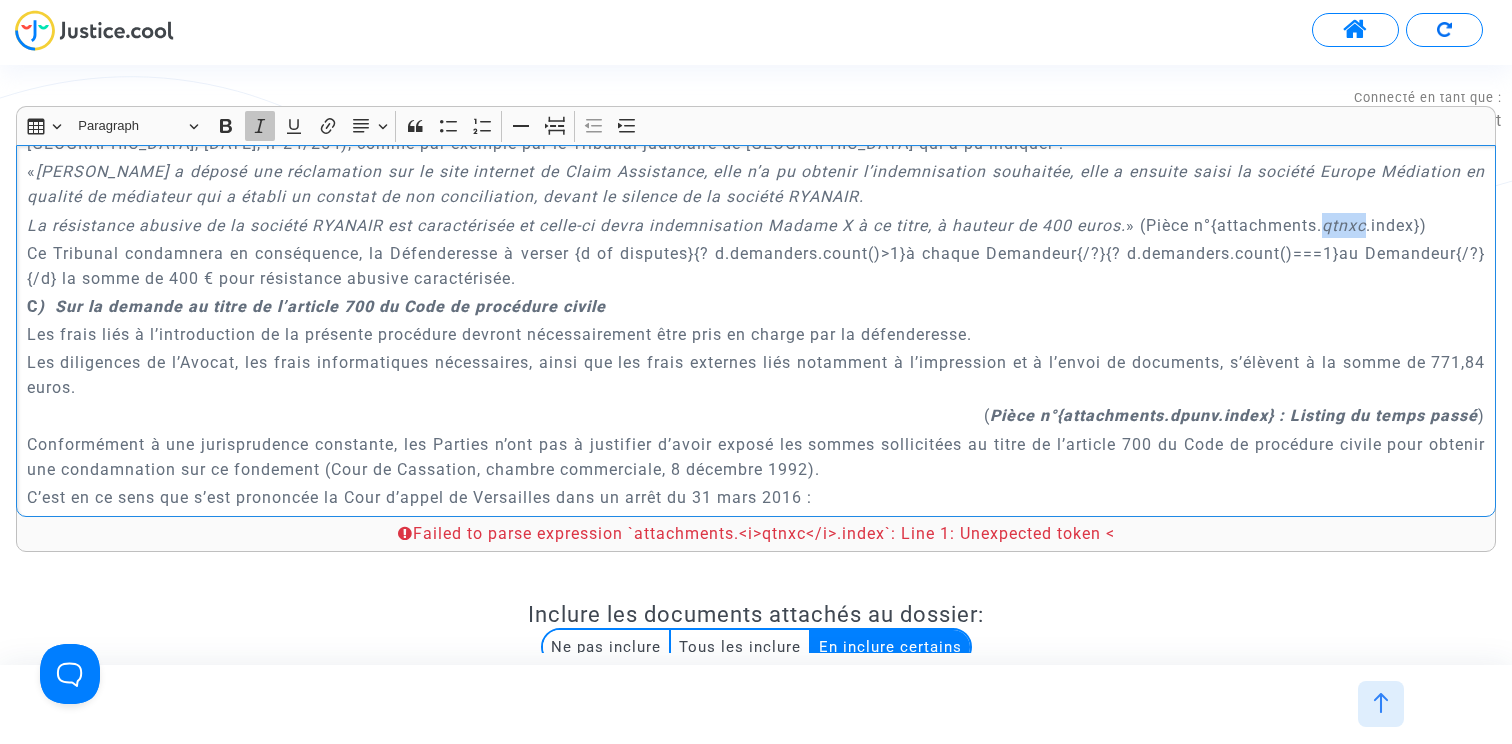 click 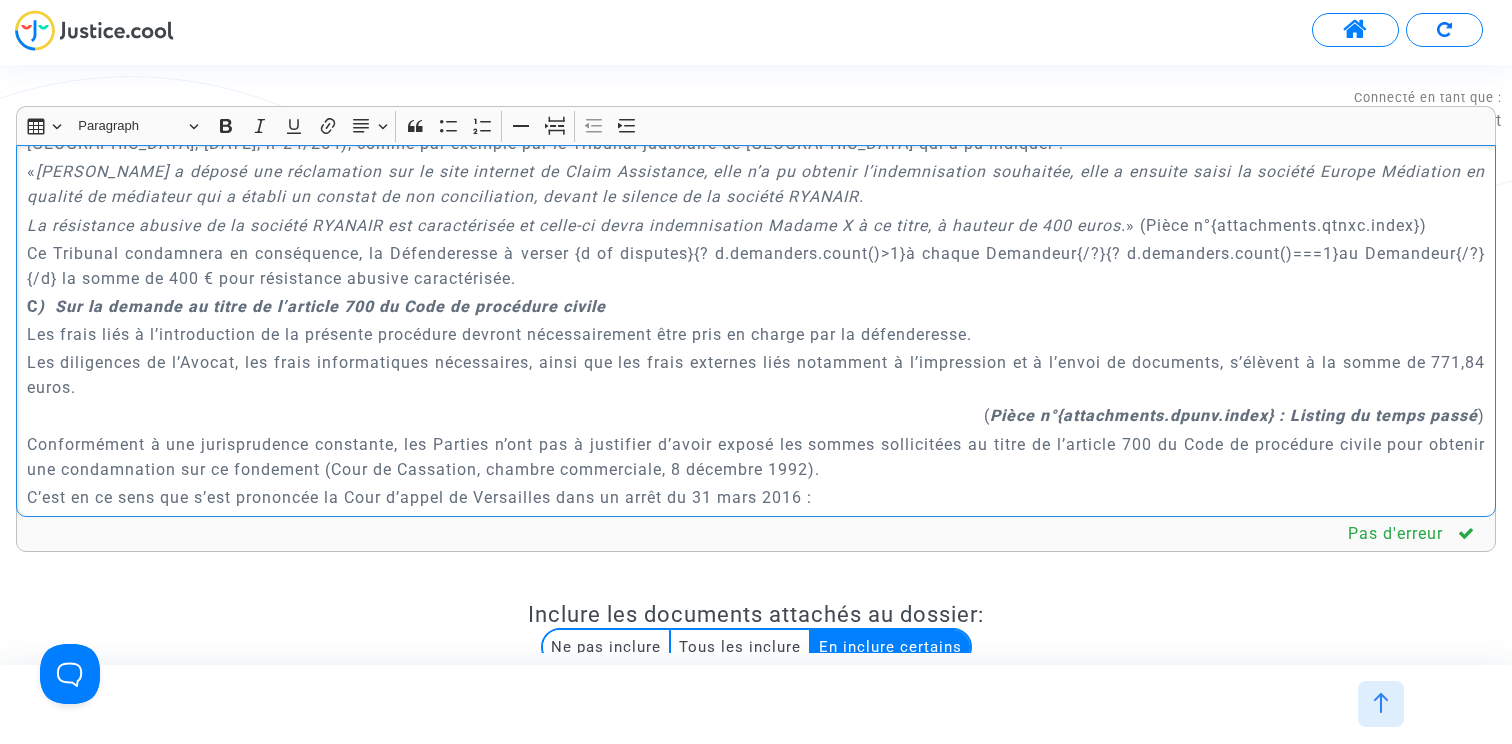 click on "Cette analyse est retenue par de nombreuses juridictions (voir en ce sens TJ Montpellier, 26 mars 2024, n°23/002052, ou encore TJ Paris, 6 septembre 2024, n°23/01089 ou encore TP Longjumeau, 7 septembre 2023, n°20/431, ou bien TJ Toulouse, 7 novembre 2024, n°23/04475, ou TJ Puteaux, 7 novembre 2024, n°23/344 ou TJ Perpignan, 20 septembre 2024, n°24/254), comme par exemple par le Tribunal judiciaire de Perpignan qui a pu indiquer :" 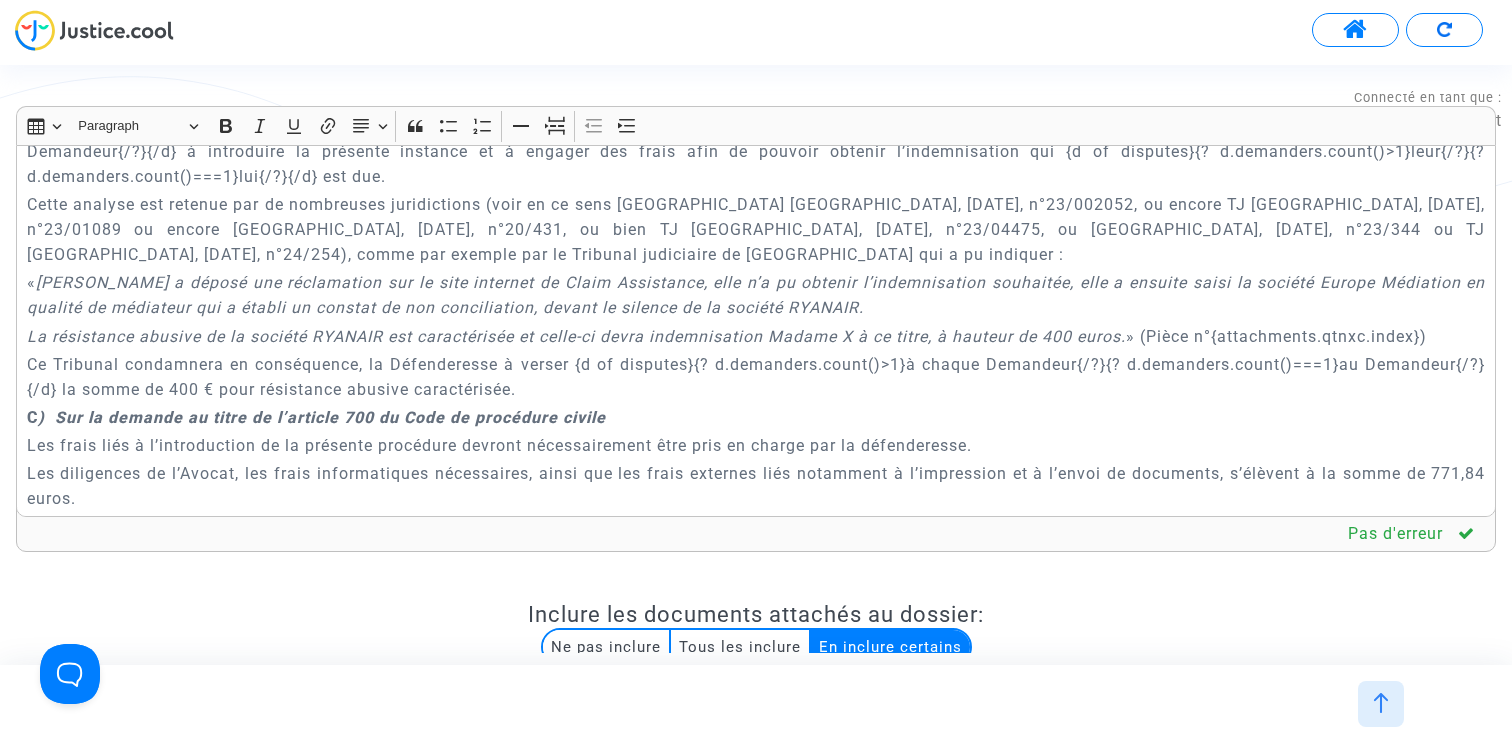 scroll, scrollTop: 5484, scrollLeft: 0, axis: vertical 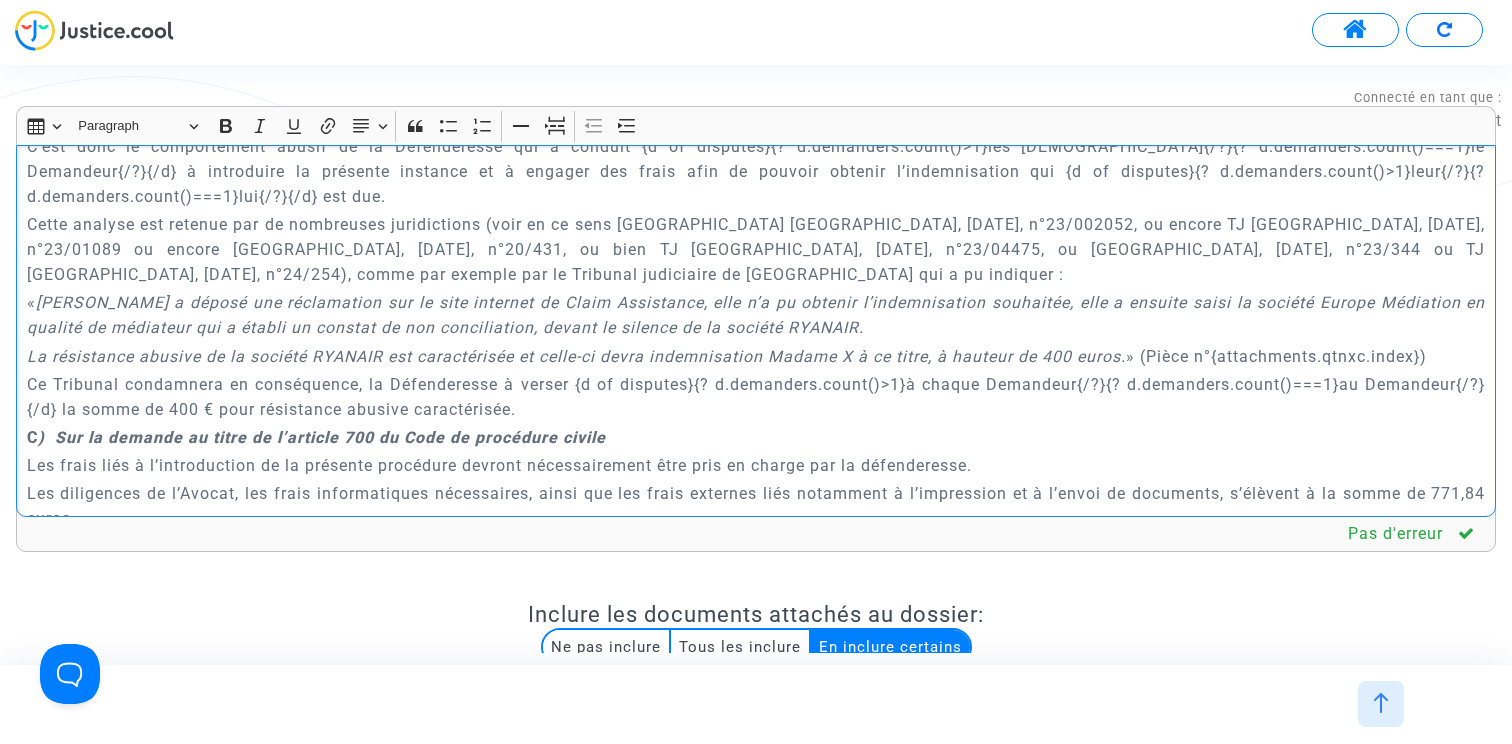 click on "Or, la Défenderesse a volontairement manqué à son obligation d’indemnisation {d of disputes}{? d.demanders.count()>1}des passagers et ce, malgré leurs demandes et leur{/?}{? d.demanders.count()===1}du passager et ce, malgré ses demandes et sa{/?}{/d} tentative de mise en demeure préalablement à l’introduction de la présente instance." 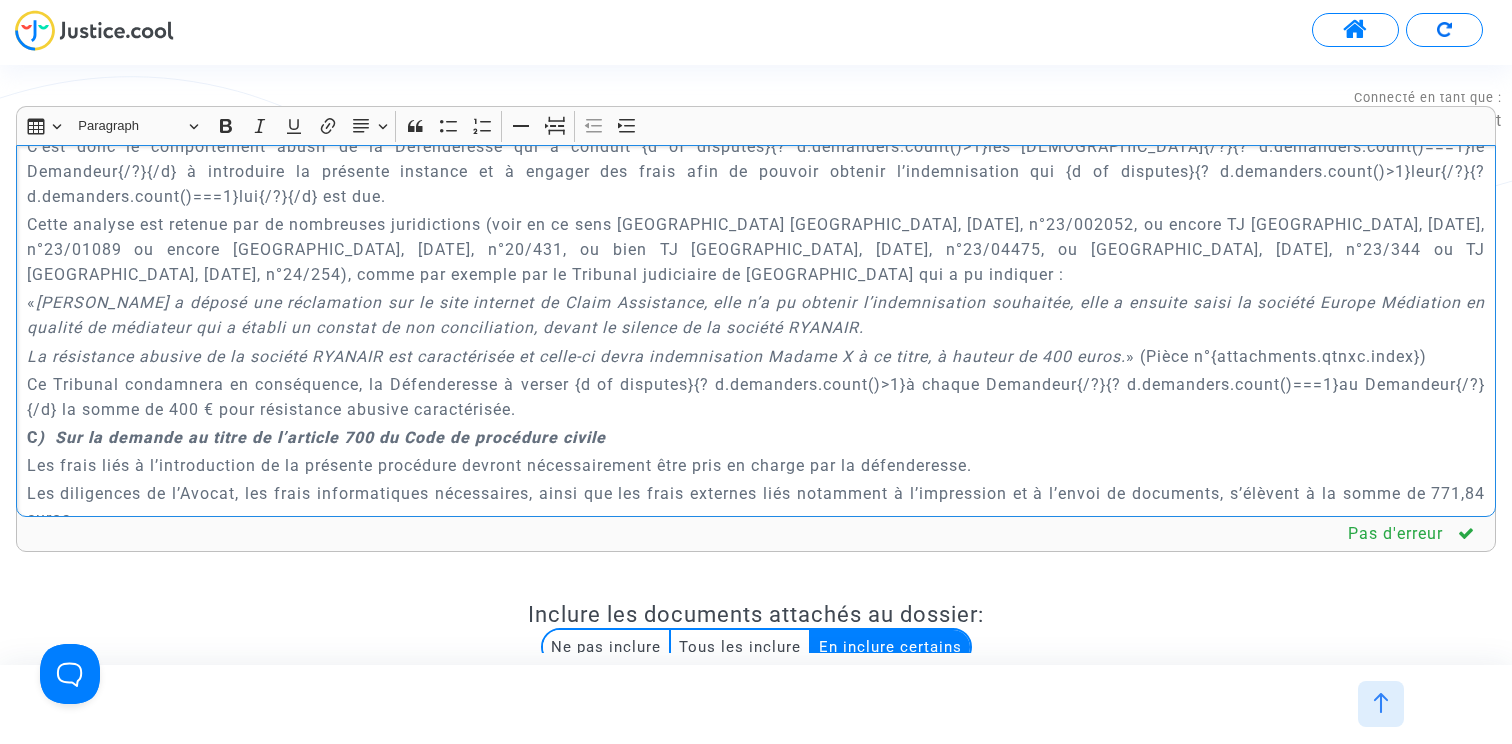 click on "Or, la Défenderesse a volontairement manqué à son obligation d’indemnisation {d of disputes}{? d.demanders.count()>1}des passagers et ce, malgré leurs demandes et leur{/?}{? d.demanders.count()===1}du passager et ce, malgré ses demandes et sa{/?}{/d} tentative de mise en demeure préalablement à l’introduction de la présente instance." 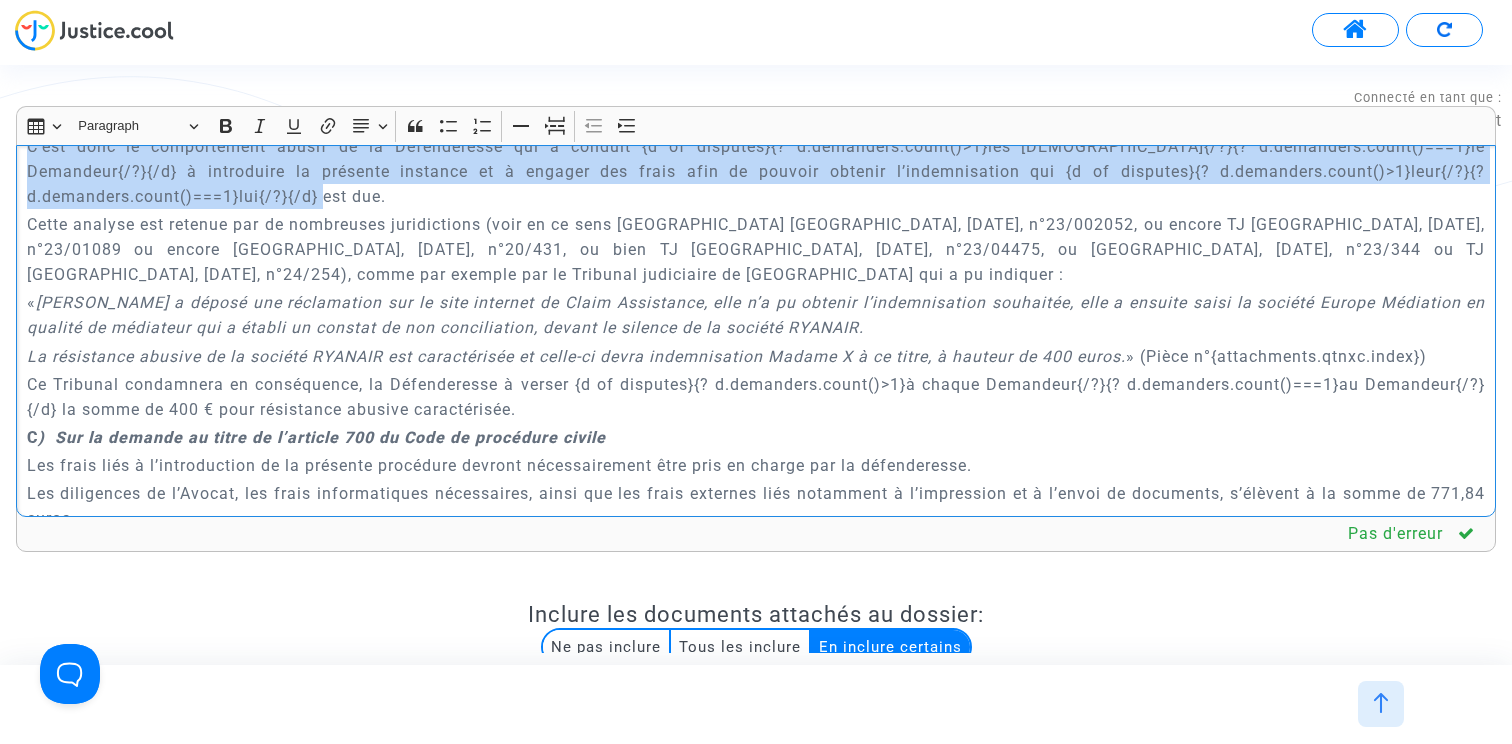 drag, startPoint x: 26, startPoint y: 266, endPoint x: 430, endPoint y: 369, distance: 416.92325 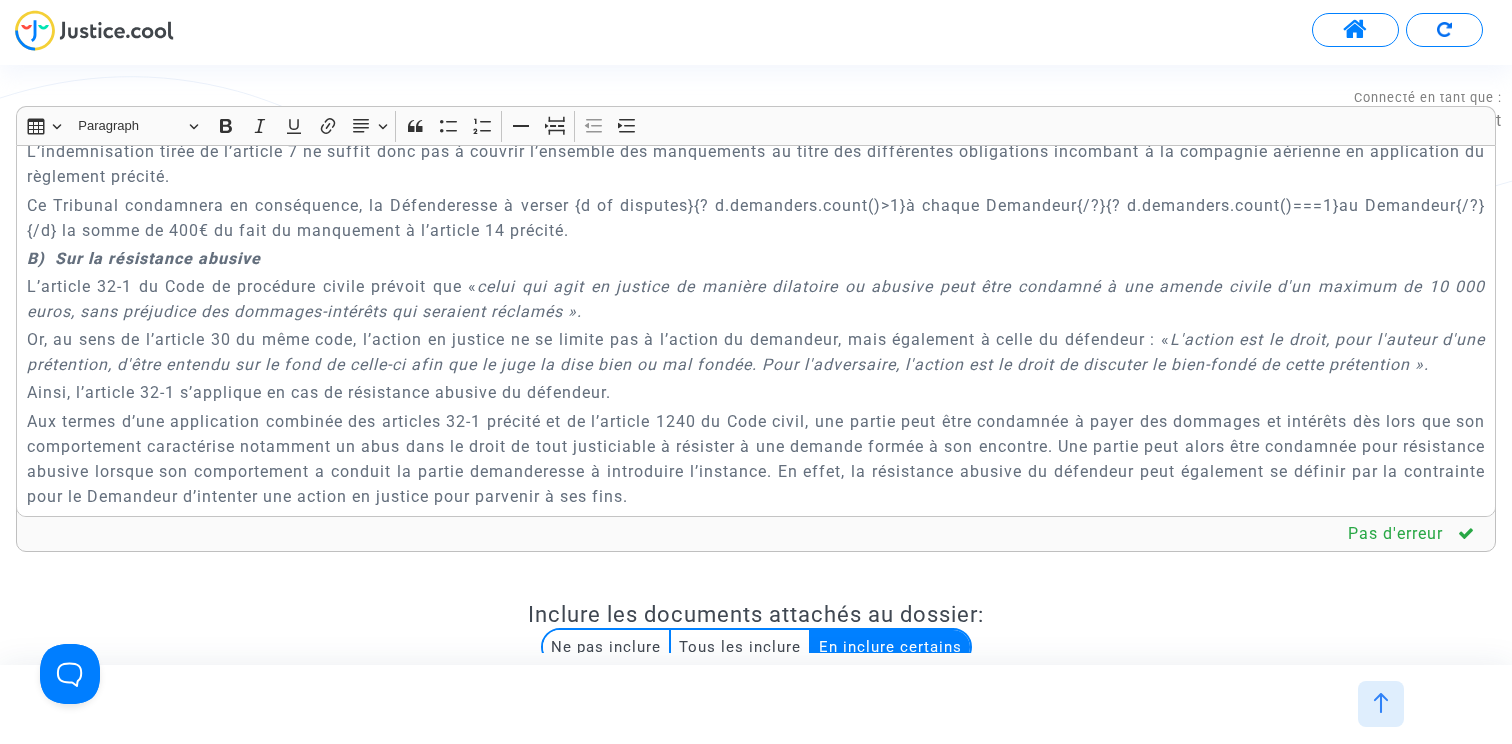 scroll, scrollTop: 5106, scrollLeft: 0, axis: vertical 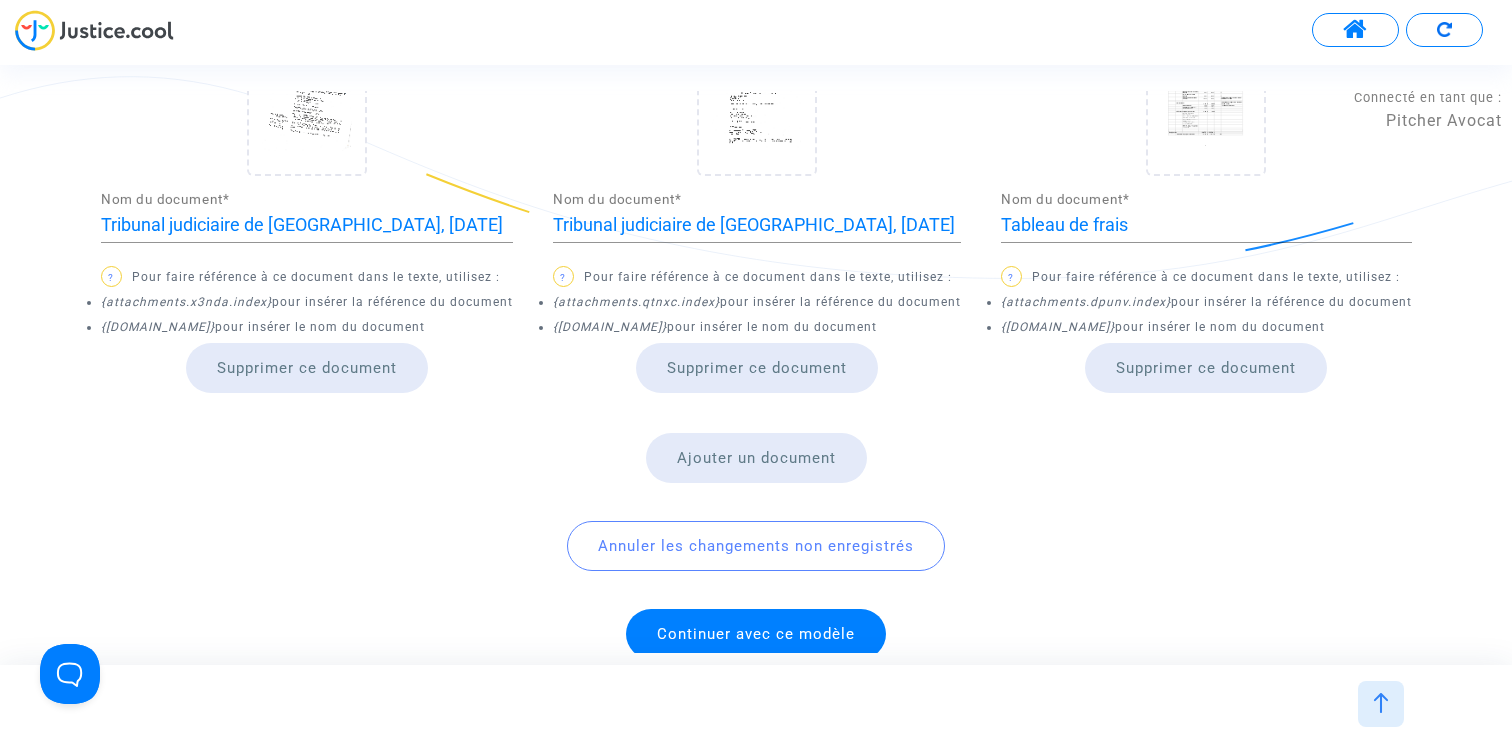 click on "Continuer avec ce modèle" 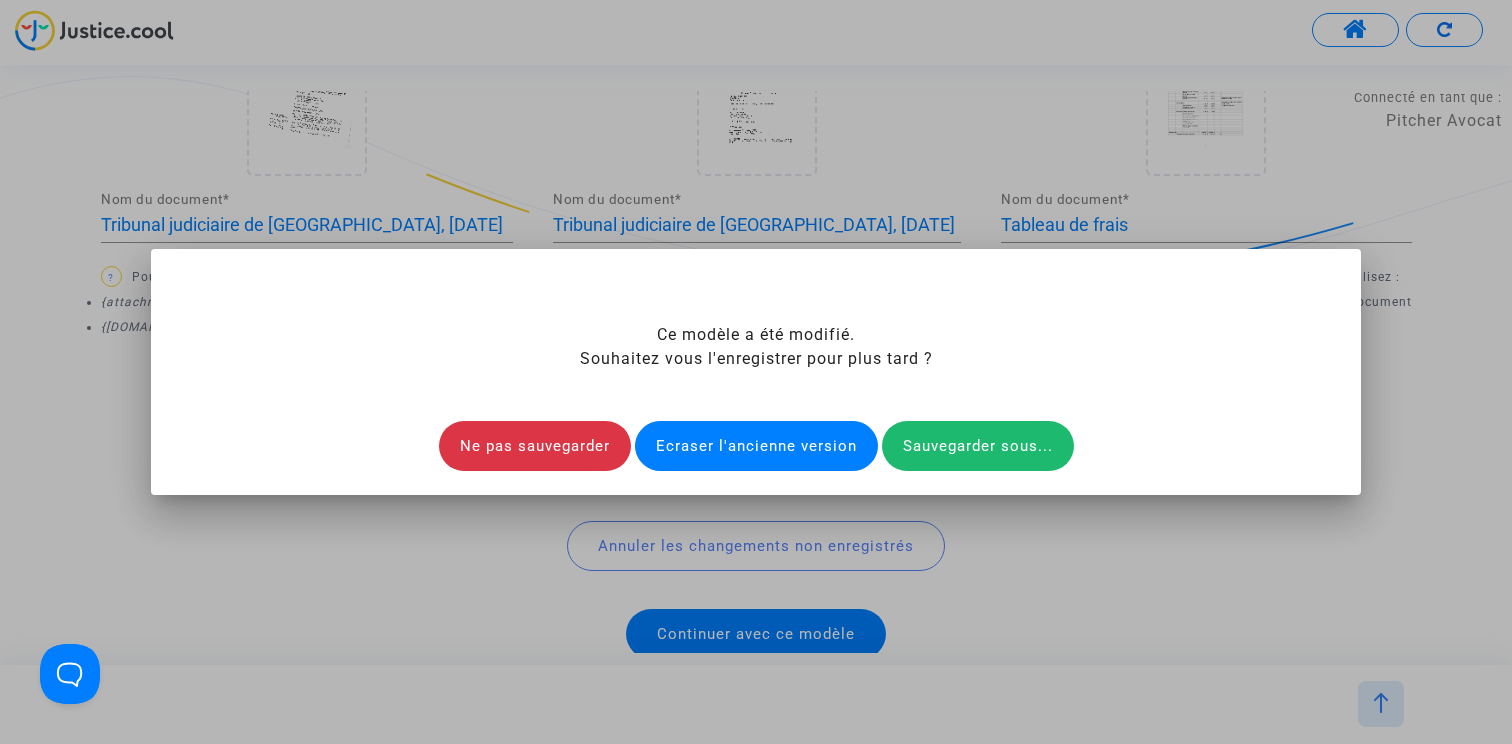 click on "Ecraser l'ancienne version" at bounding box center [756, 446] 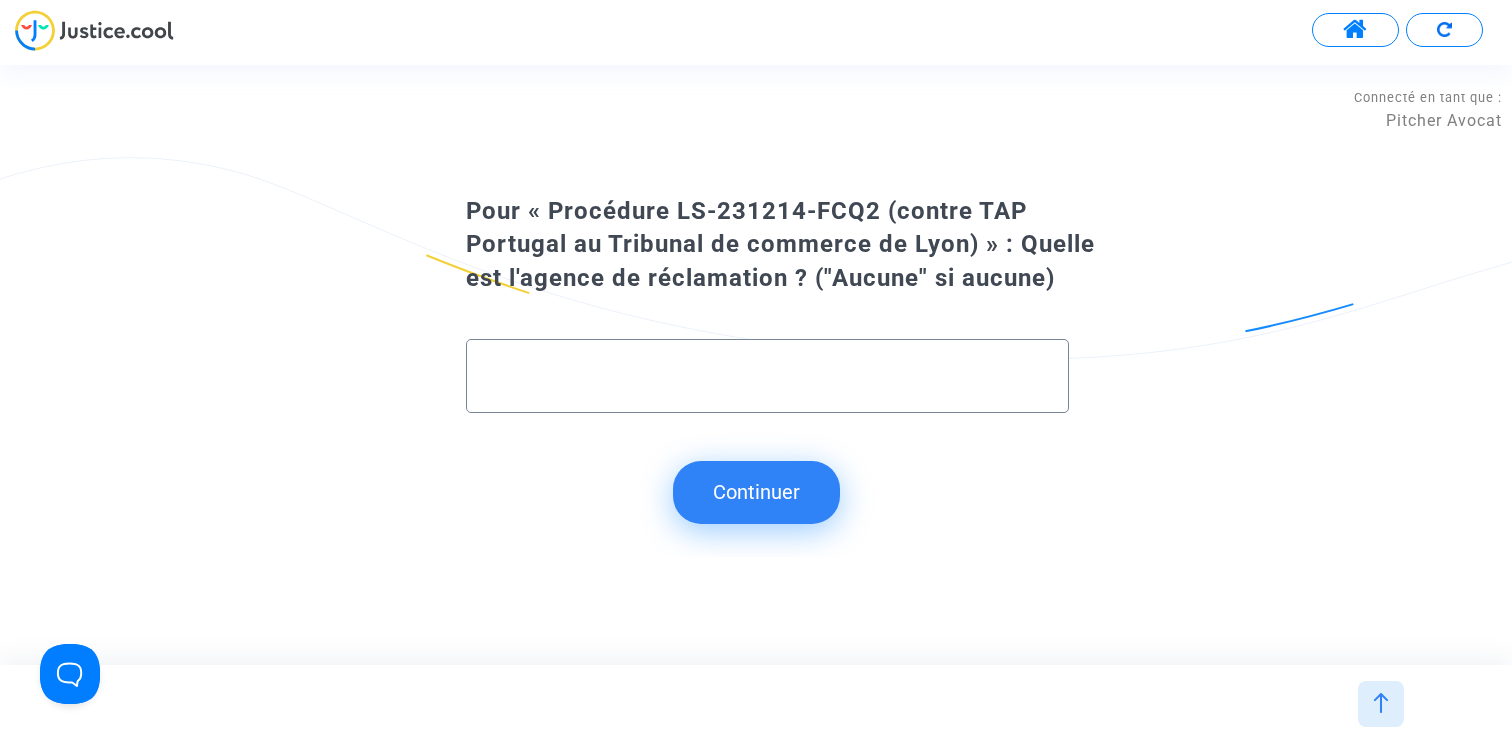 type 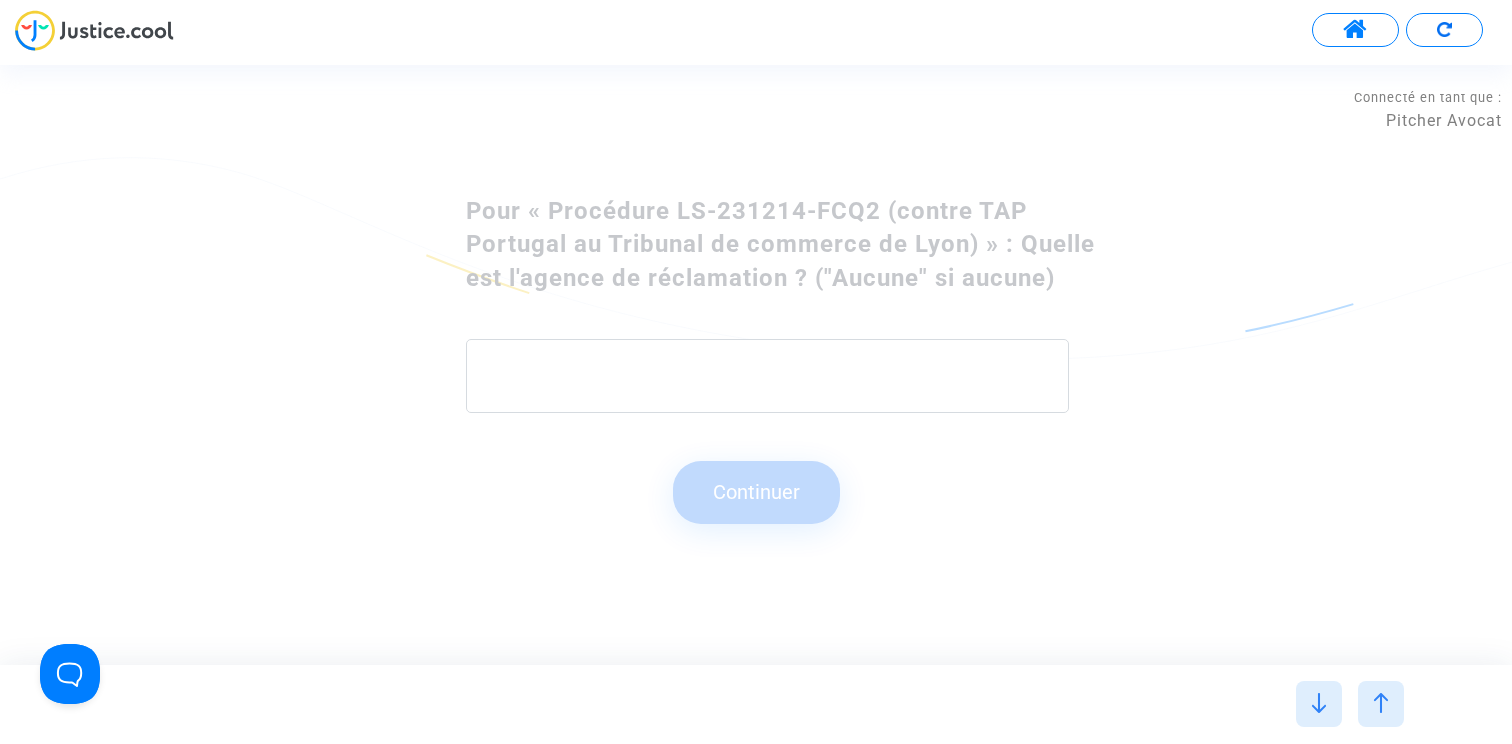 scroll, scrollTop: 0, scrollLeft: 0, axis: both 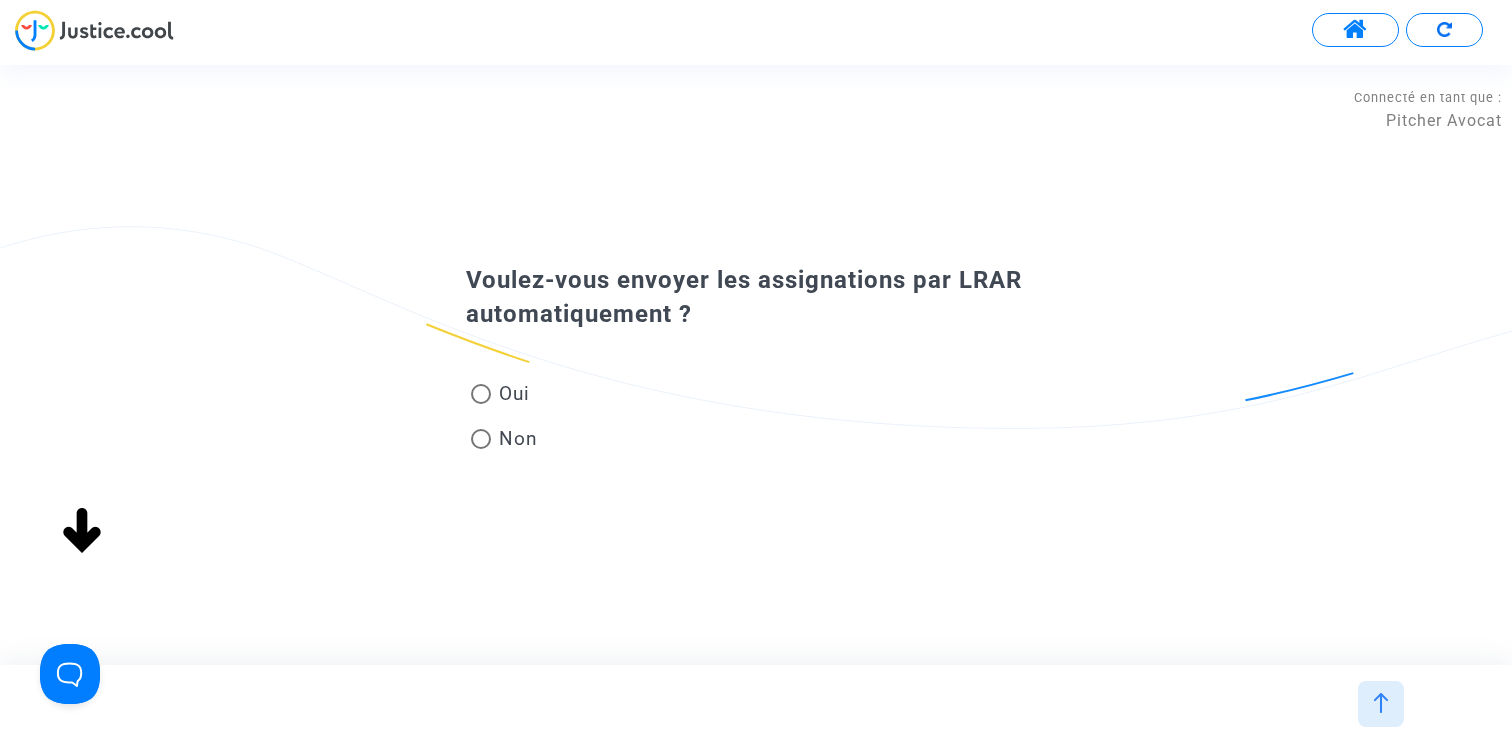click on "Non" at bounding box center (514, 438) 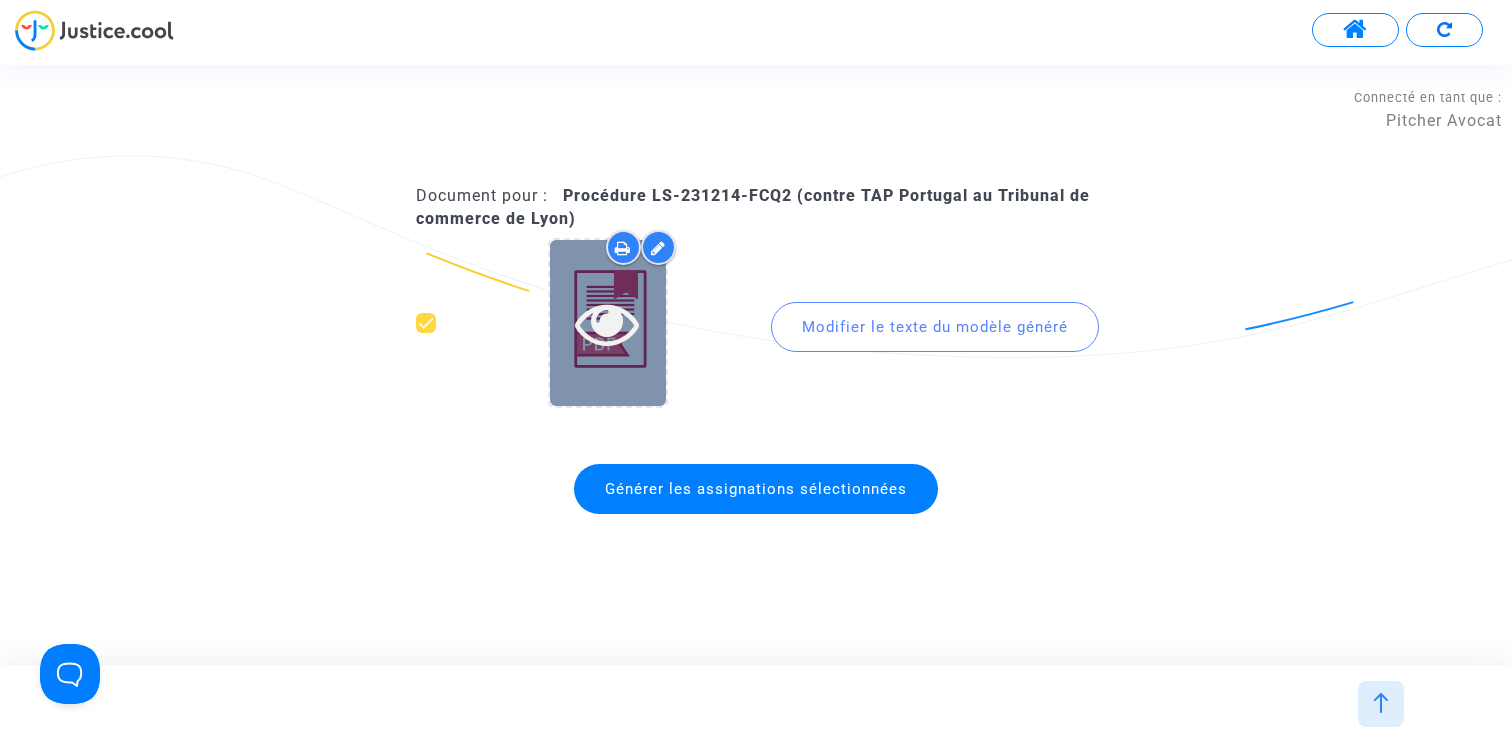 click at bounding box center [607, 323] 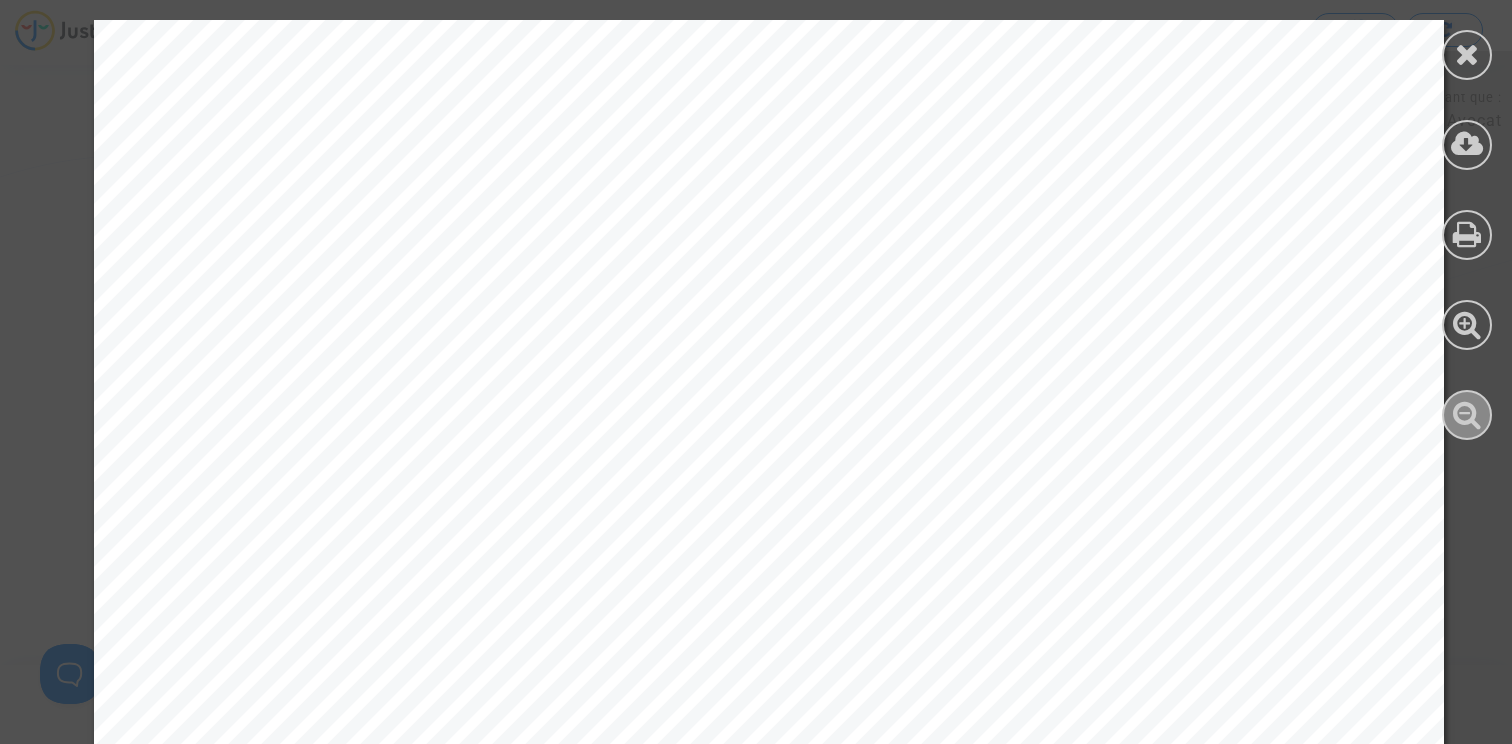 click at bounding box center (1467, 415) 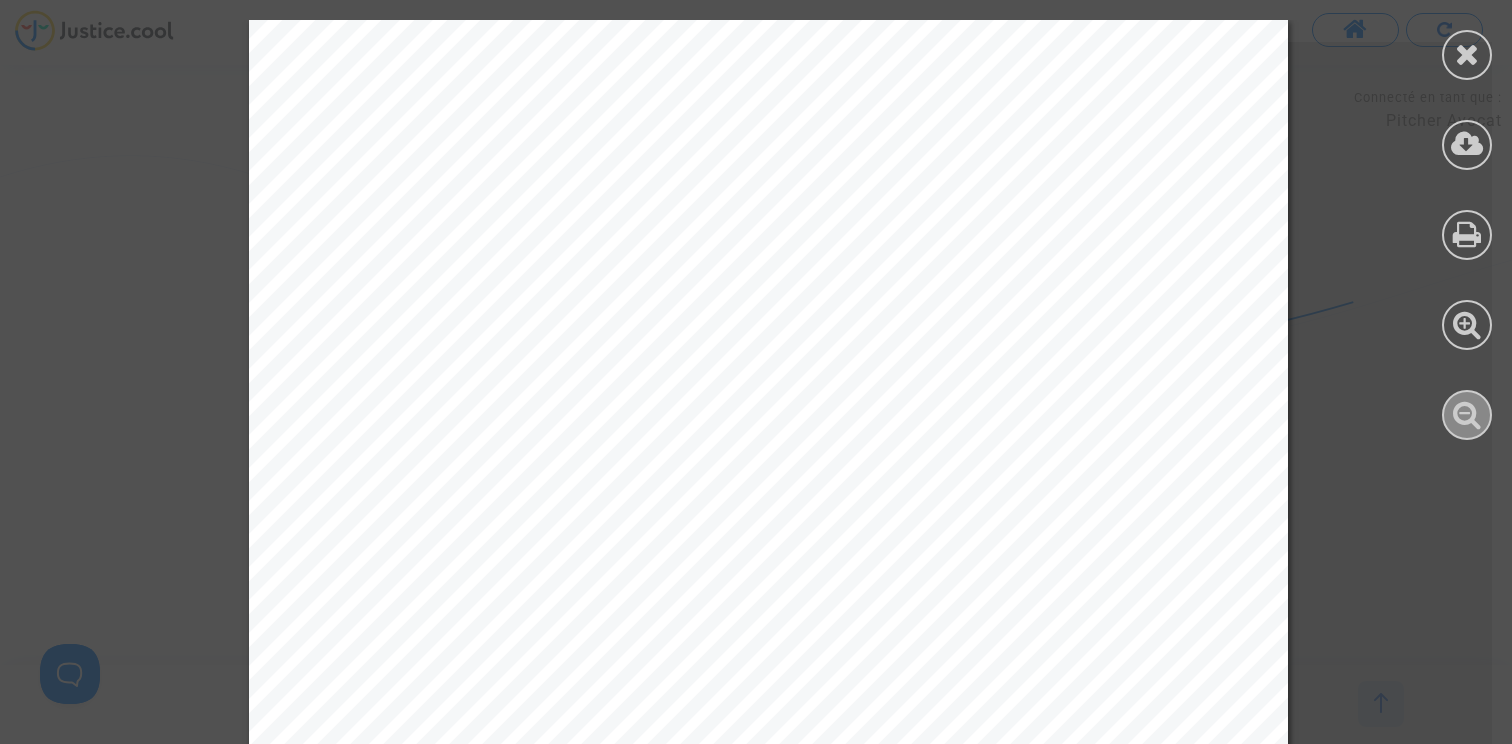 click at bounding box center [1467, 415] 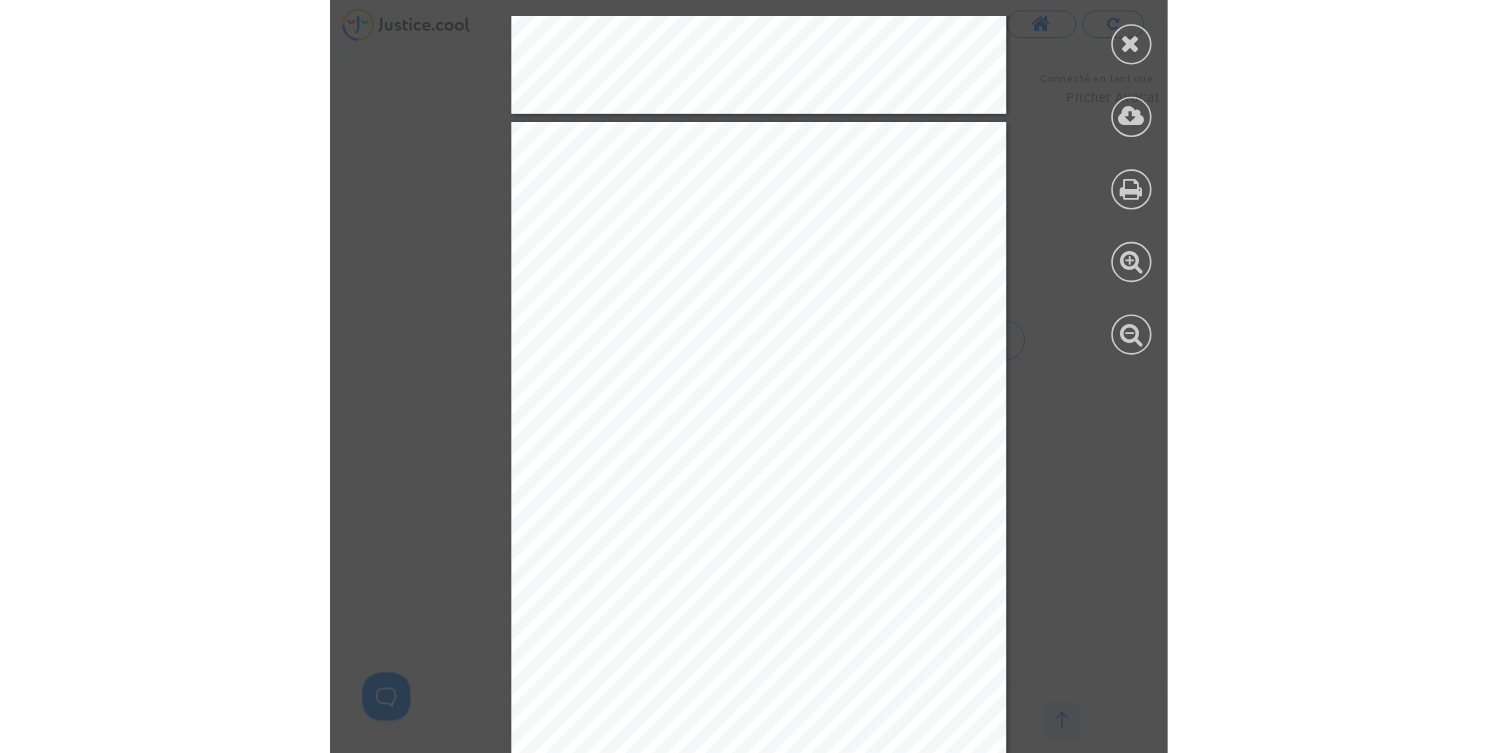 scroll, scrollTop: 7765, scrollLeft: 0, axis: vertical 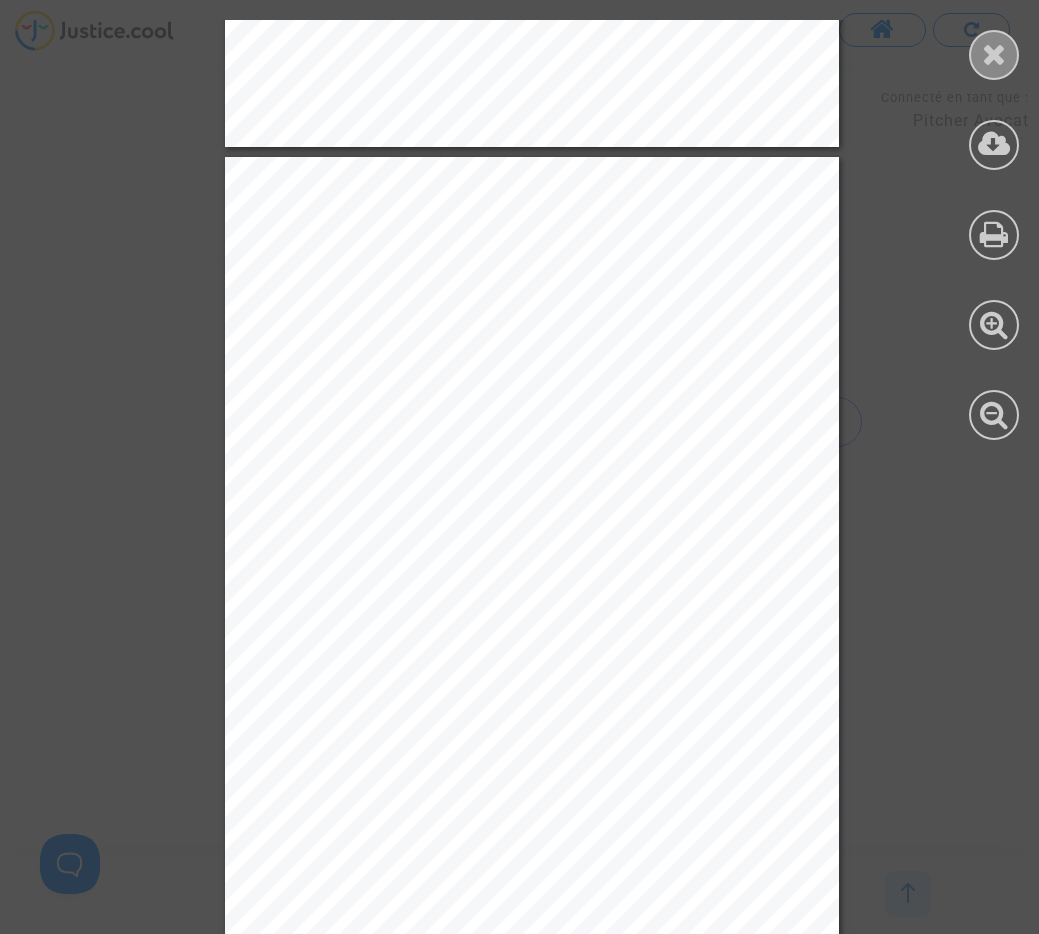 click at bounding box center (994, 54) 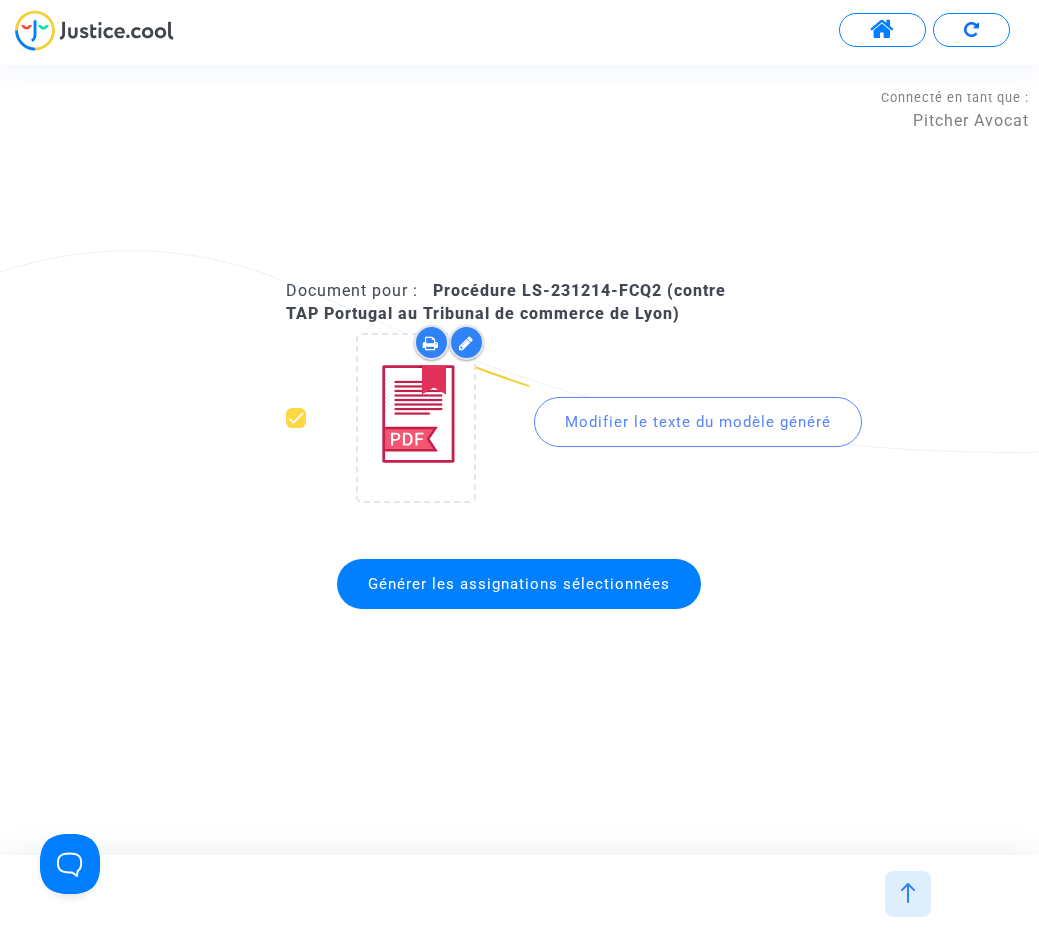click at bounding box center (882, 30) 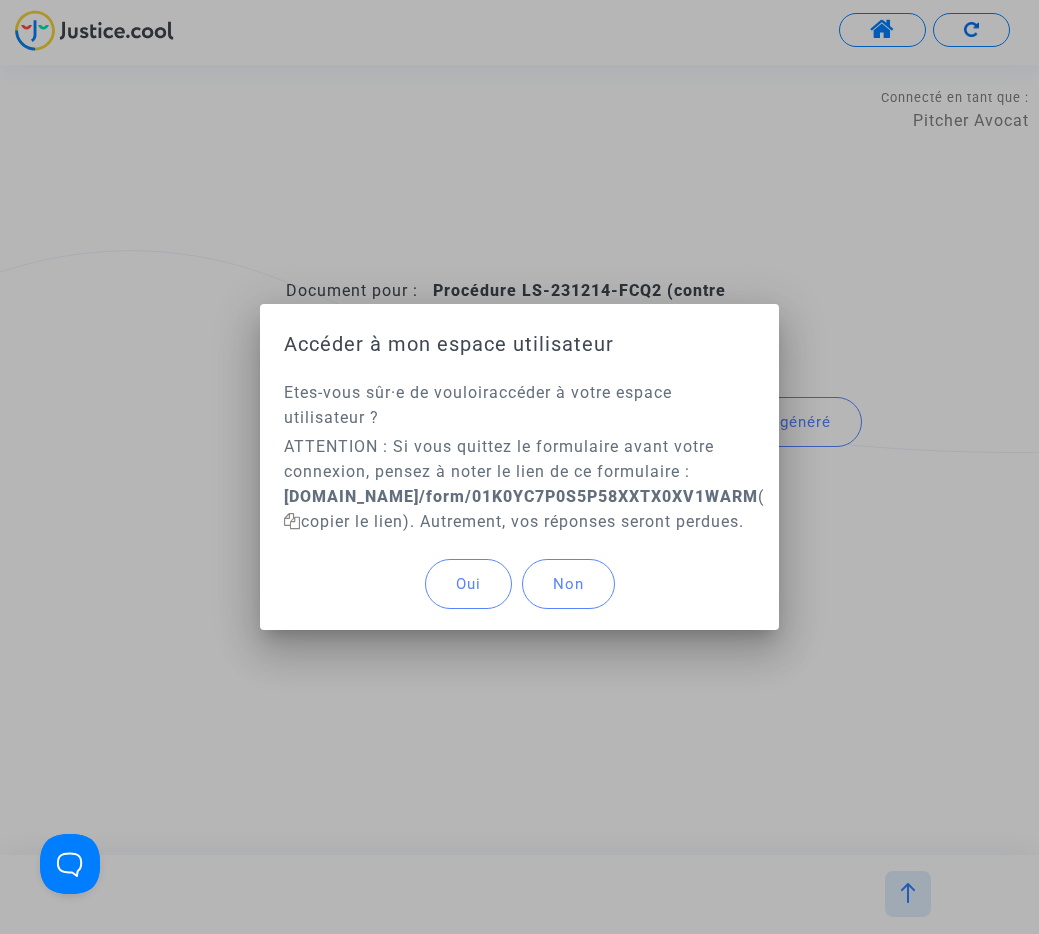 click on "Oui" at bounding box center (468, 584) 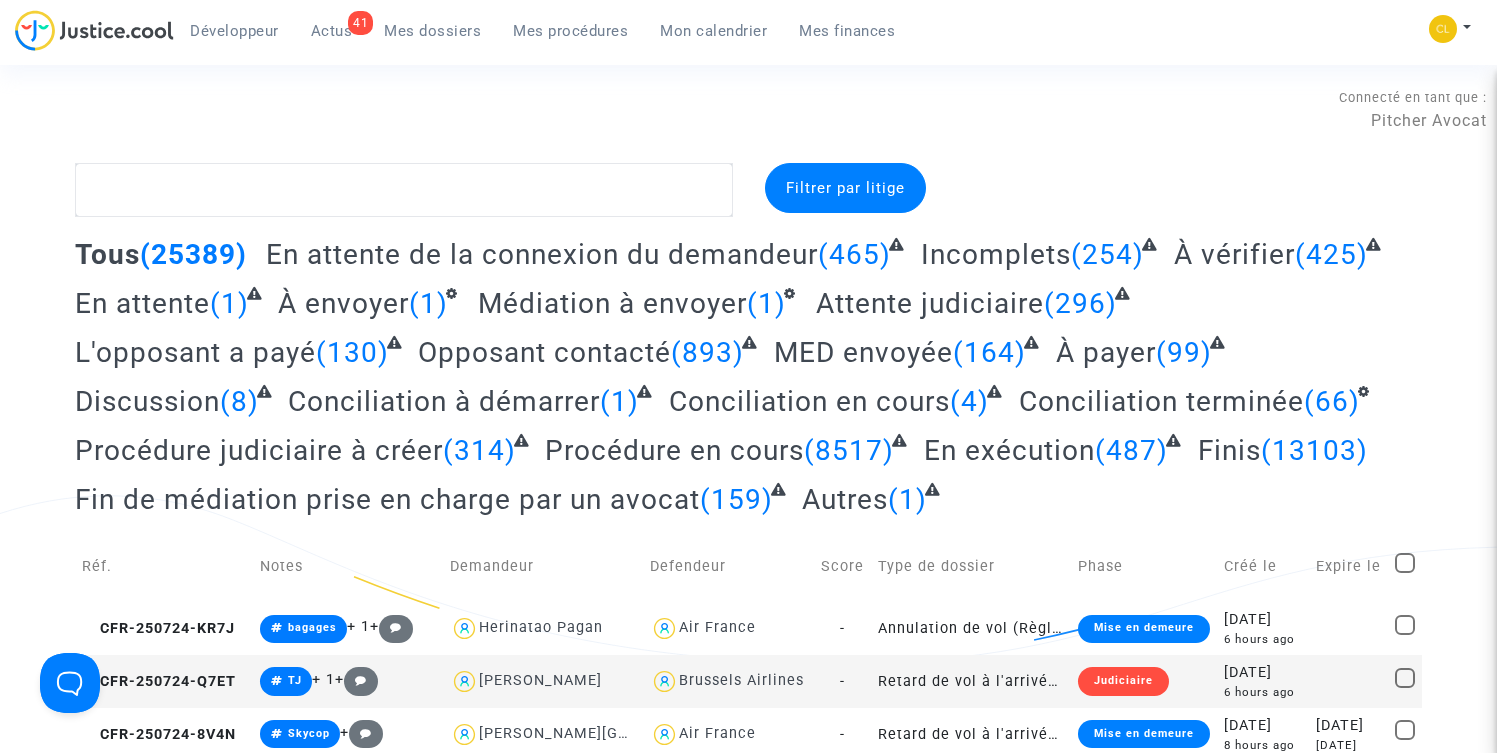 click on "Mes procédures" at bounding box center [570, 31] 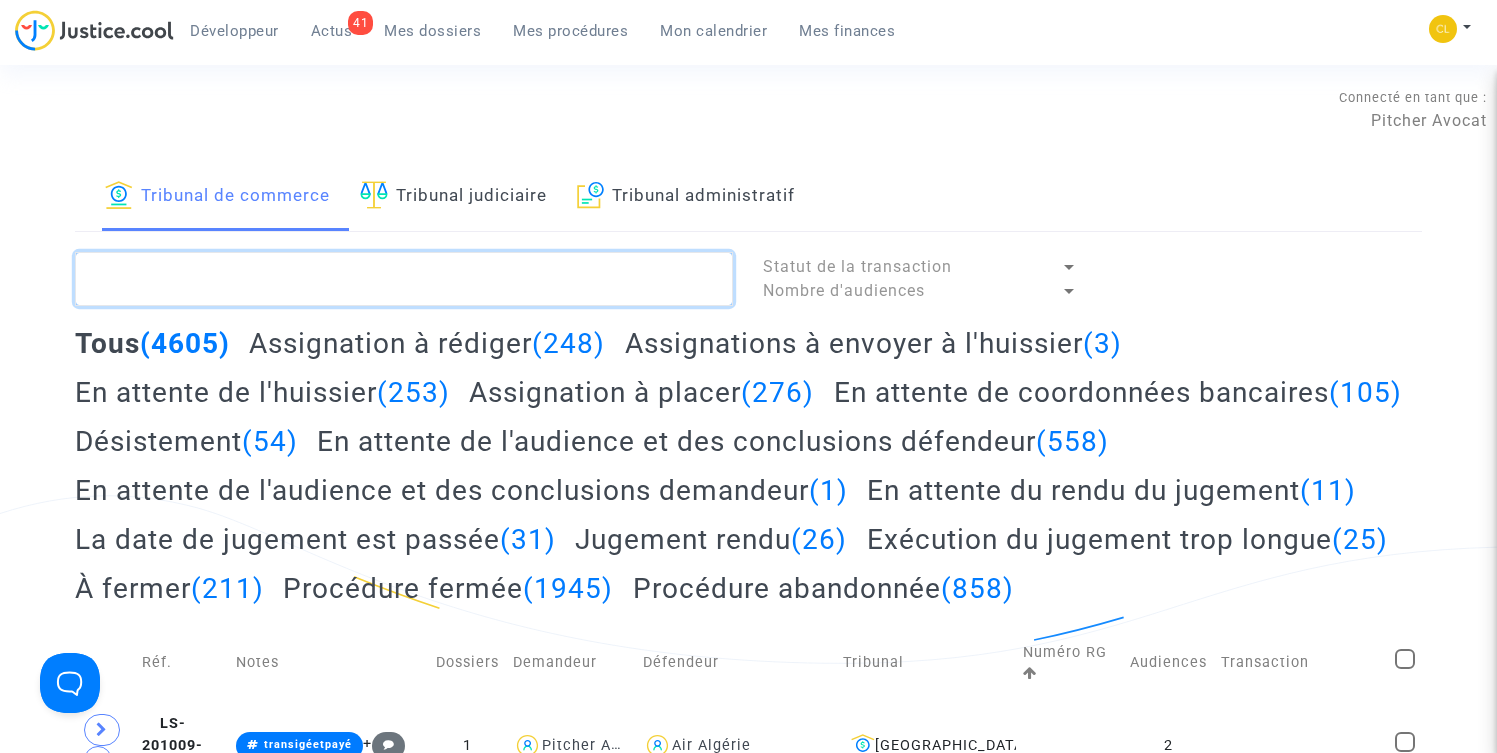 click 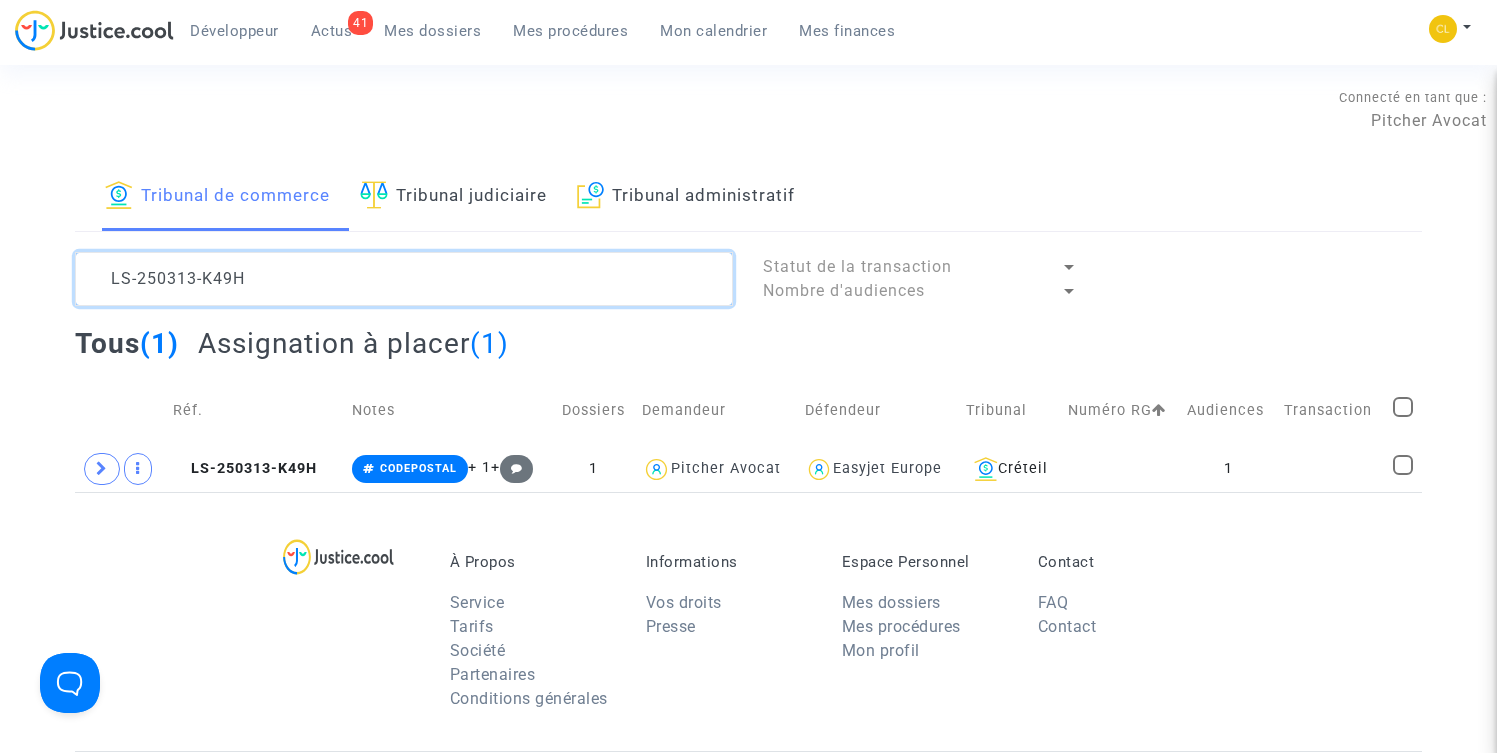 click 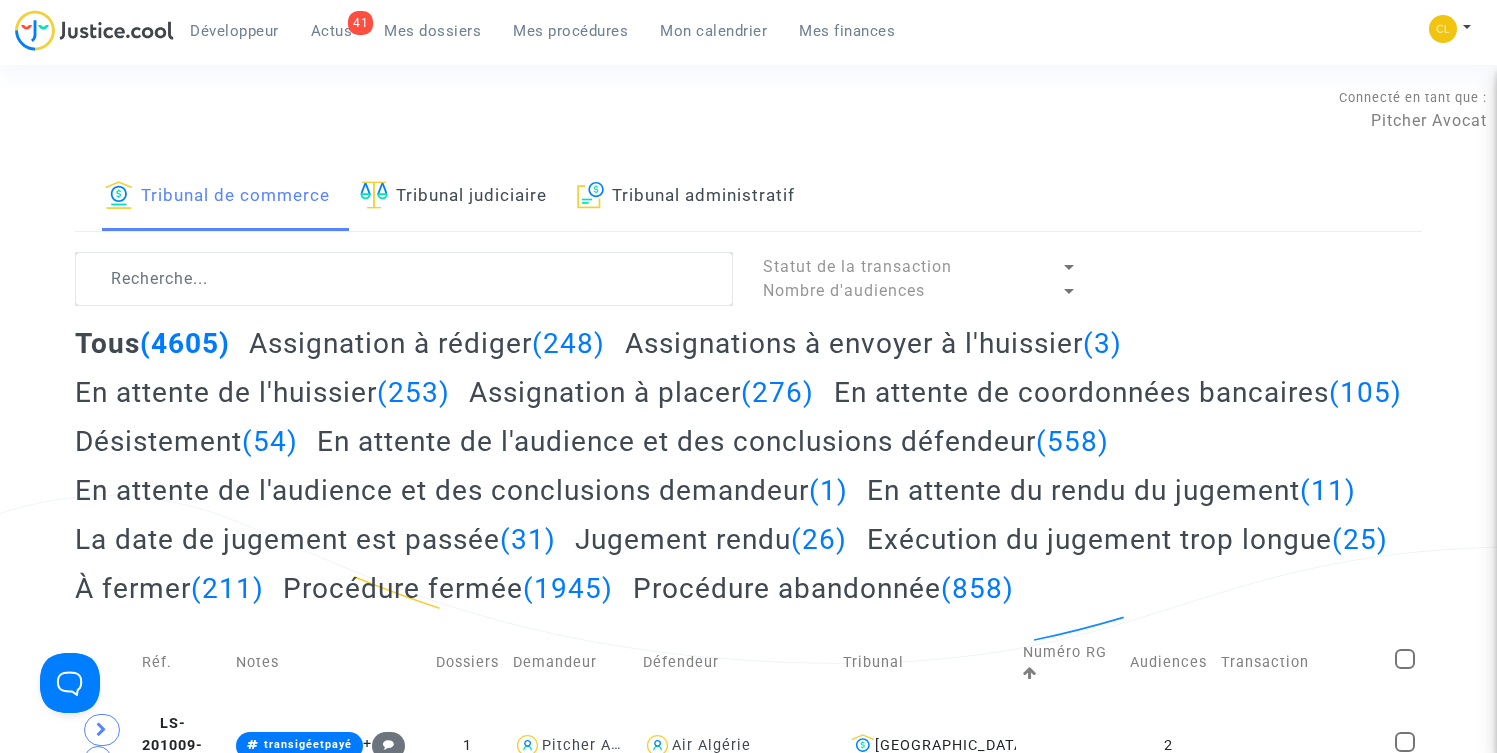 click on "Assignation à placer  (276)" 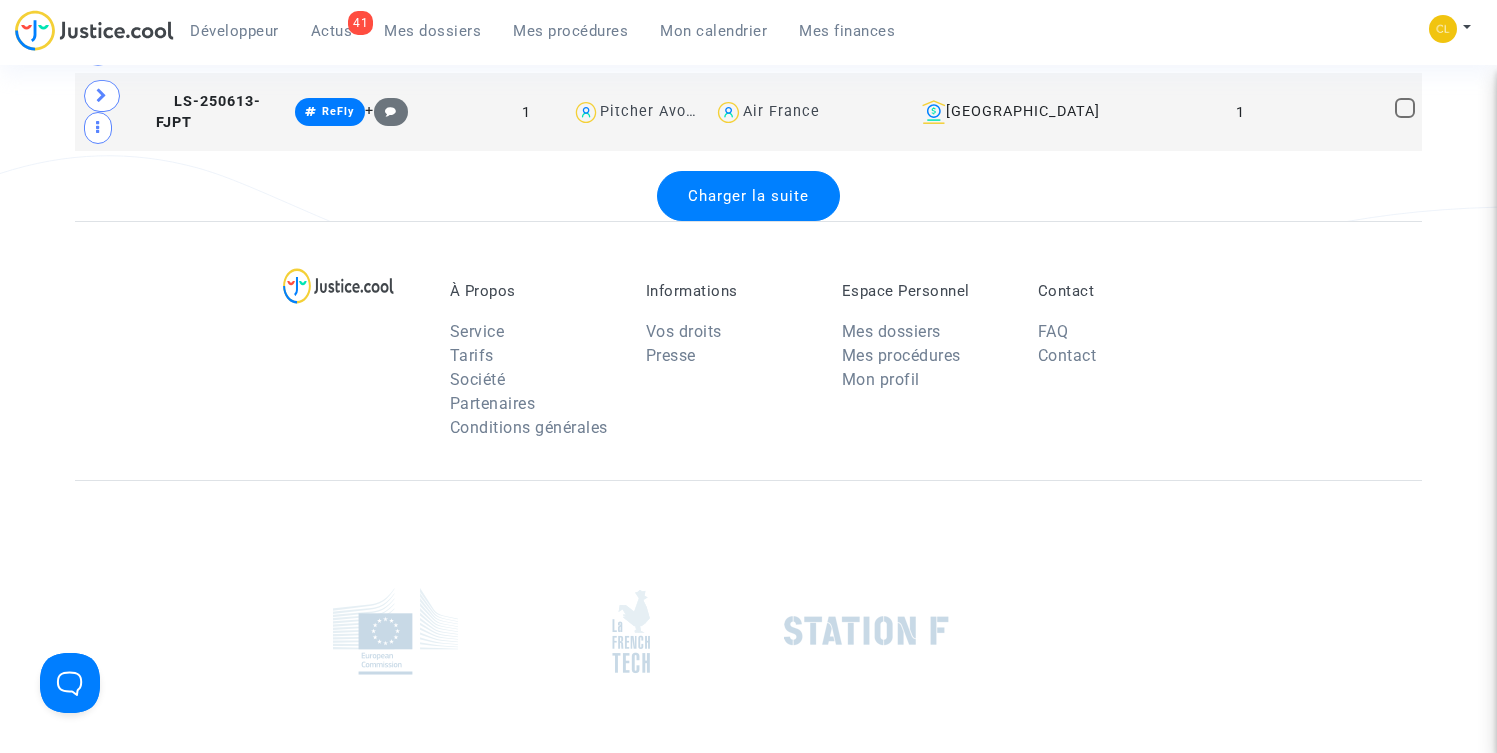 scroll, scrollTop: 4466, scrollLeft: 0, axis: vertical 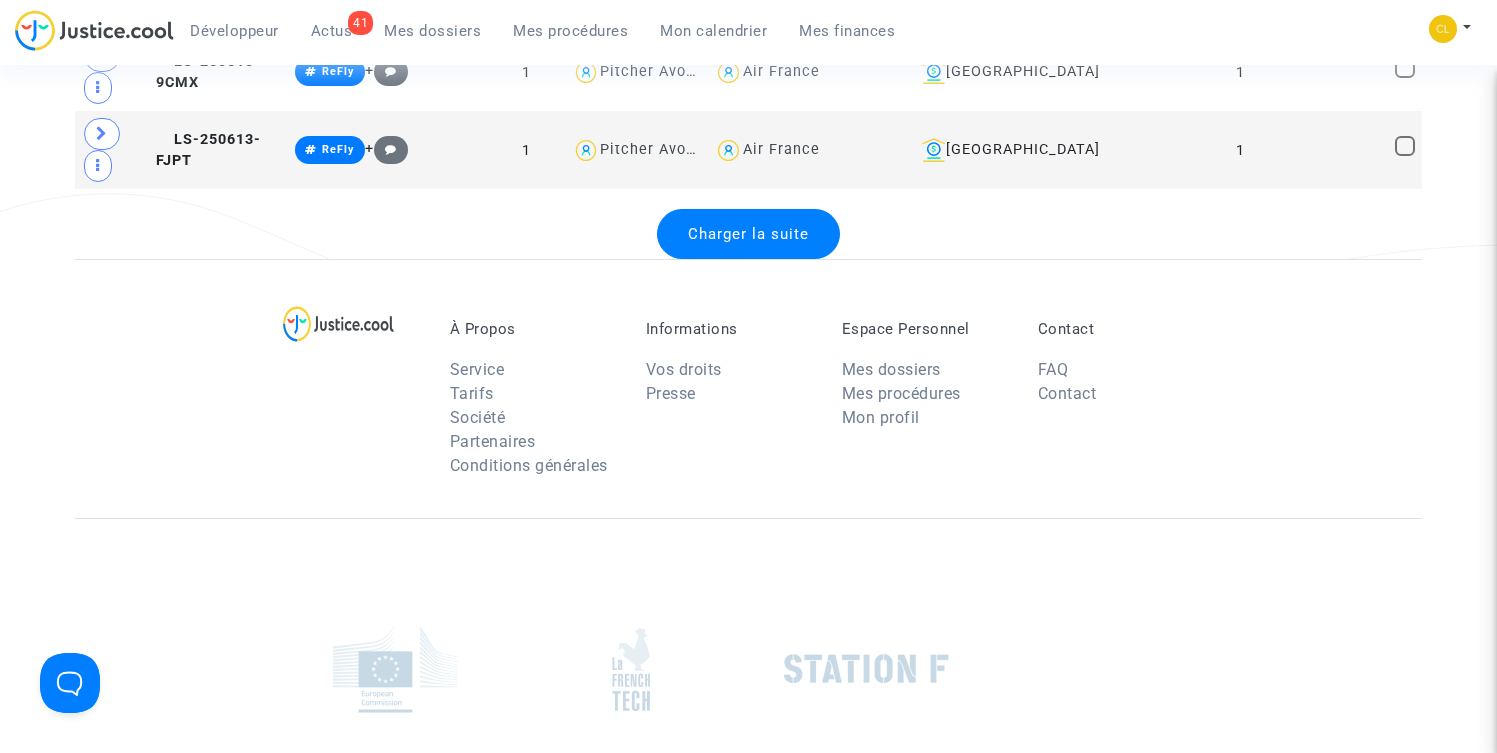 click on "Charger la suite" 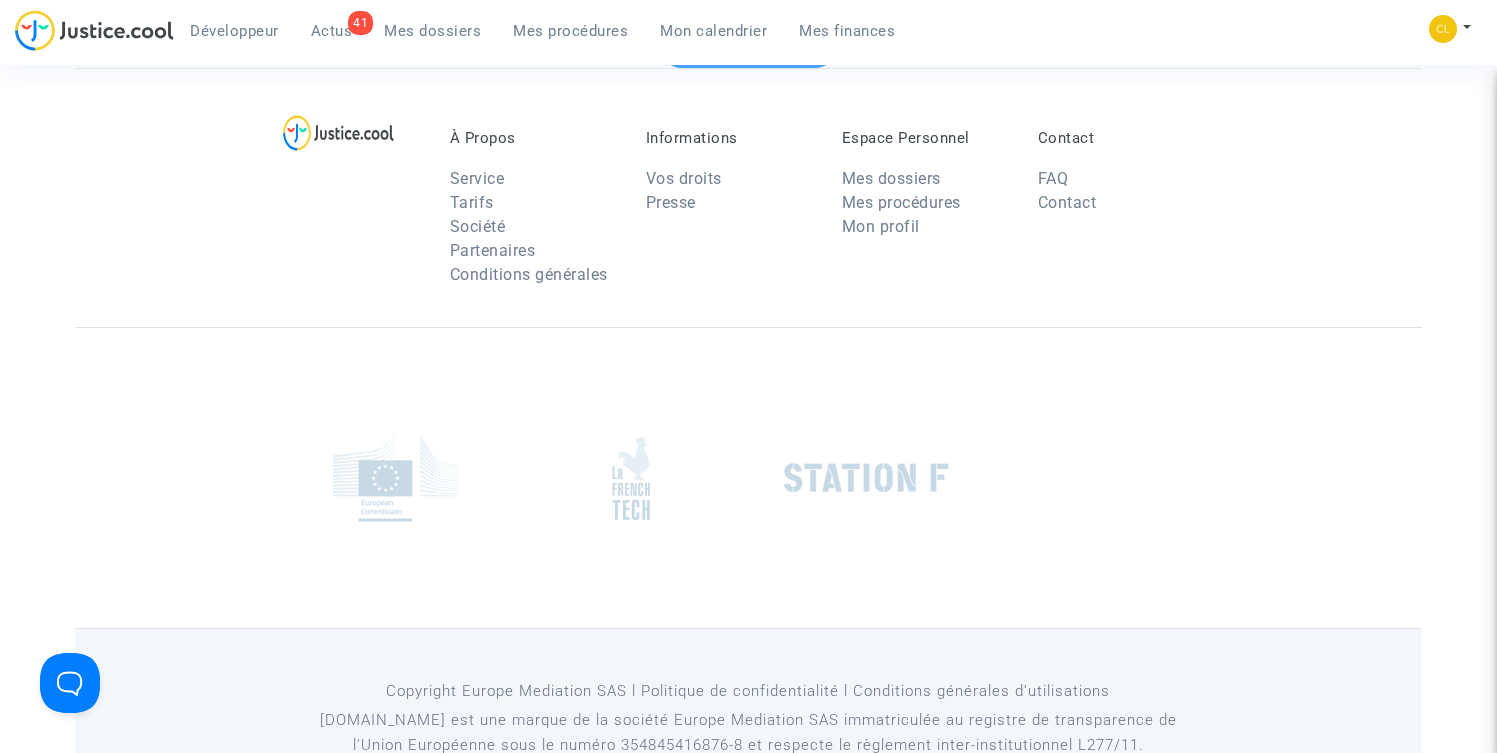 scroll, scrollTop: 8209, scrollLeft: 0, axis: vertical 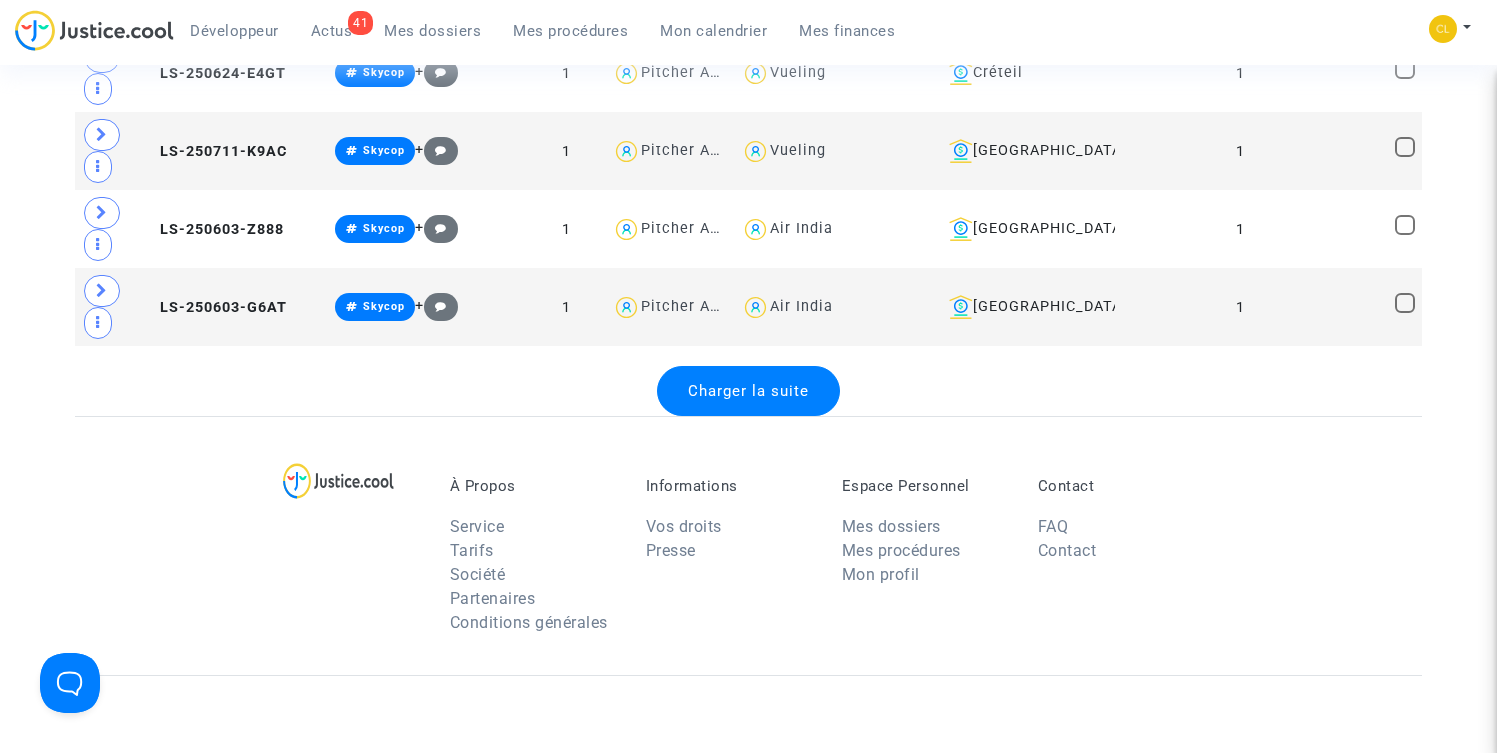click on "Charger la suite" 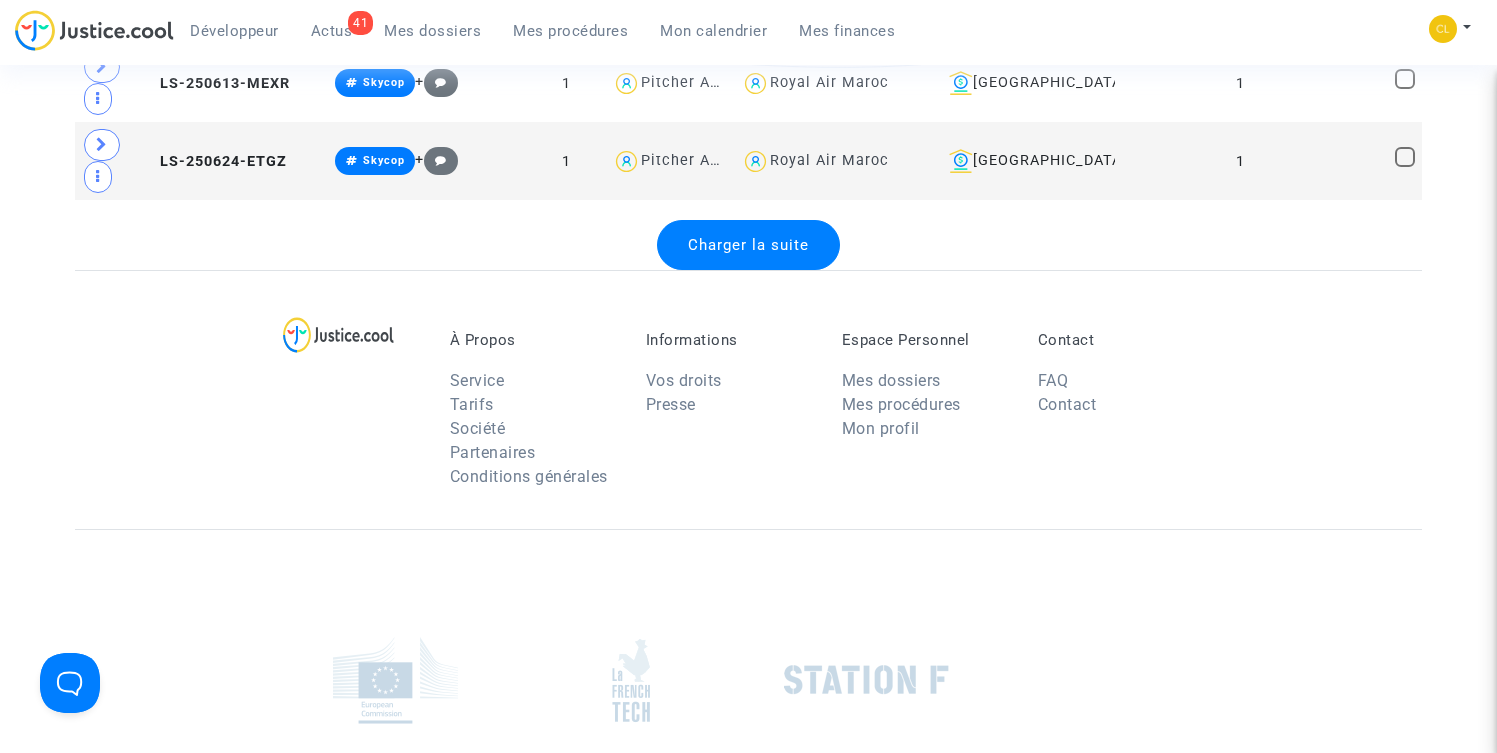 scroll, scrollTop: 12180, scrollLeft: 0, axis: vertical 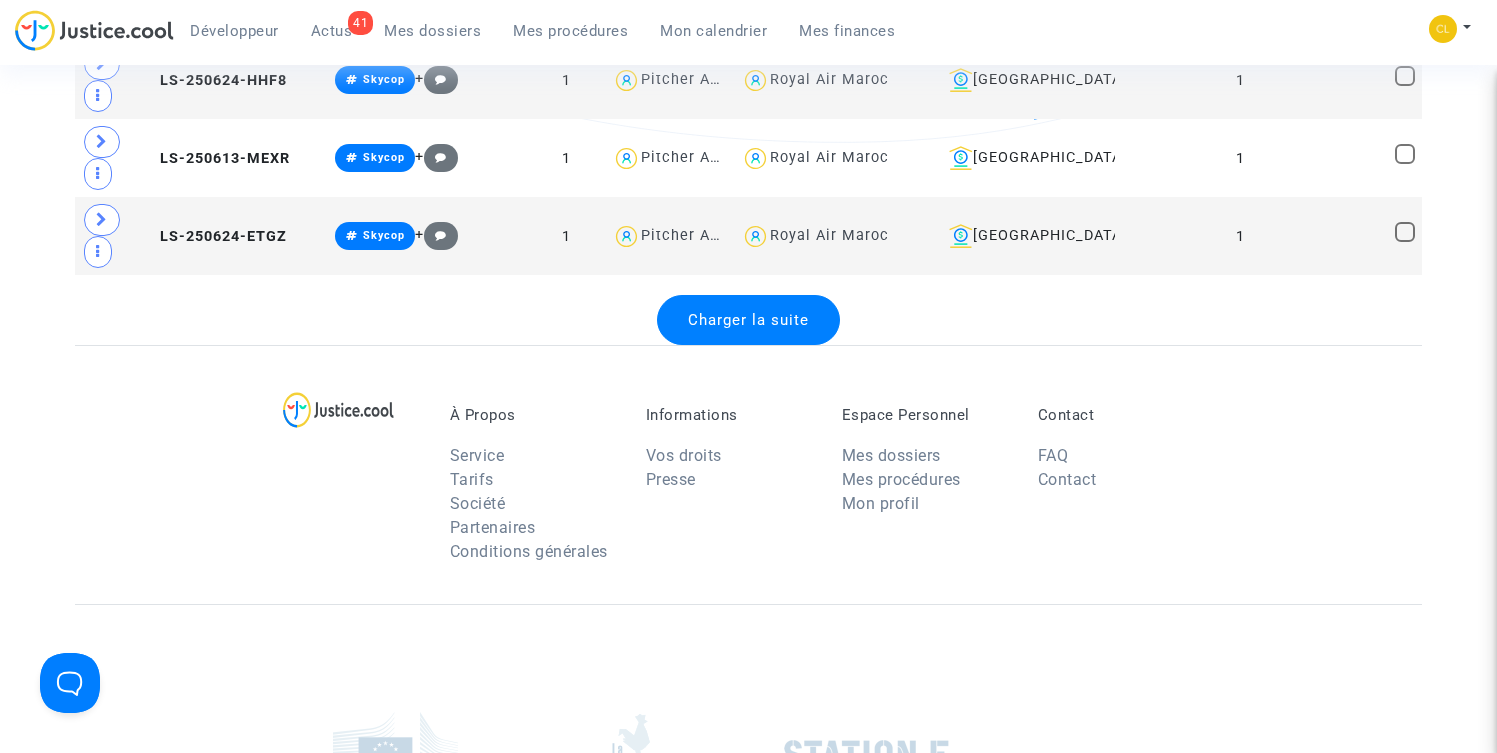 click on "À Propos  Service   Tarifs   Société   Partenaires   Conditions générales  Informations  Vos droits   Presse  Espace Personnel  Mes dossiers   Mes procédures   Mon profil   Contact   FAQ   Contact" at bounding box center (748, 474) 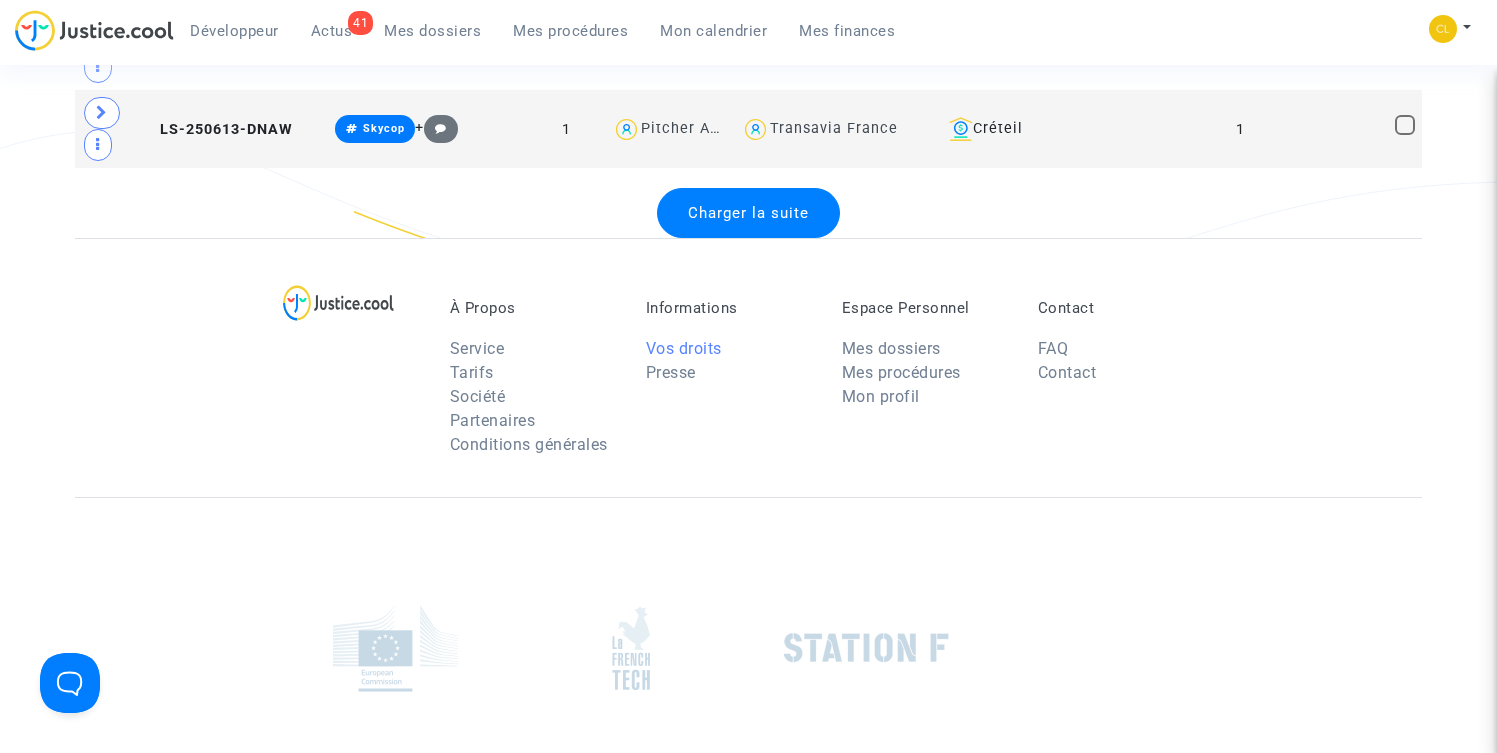 scroll, scrollTop: 16172, scrollLeft: 0, axis: vertical 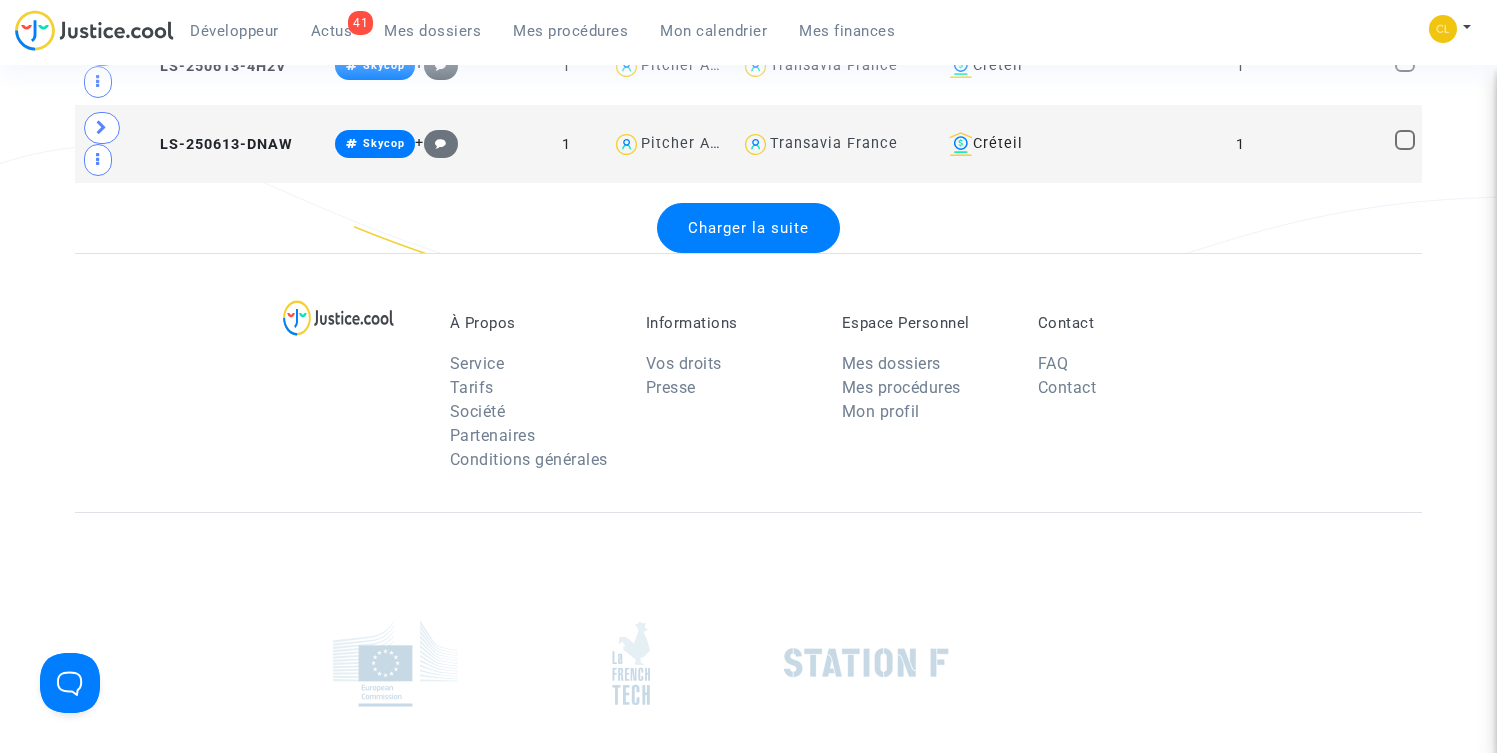 click on "Charger la suite" 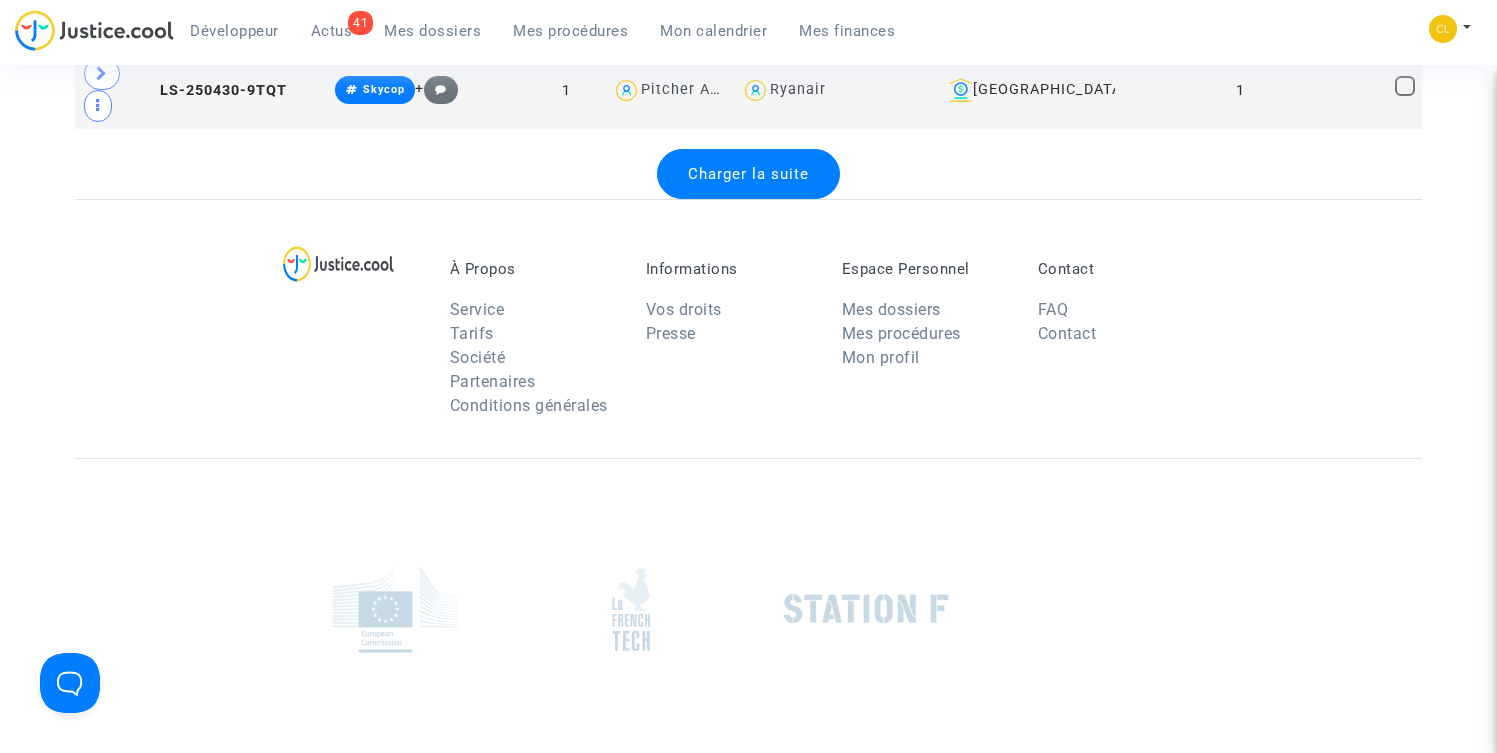 scroll, scrollTop: 20023, scrollLeft: 0, axis: vertical 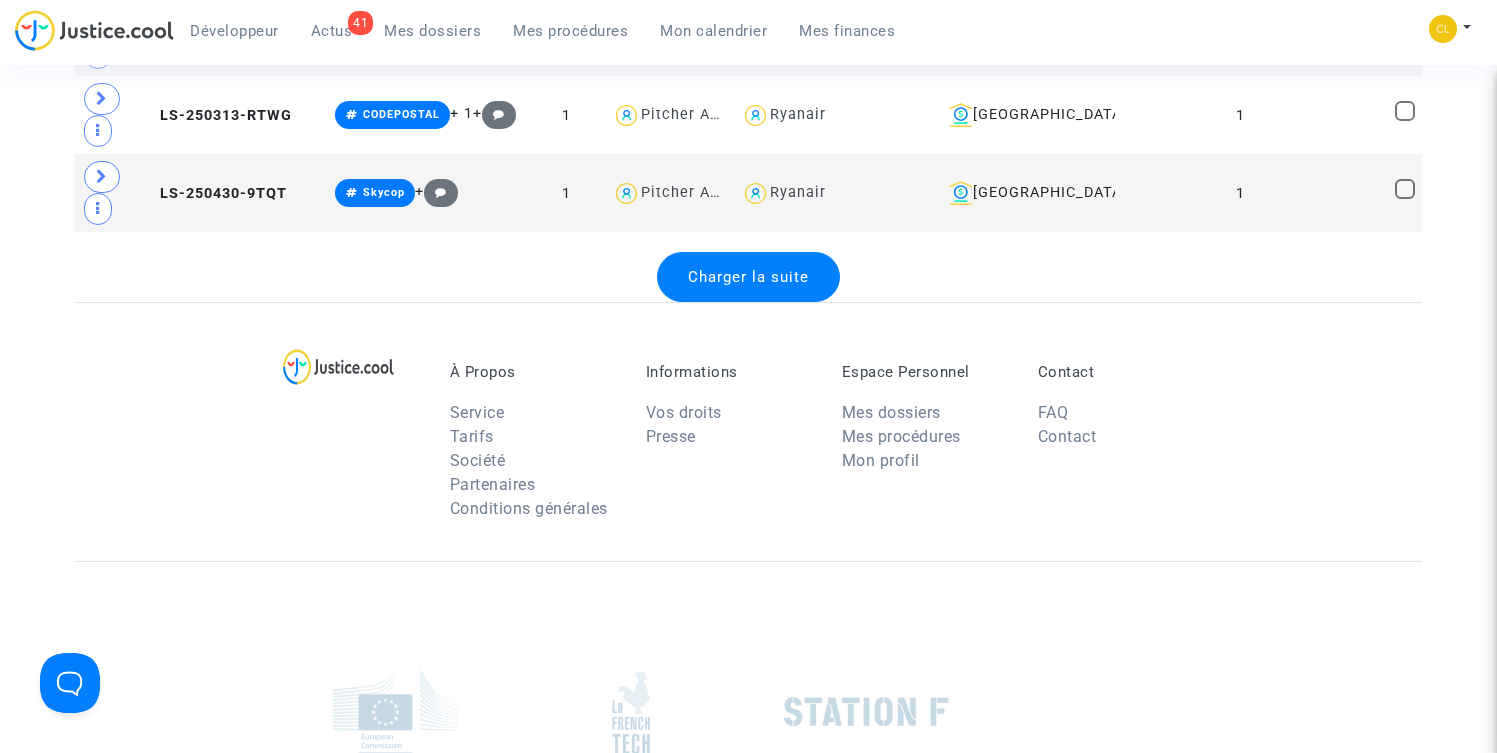 click on "Charger la suite" 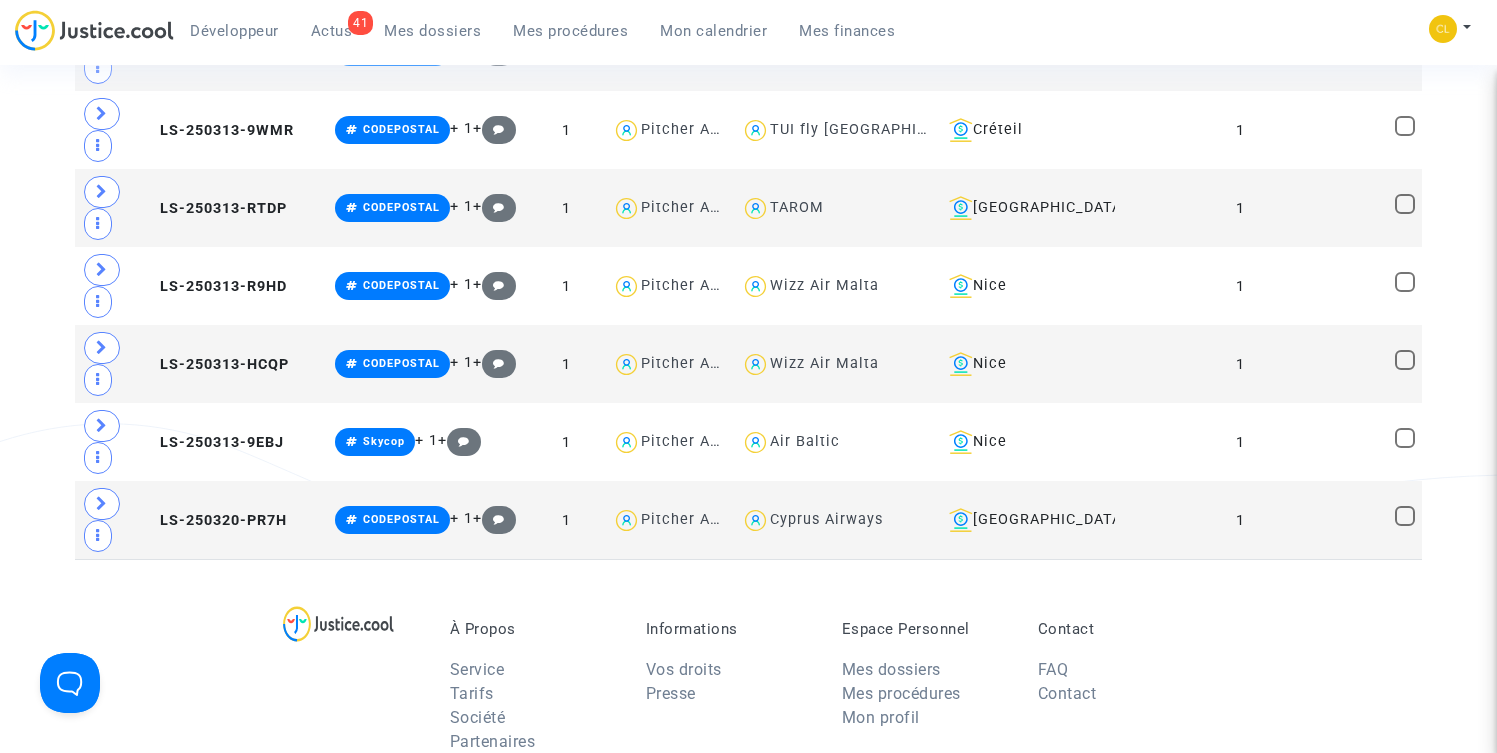 scroll, scrollTop: 20824, scrollLeft: 0, axis: vertical 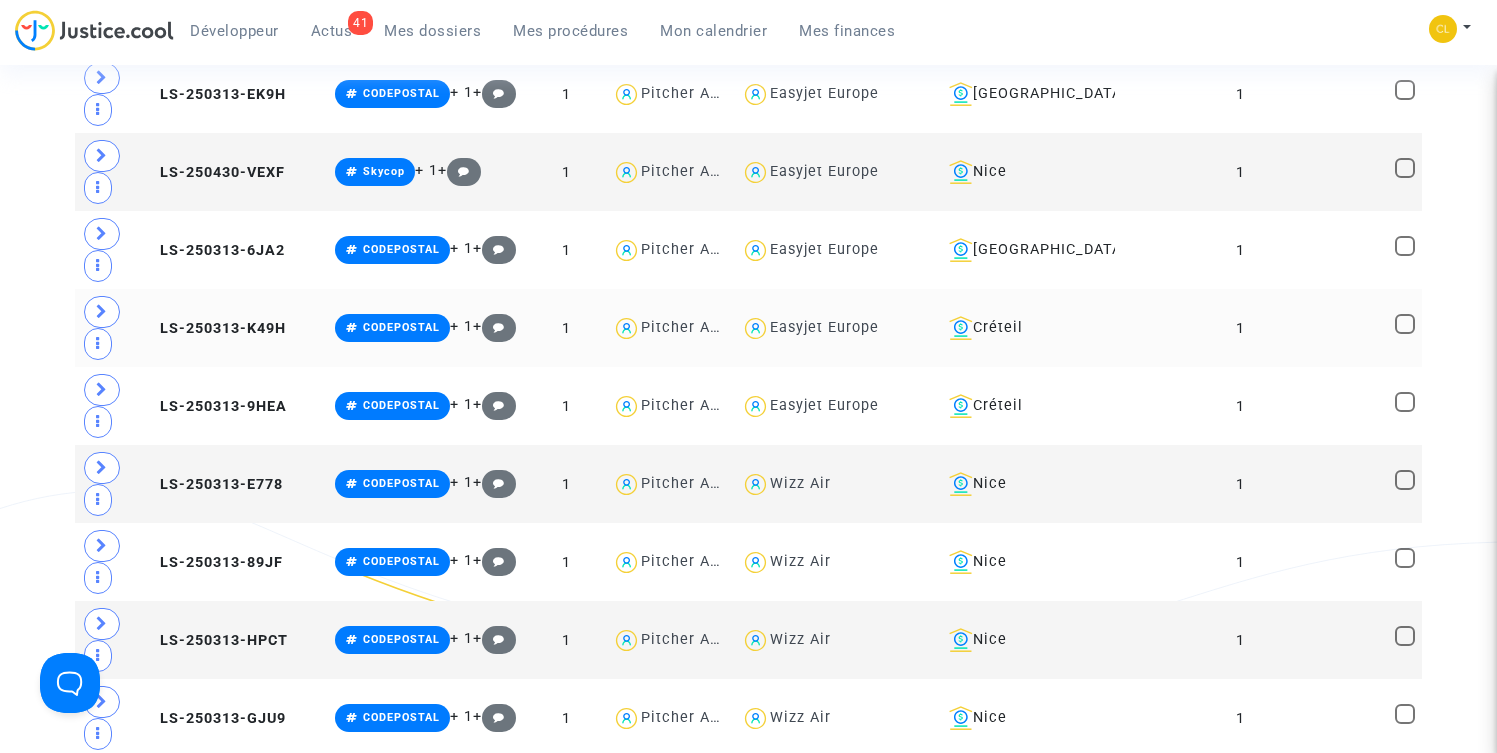 click on "LS-250313-K49H" 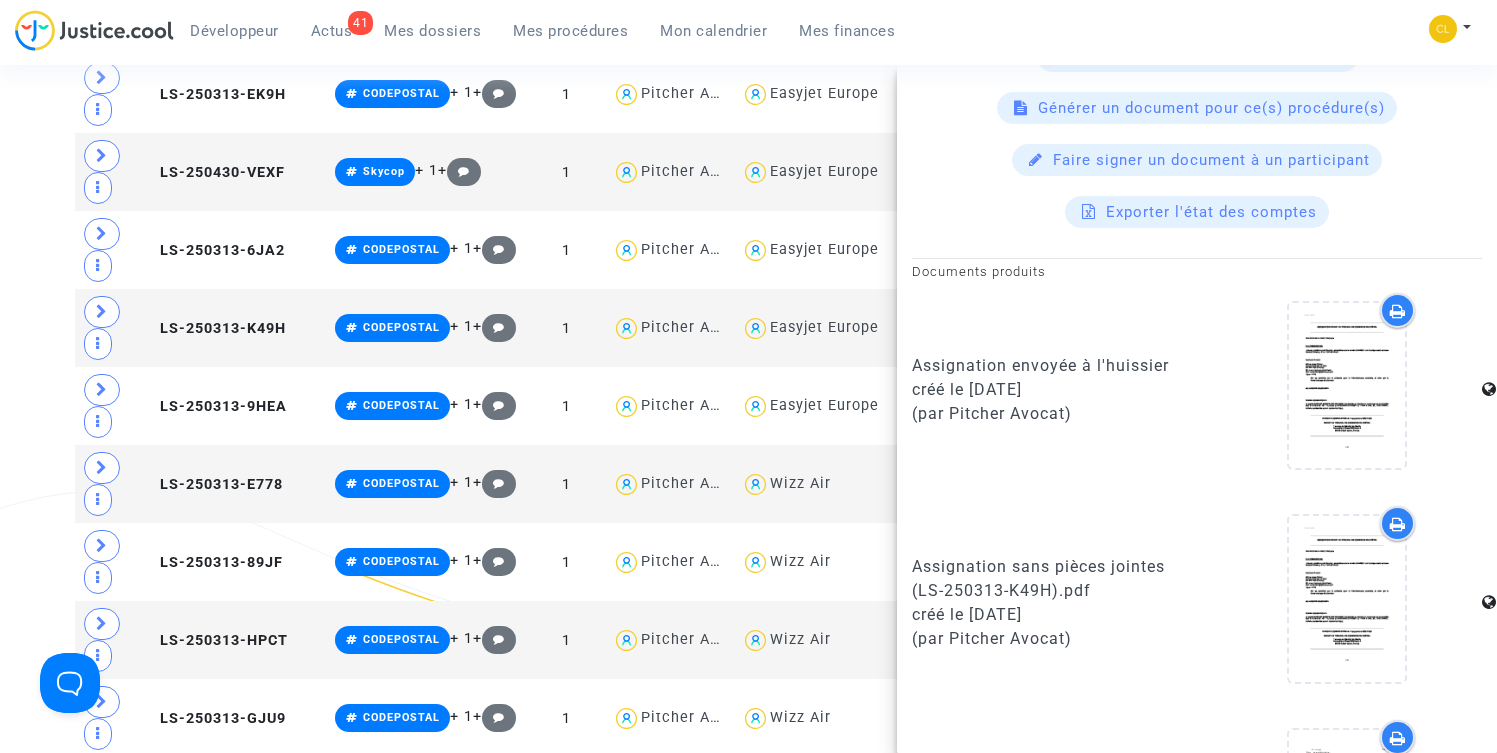 scroll, scrollTop: 1120, scrollLeft: 0, axis: vertical 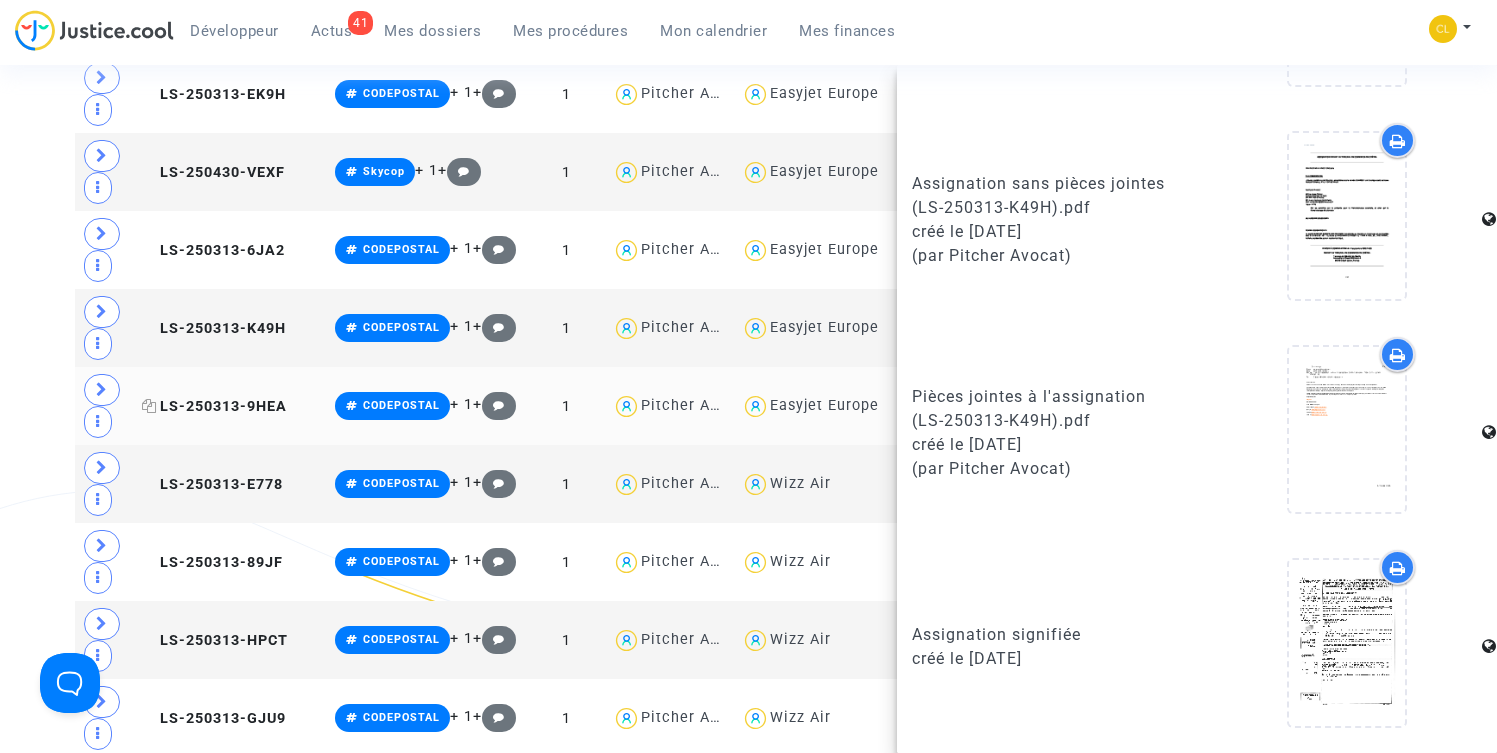 click on "LS-250313-9HEA" 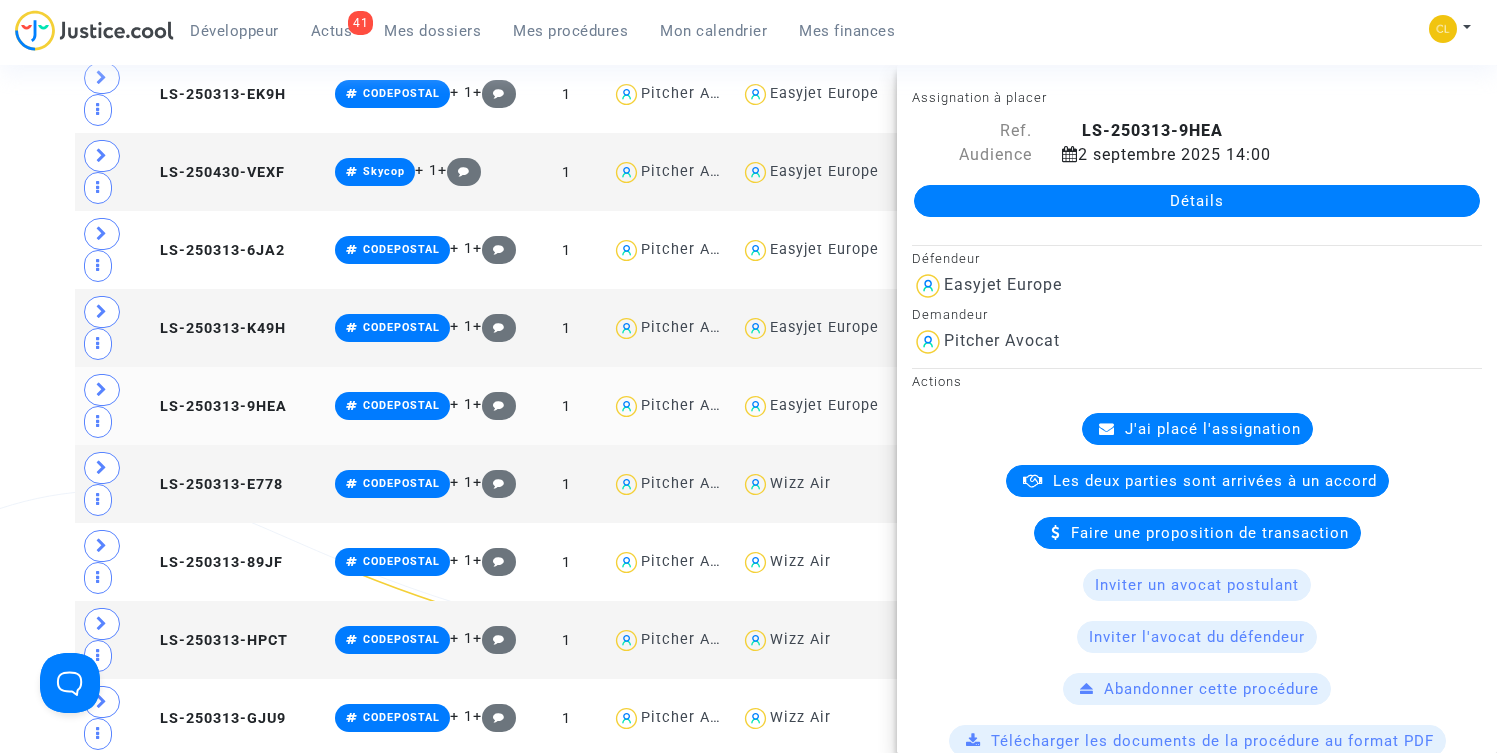 scroll, scrollTop: 1120, scrollLeft: 0, axis: vertical 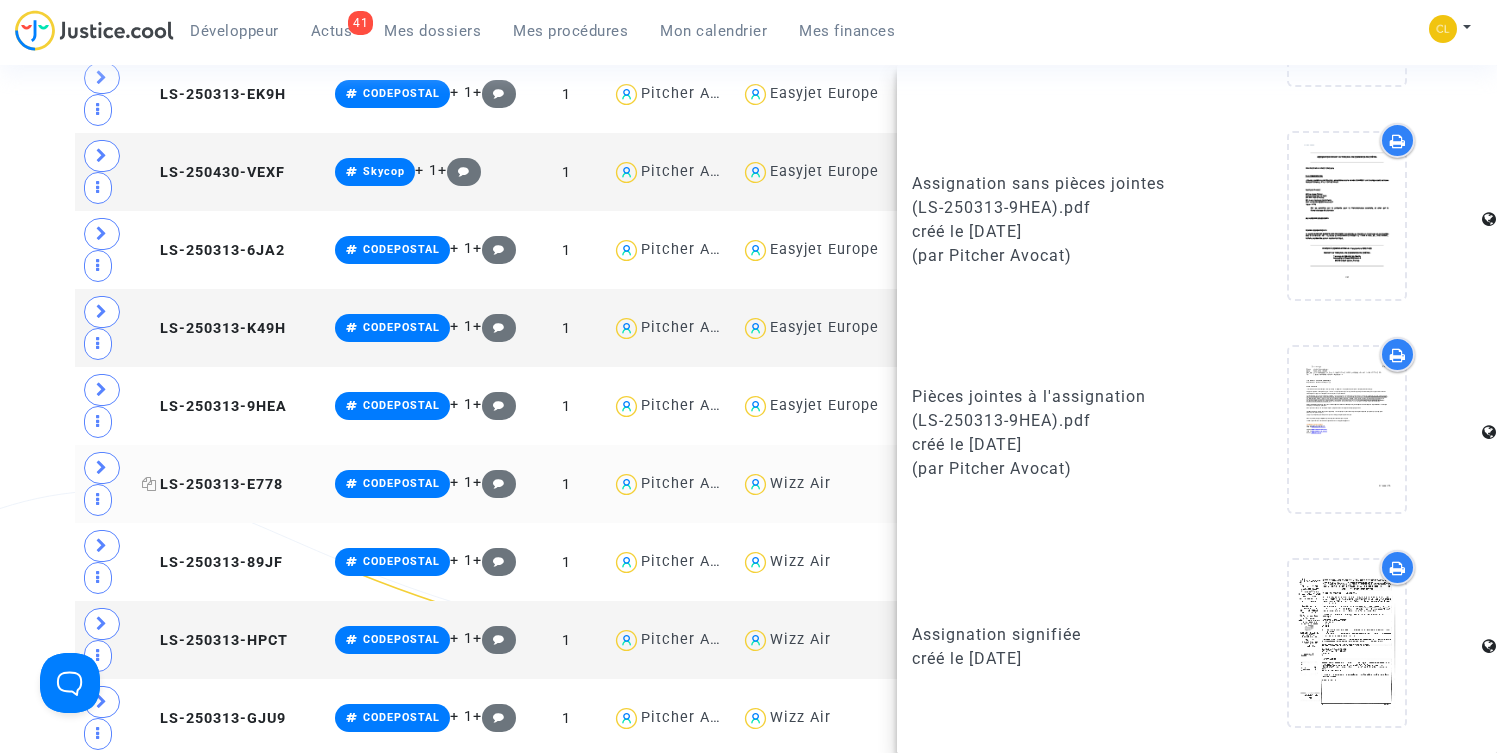 click on "LS-250313-E778" 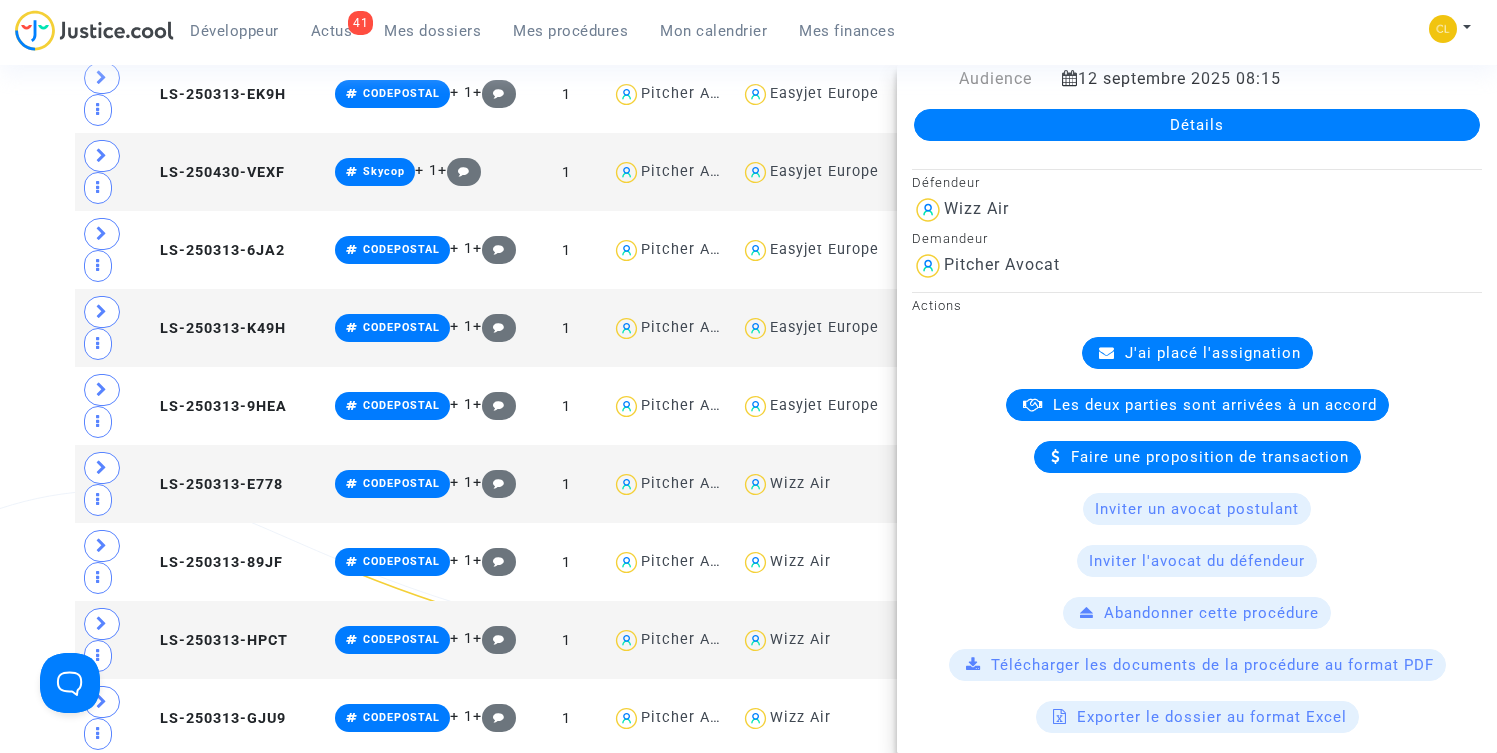 scroll, scrollTop: 0, scrollLeft: 0, axis: both 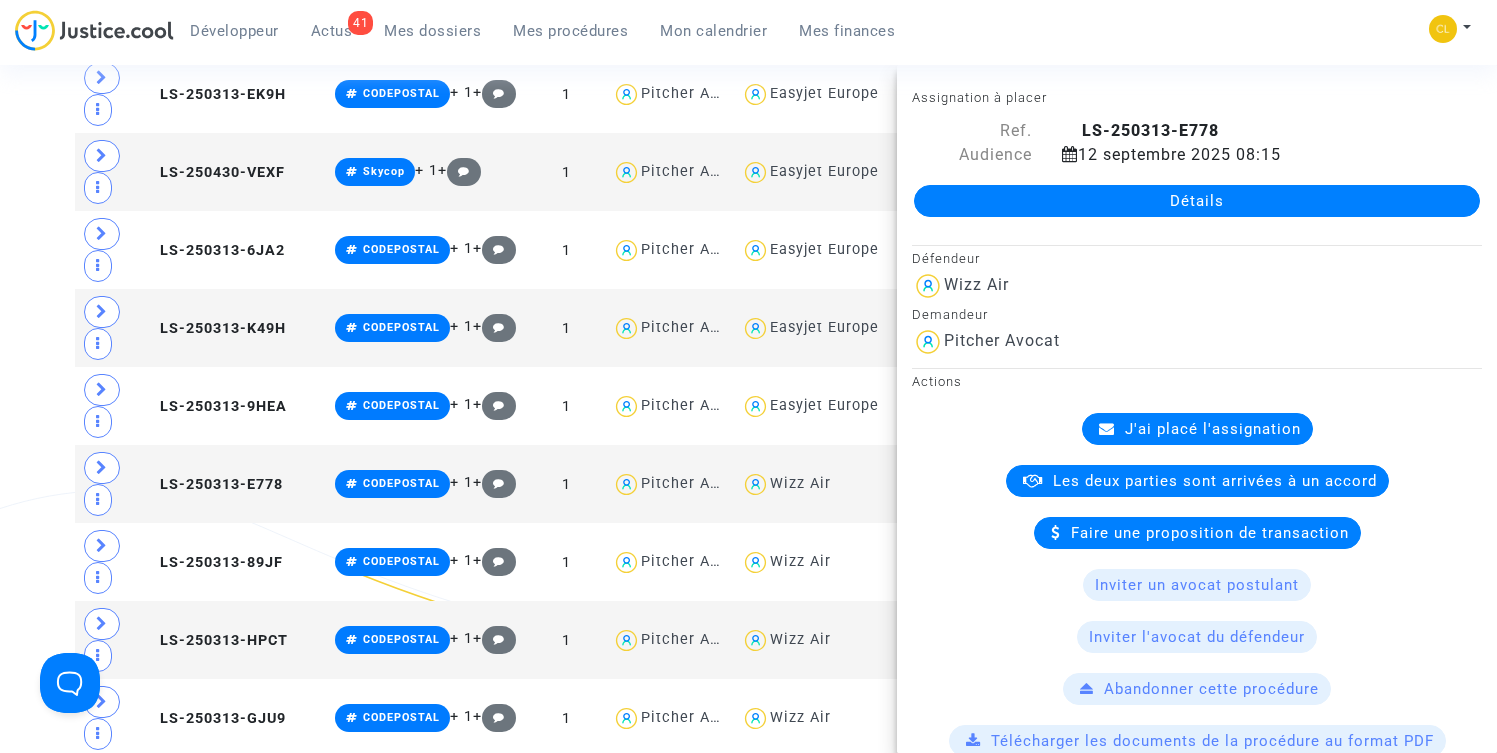 click on "Détails" 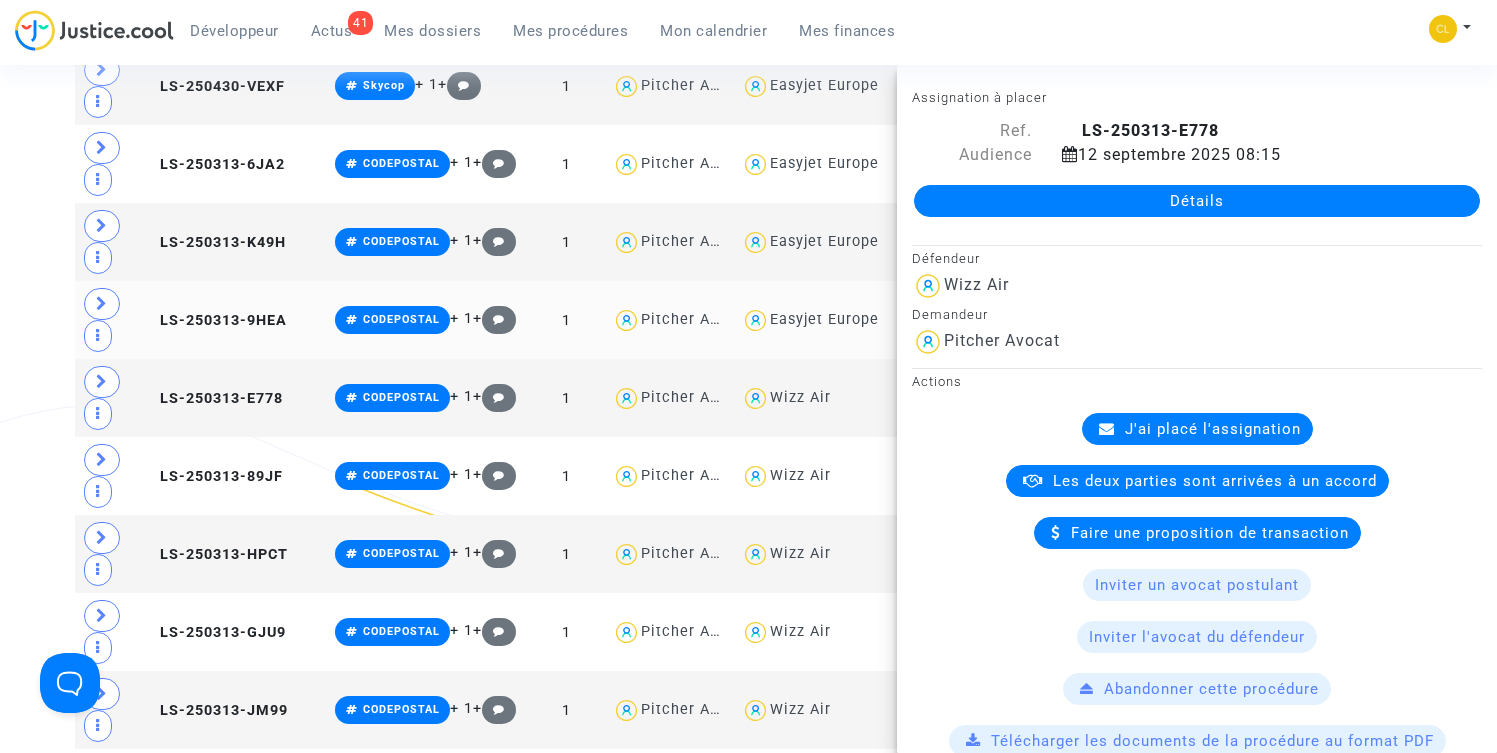 scroll, scrollTop: 20915, scrollLeft: 0, axis: vertical 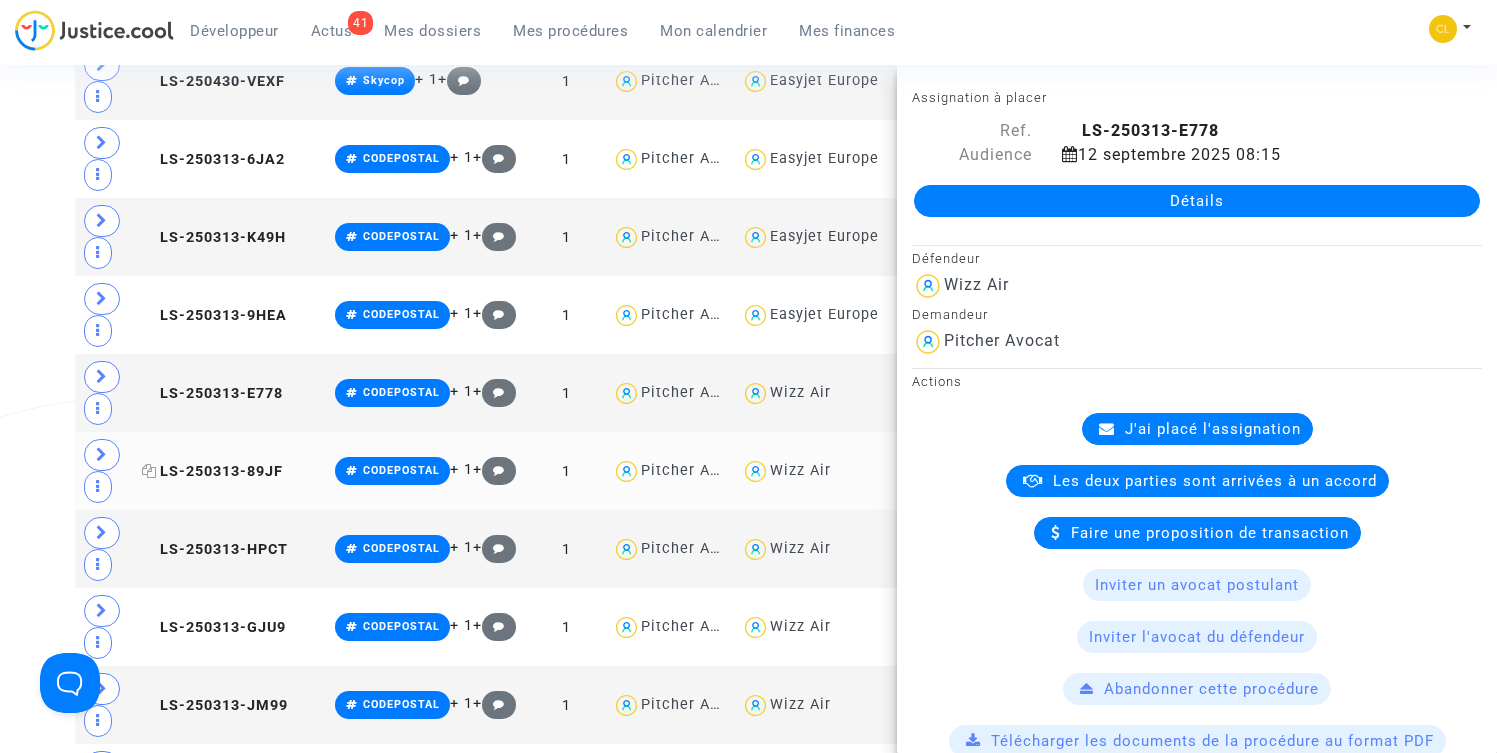 click on "LS-250313-89JF" 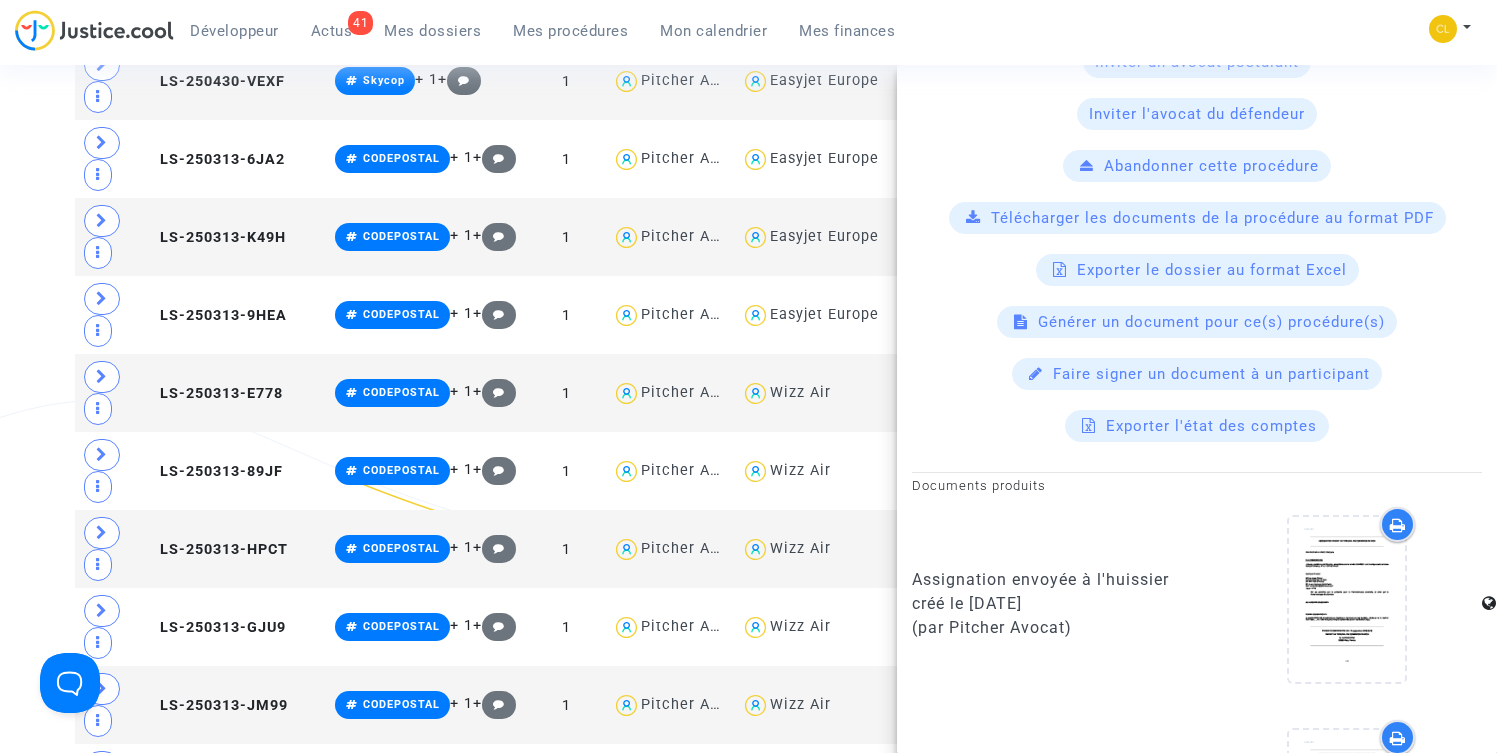 scroll, scrollTop: 1120, scrollLeft: 0, axis: vertical 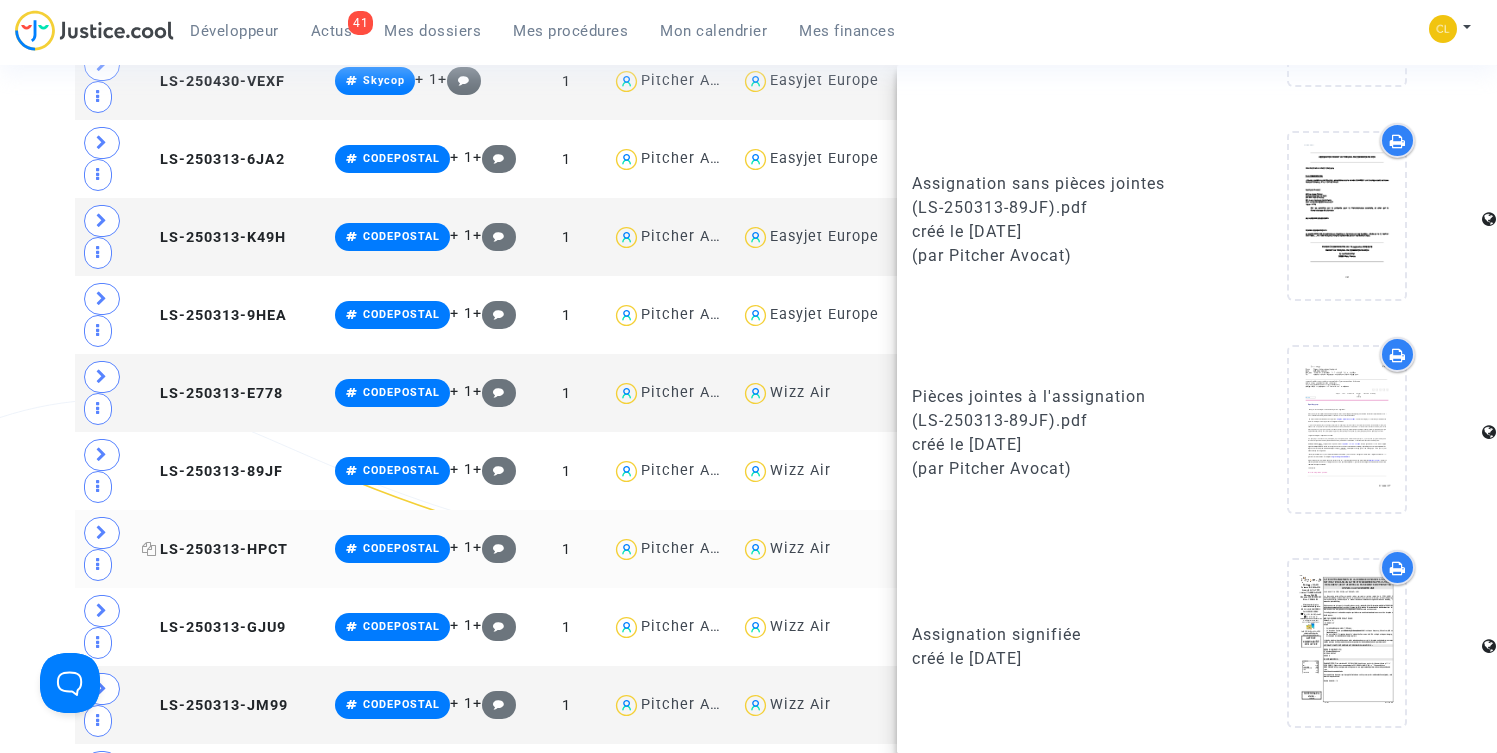 click on "LS-250313-HPCT" 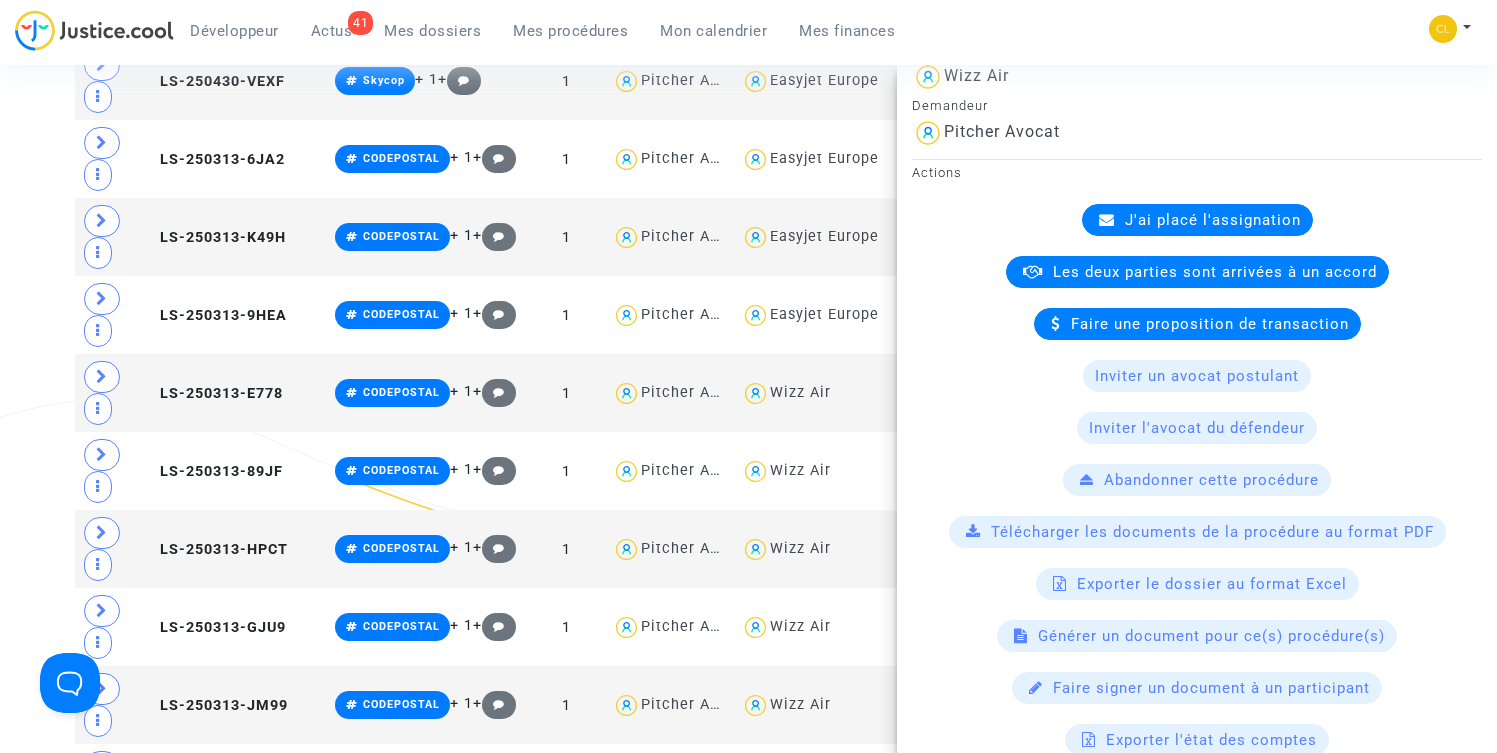 scroll, scrollTop: 0, scrollLeft: 0, axis: both 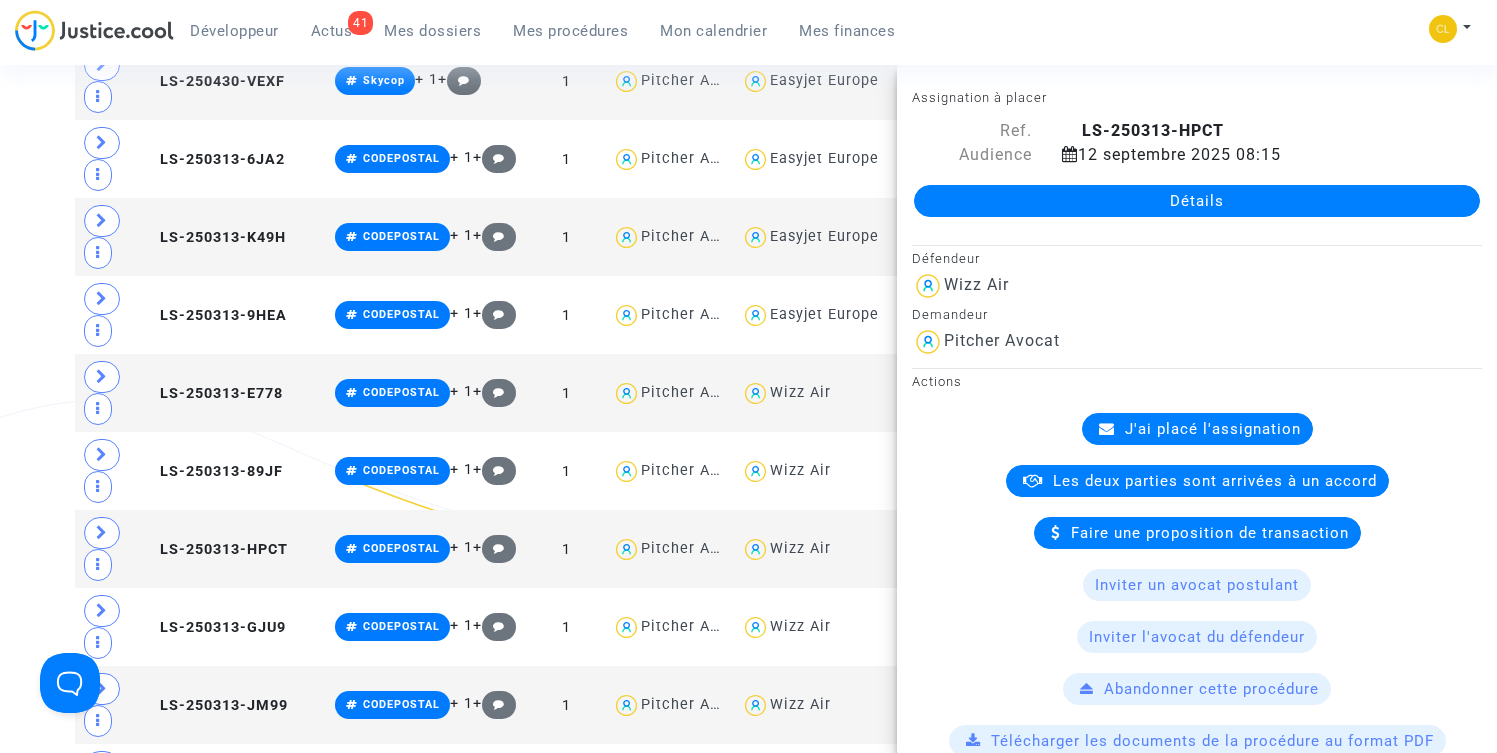 click on "Détails" 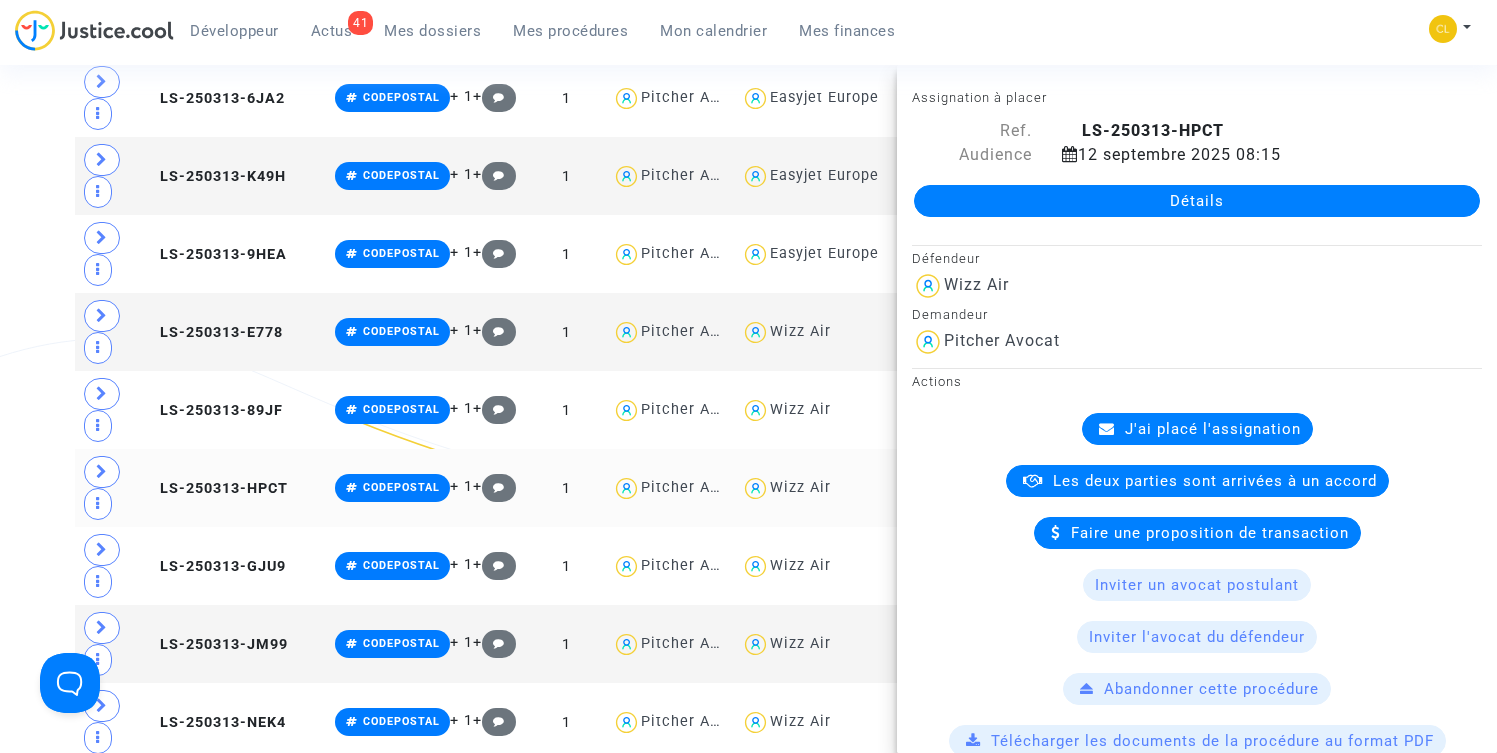 scroll, scrollTop: 20988, scrollLeft: 0, axis: vertical 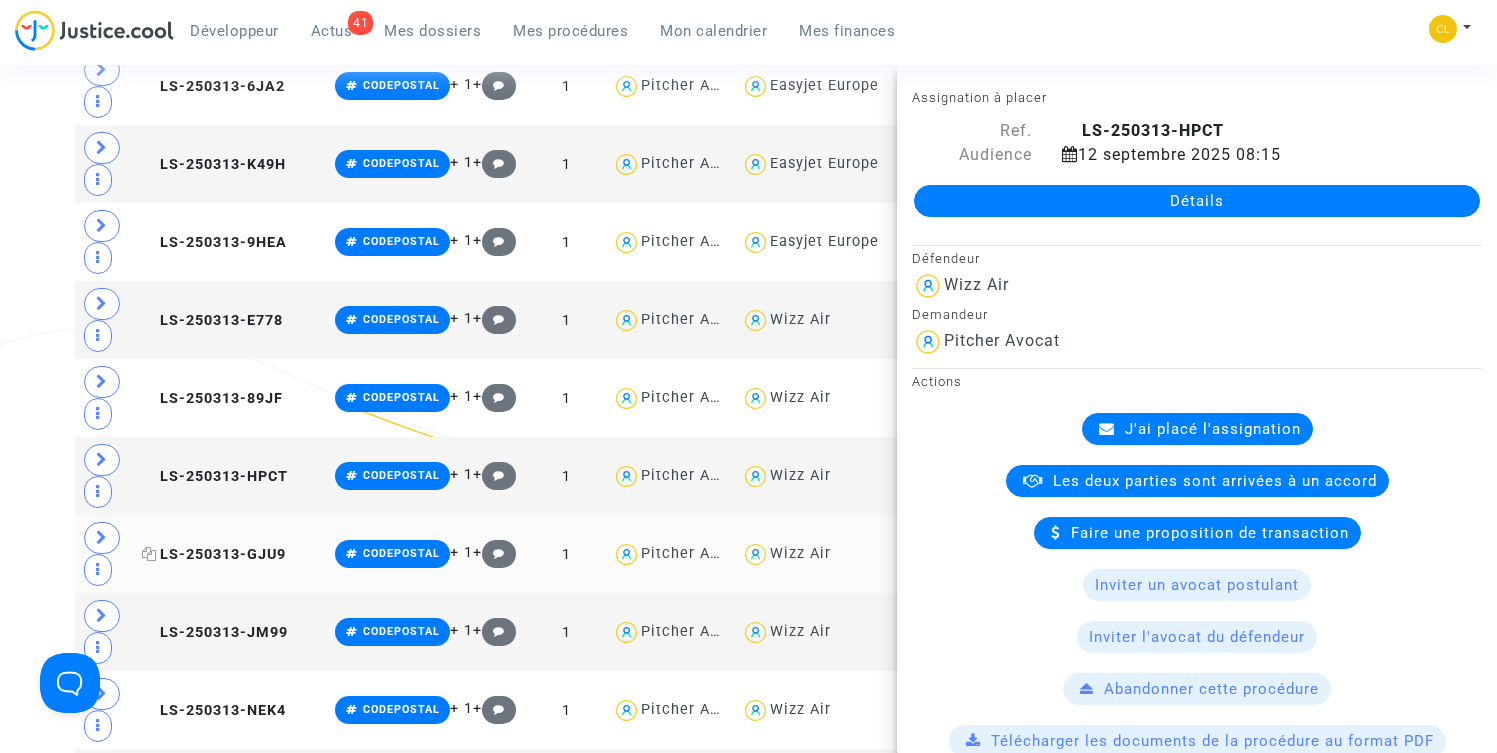 click on "LS-250313-GJU9" 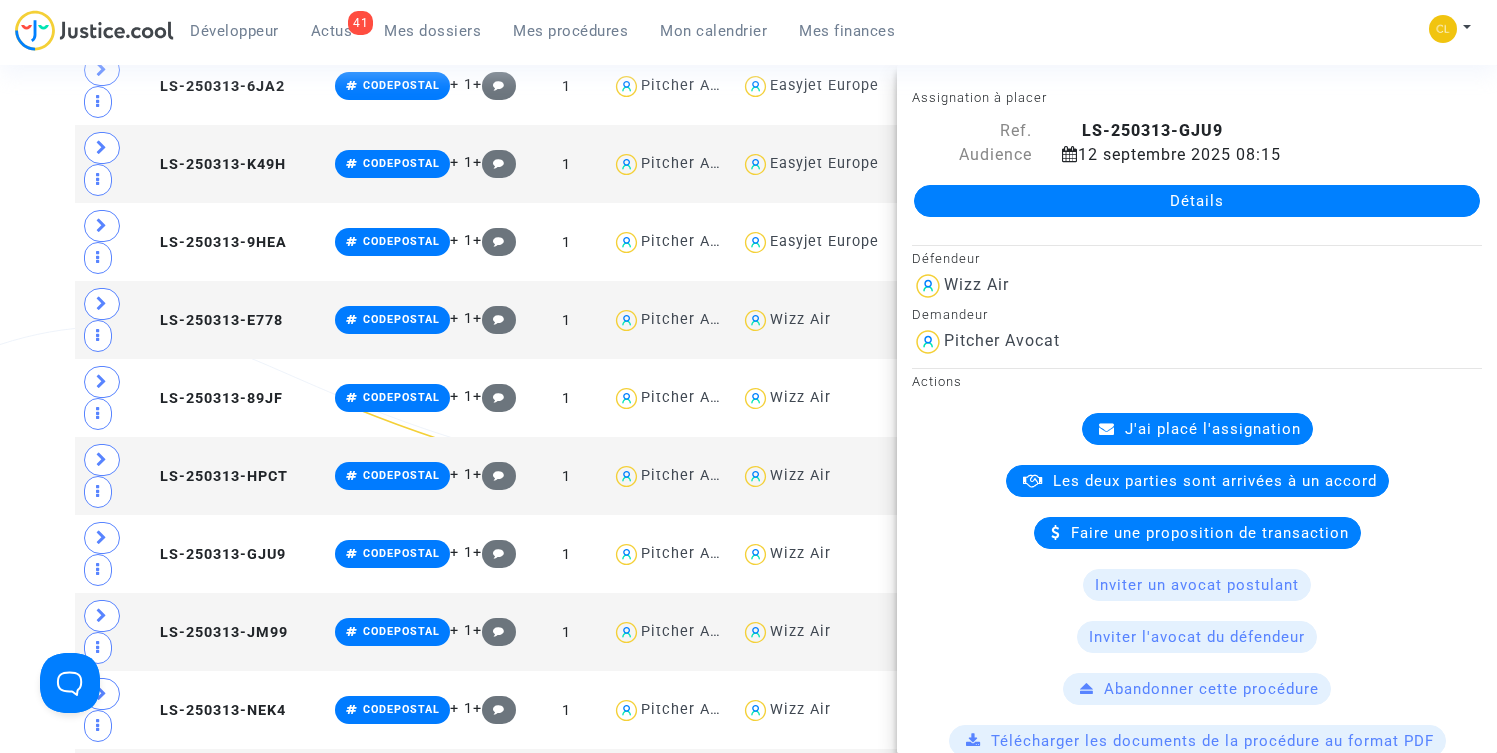 scroll, scrollTop: 1120, scrollLeft: 0, axis: vertical 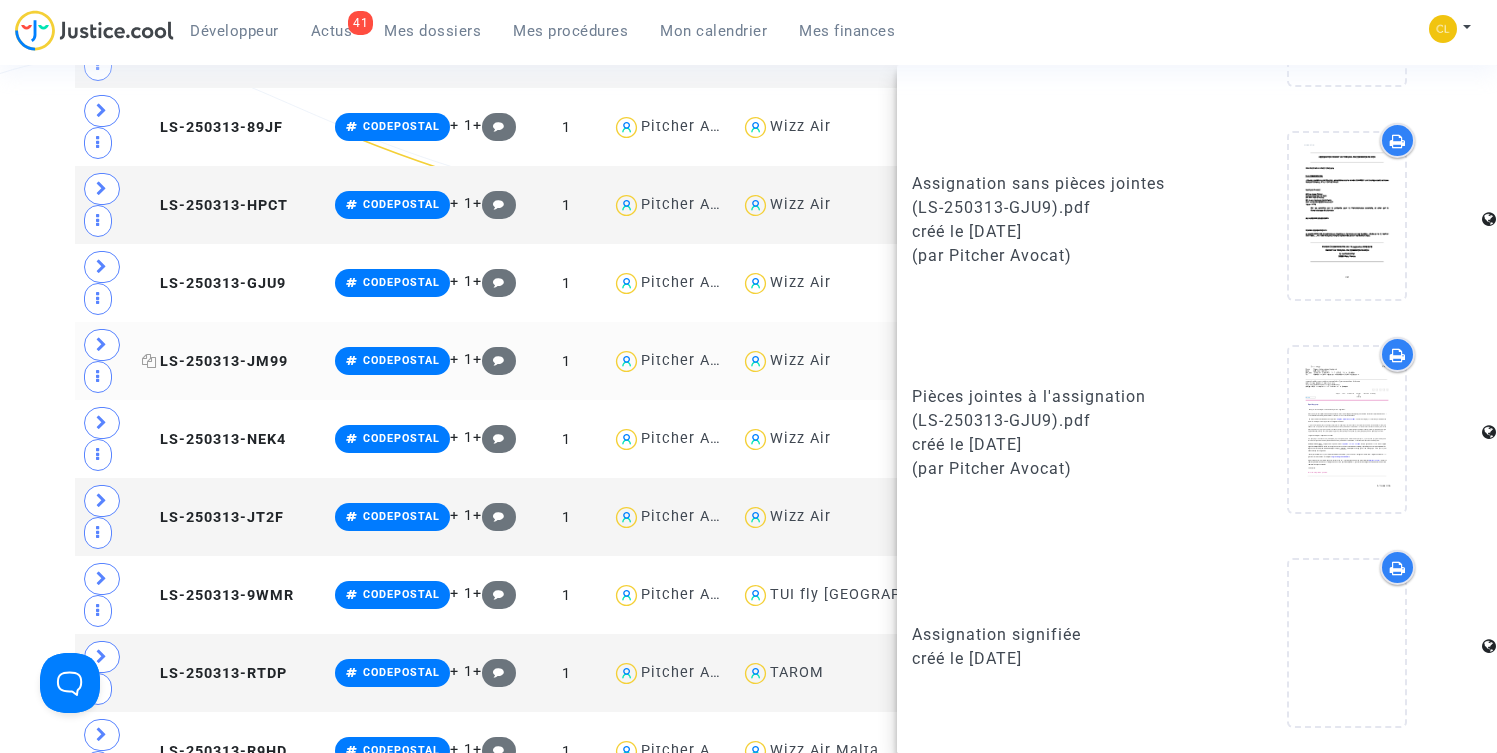 click on "LS-250313-JM99" 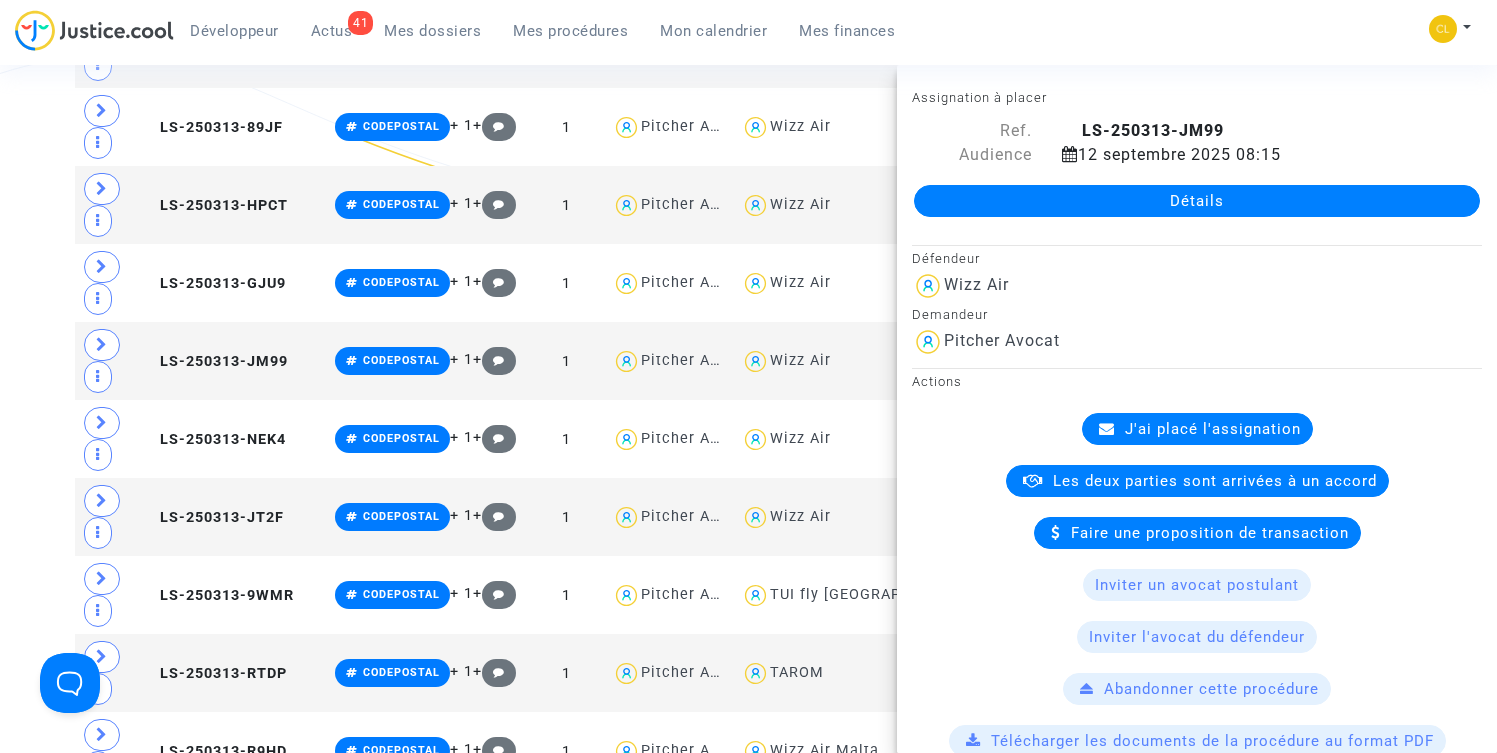 scroll, scrollTop: 1120, scrollLeft: 0, axis: vertical 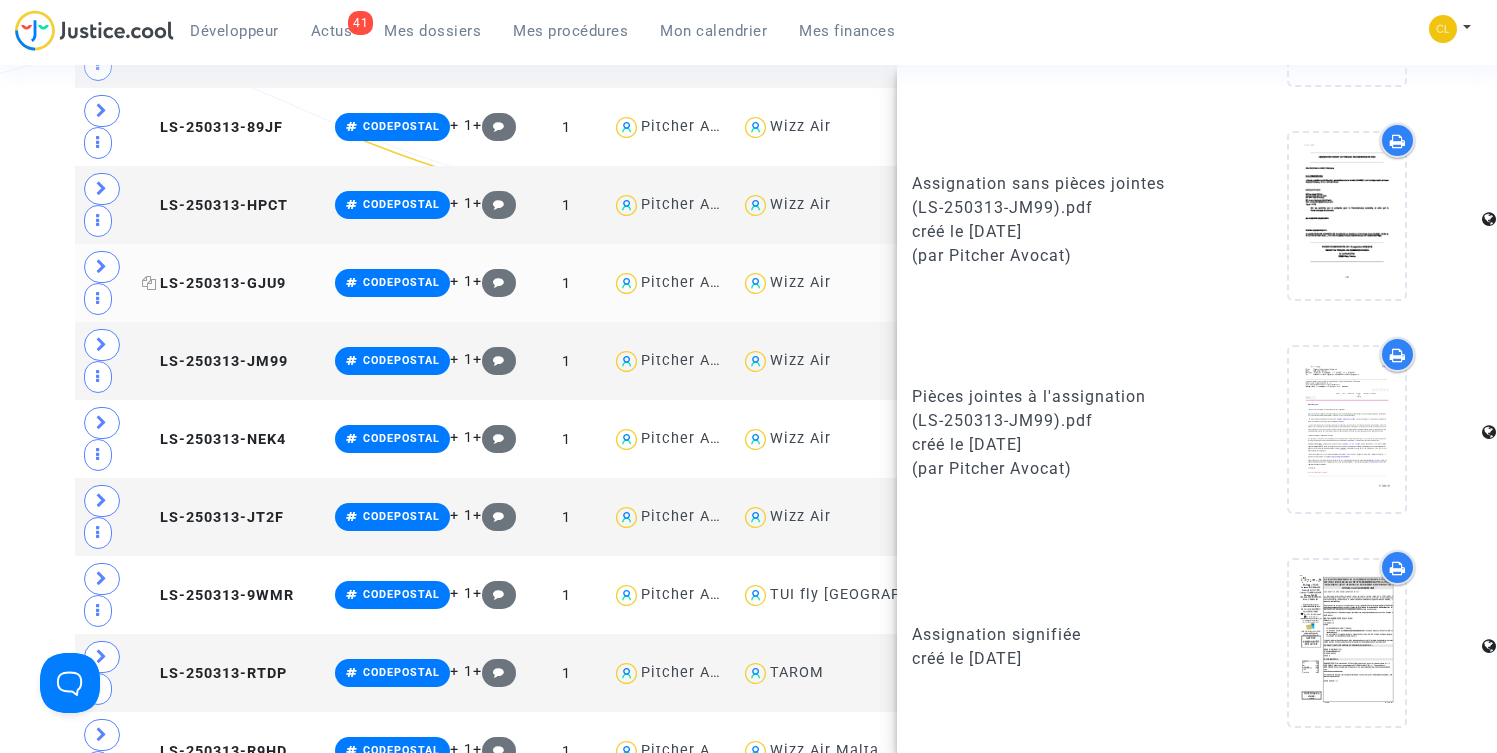 click on "LS-250313-GJU9" 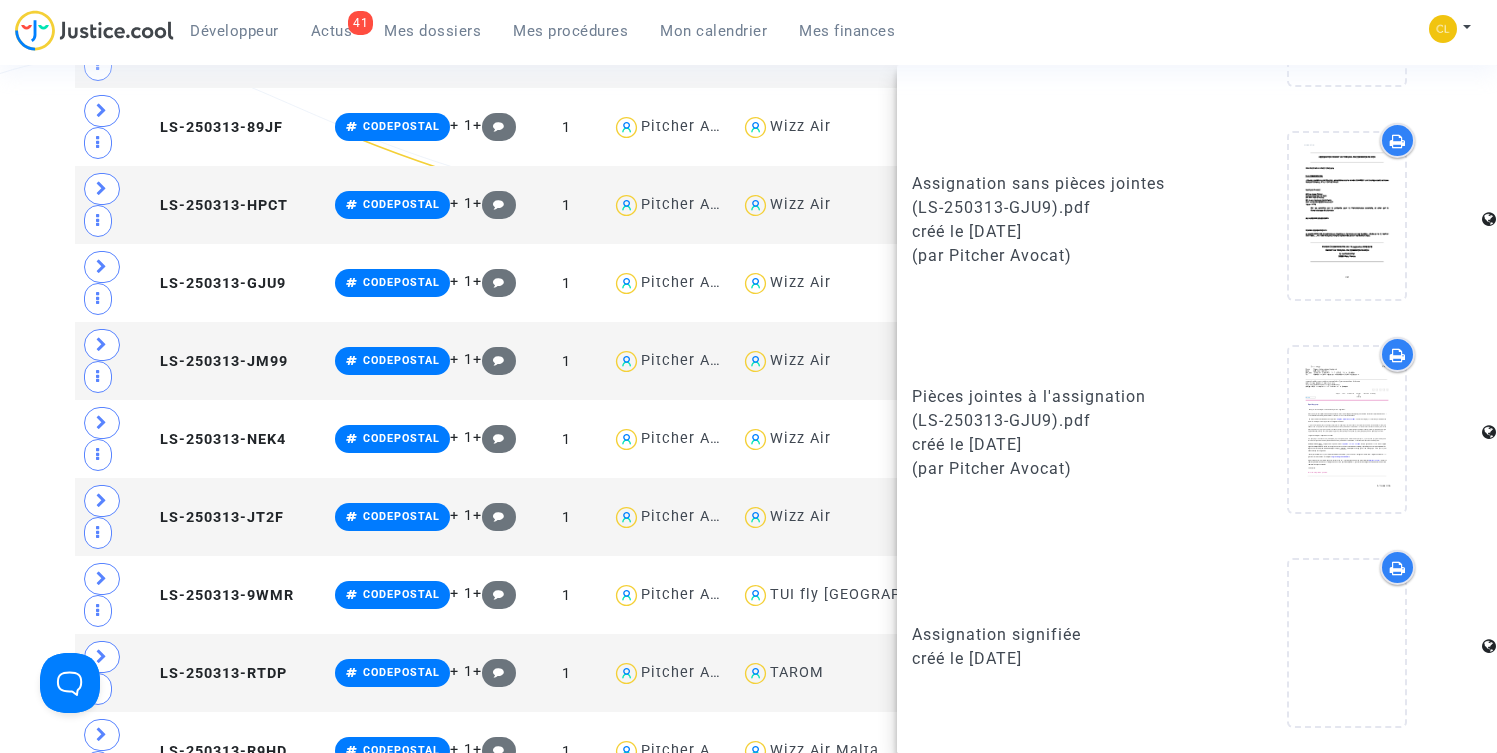 scroll, scrollTop: 0, scrollLeft: 0, axis: both 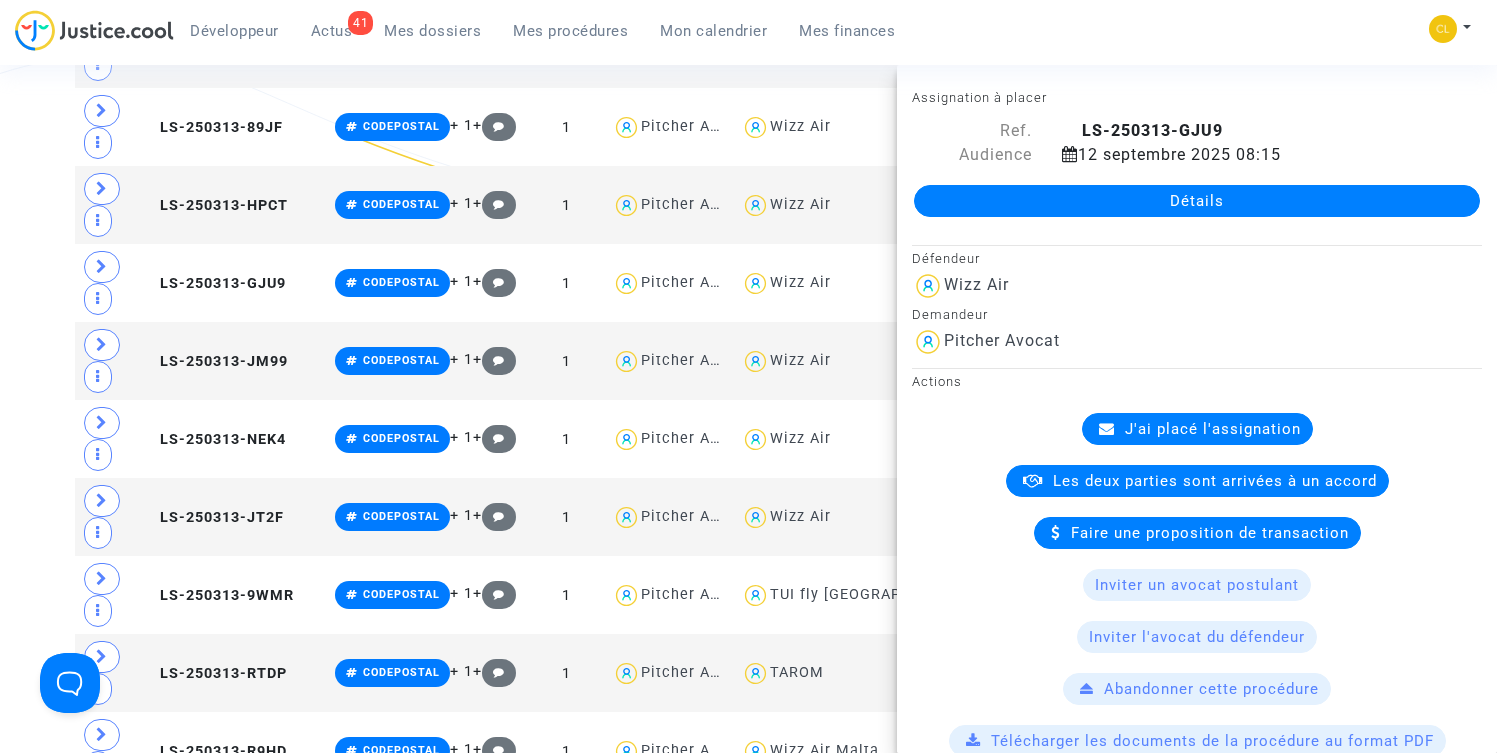 click on "Détails" 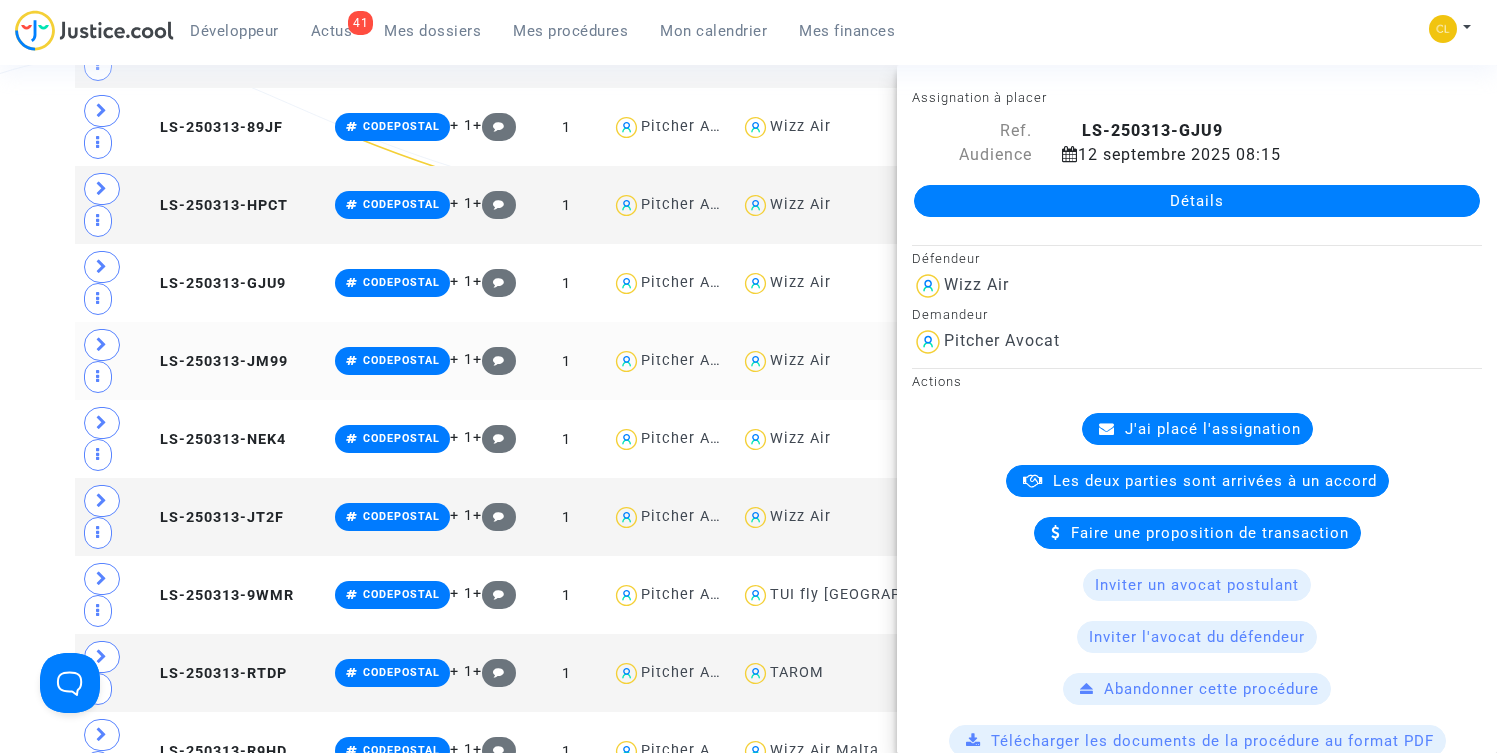 scroll, scrollTop: 21270, scrollLeft: 0, axis: vertical 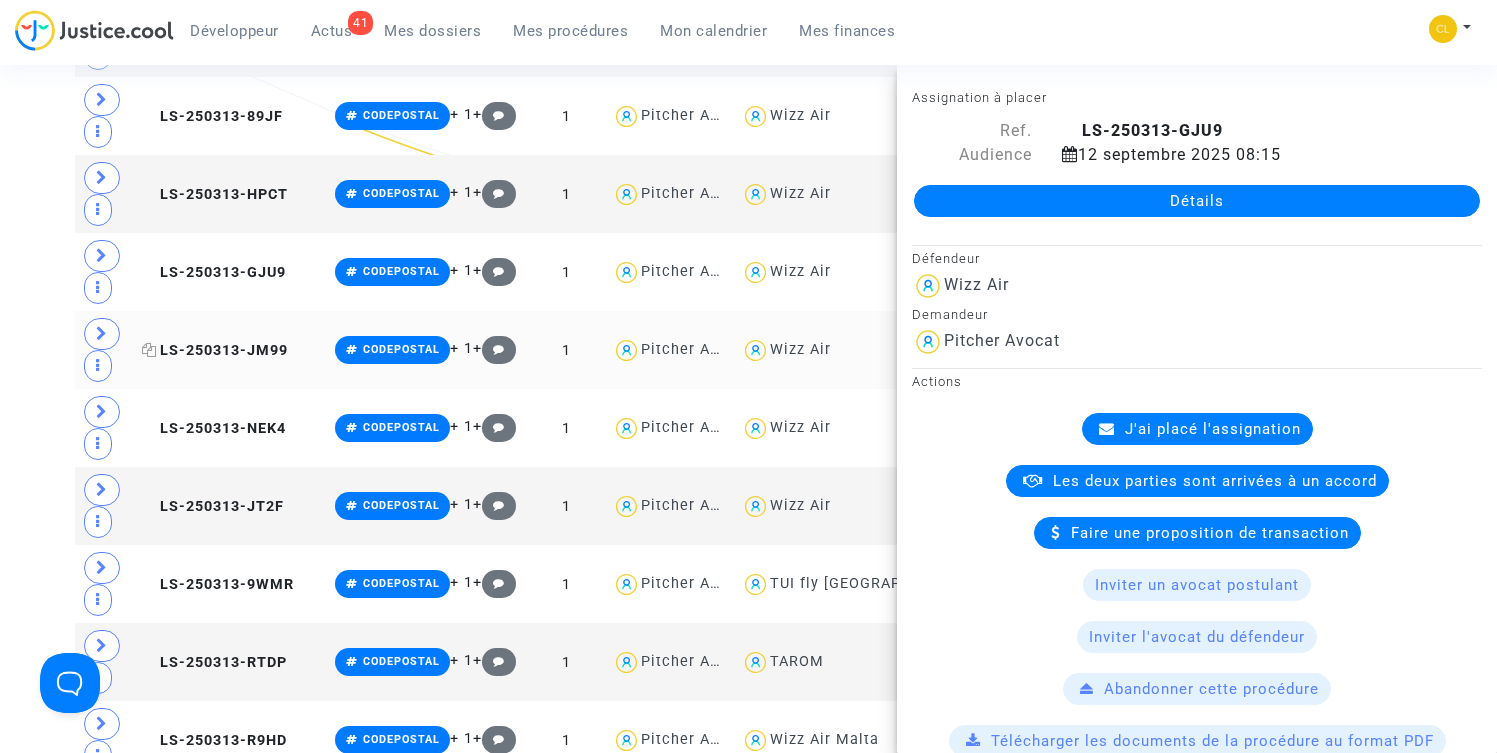 click on "LS-250313-JM99" 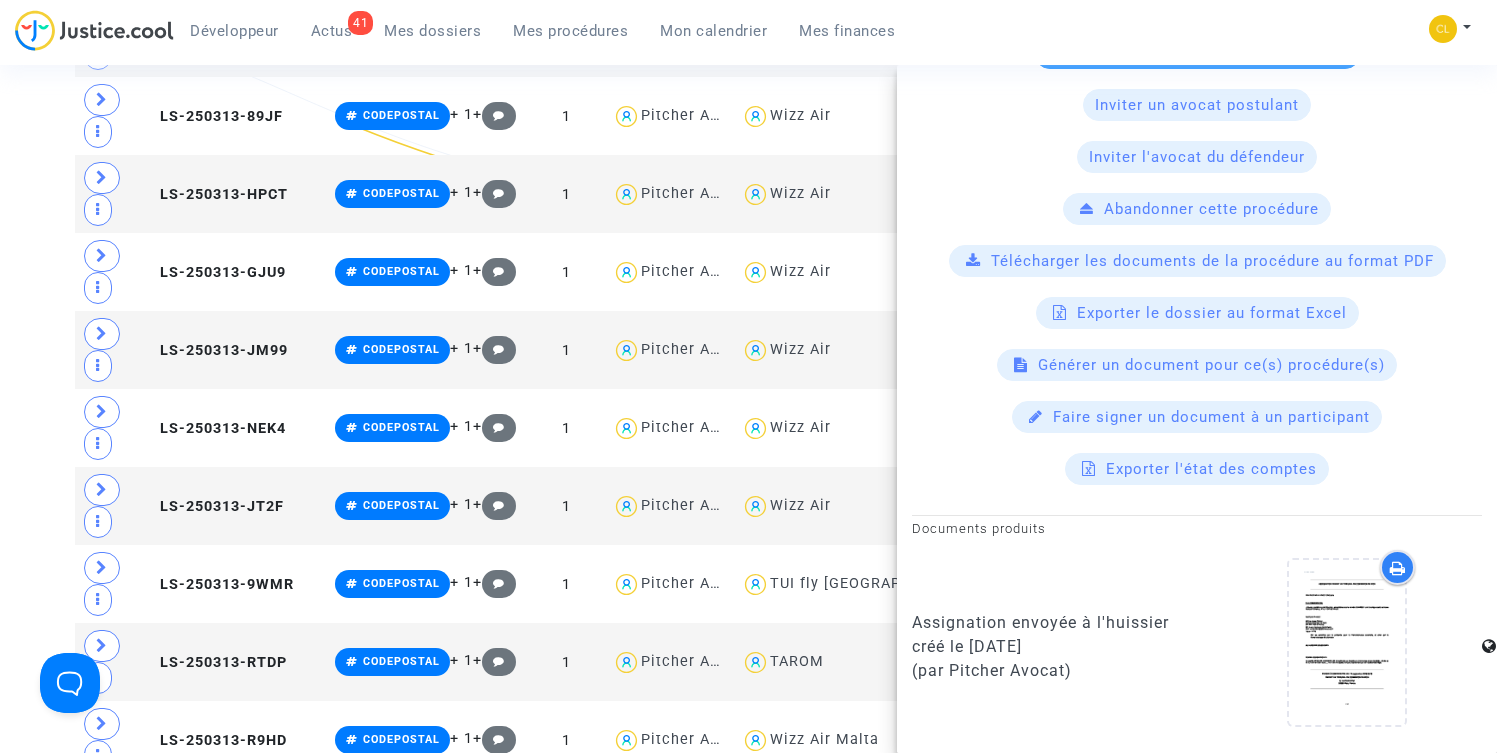 scroll, scrollTop: 1120, scrollLeft: 0, axis: vertical 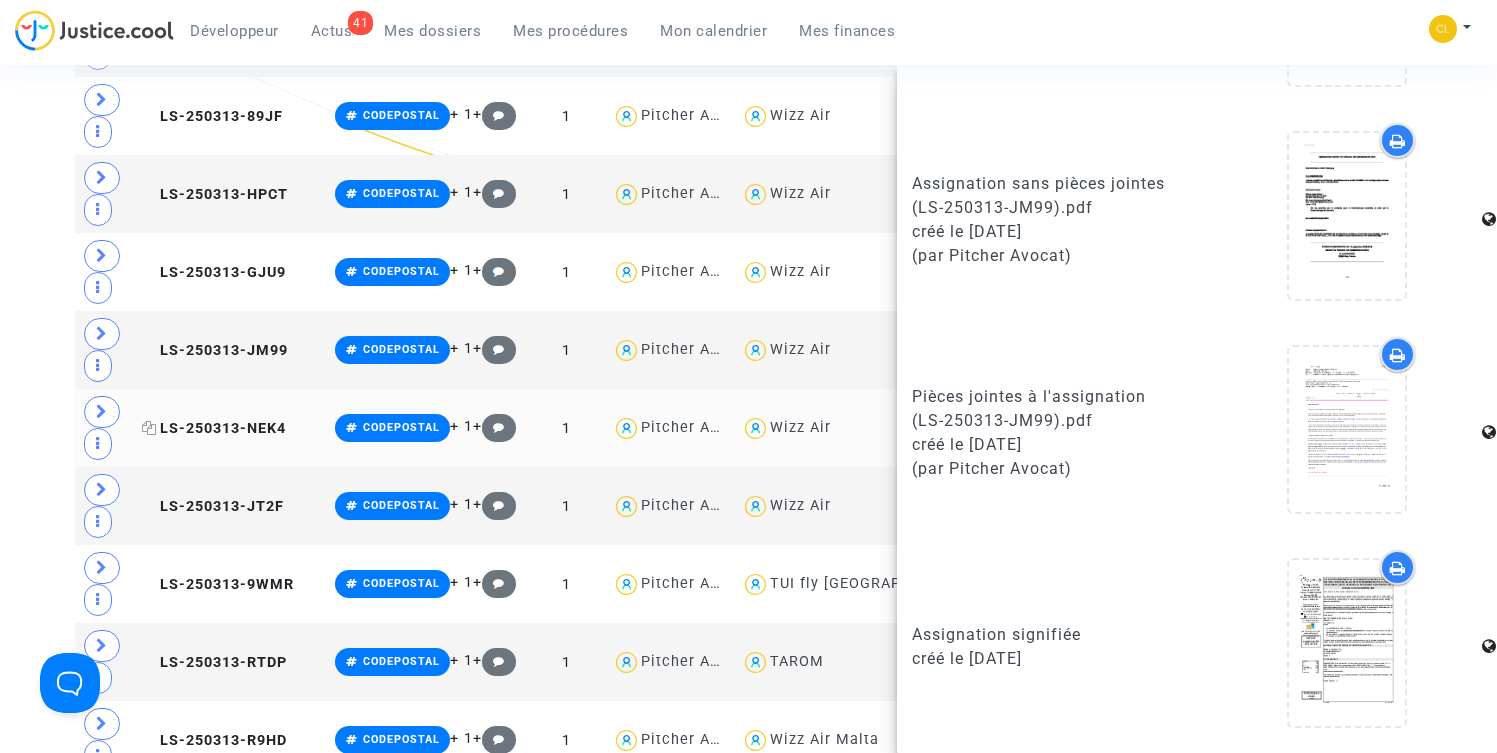 click on "LS-250313-NEK4" 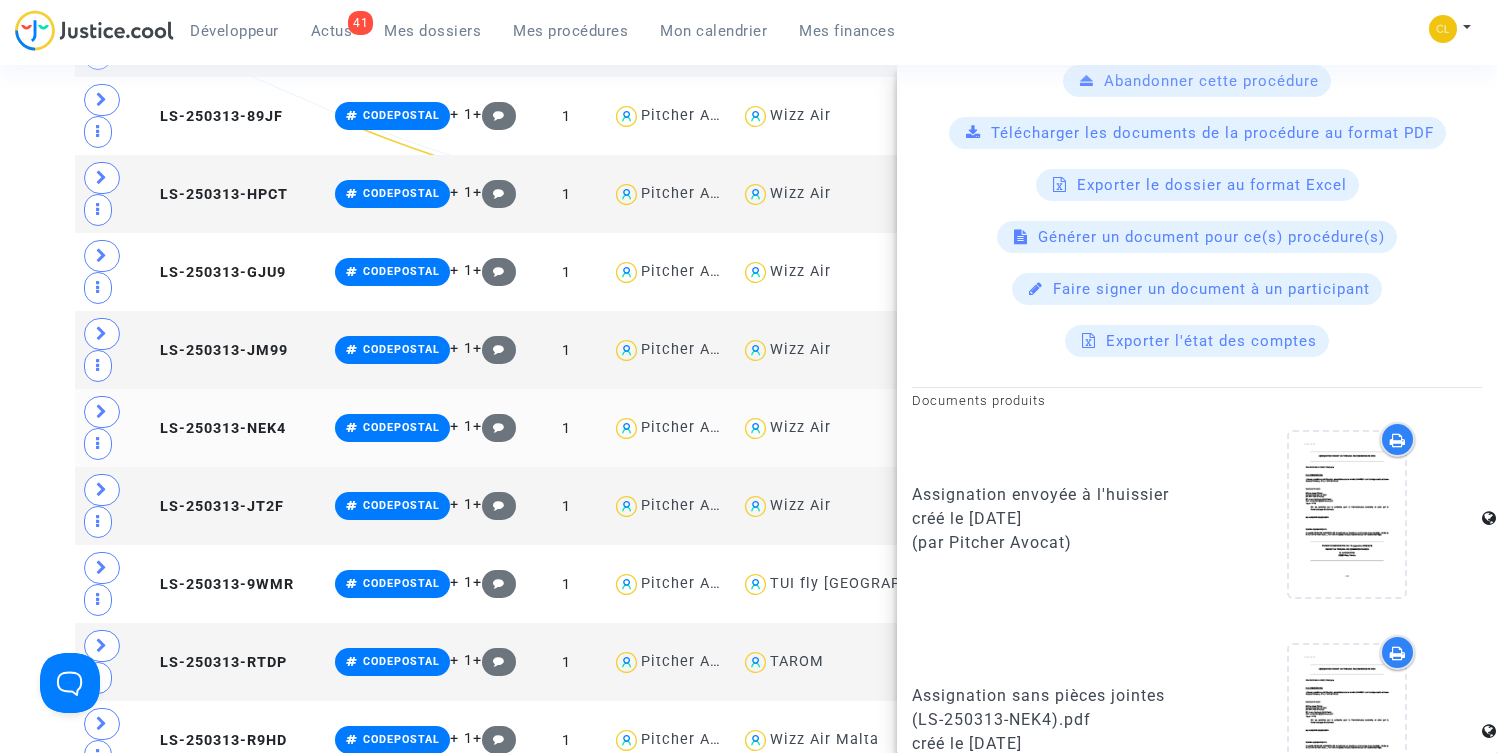 scroll, scrollTop: 1120, scrollLeft: 0, axis: vertical 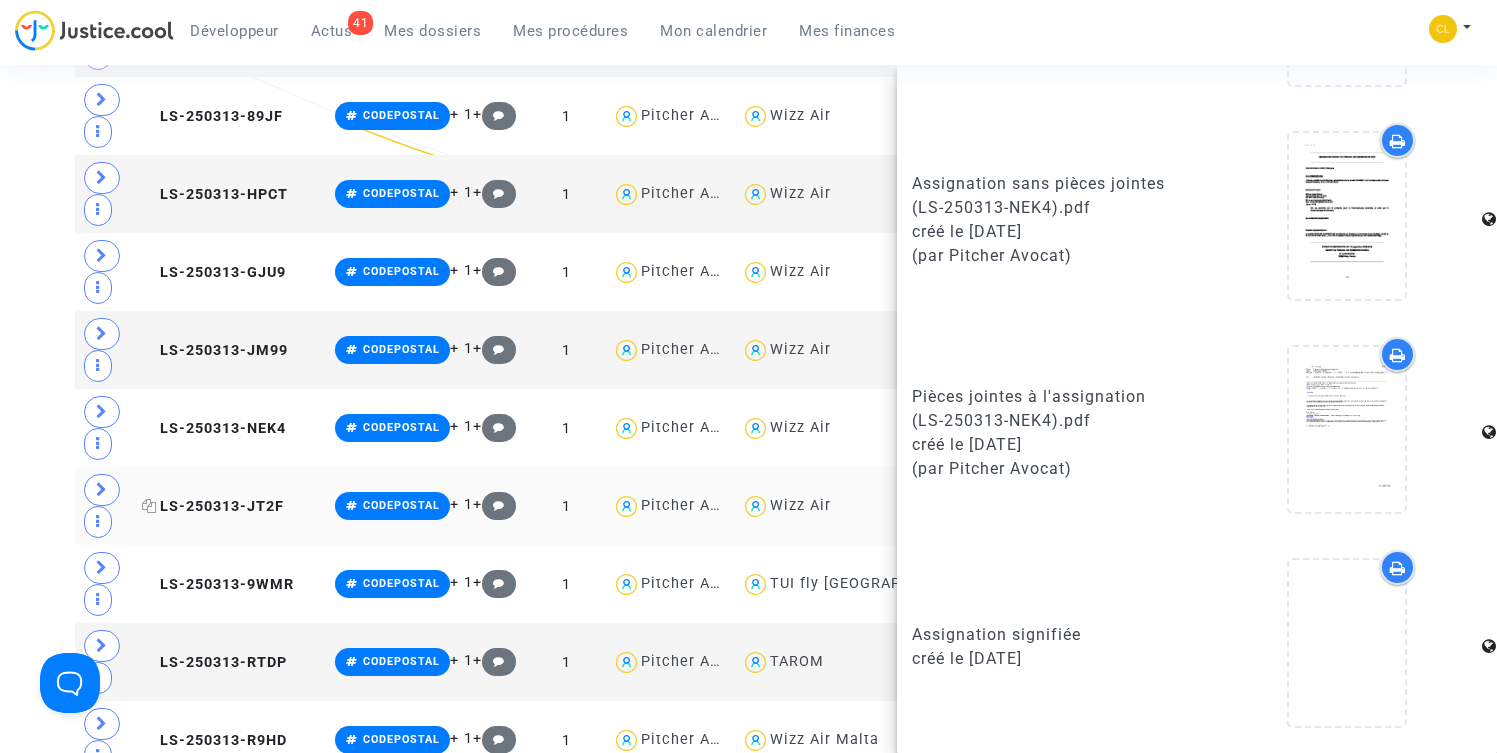 click on "LS-250313-JT2F" 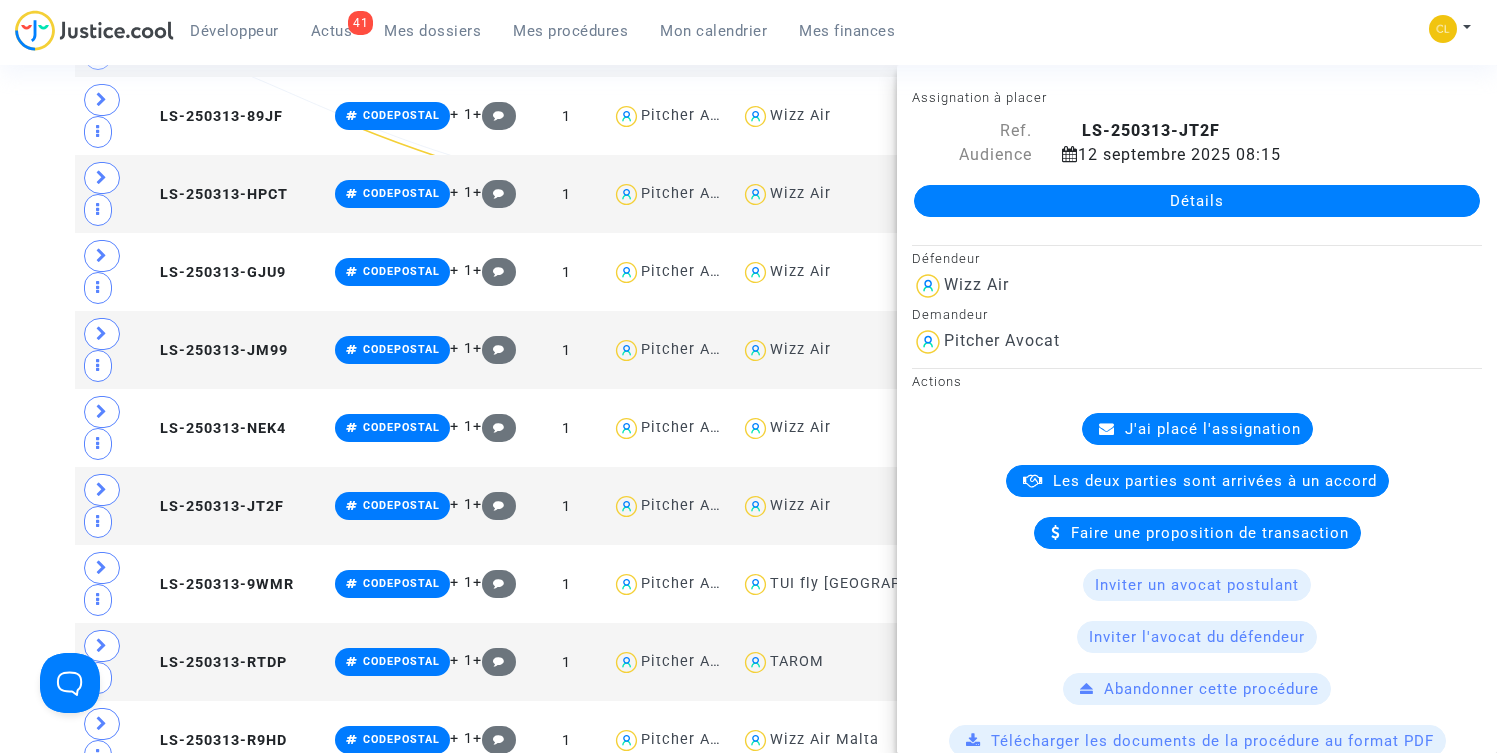 scroll, scrollTop: 1120, scrollLeft: 0, axis: vertical 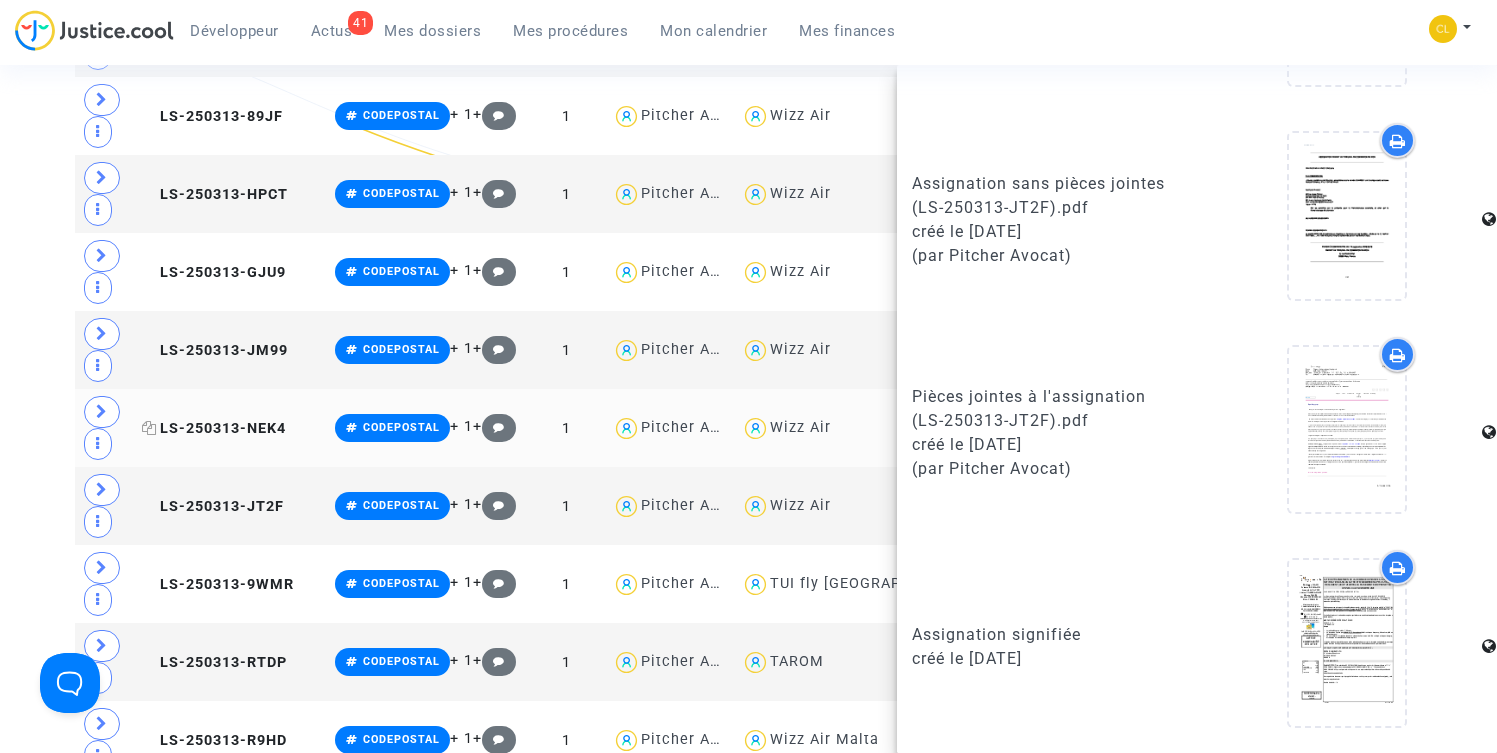 click on "LS-250313-NEK4" 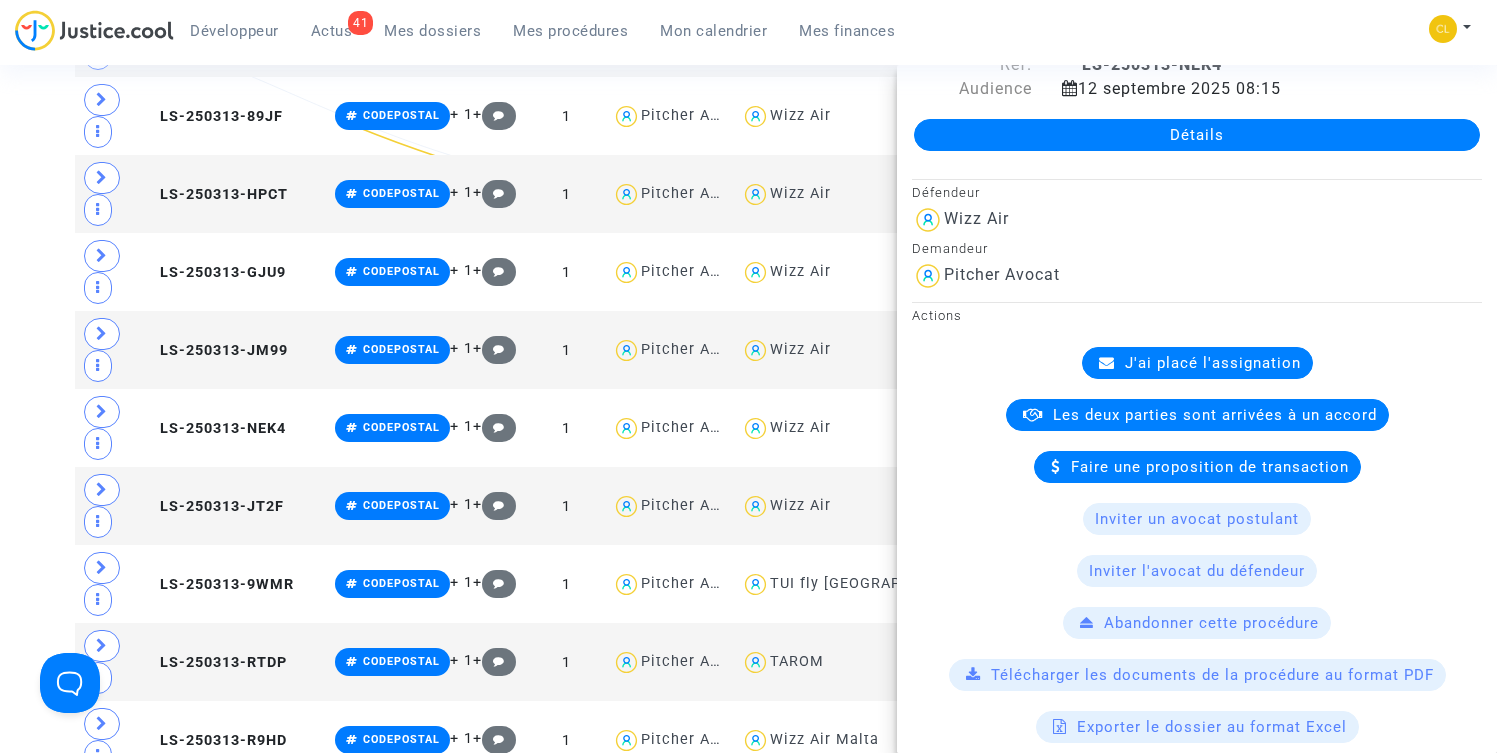 scroll, scrollTop: 0, scrollLeft: 0, axis: both 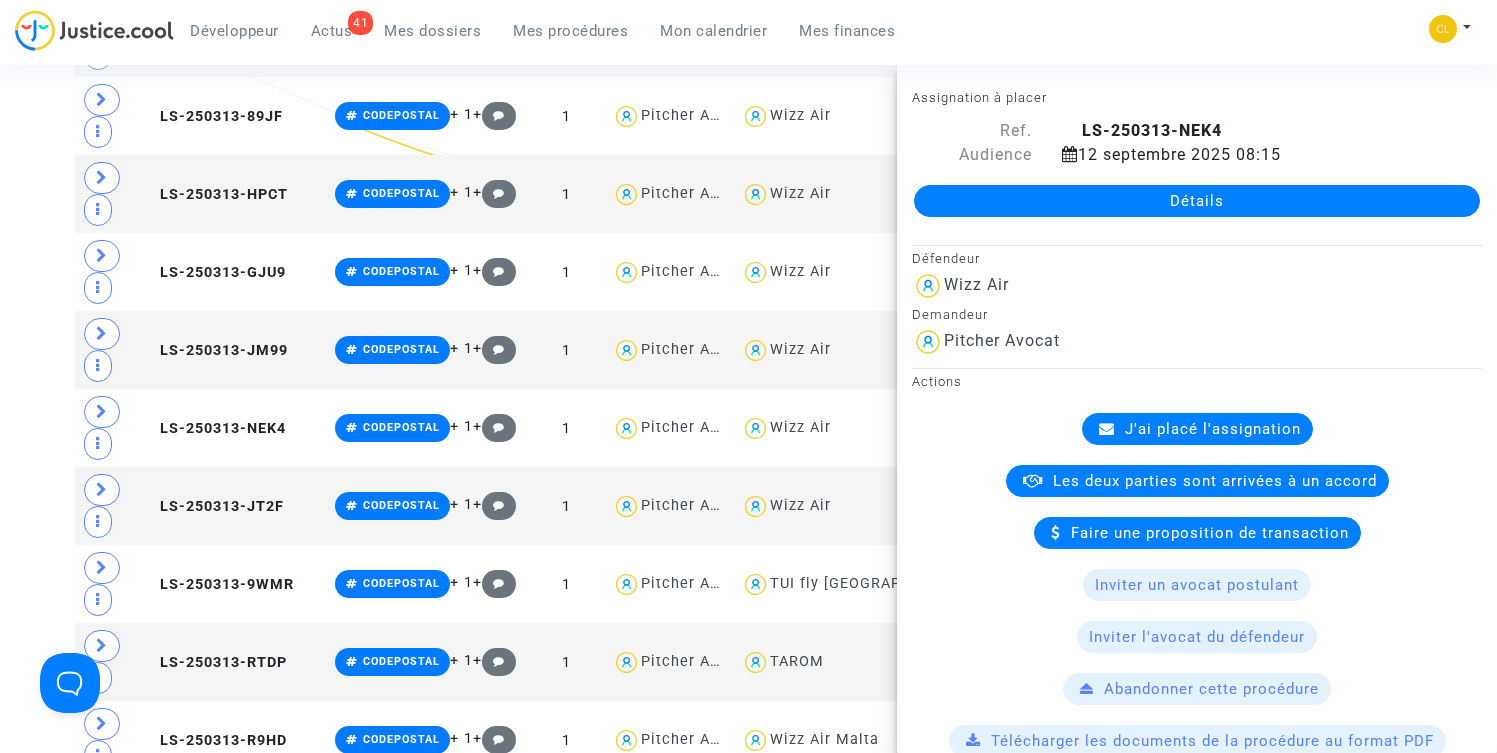click on "Détails" 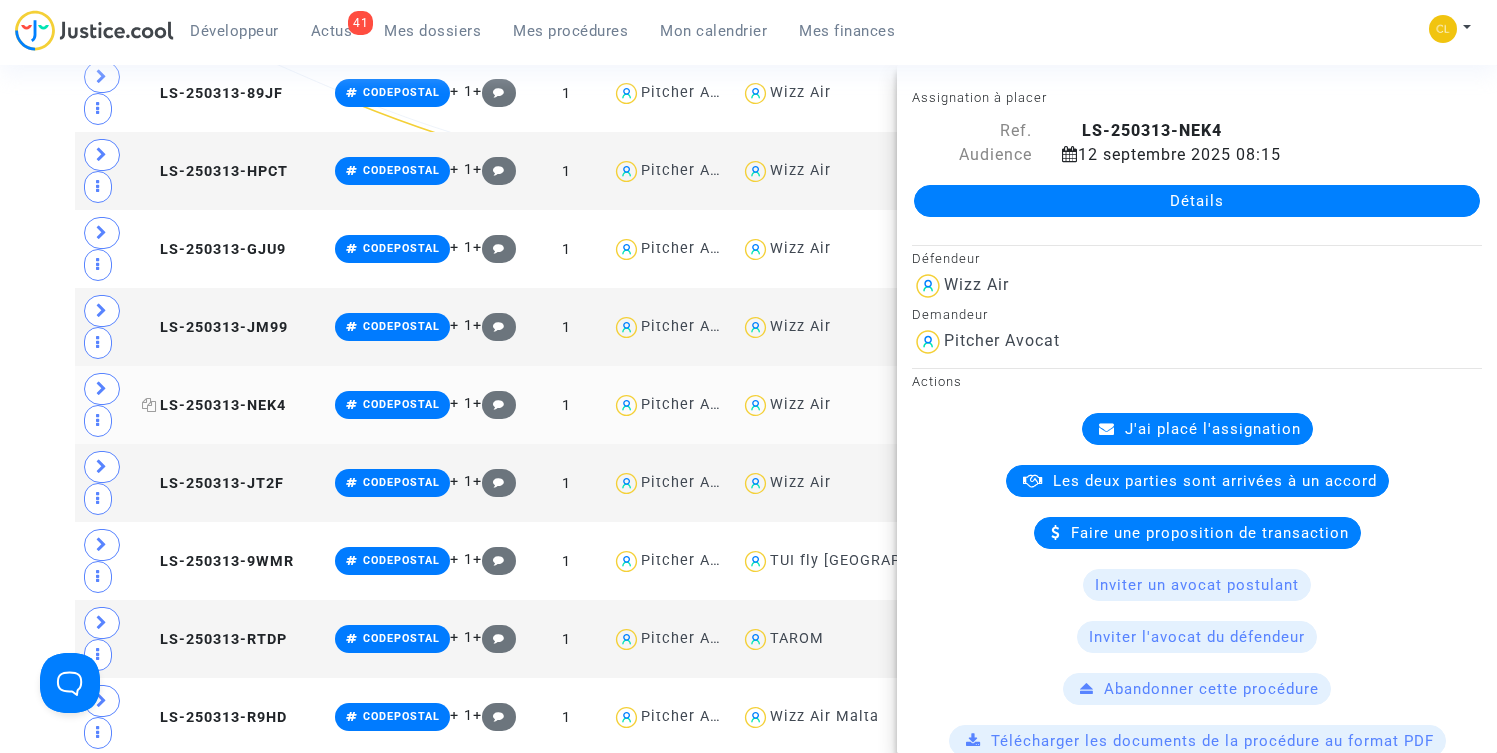 scroll, scrollTop: 21314, scrollLeft: 0, axis: vertical 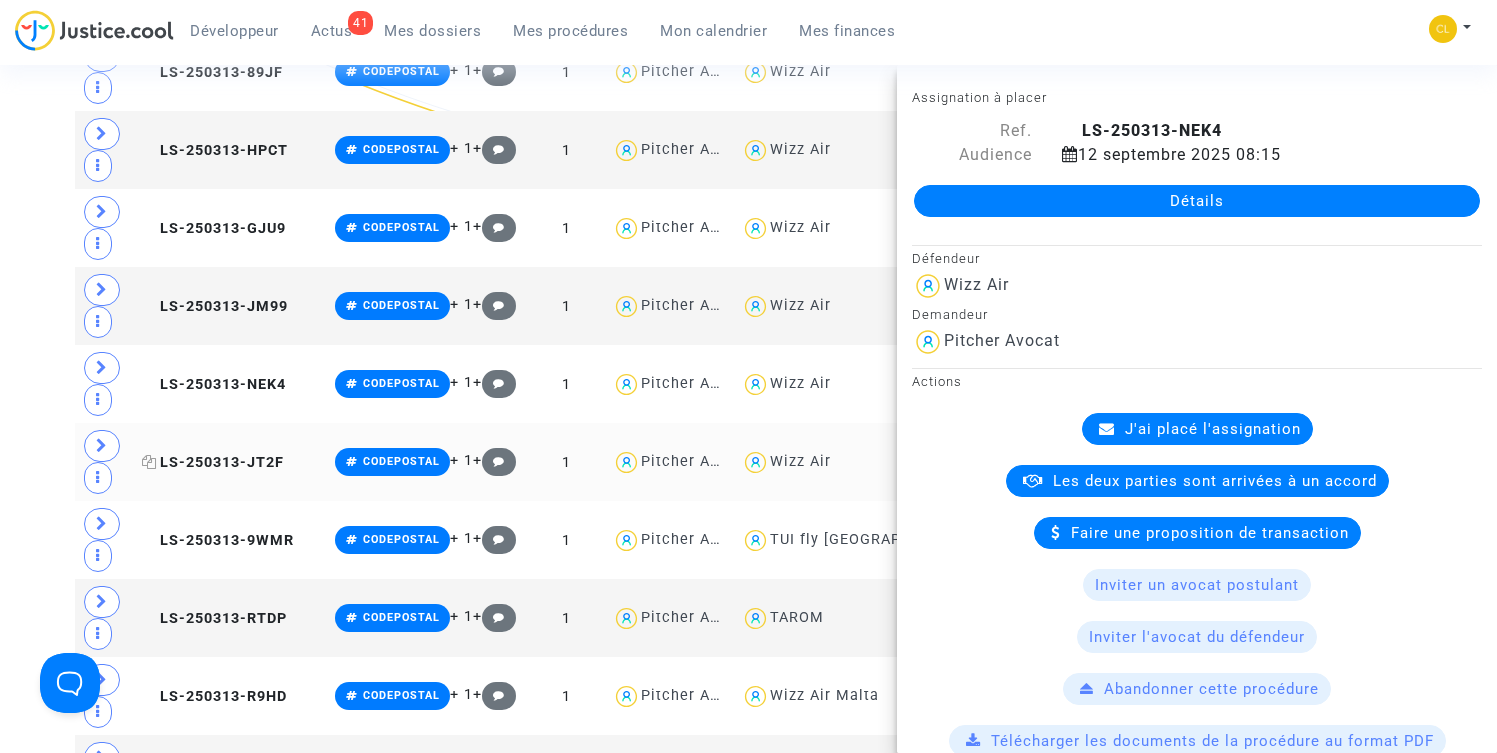 click on "LS-250313-JT2F" 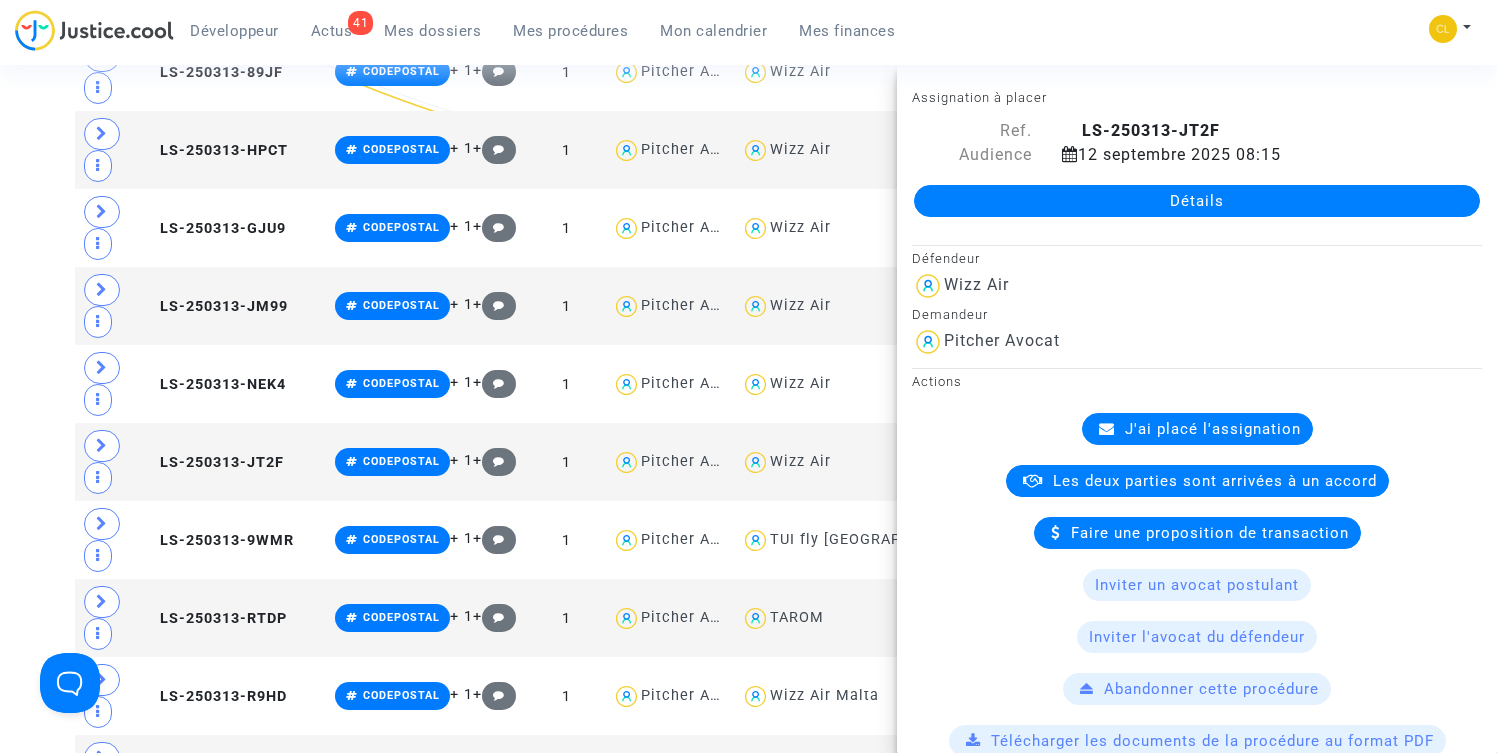 scroll, scrollTop: 1120, scrollLeft: 0, axis: vertical 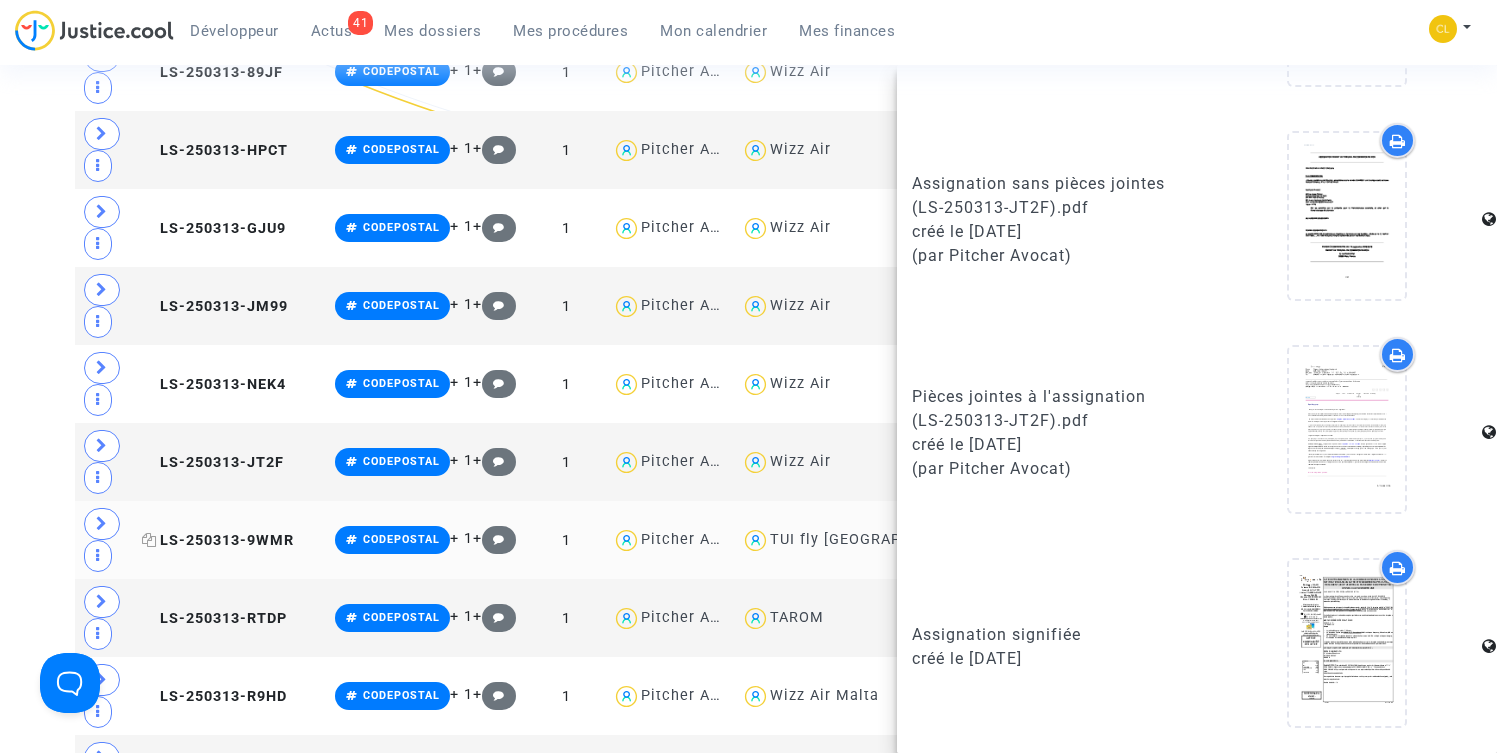 click on "LS-250313-9WMR" 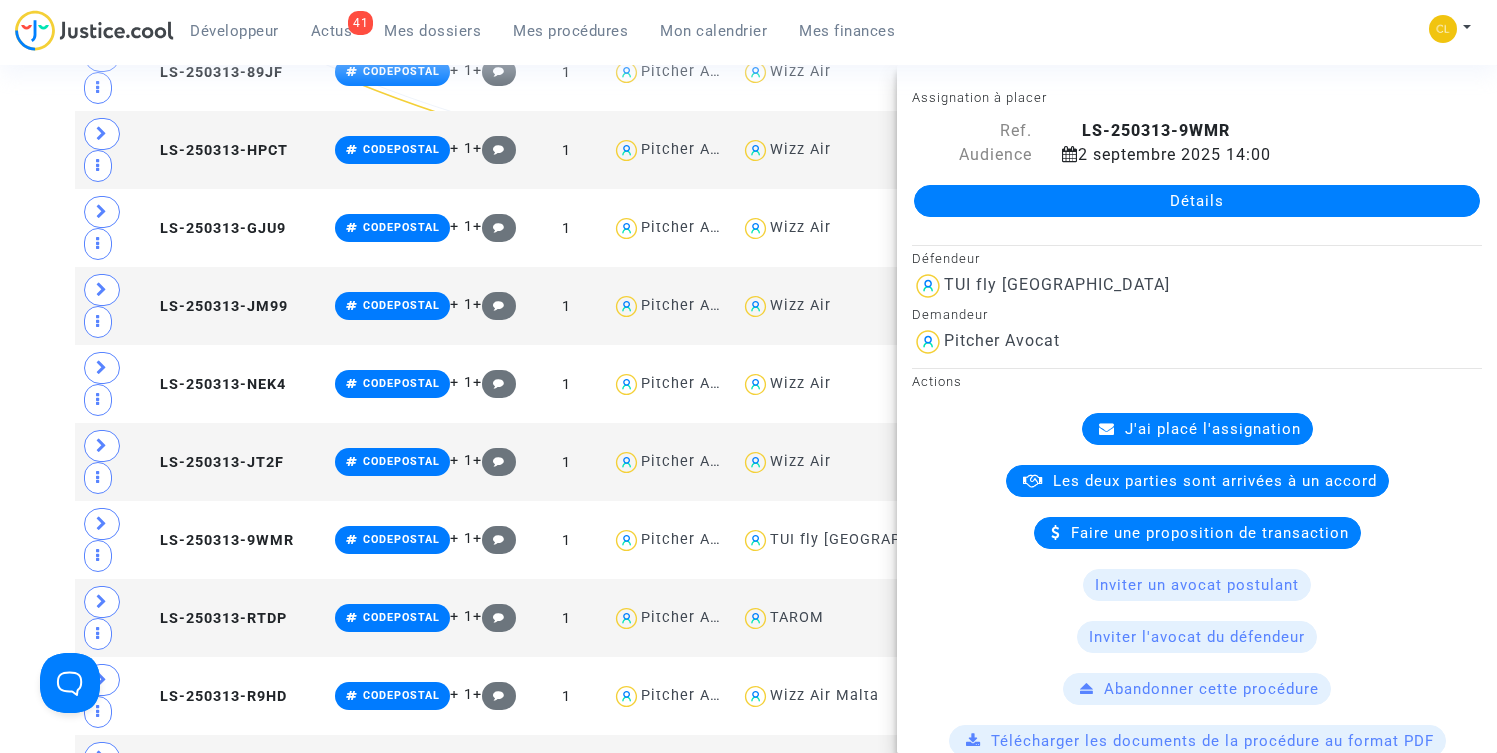 scroll, scrollTop: 1120, scrollLeft: 0, axis: vertical 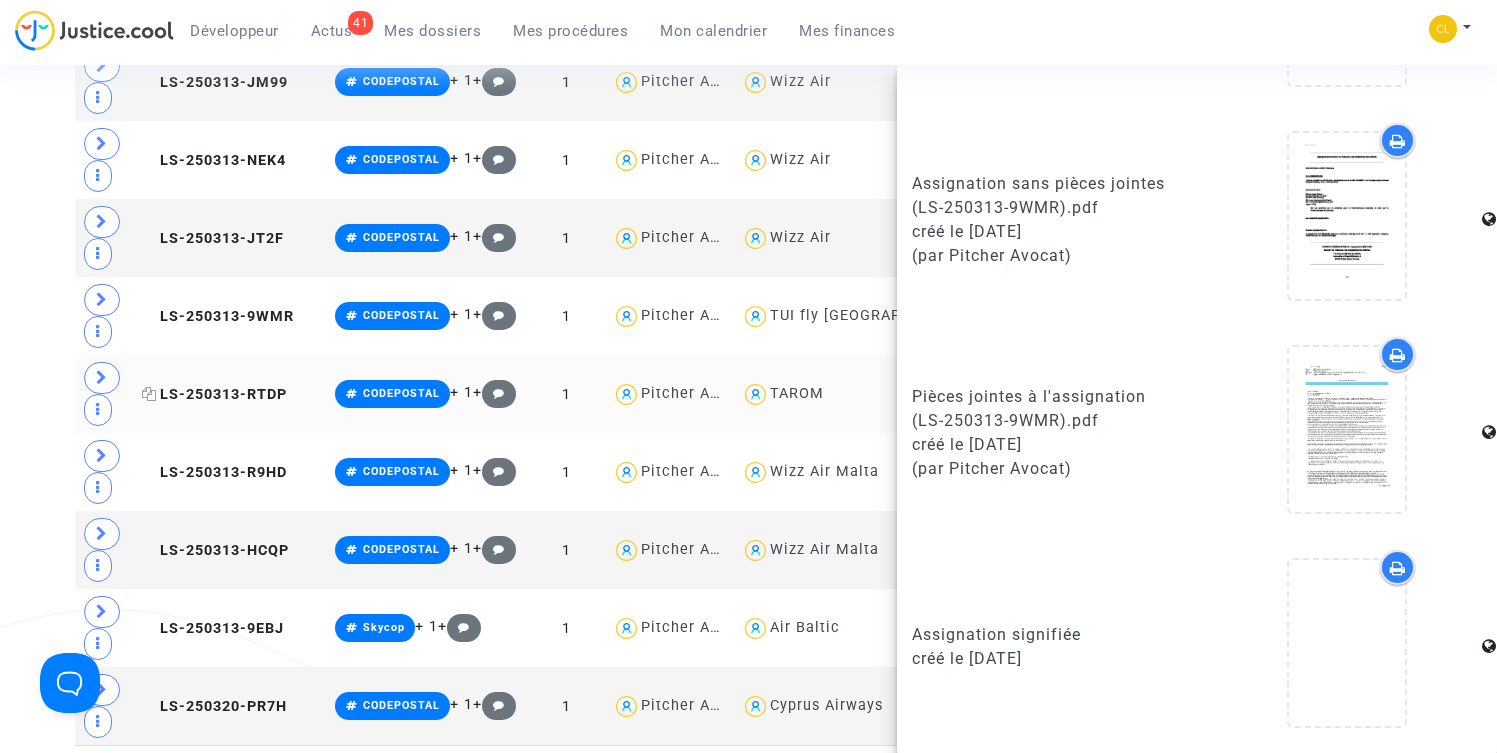 click on "LS-250313-RTDP" 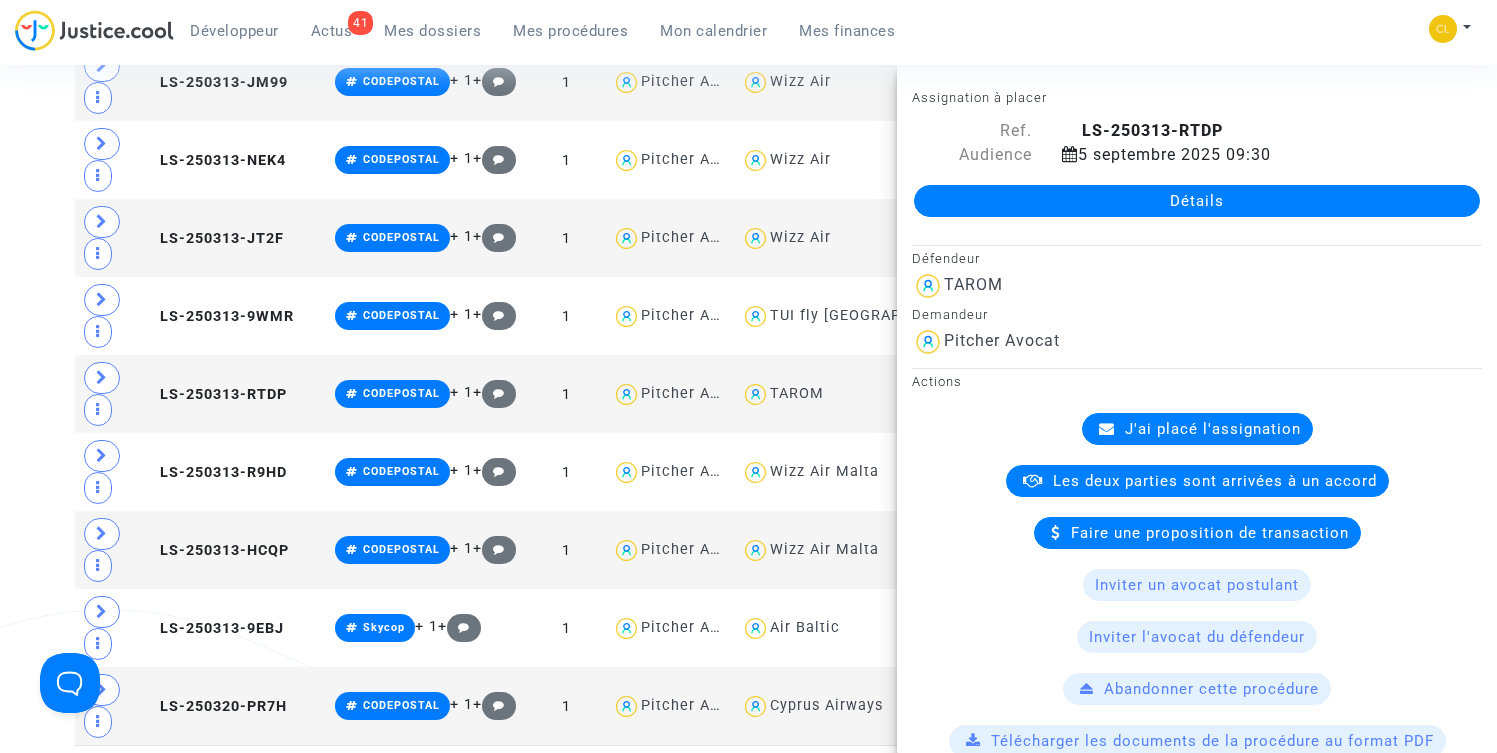 scroll, scrollTop: 1120, scrollLeft: 0, axis: vertical 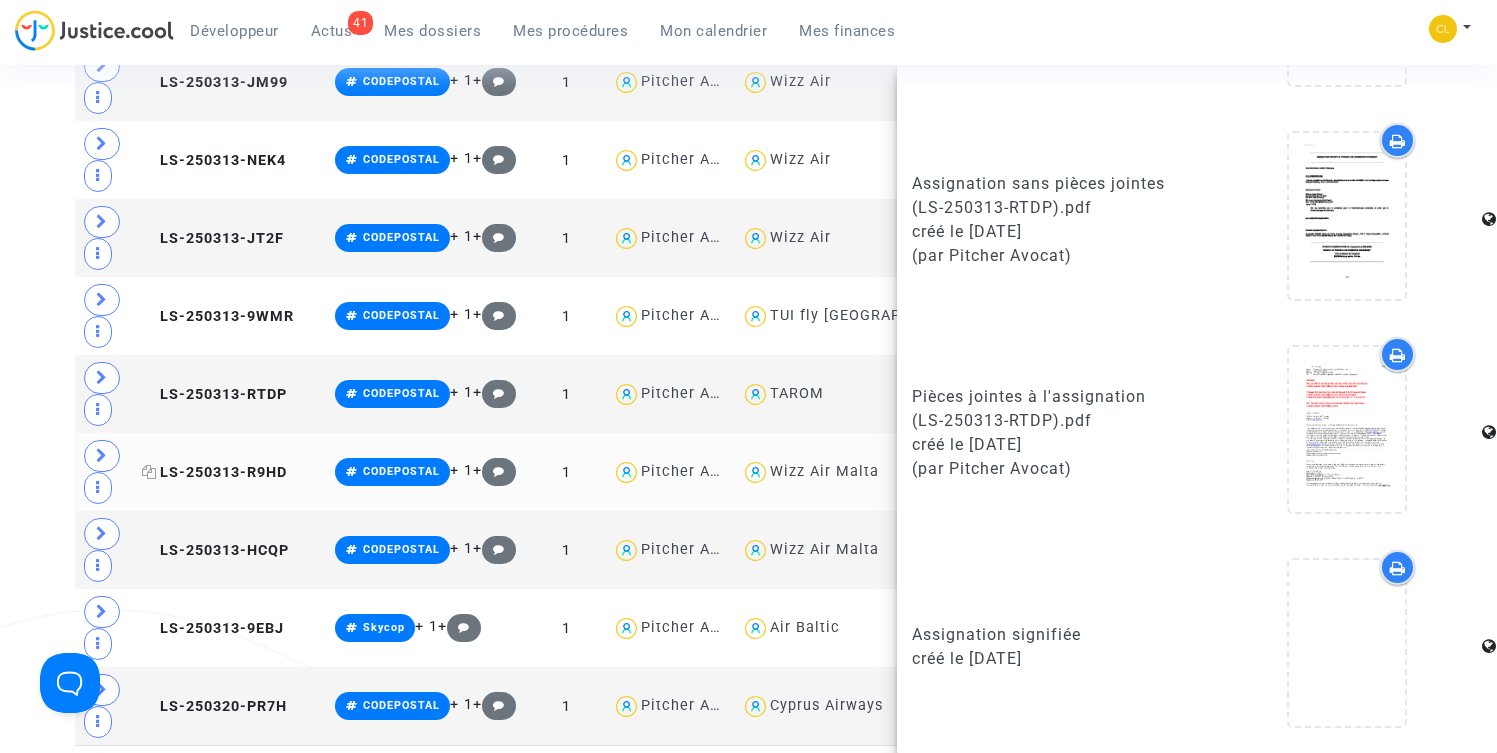 click on "LS-250313-R9HD" 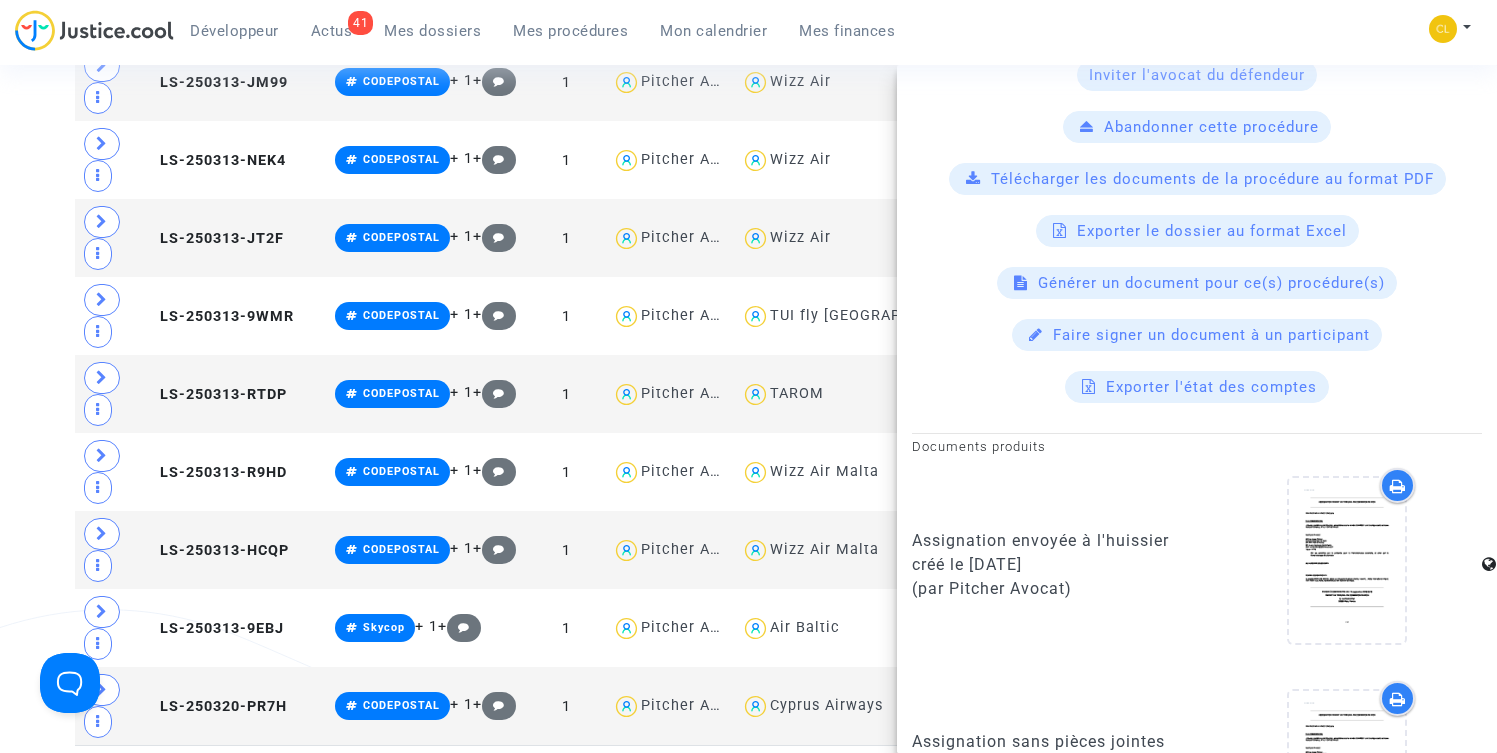 scroll, scrollTop: 1120, scrollLeft: 0, axis: vertical 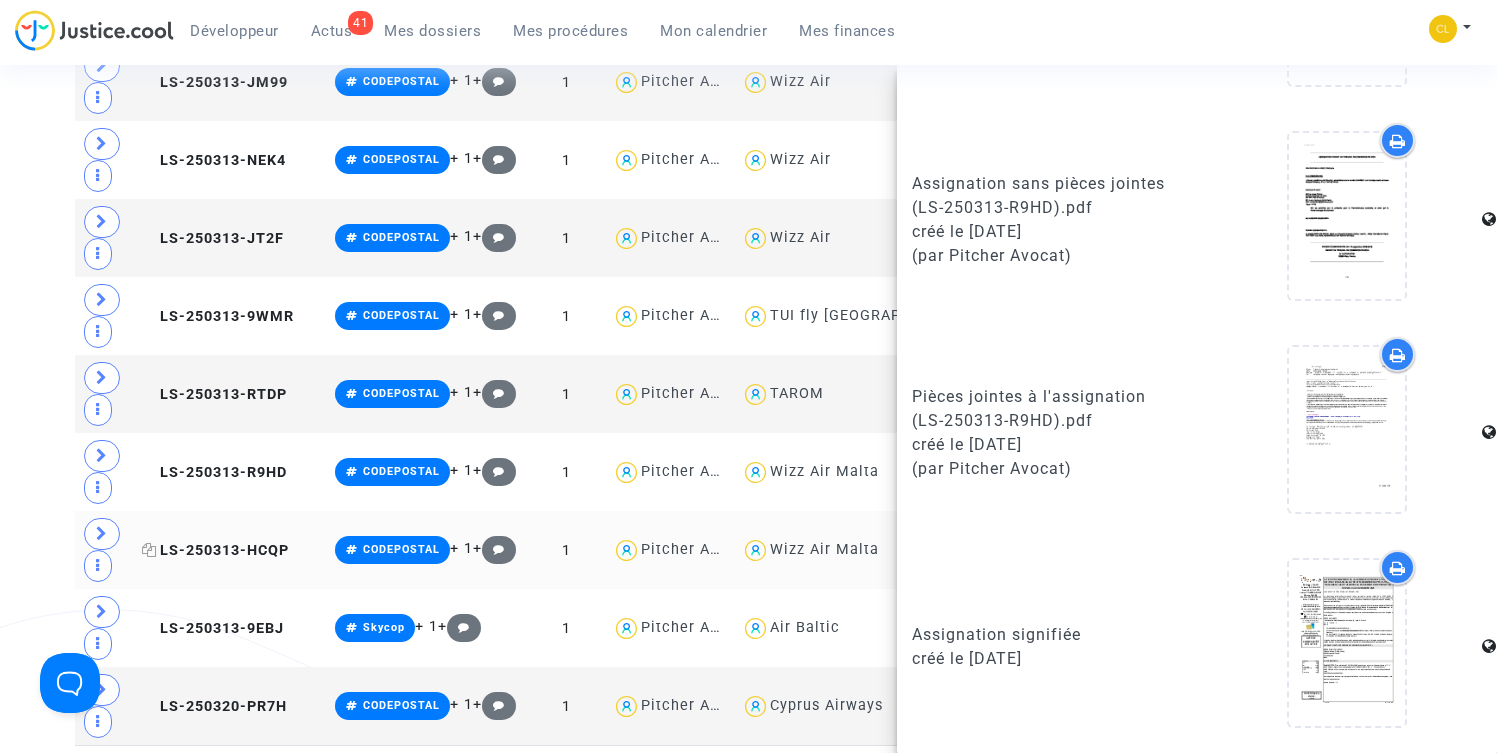 click on "LS-250313-HCQP" 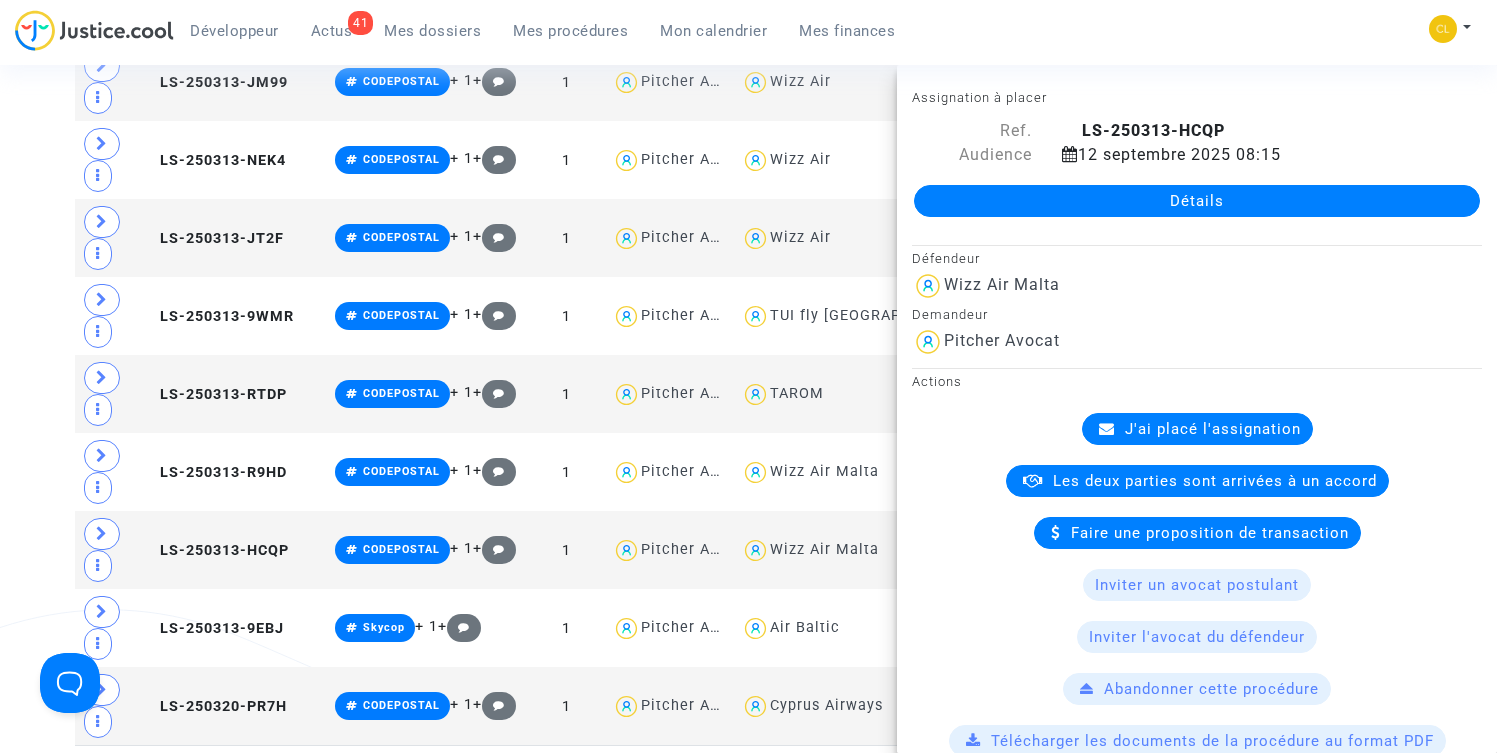 scroll, scrollTop: 1120, scrollLeft: 0, axis: vertical 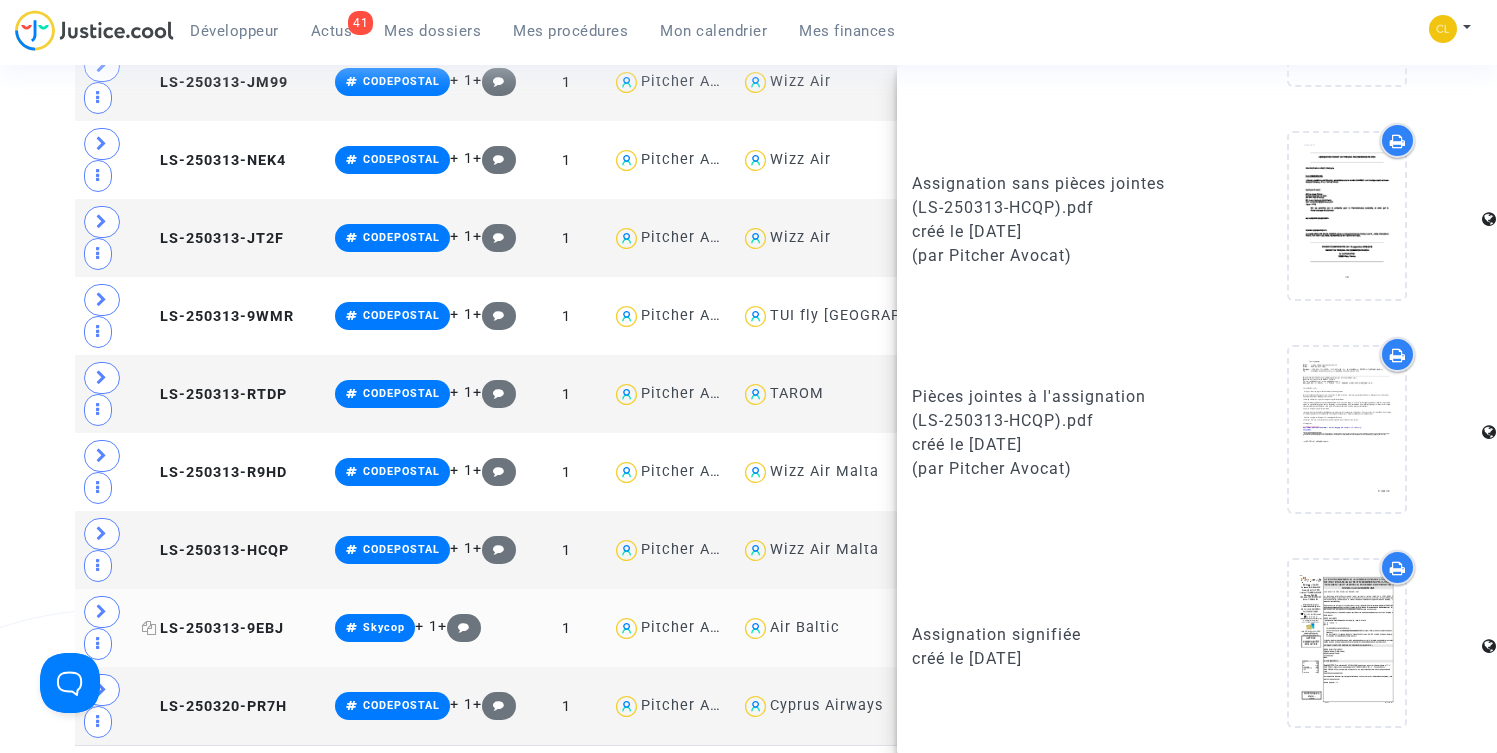 click on "LS-250313-9EBJ" 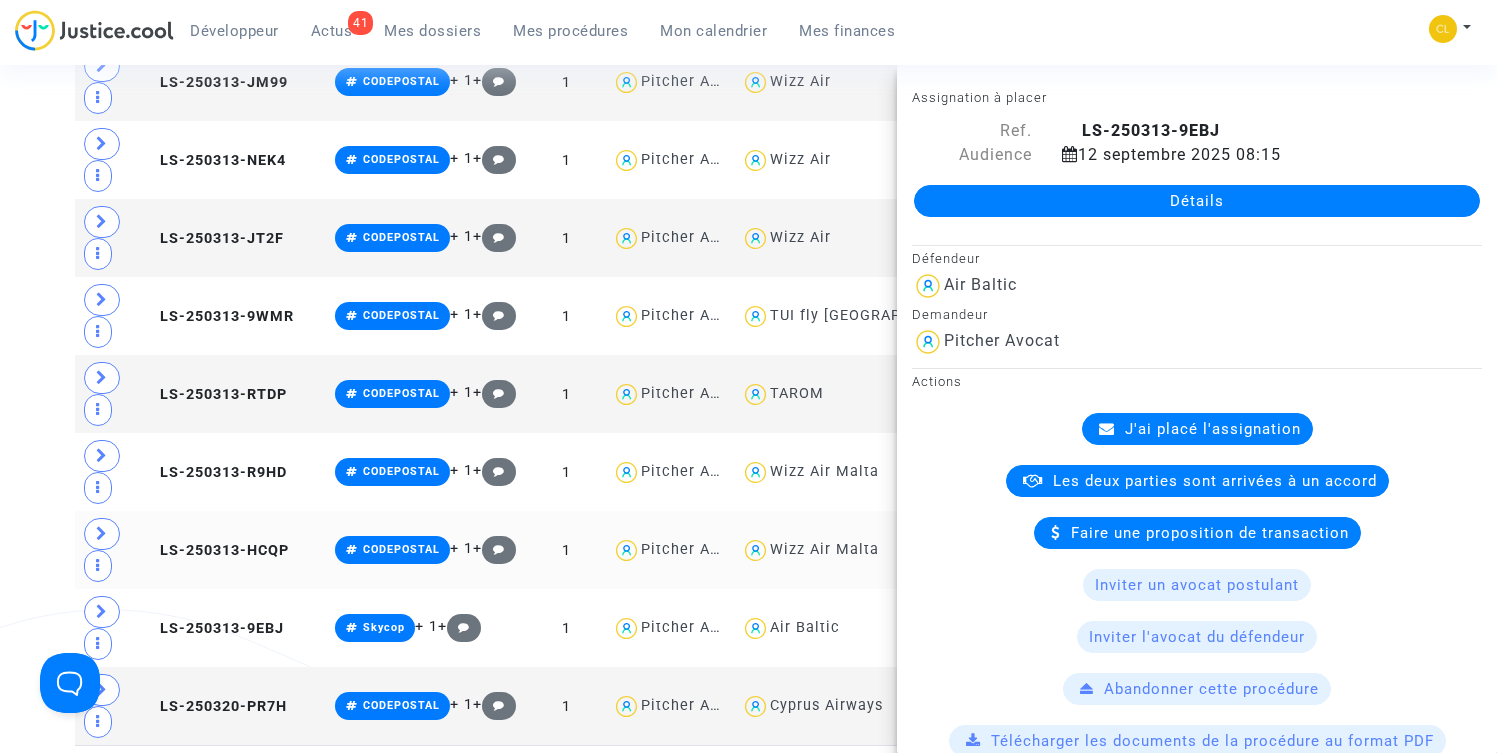 scroll, scrollTop: 1120, scrollLeft: 0, axis: vertical 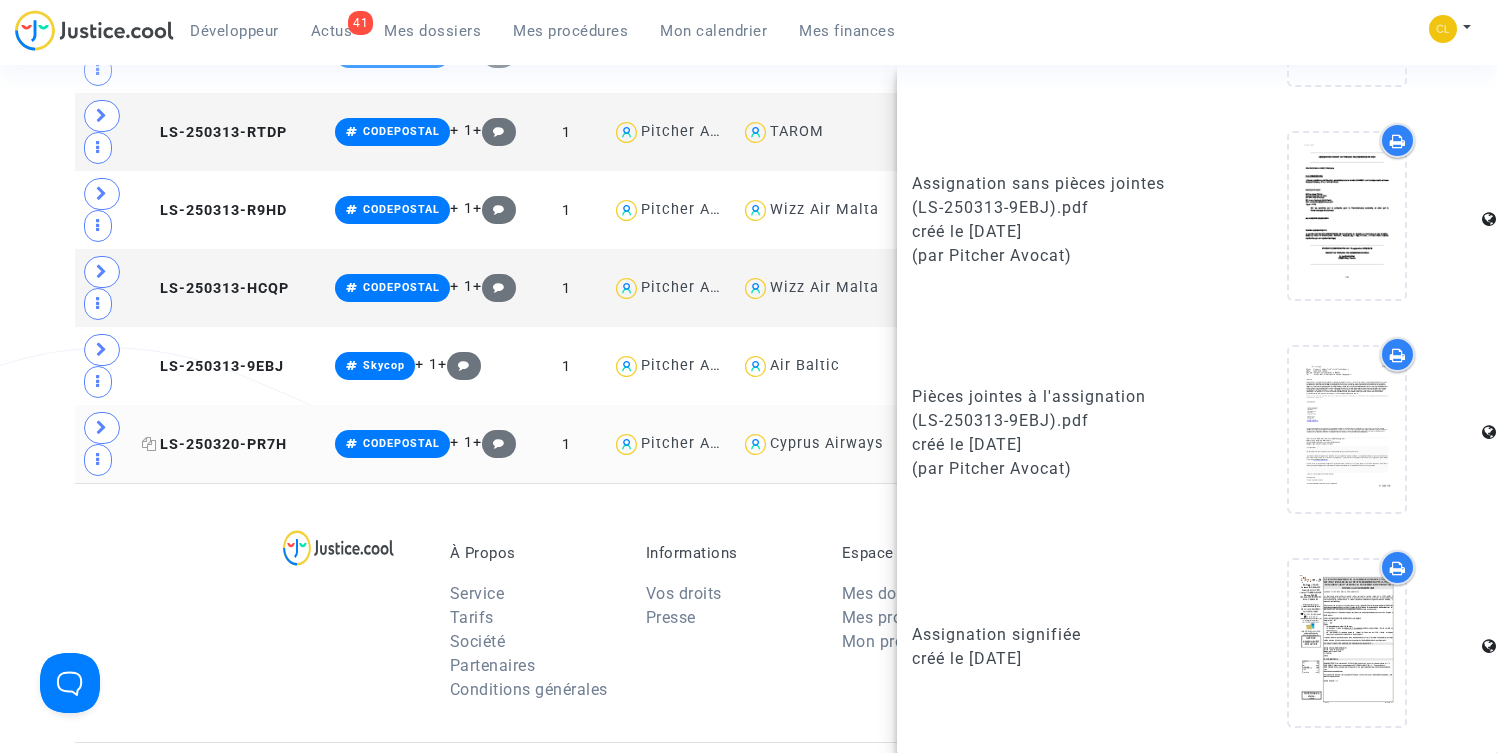 click on "LS-250320-PR7H" 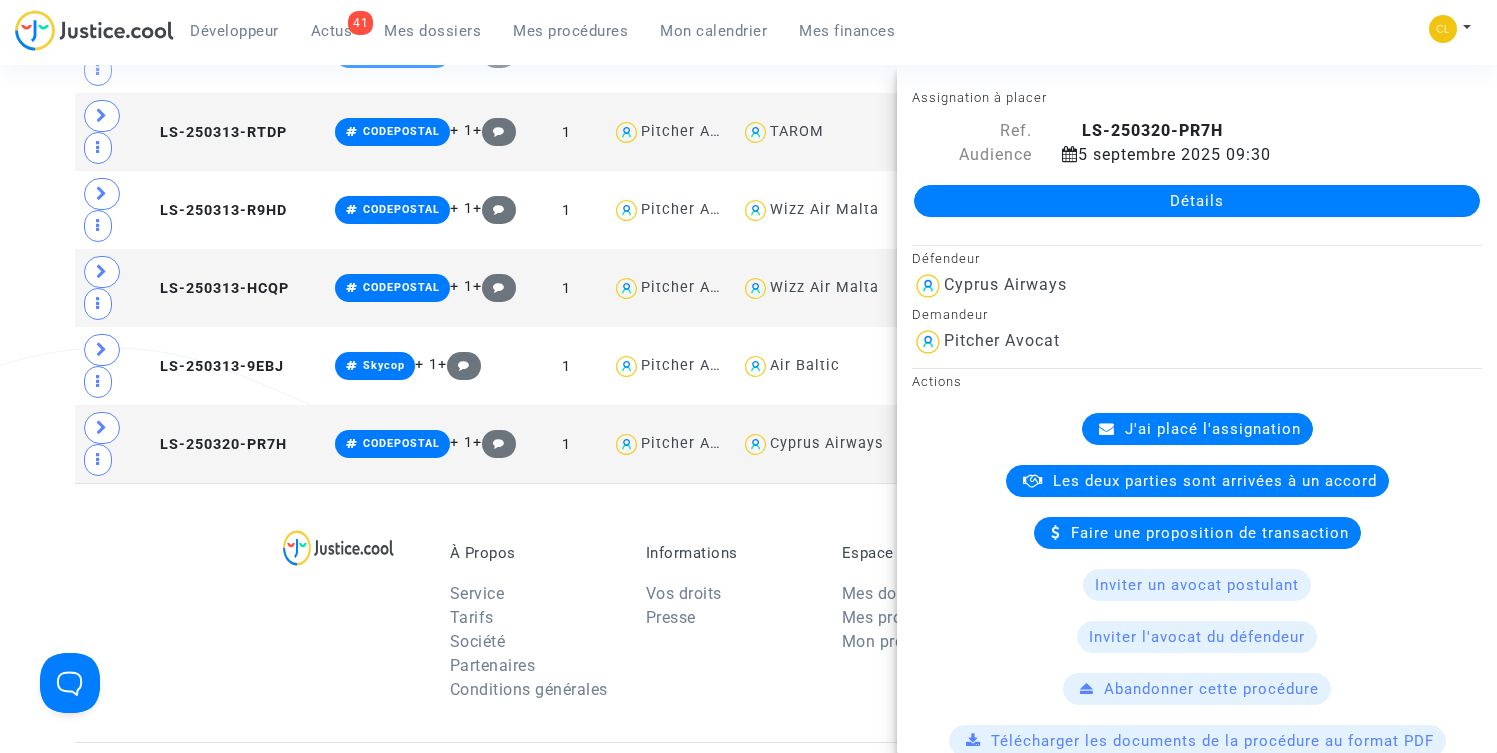 scroll, scrollTop: 1120, scrollLeft: 0, axis: vertical 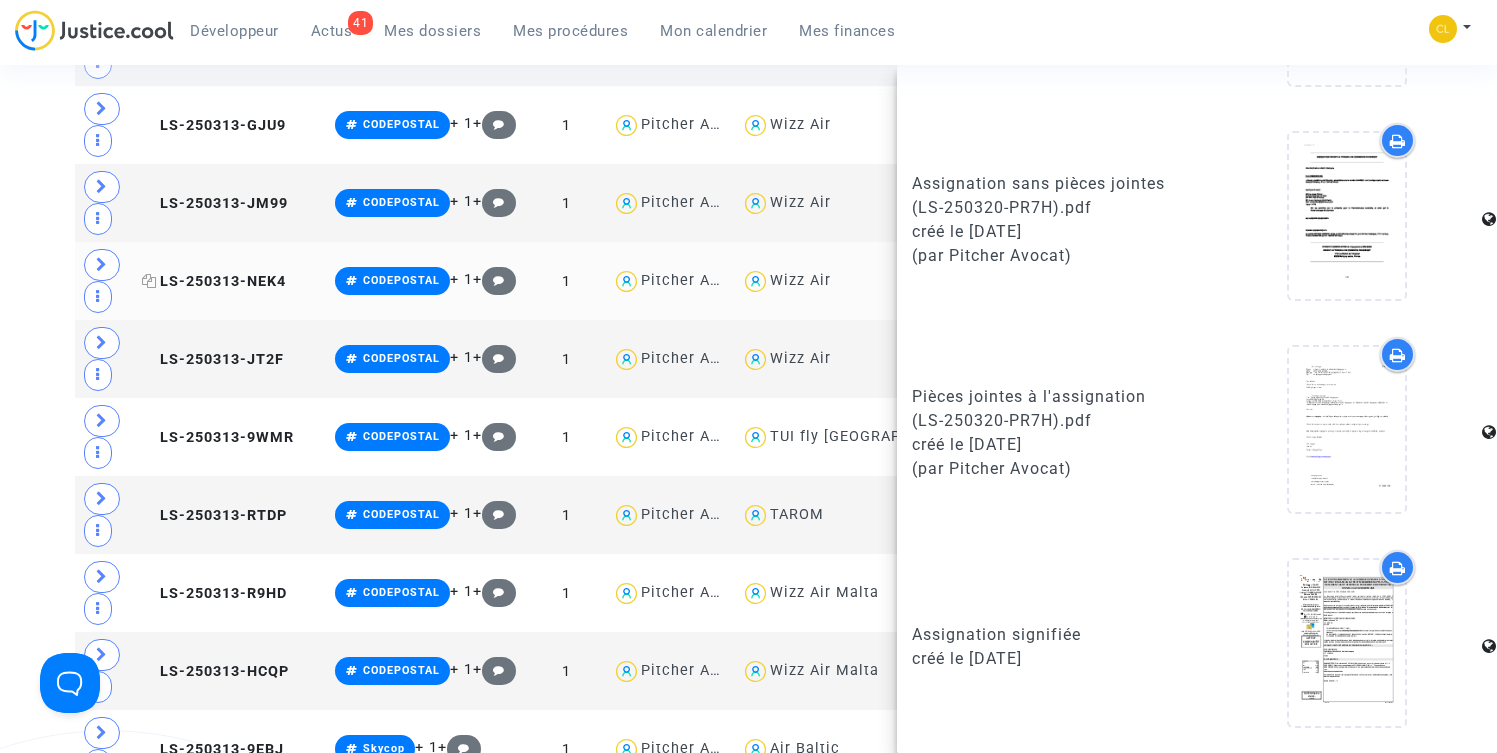 click on "LS-250313-NEK4" 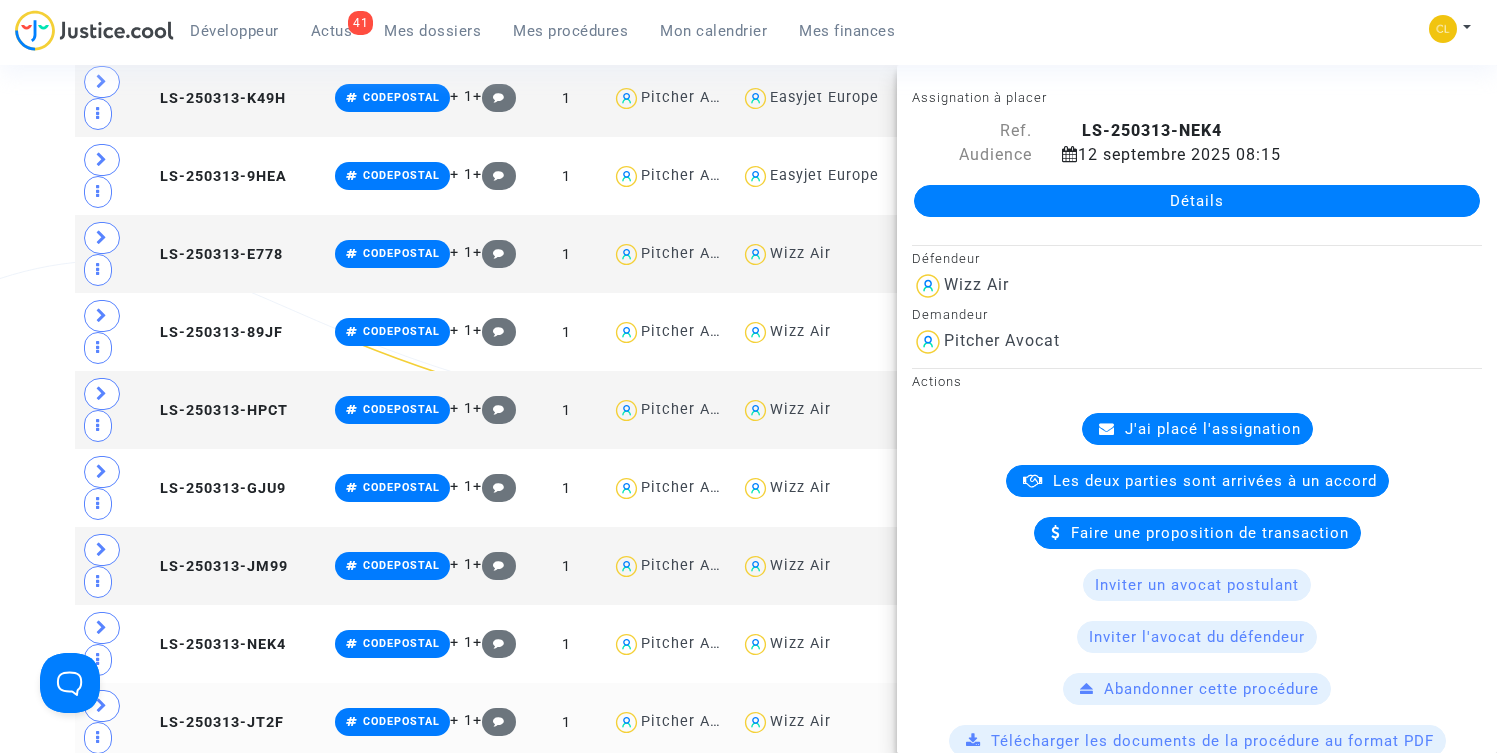 scroll, scrollTop: 21042, scrollLeft: 0, axis: vertical 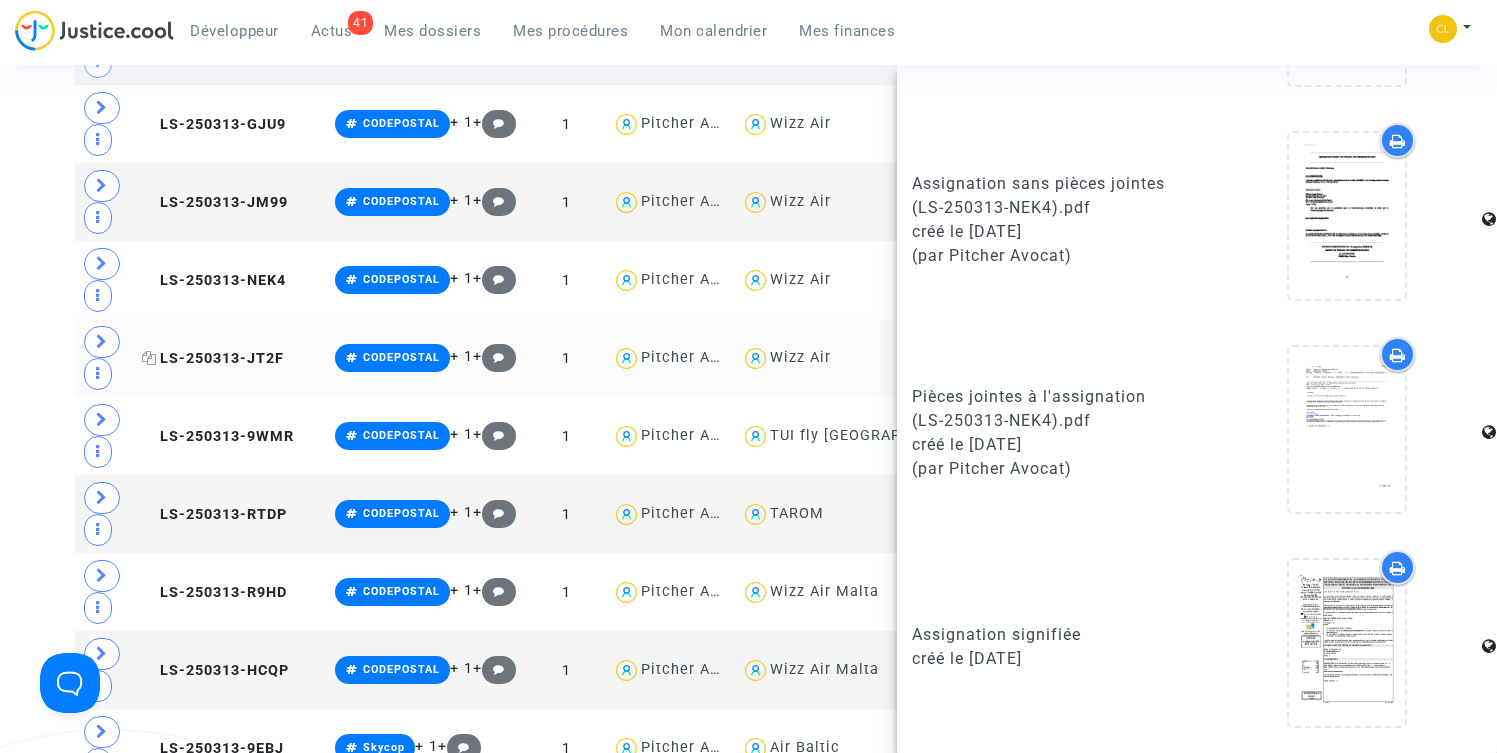click on "LS-250313-JT2F" 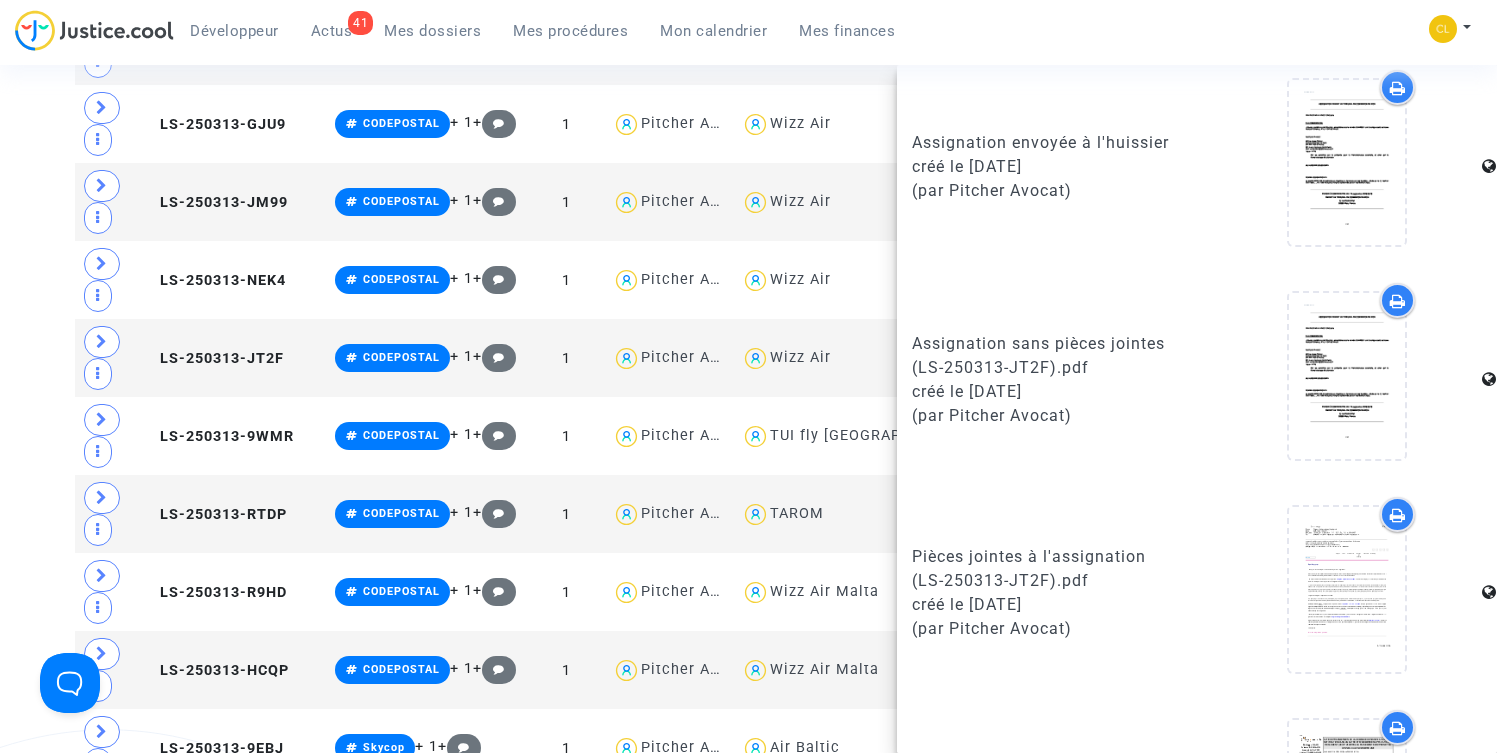 scroll, scrollTop: 1120, scrollLeft: 0, axis: vertical 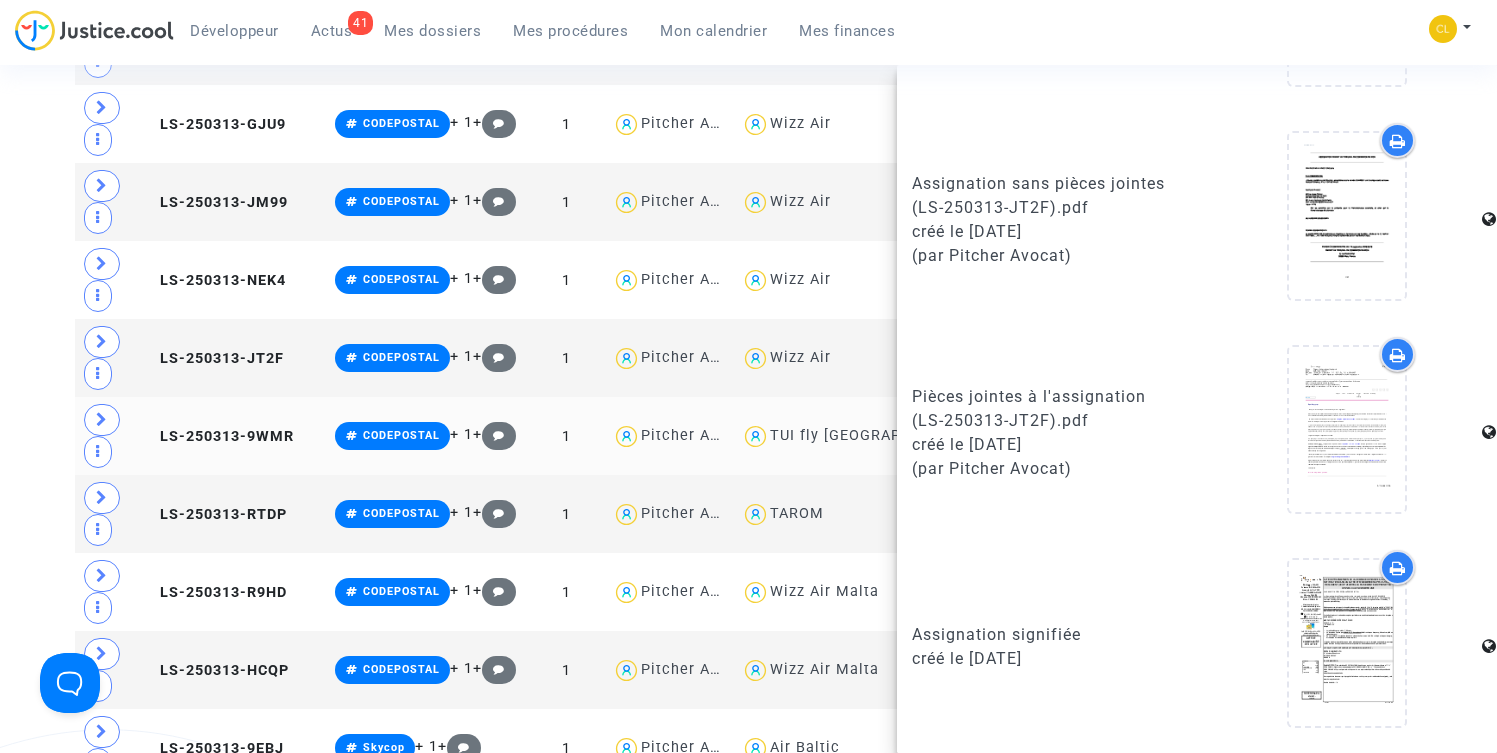 click on "LS-250313-9WMR" 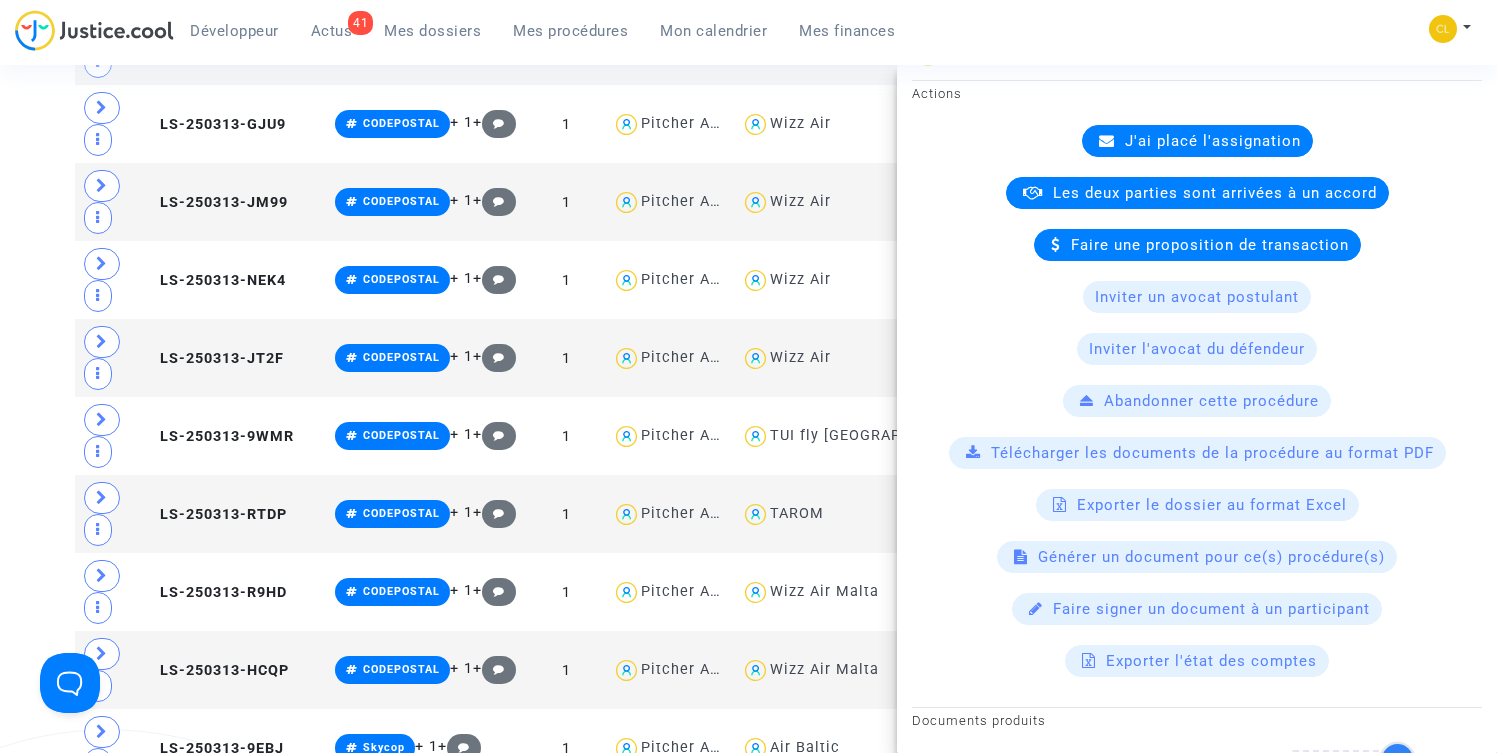scroll, scrollTop: 0, scrollLeft: 0, axis: both 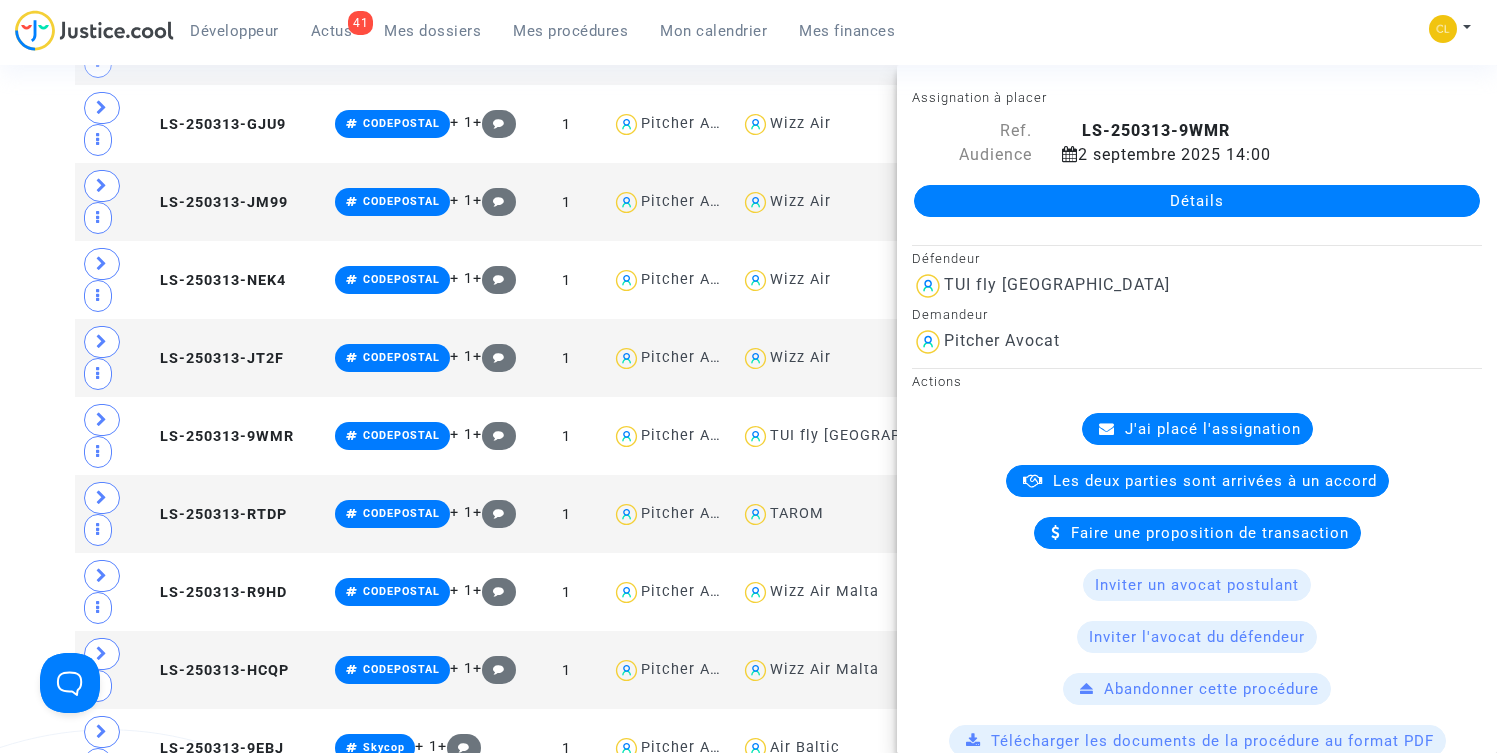 click on "Détails" 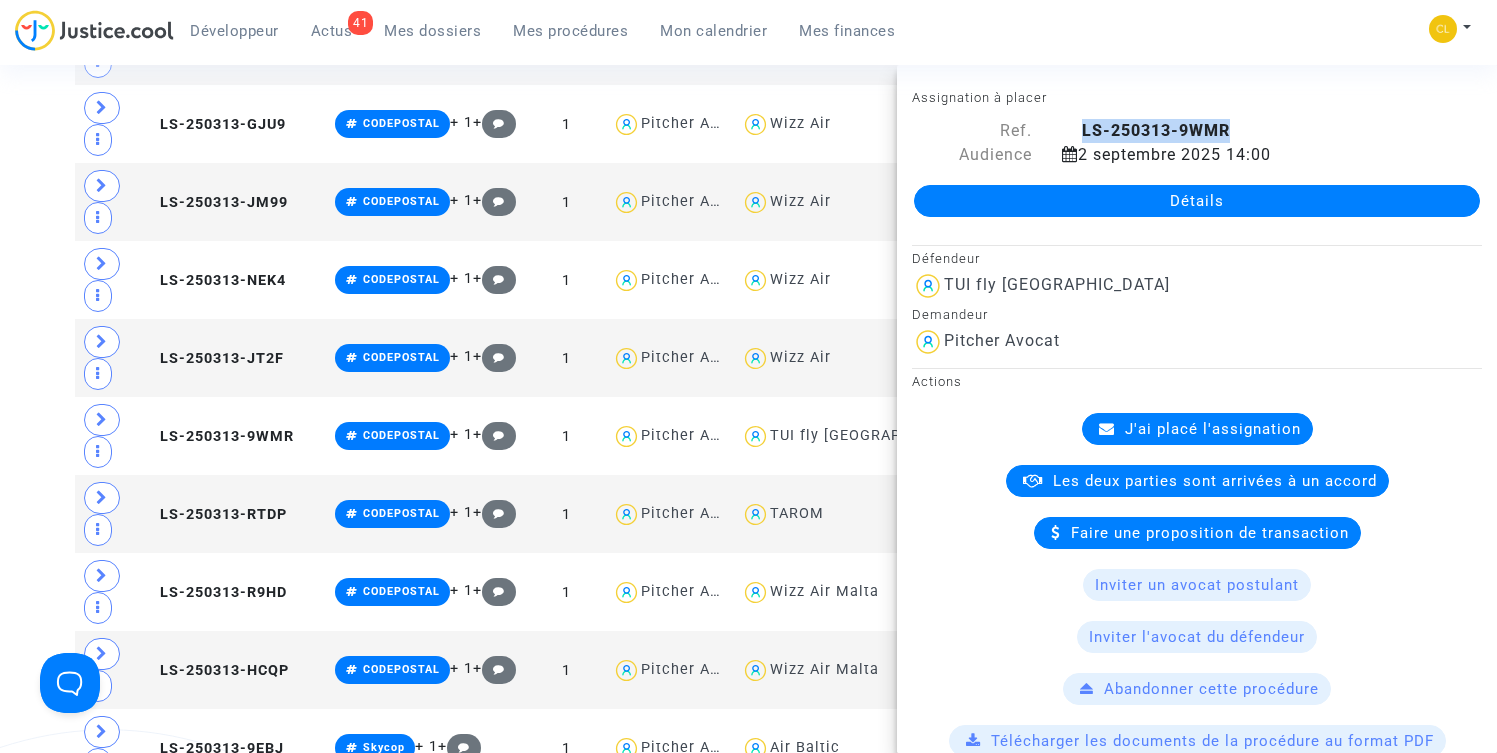 drag, startPoint x: 1078, startPoint y: 123, endPoint x: 1338, endPoint y: 123, distance: 260 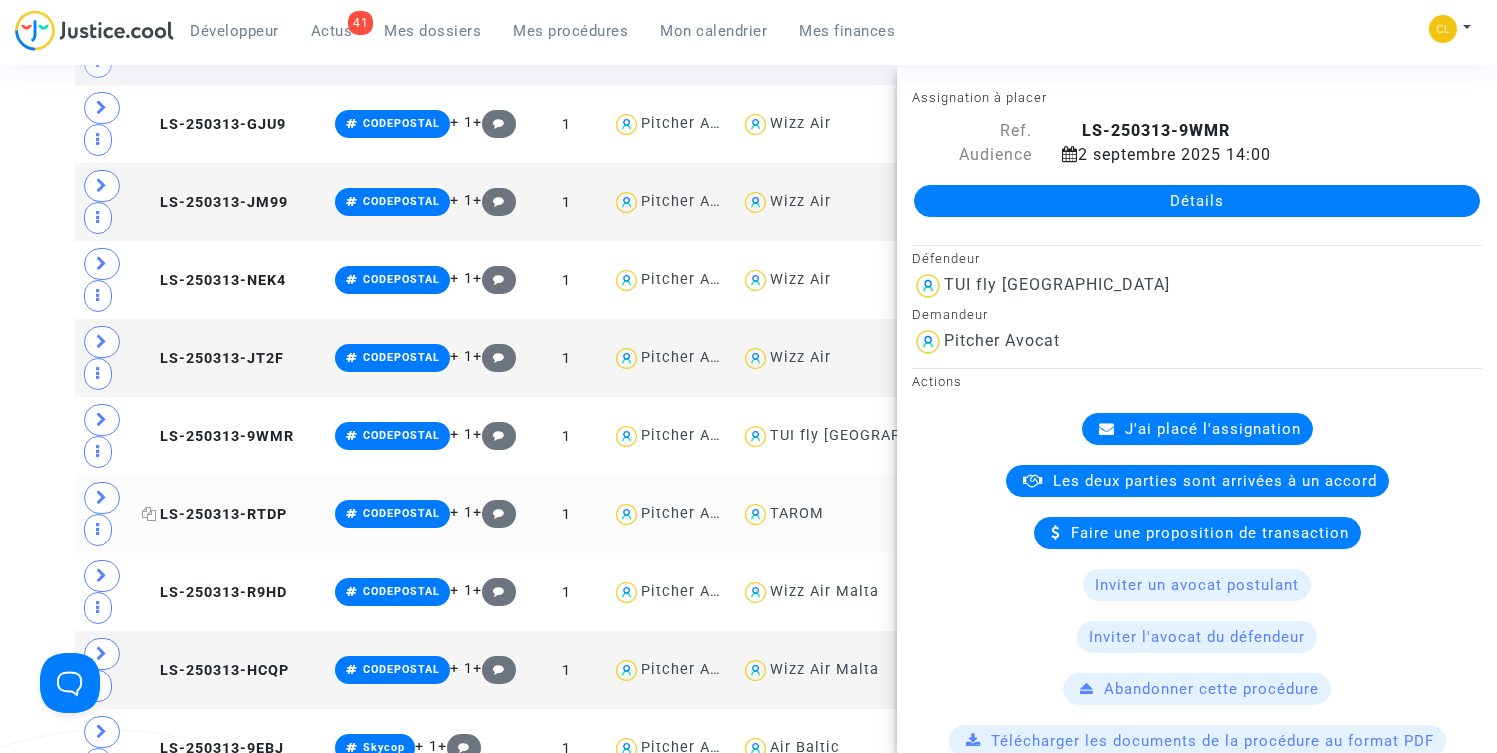 click on "LS-250313-RTDP" 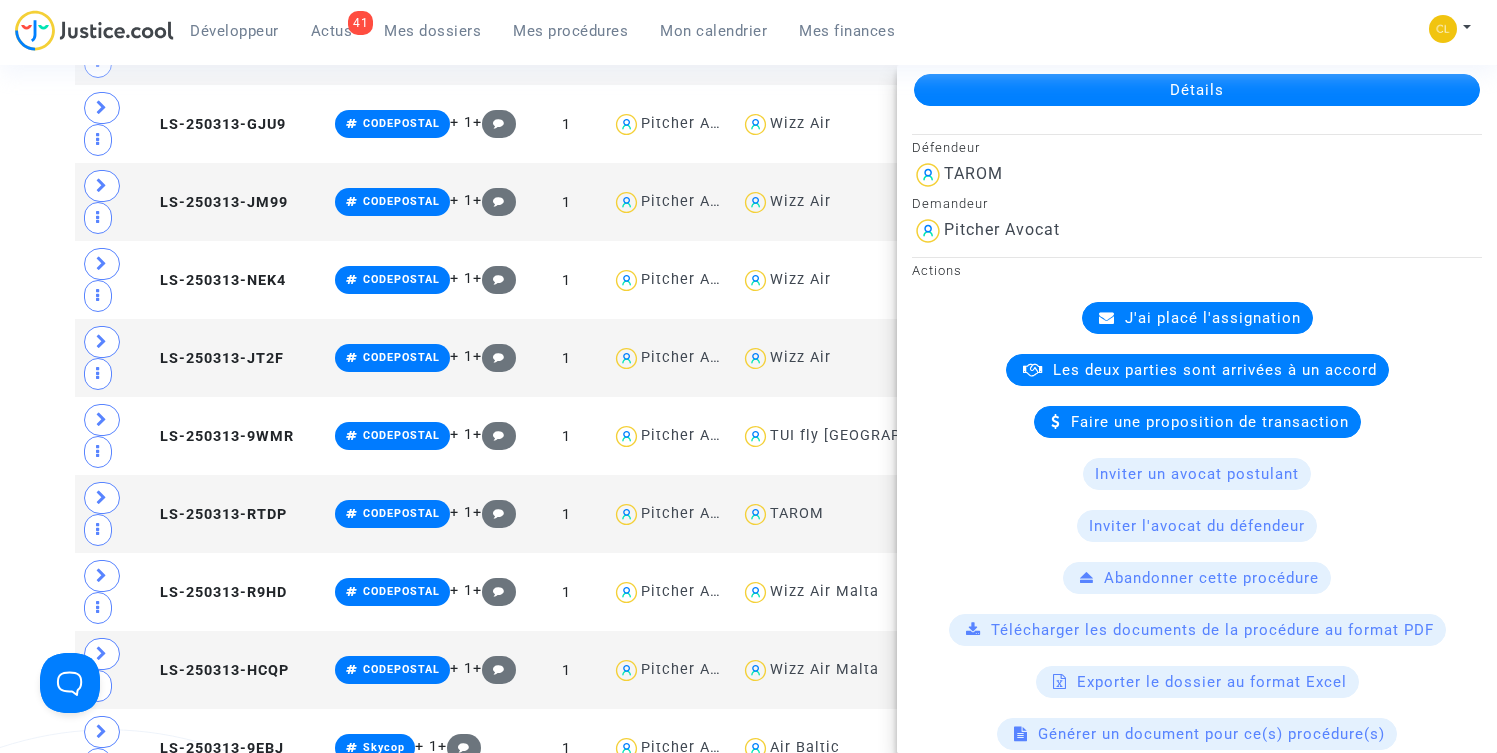 scroll, scrollTop: 0, scrollLeft: 0, axis: both 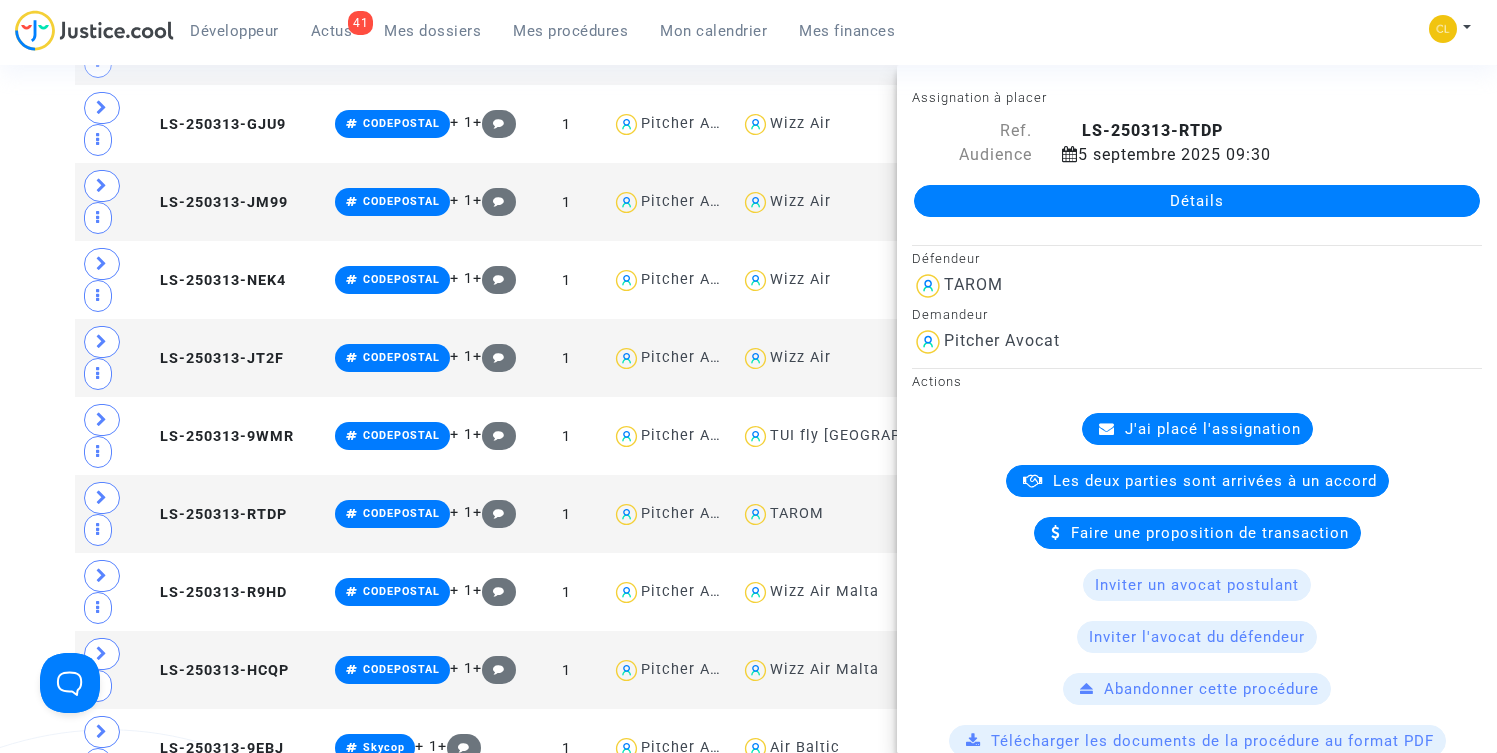 click on "Détails" 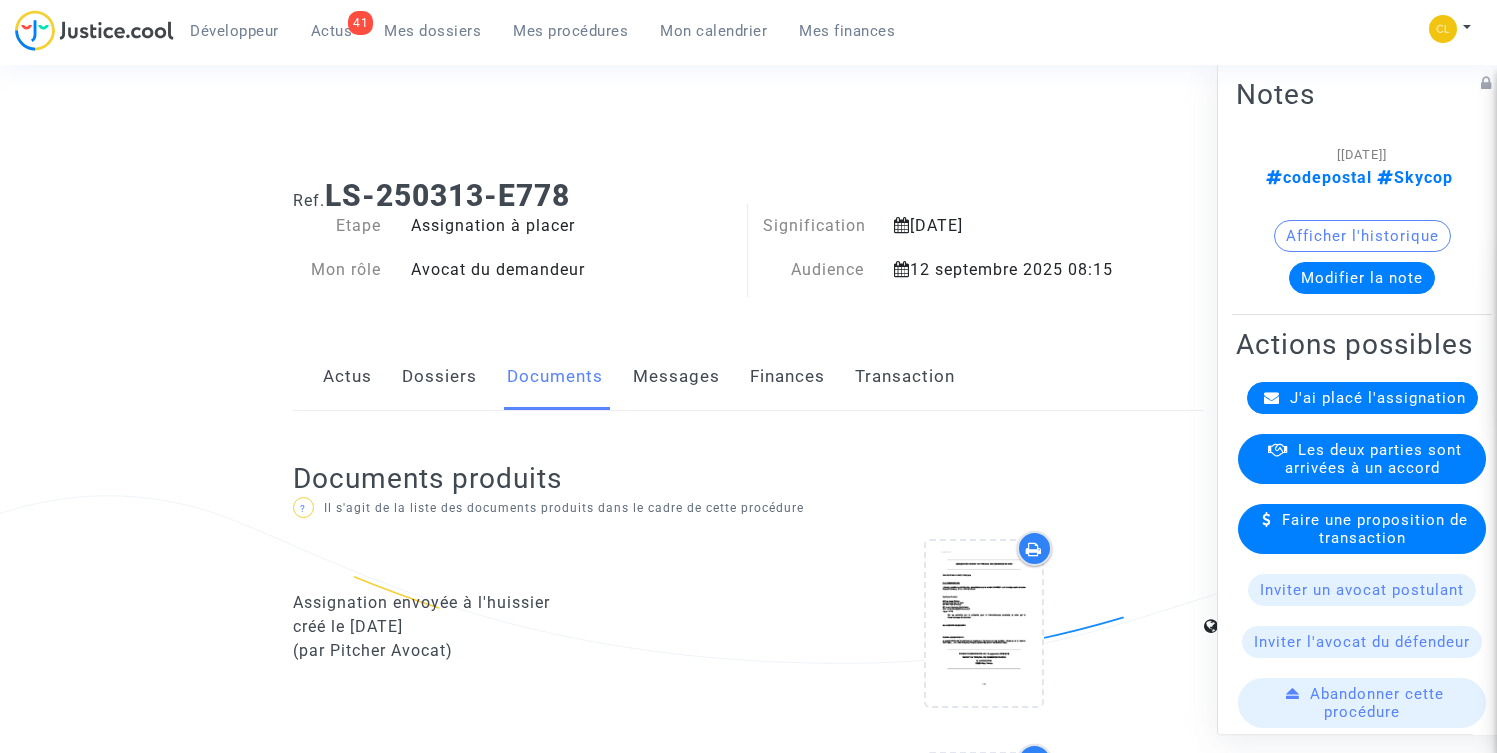 scroll, scrollTop: 0, scrollLeft: 0, axis: both 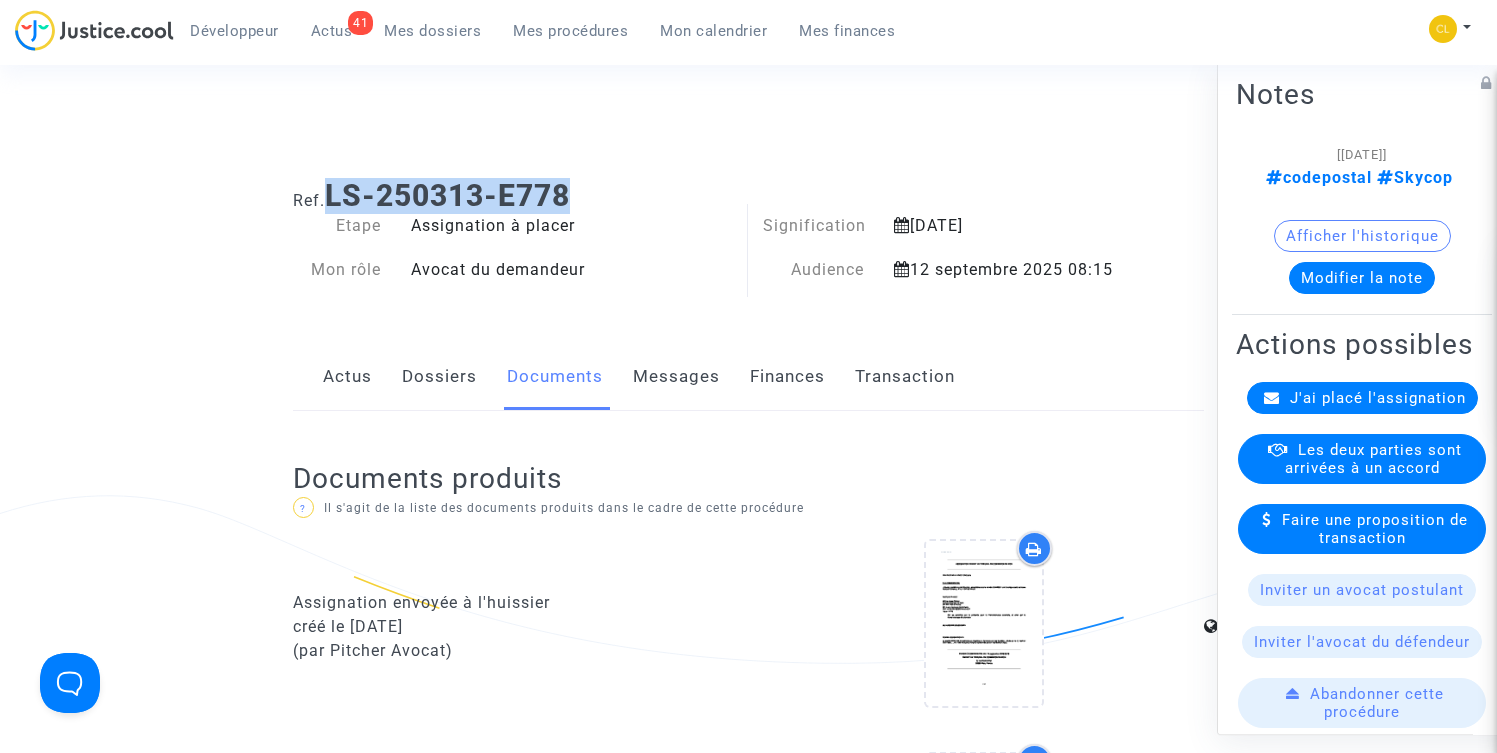 drag, startPoint x: 335, startPoint y: 189, endPoint x: 623, endPoint y: 189, distance: 288 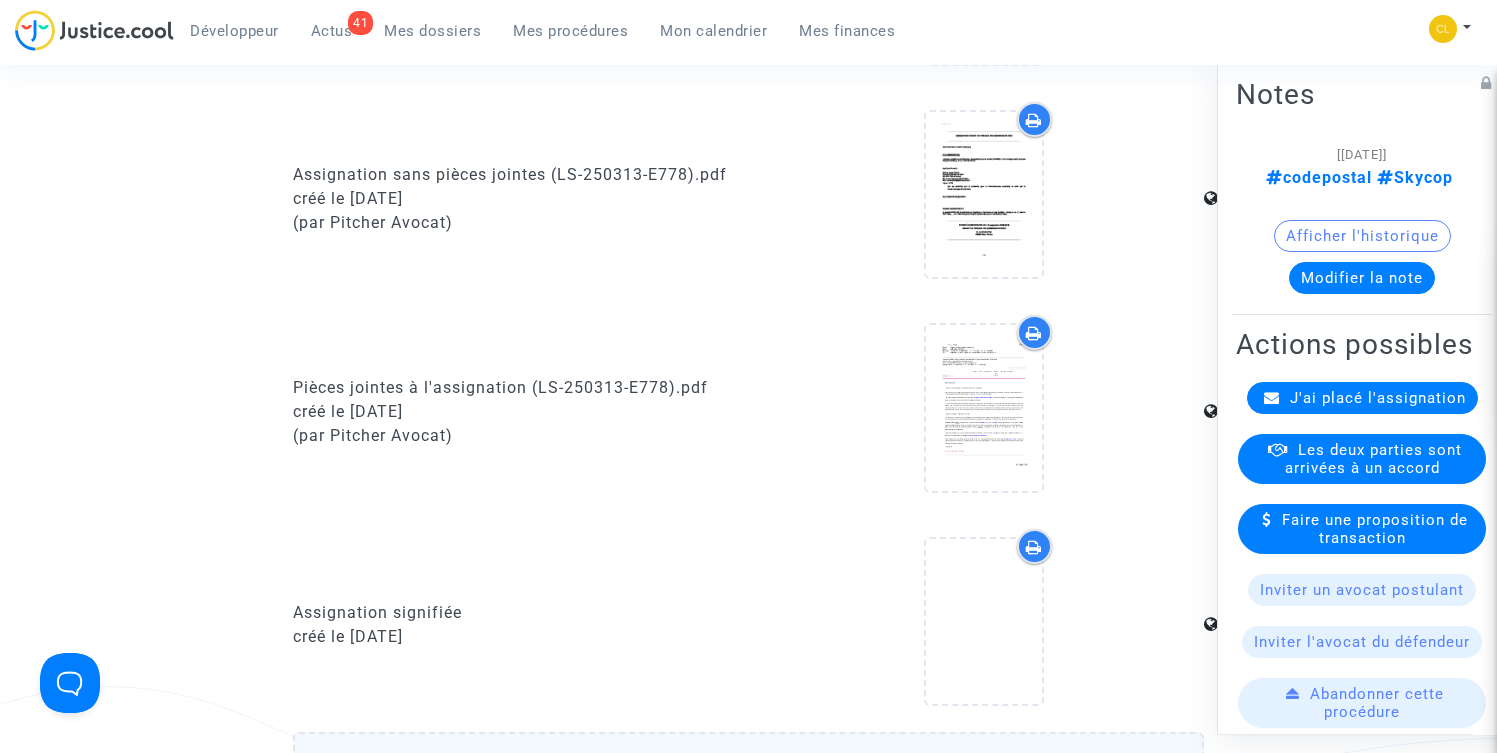 scroll, scrollTop: 1097, scrollLeft: 0, axis: vertical 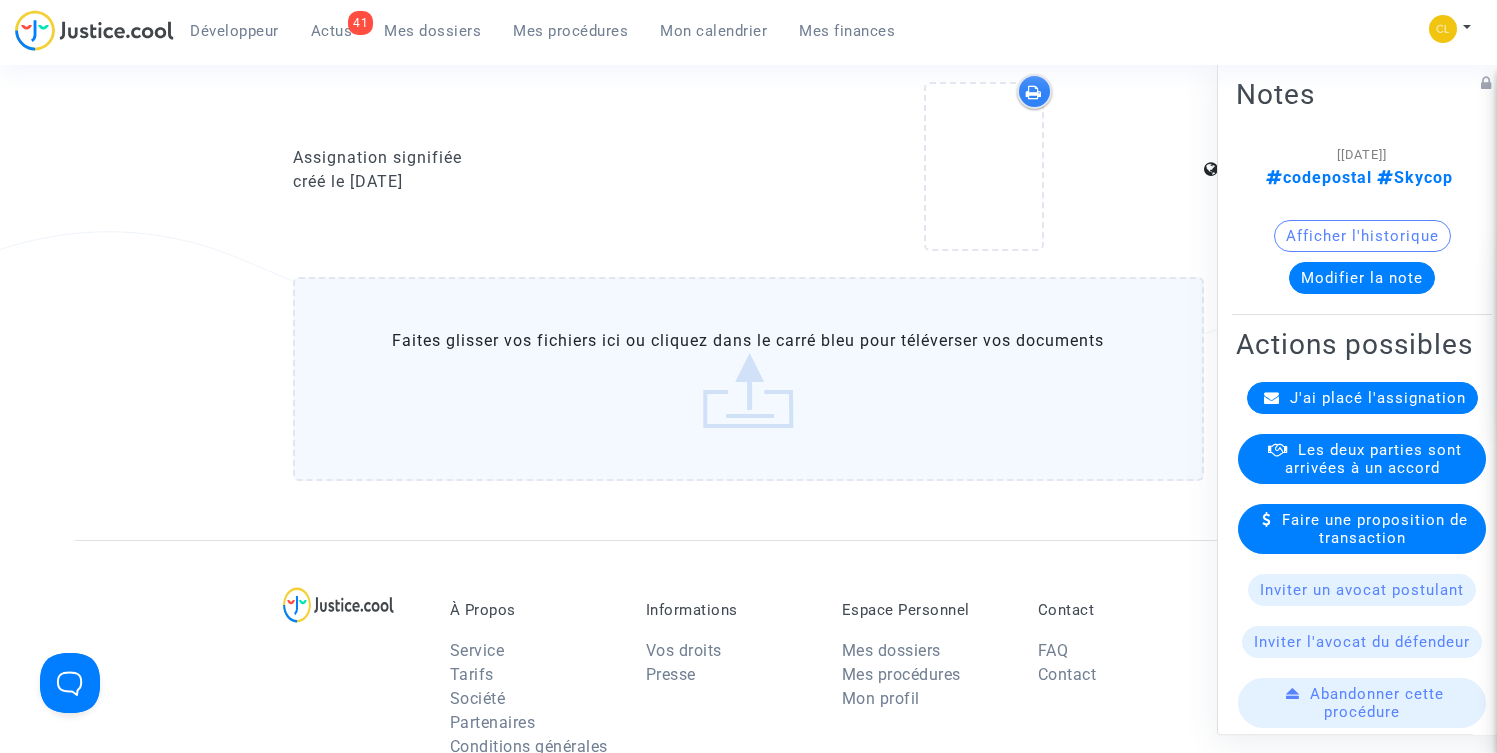 click on "Faites glisser vos fichiers ici ou cliquez dans le carré bleu pour téléverser vos documents" 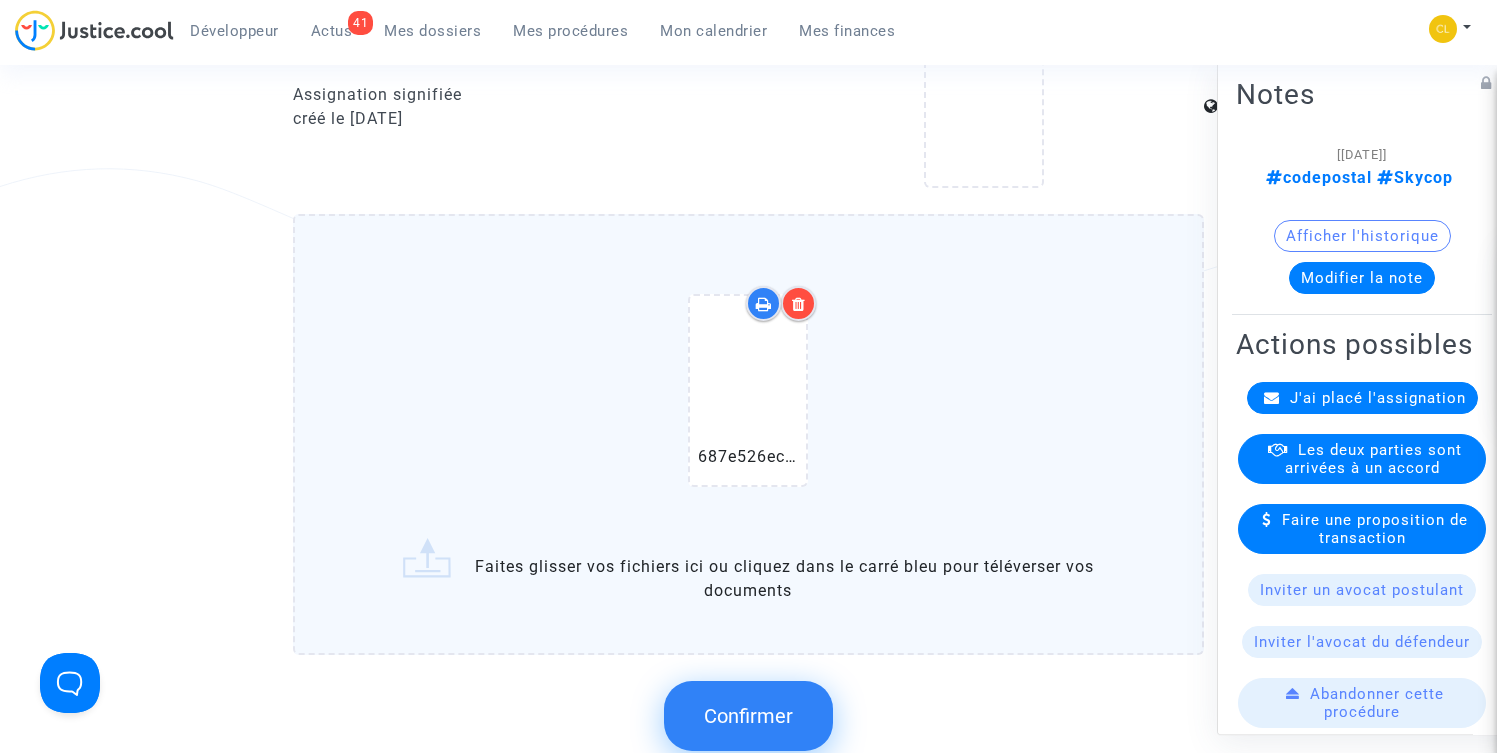 scroll, scrollTop: 1162, scrollLeft: 0, axis: vertical 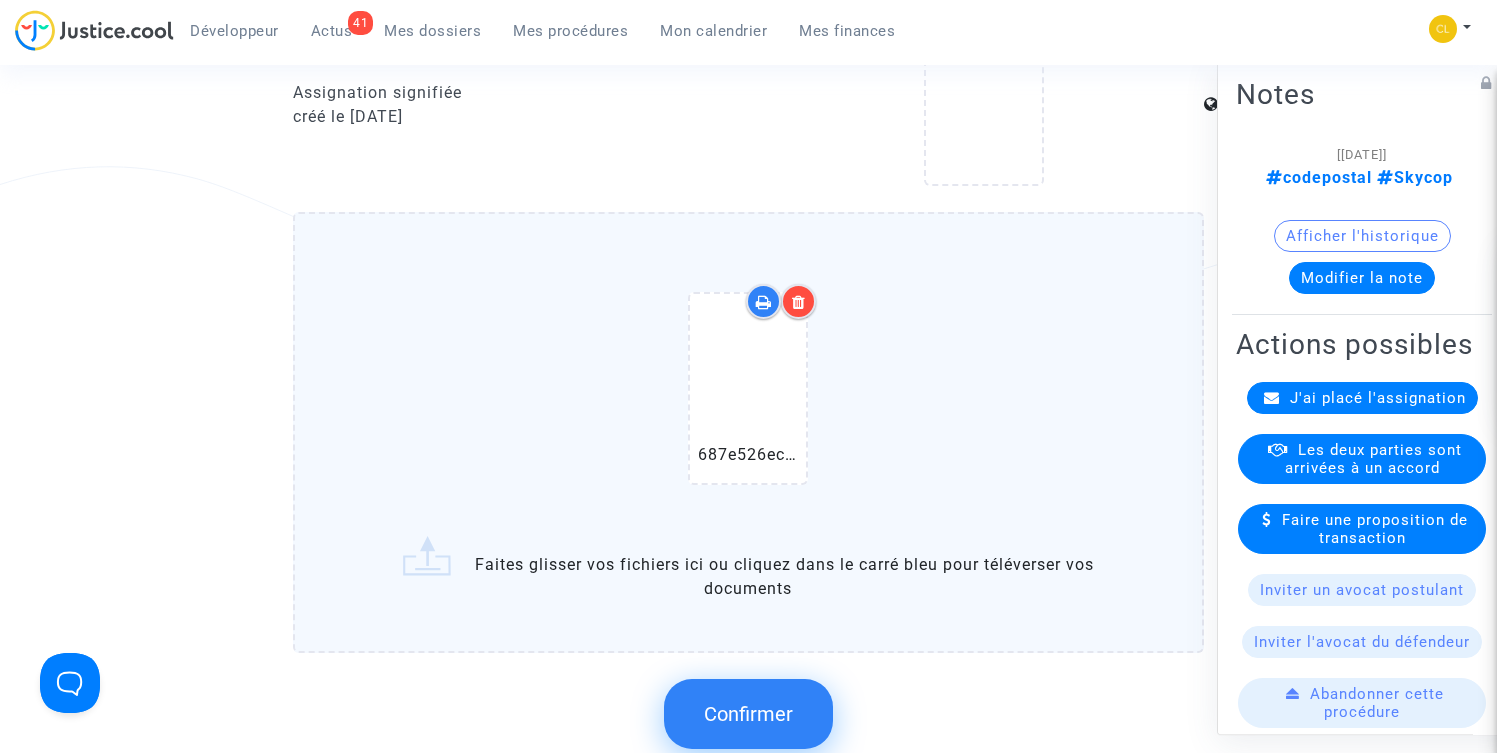 click at bounding box center [799, 302] 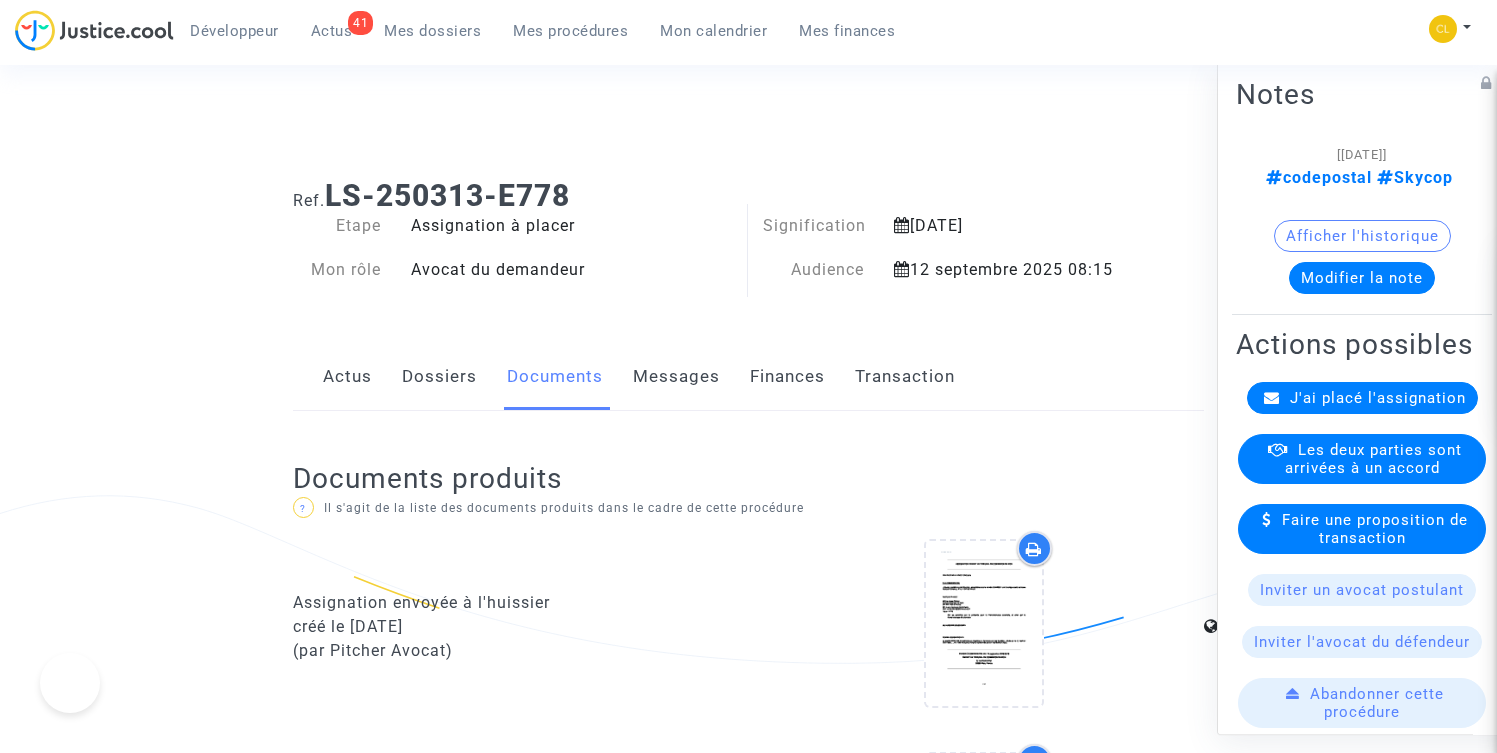 scroll, scrollTop: 1162, scrollLeft: 0, axis: vertical 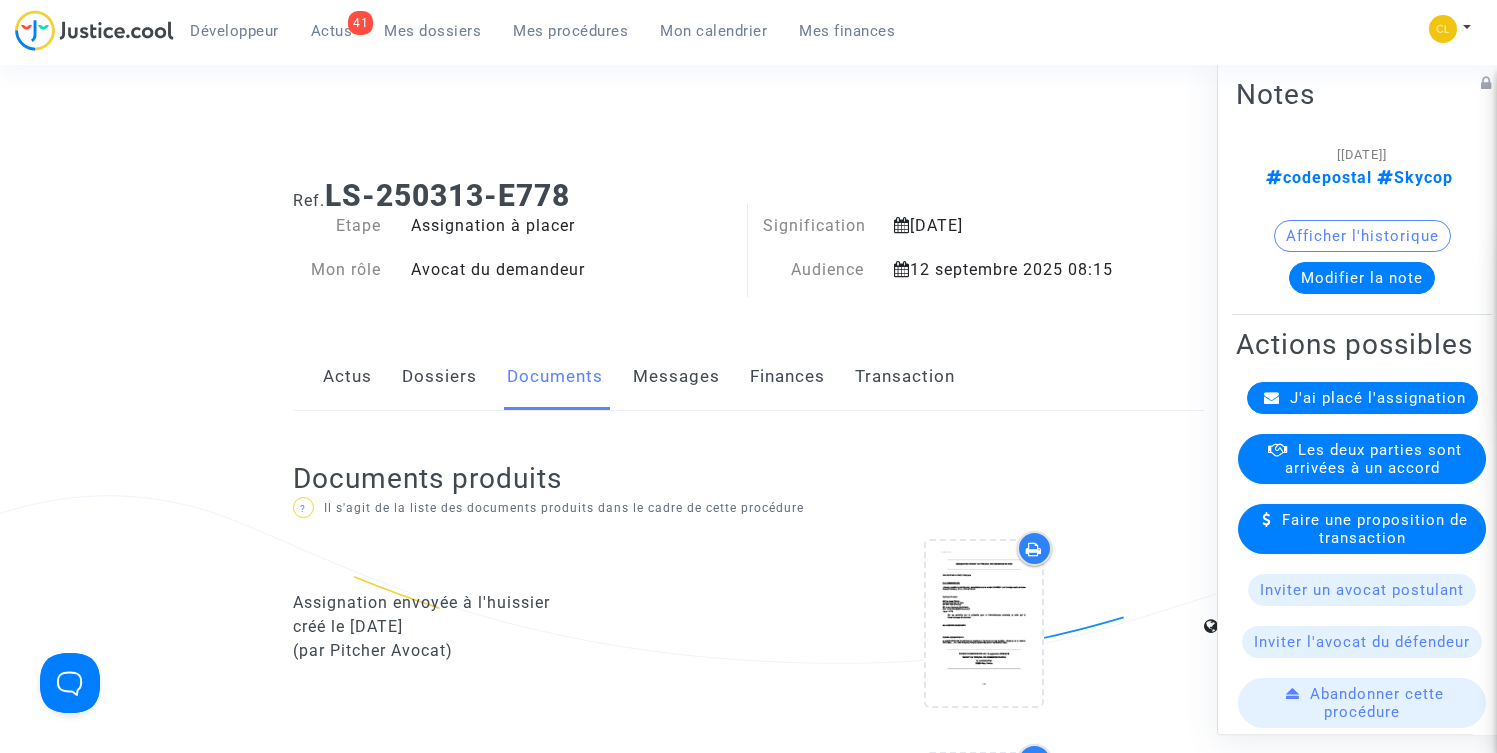 click on "Finances" 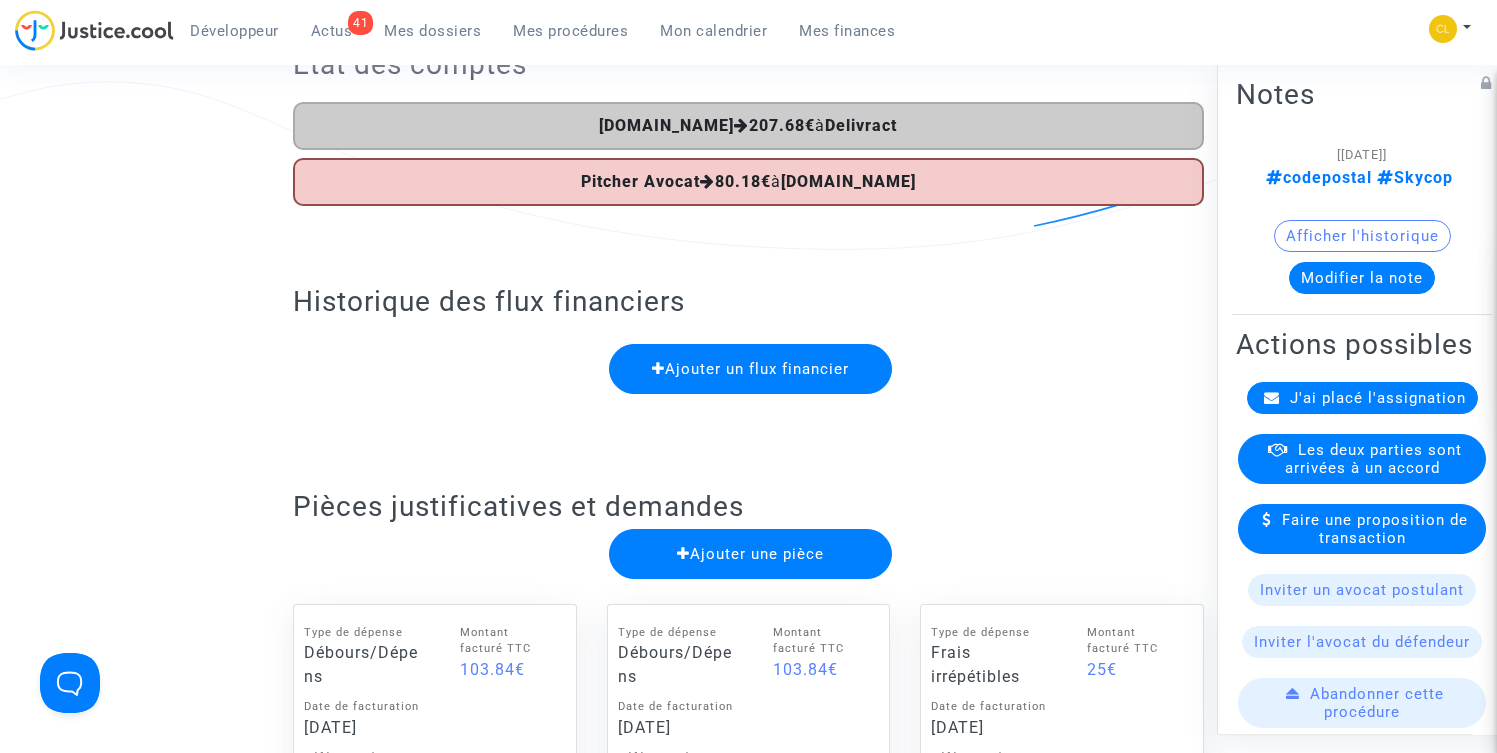 scroll, scrollTop: 875, scrollLeft: 0, axis: vertical 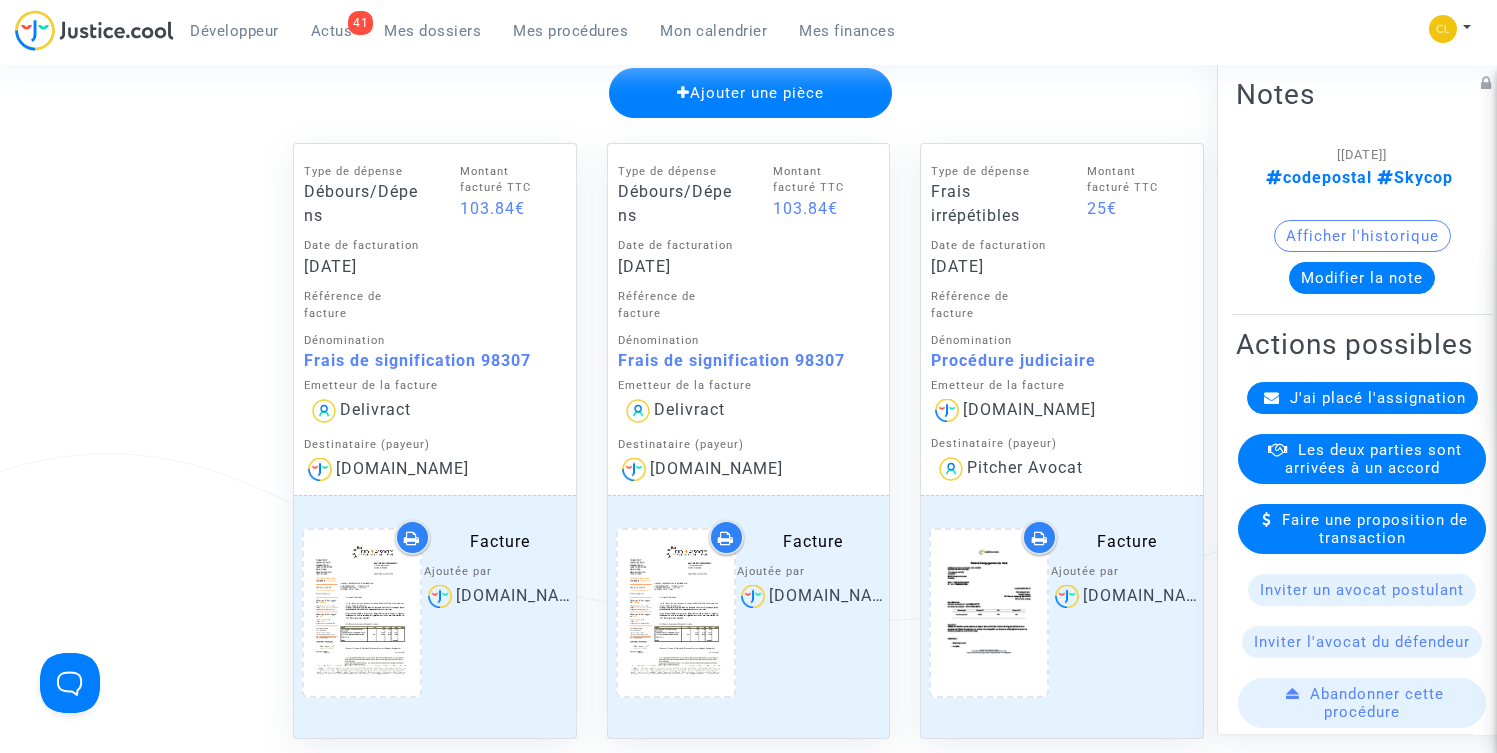 click on "Frais de signification 98307" 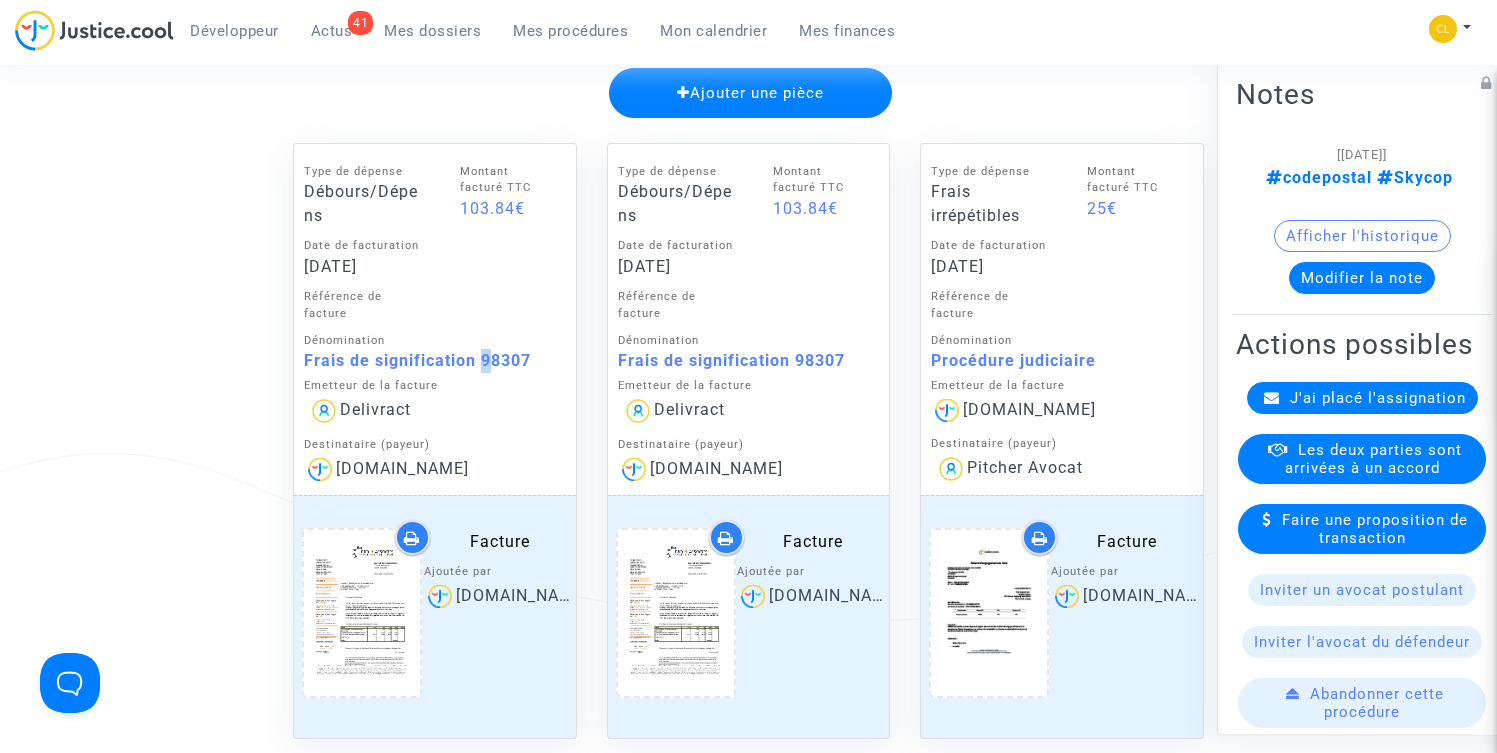 click on "Frais de signification 98307" 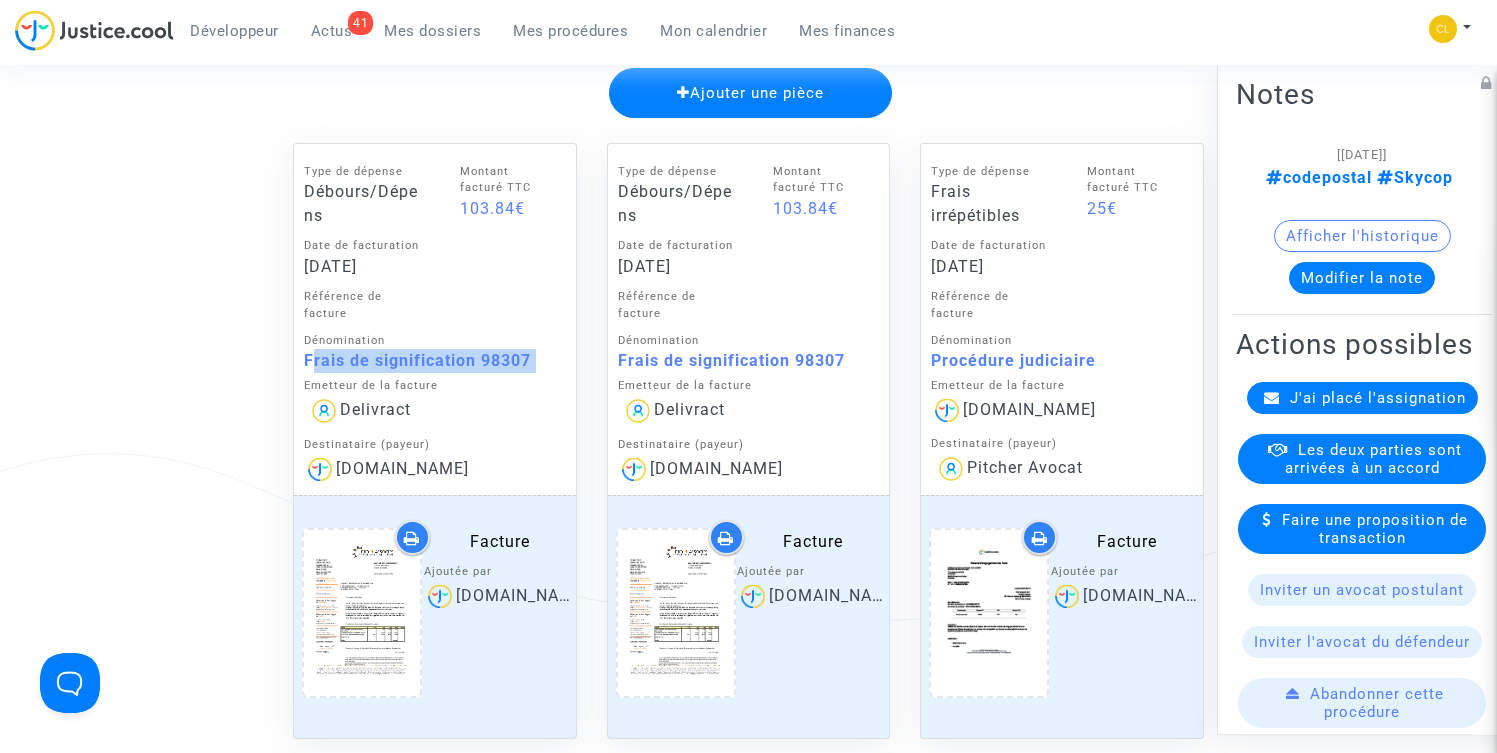 click on "Frais de signification 98307" 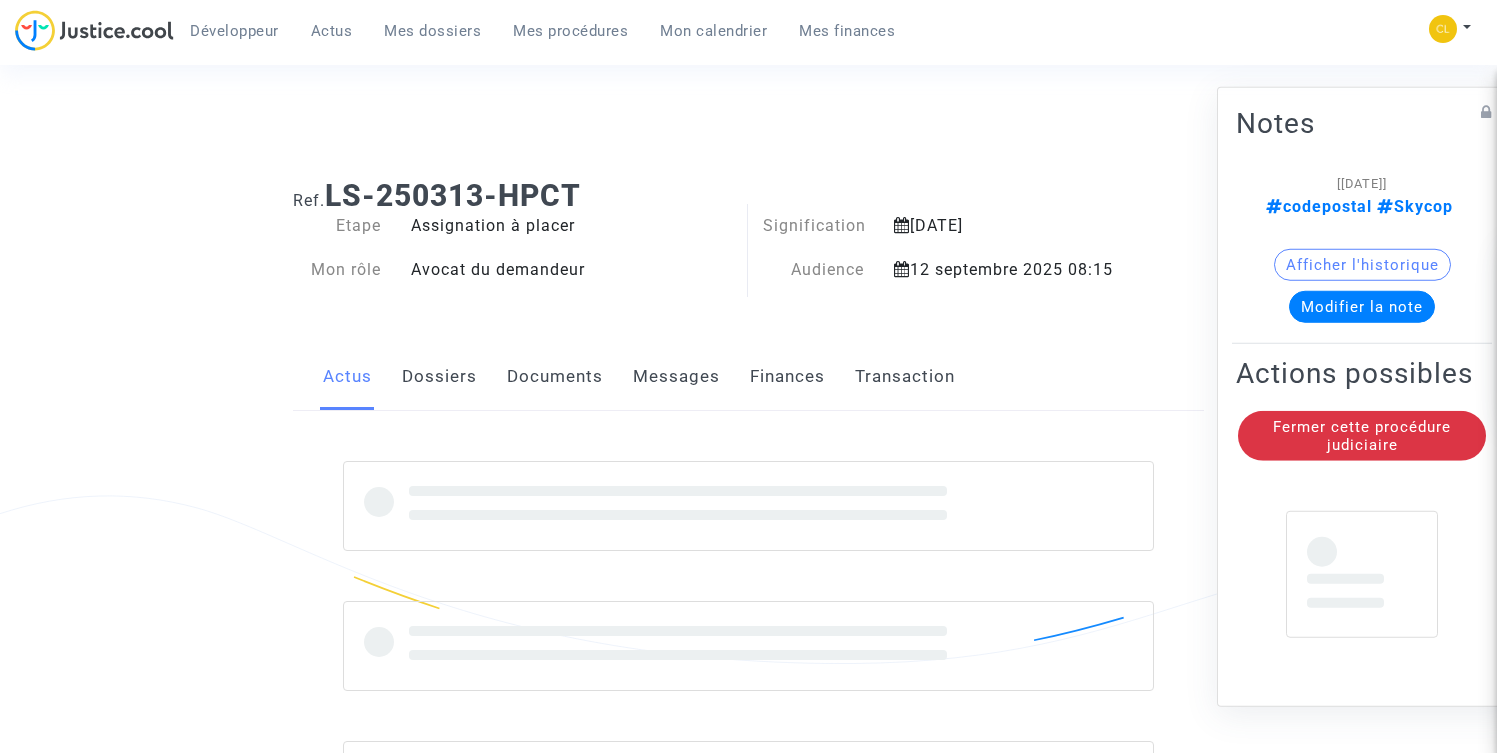 scroll, scrollTop: 0, scrollLeft: 0, axis: both 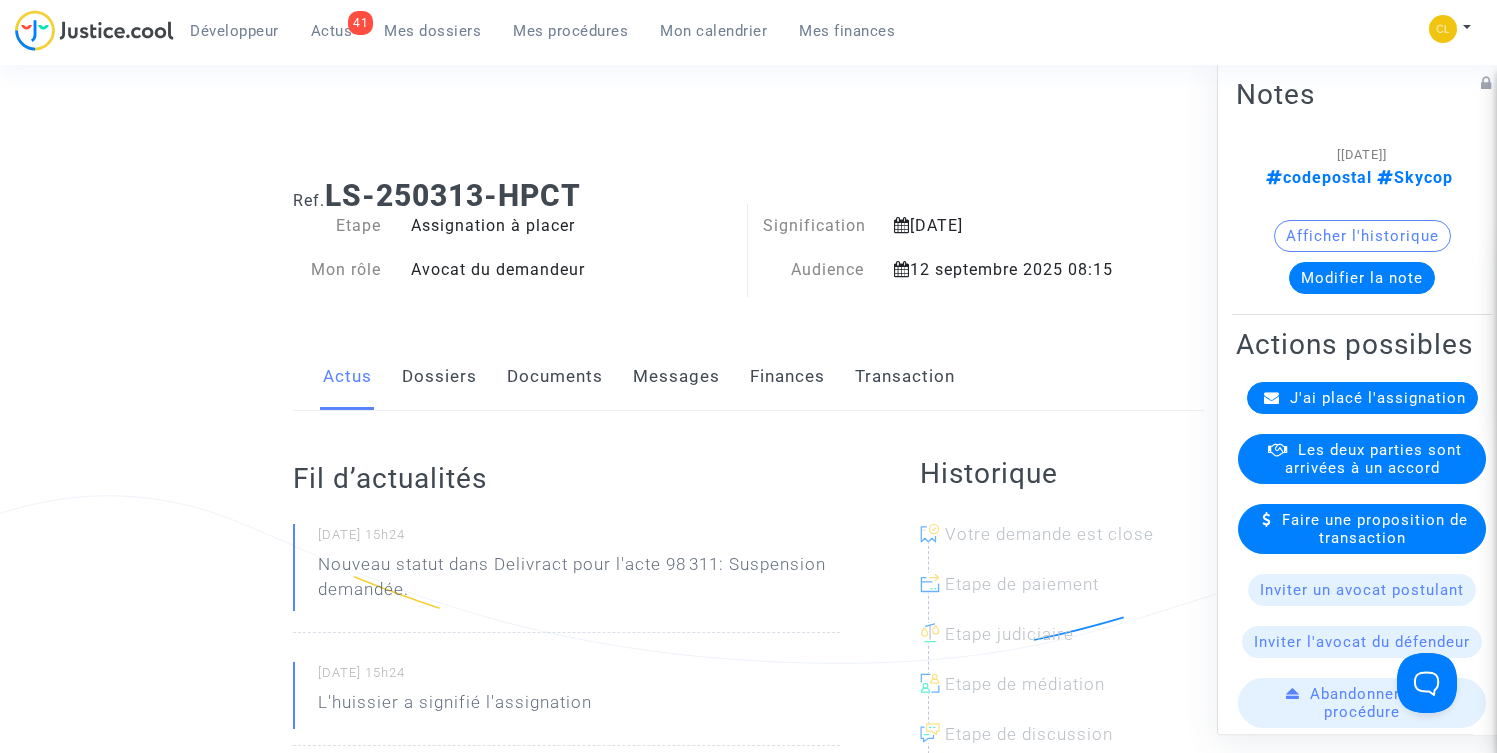 click on "Documents" 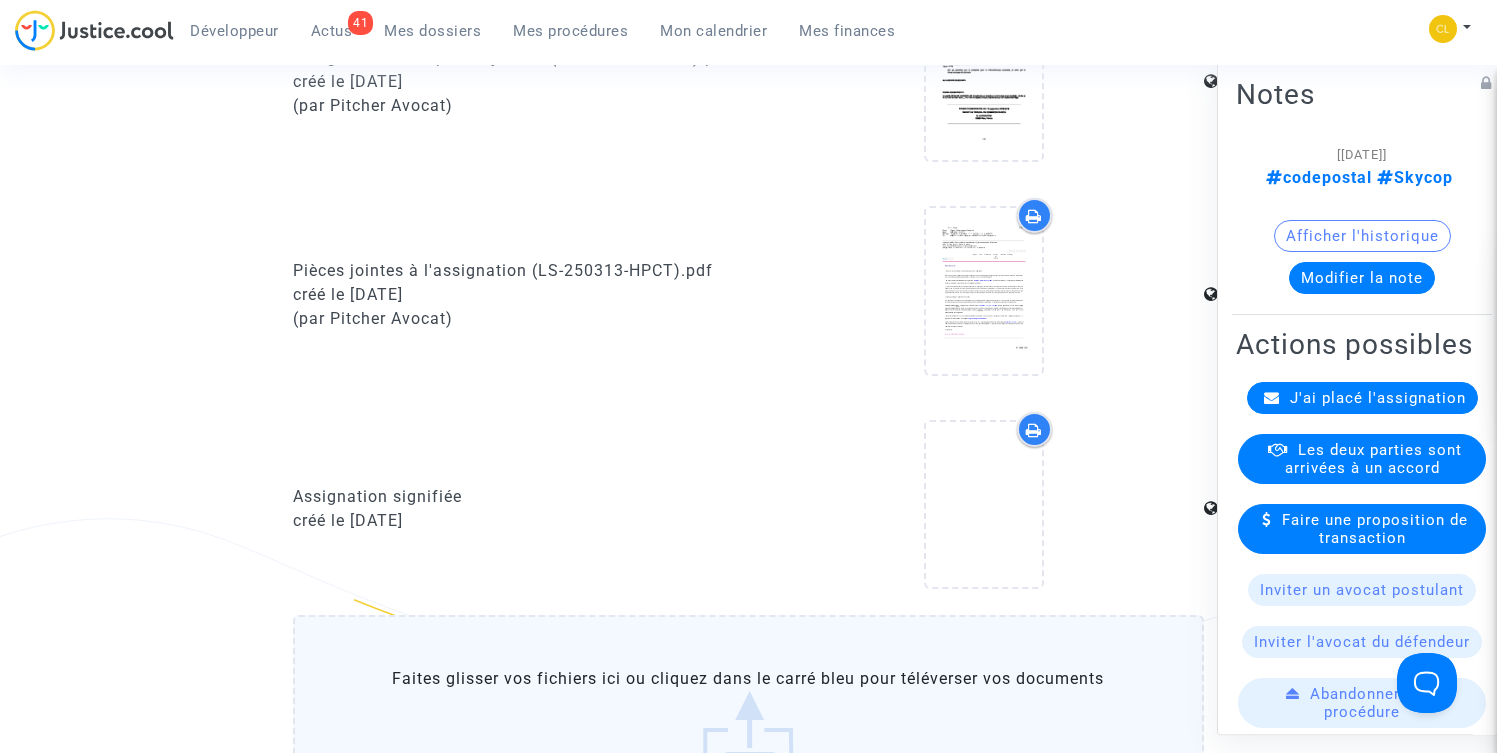 scroll, scrollTop: 0, scrollLeft: 0, axis: both 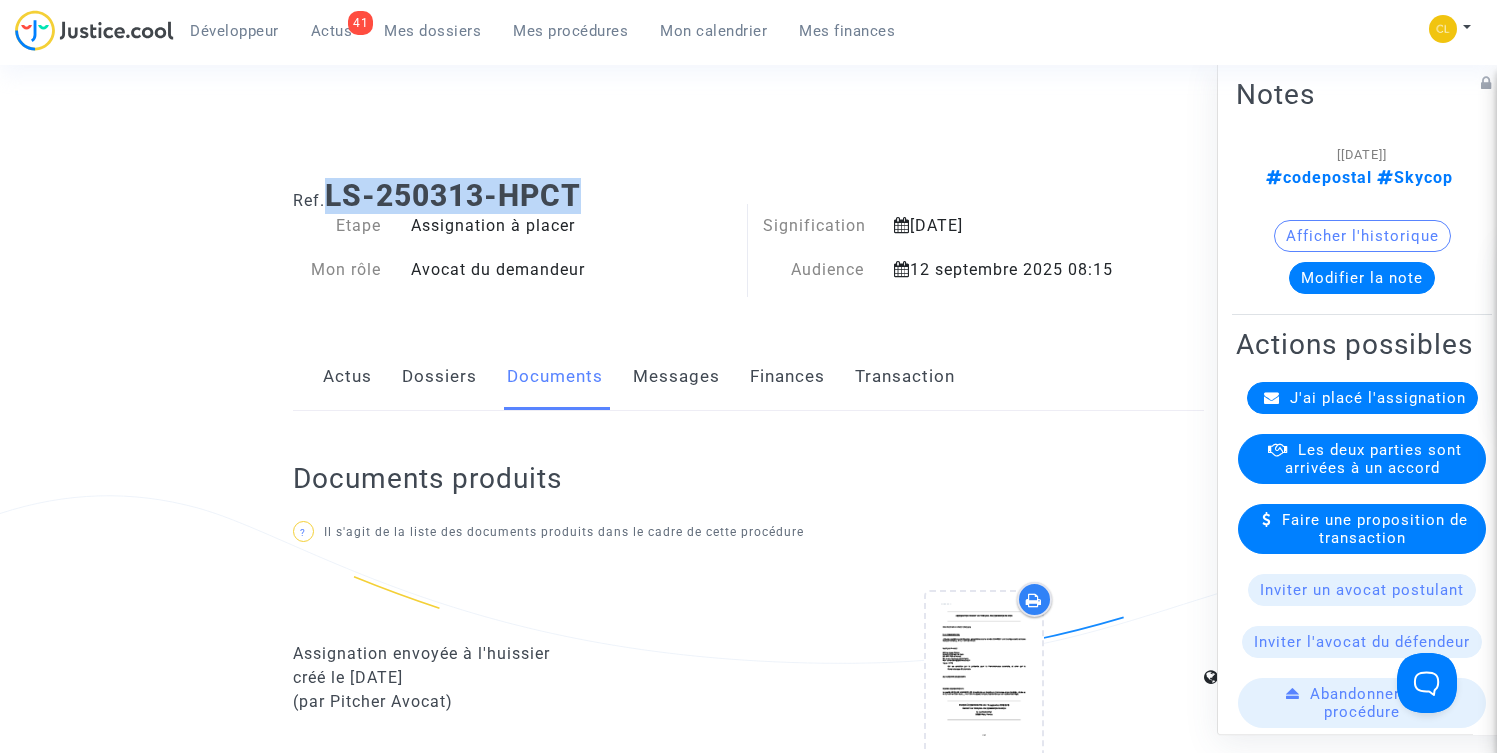 drag, startPoint x: 335, startPoint y: 192, endPoint x: 624, endPoint y: 192, distance: 289 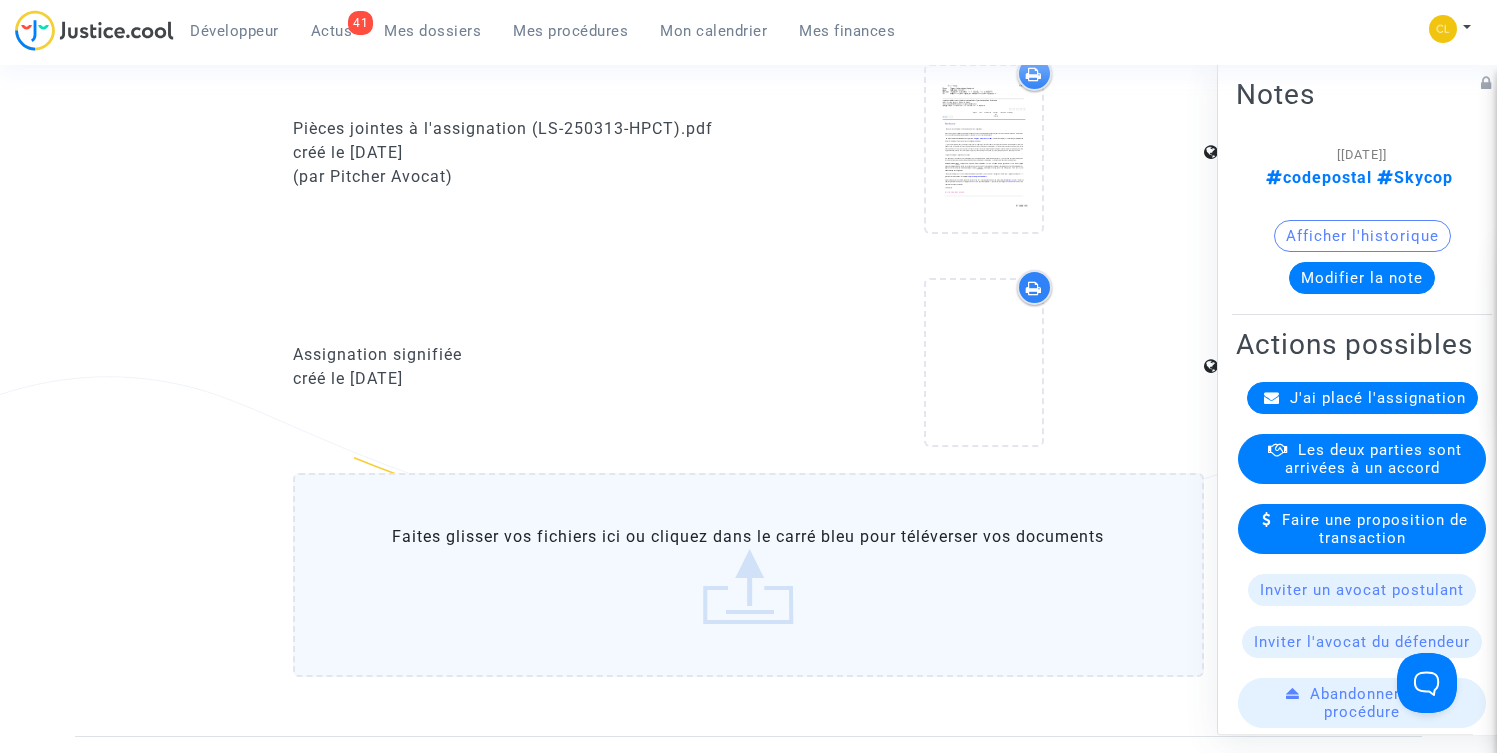 scroll, scrollTop: 1039, scrollLeft: 0, axis: vertical 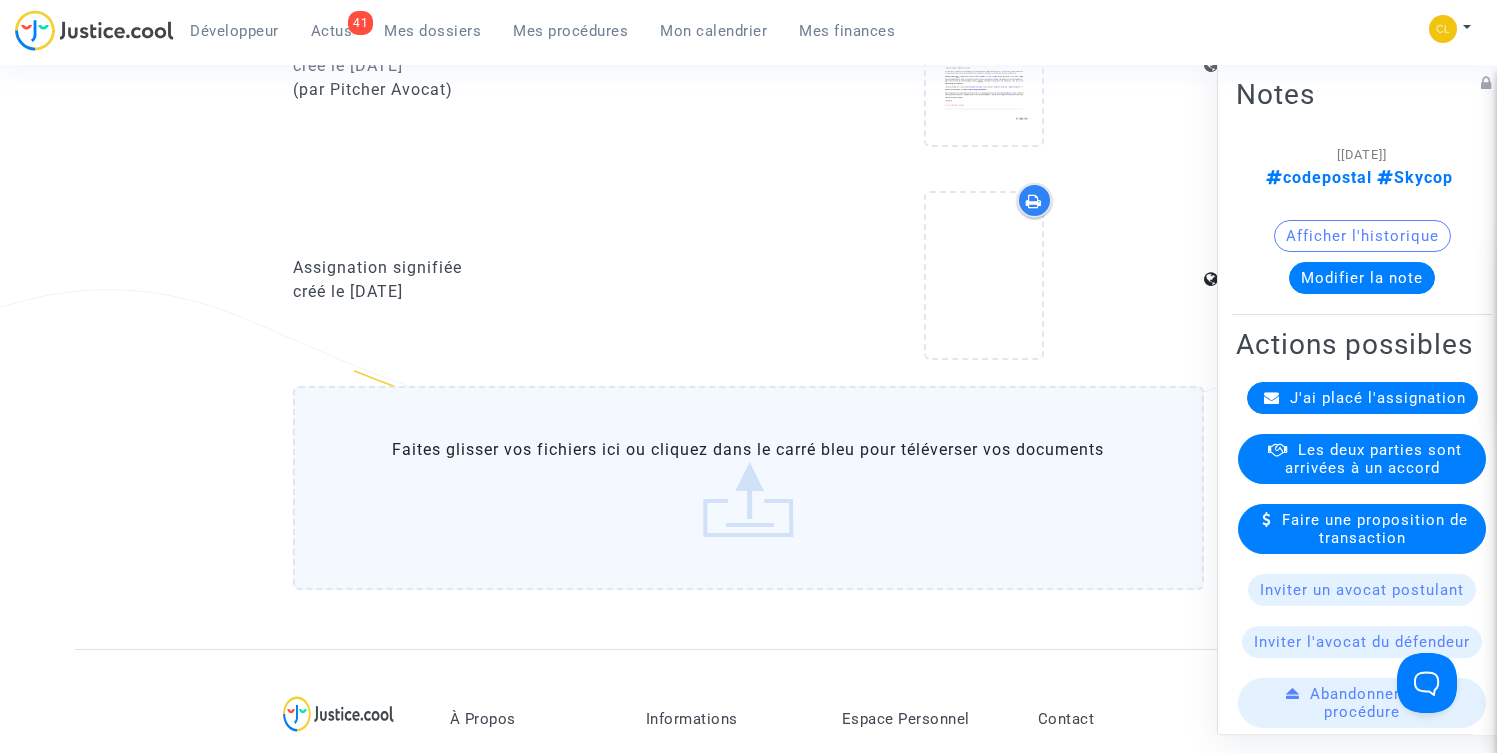 click on "Faites glisser vos fichiers ici ou cliquez dans le carré bleu pour téléverser vos documents" 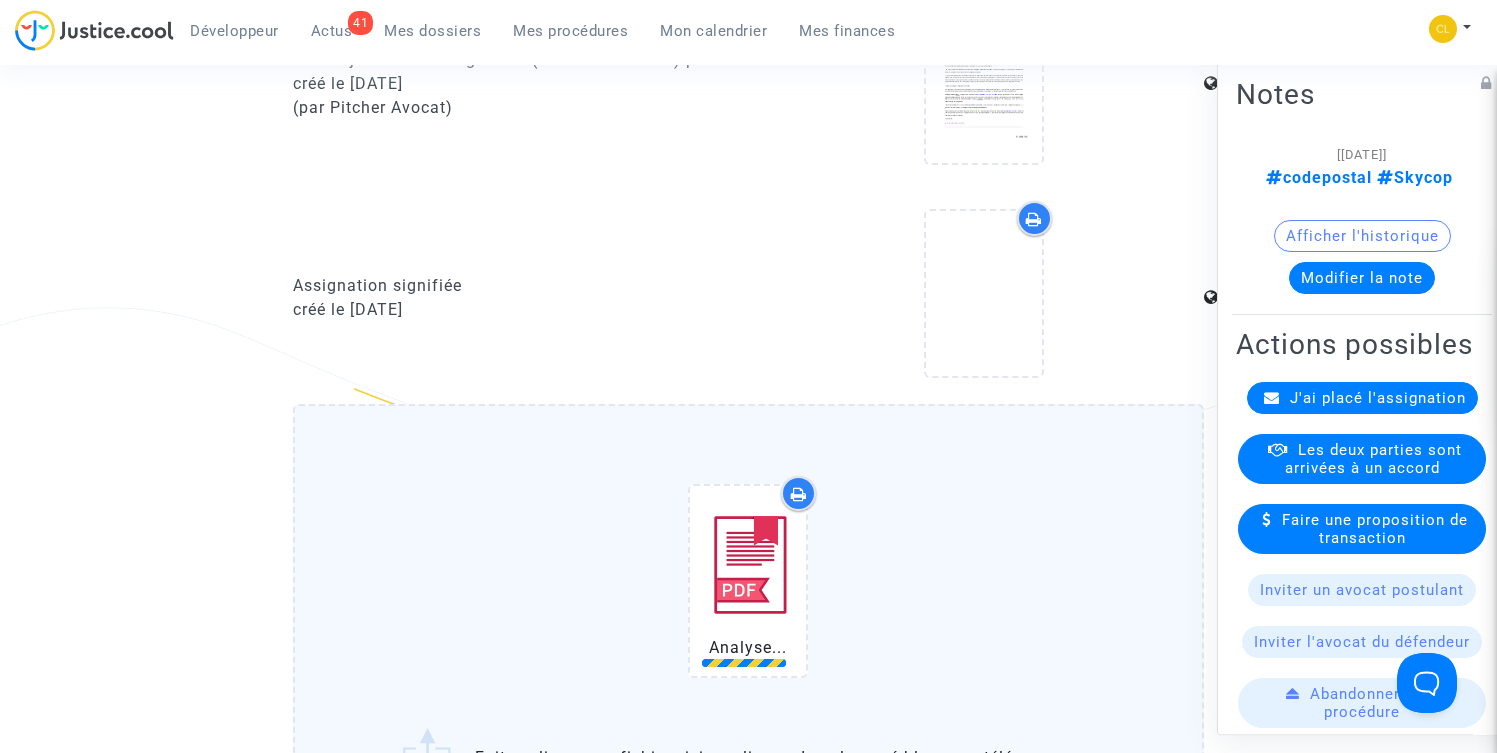 scroll, scrollTop: 1075, scrollLeft: 0, axis: vertical 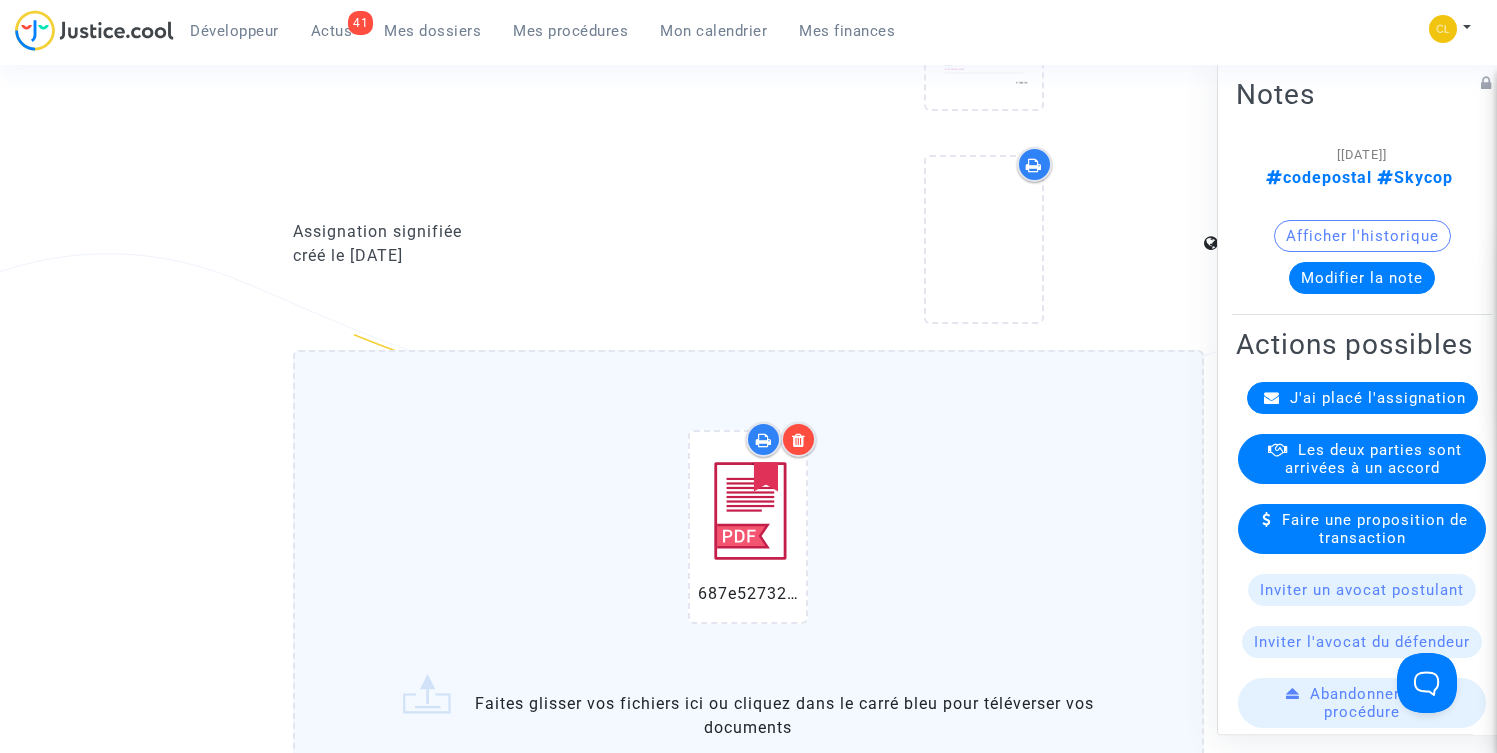 click at bounding box center (799, 440) 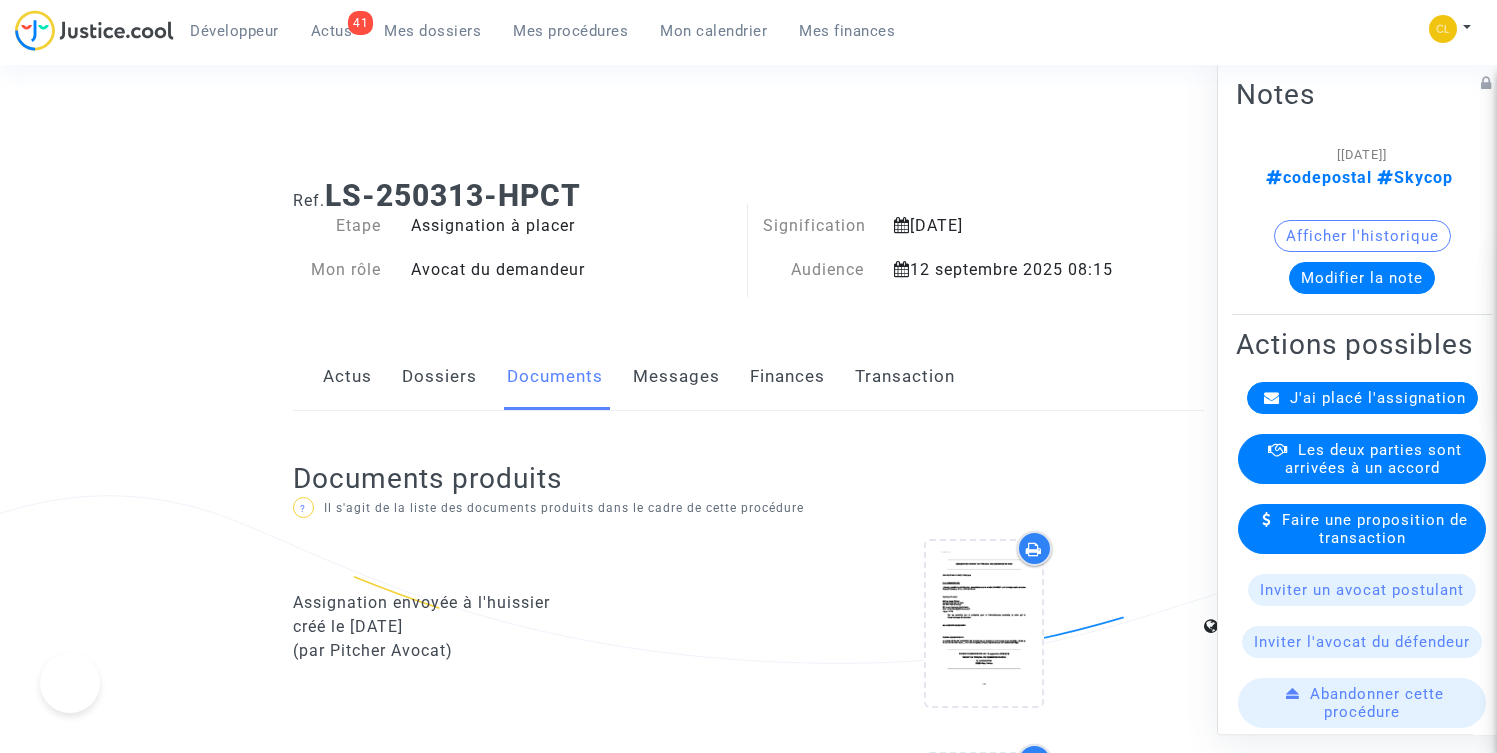 scroll, scrollTop: 1075, scrollLeft: 0, axis: vertical 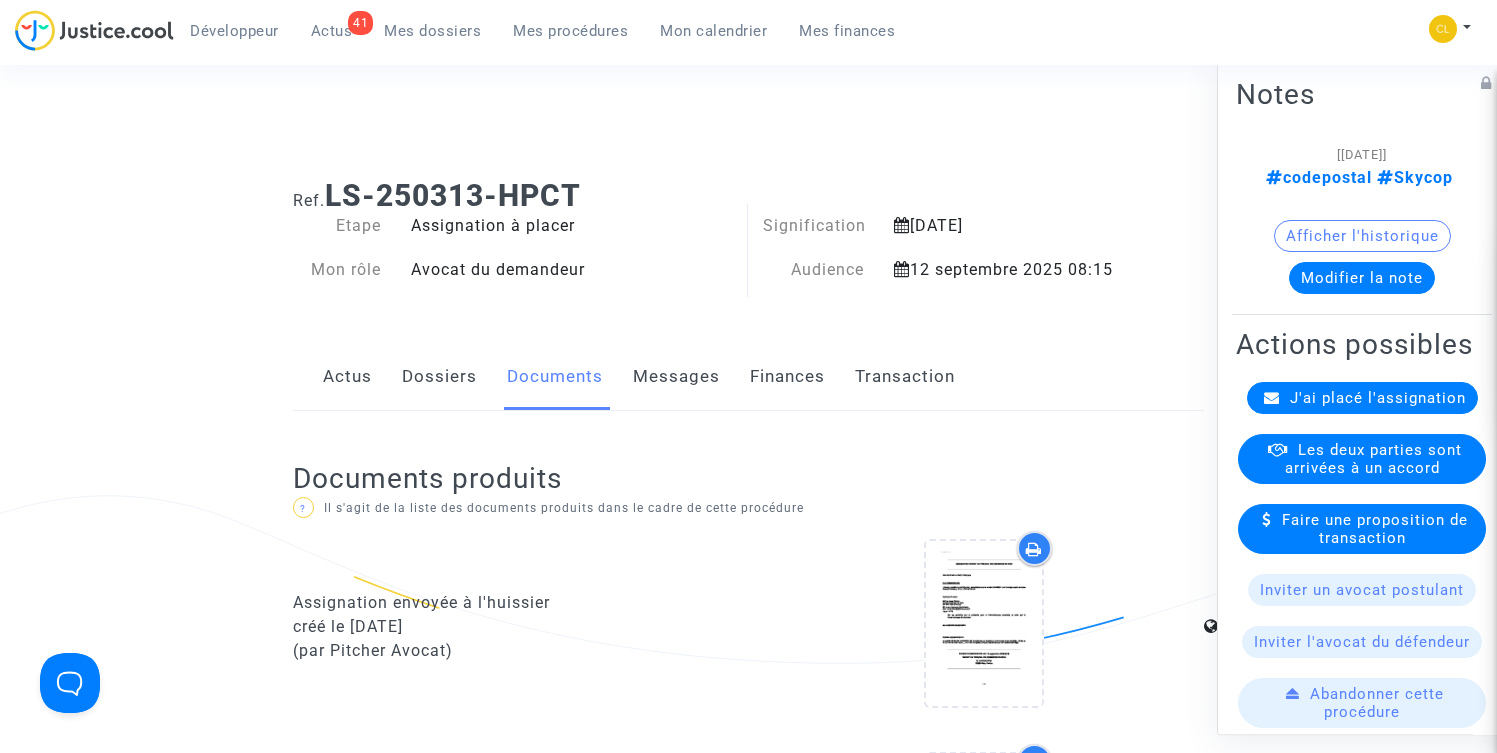 click on "Finances" 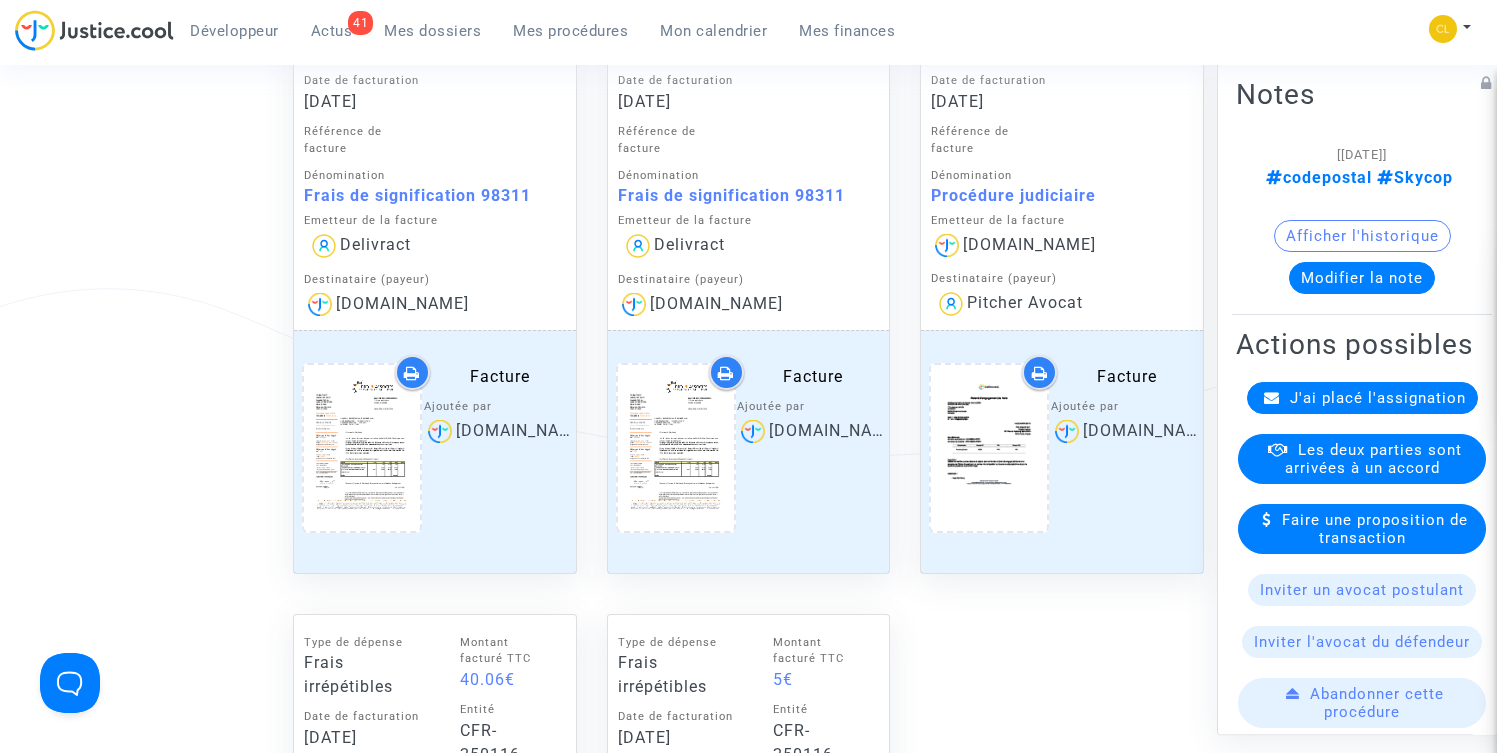 scroll, scrollTop: 950, scrollLeft: 0, axis: vertical 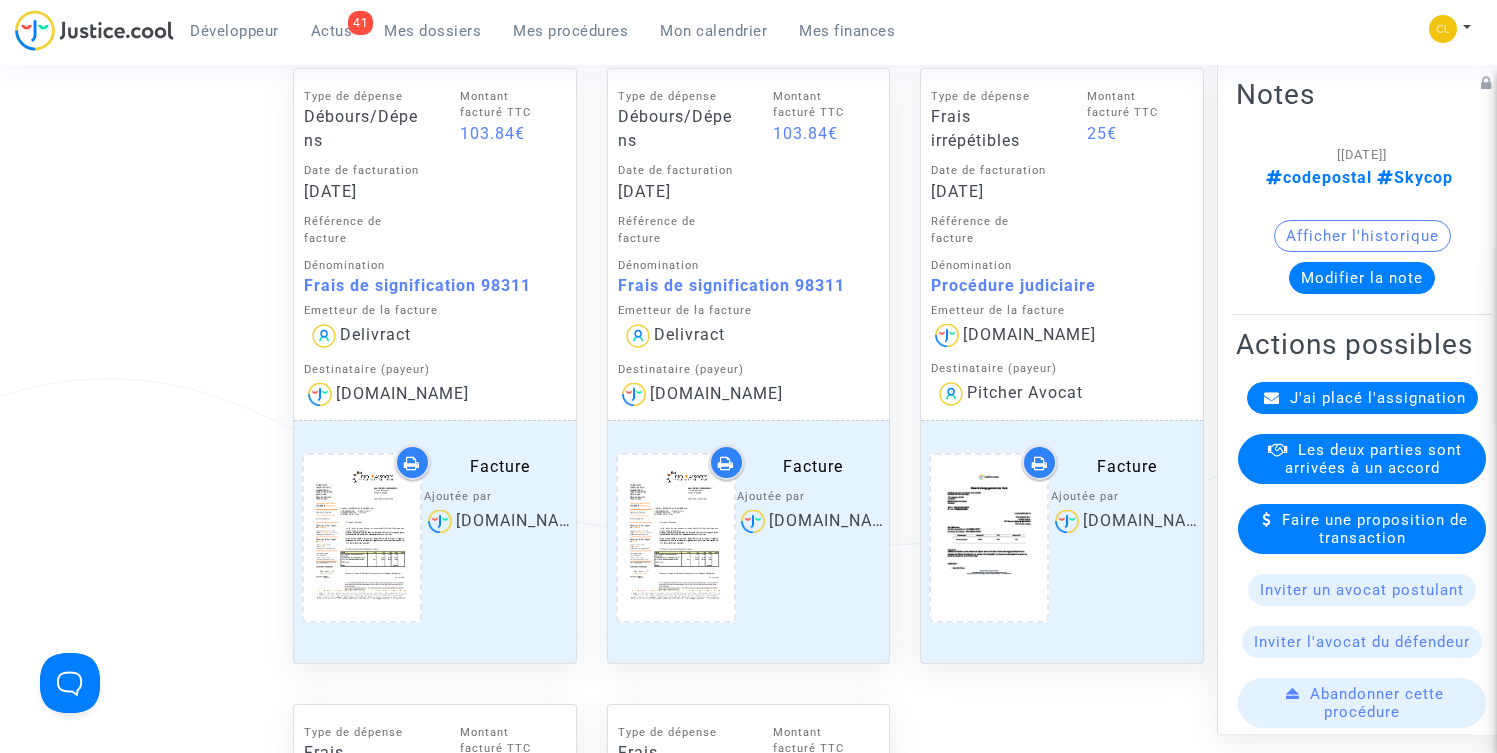click on "Frais de signification 98311" 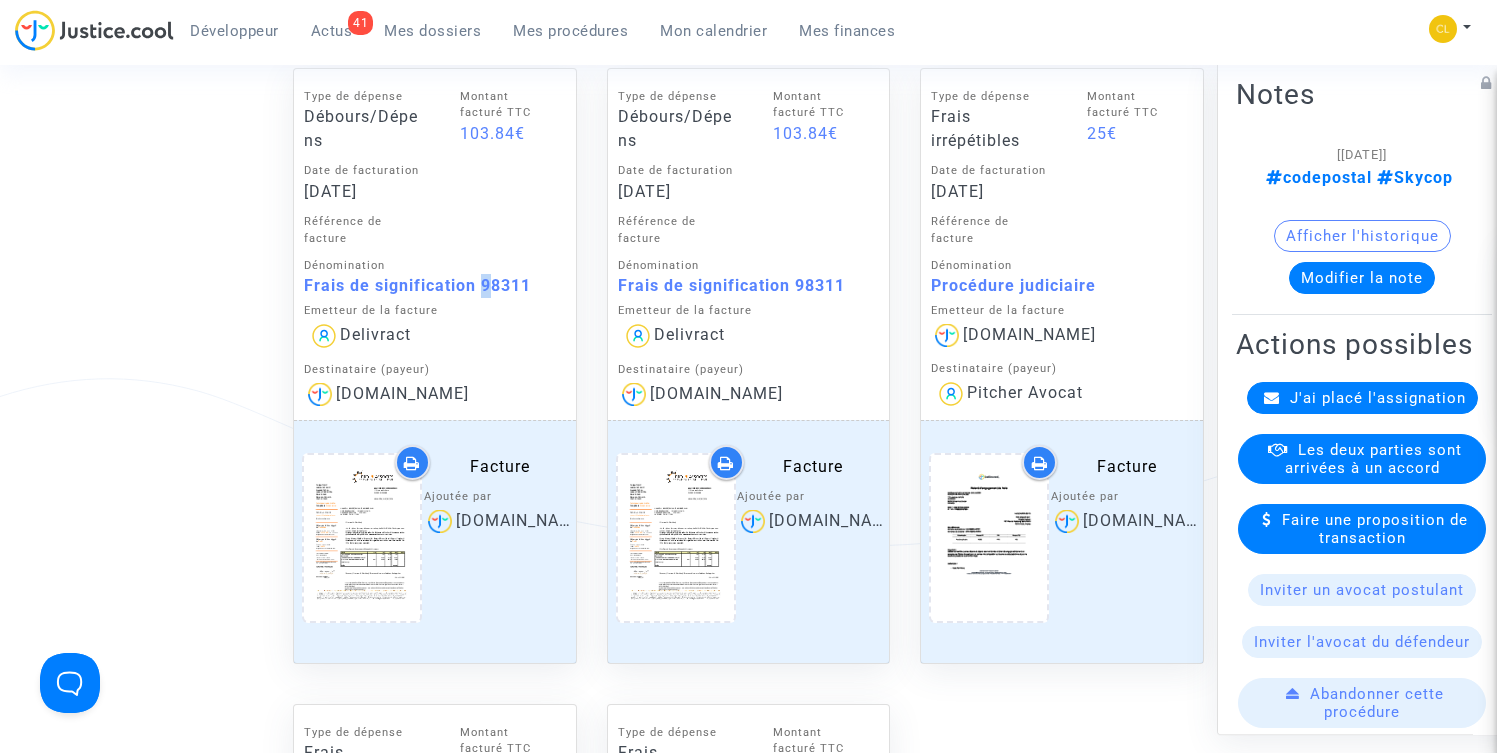 click on "Frais de signification 98311" 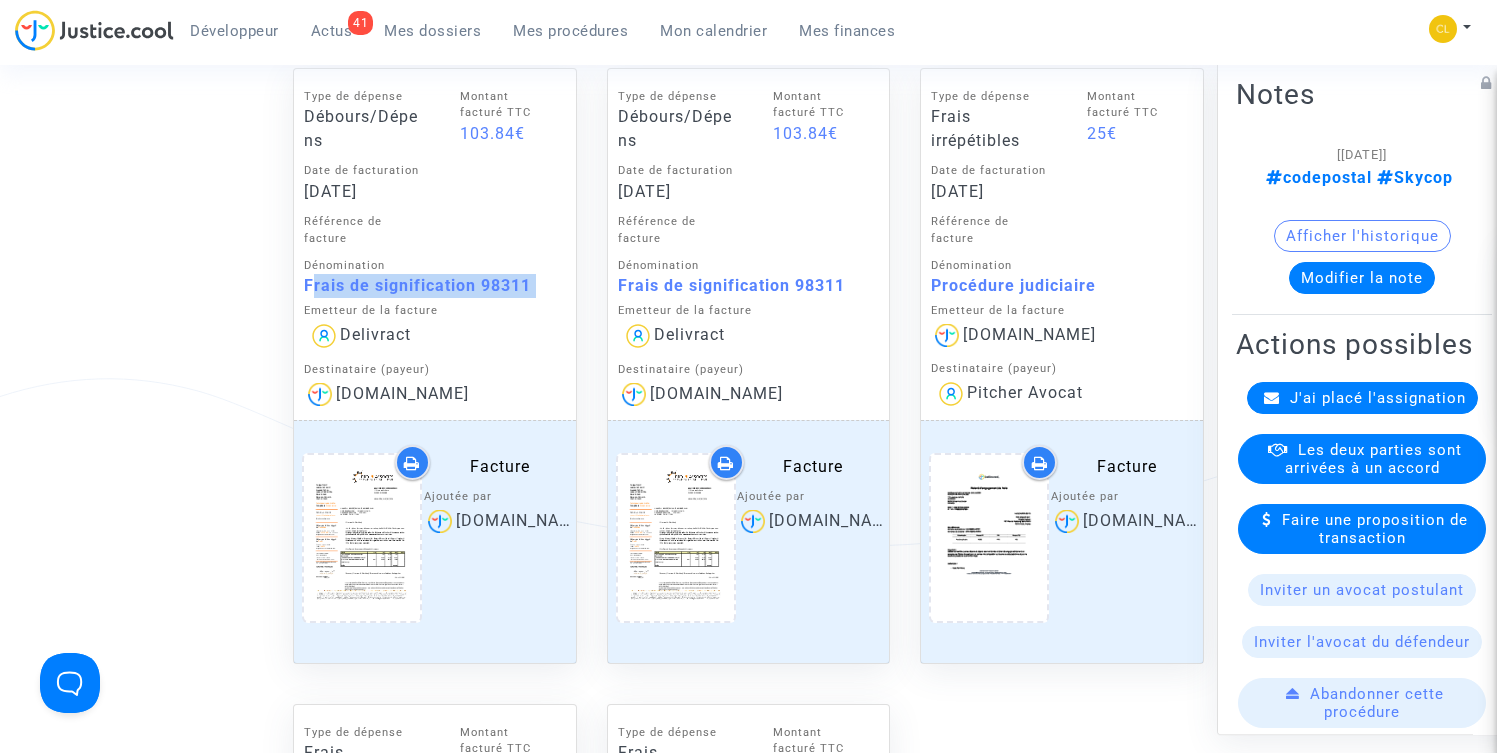 click on "Frais de signification 98311" 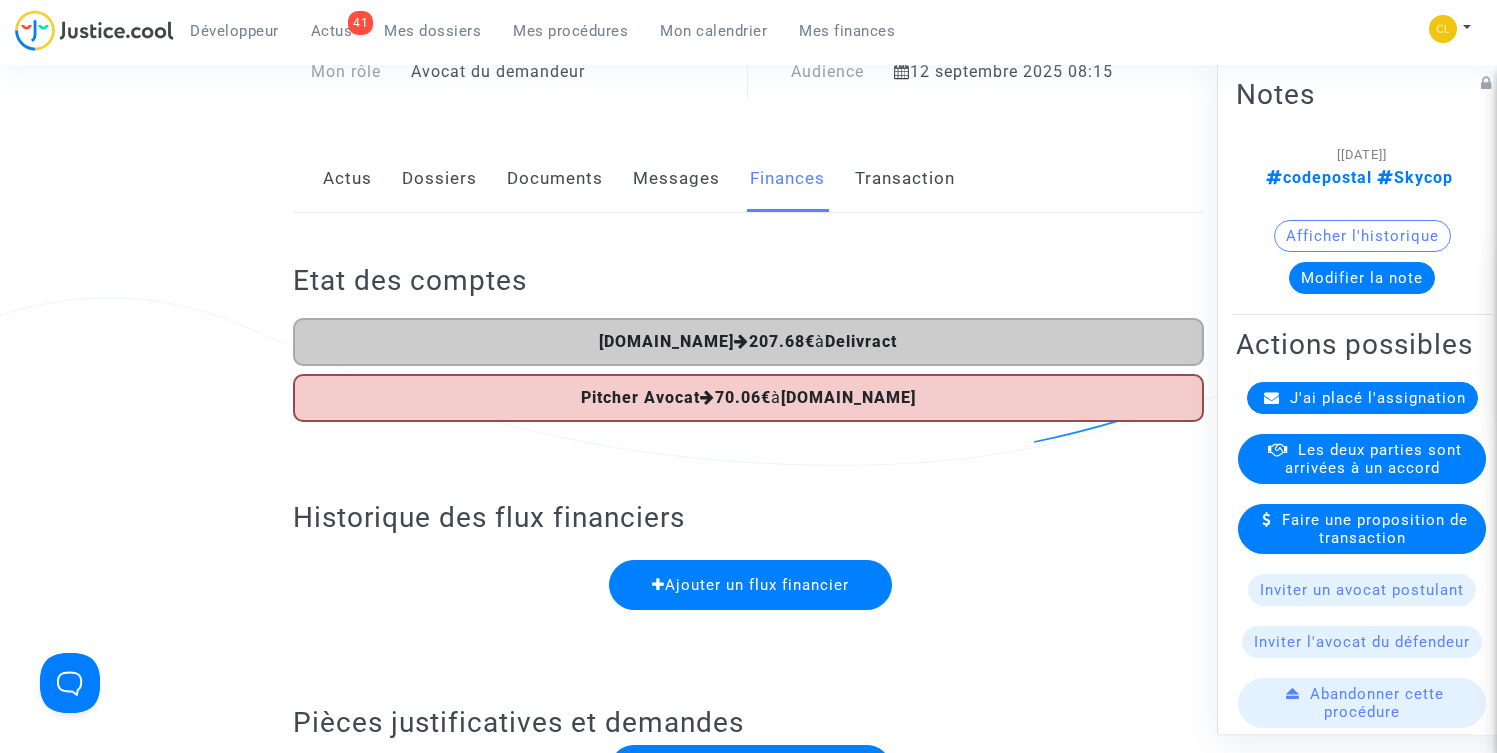 scroll, scrollTop: 0, scrollLeft: 0, axis: both 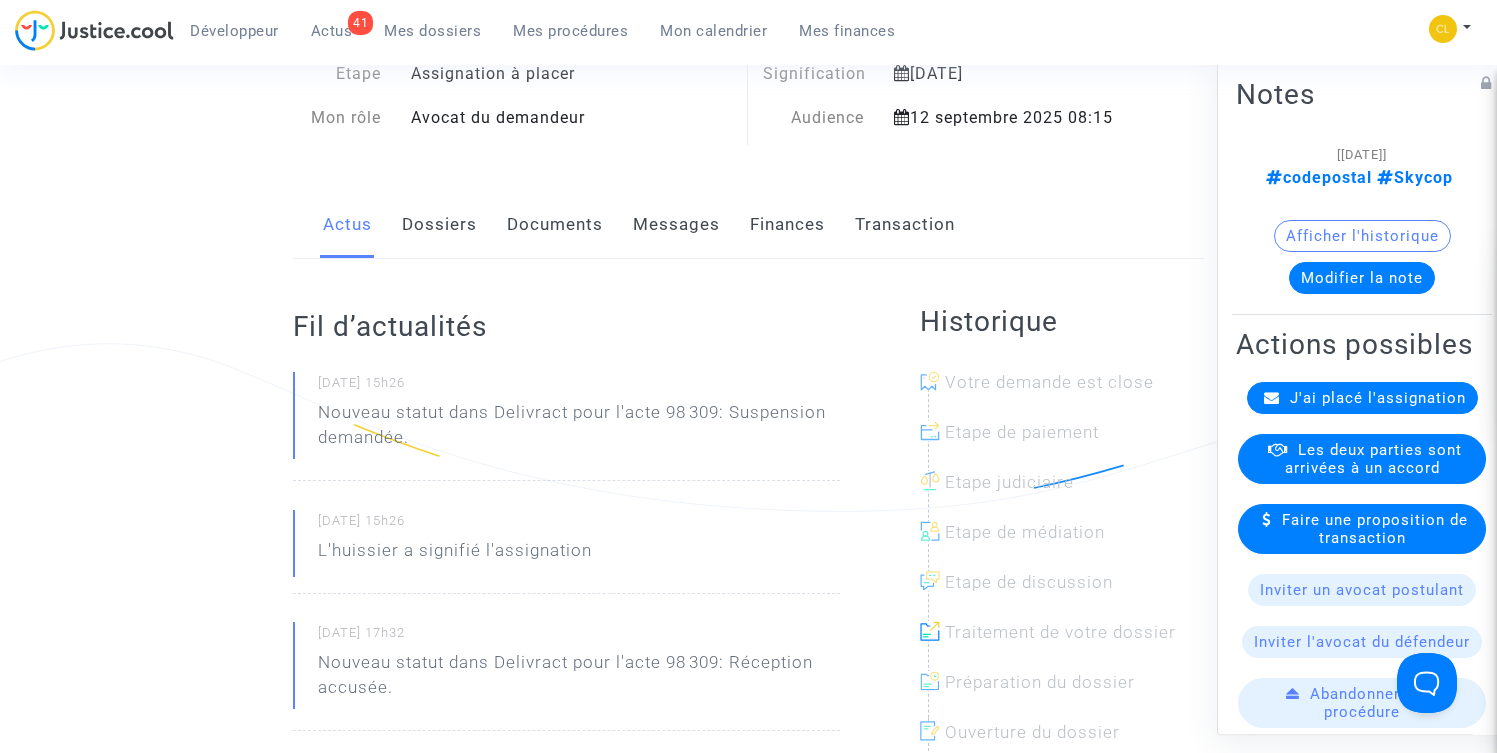 click on "Documents" 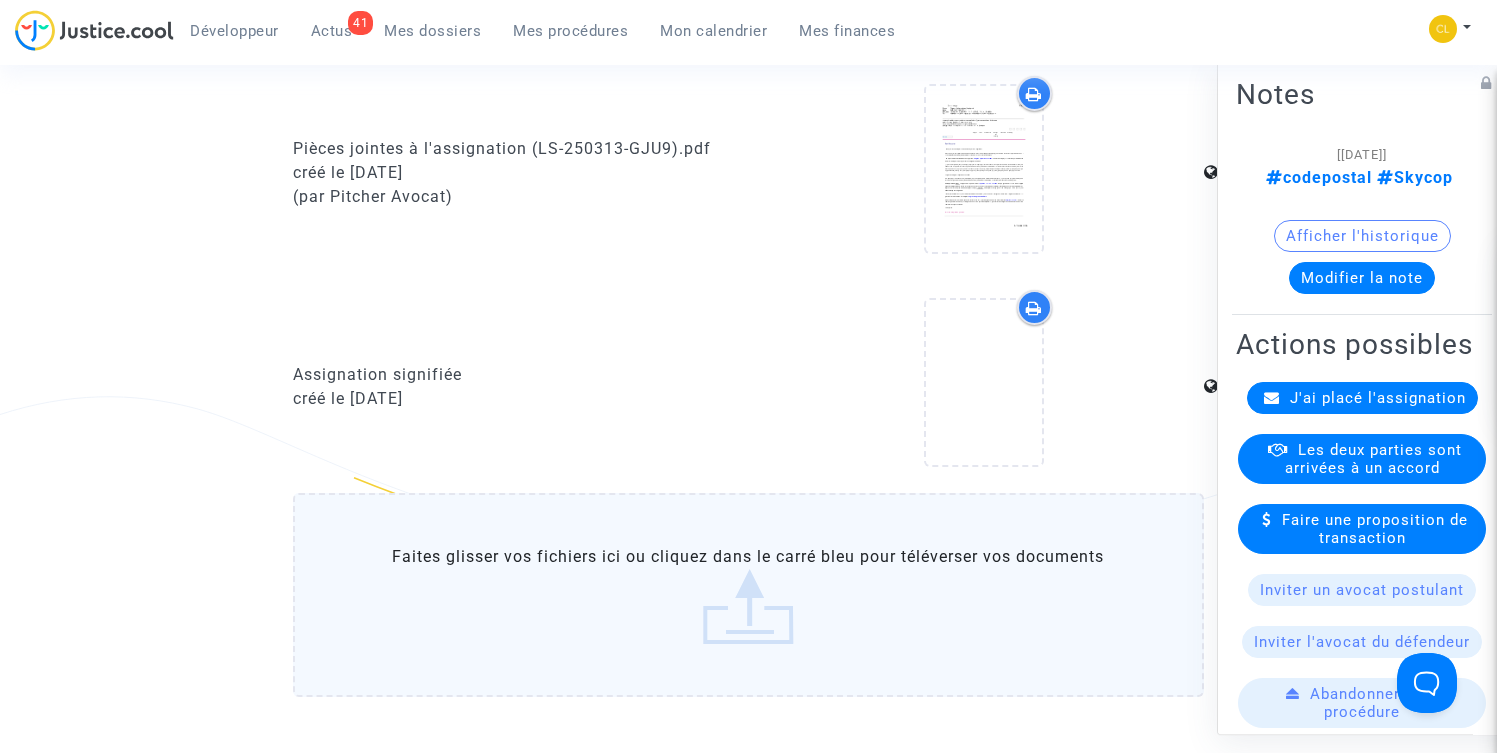 scroll, scrollTop: 0, scrollLeft: 0, axis: both 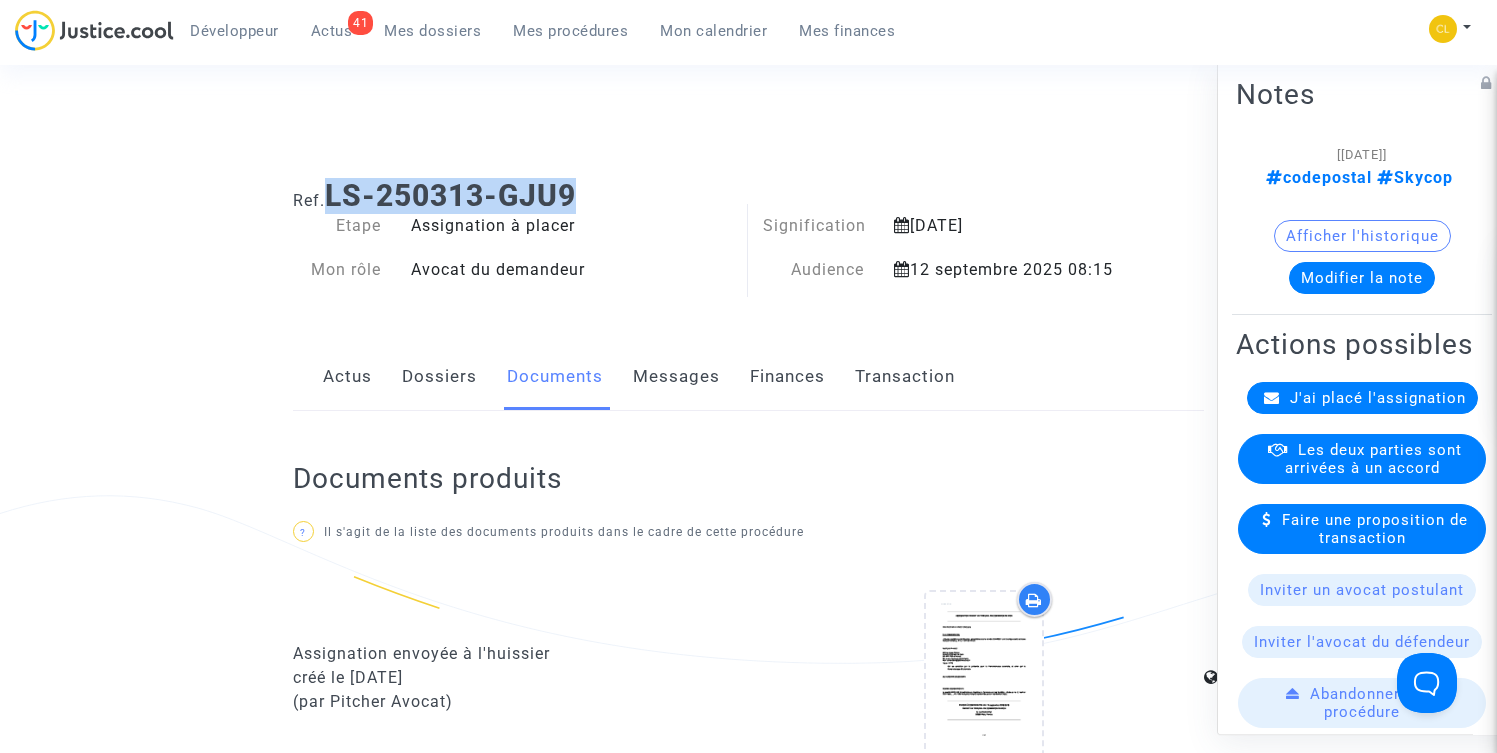 drag, startPoint x: 333, startPoint y: 192, endPoint x: 722, endPoint y: 191, distance: 389.00128 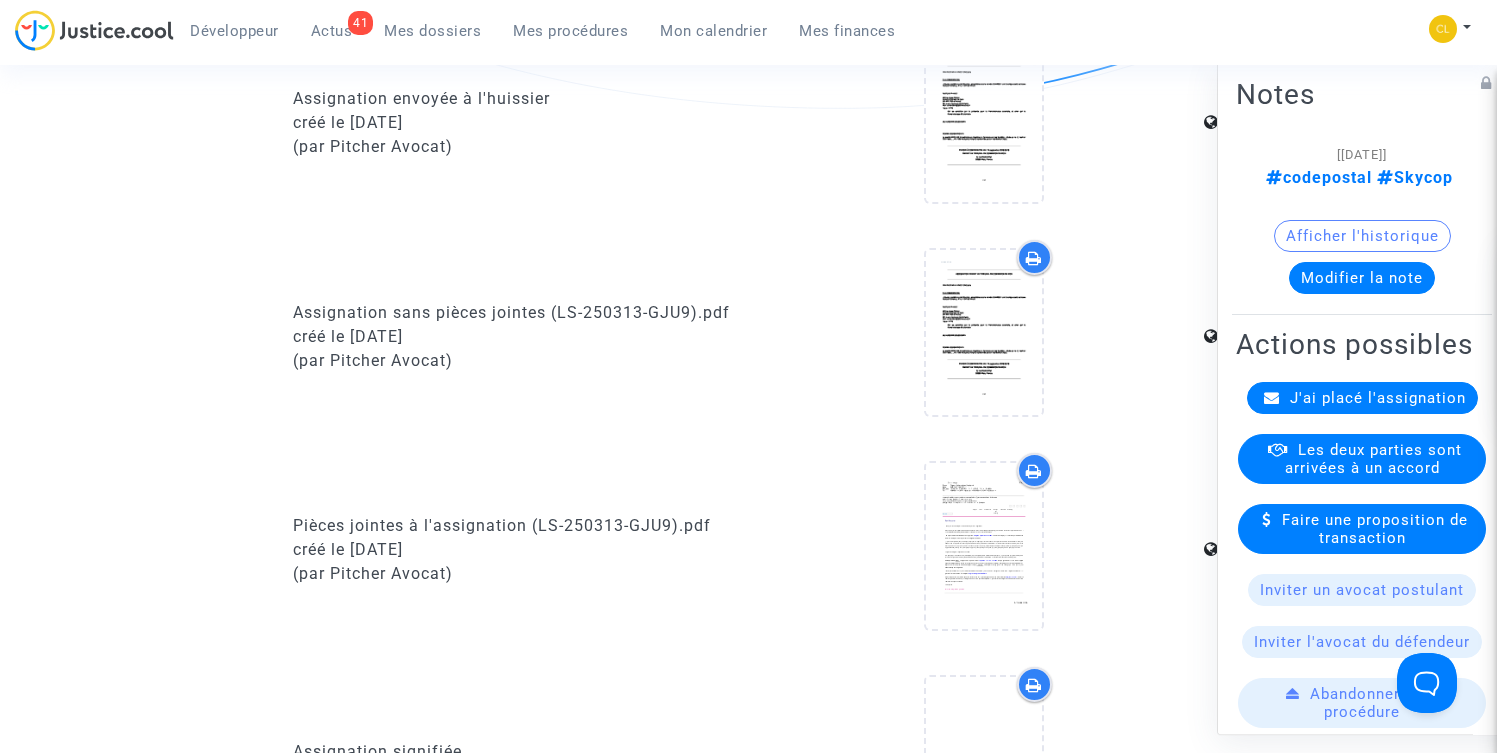 scroll, scrollTop: 889, scrollLeft: 0, axis: vertical 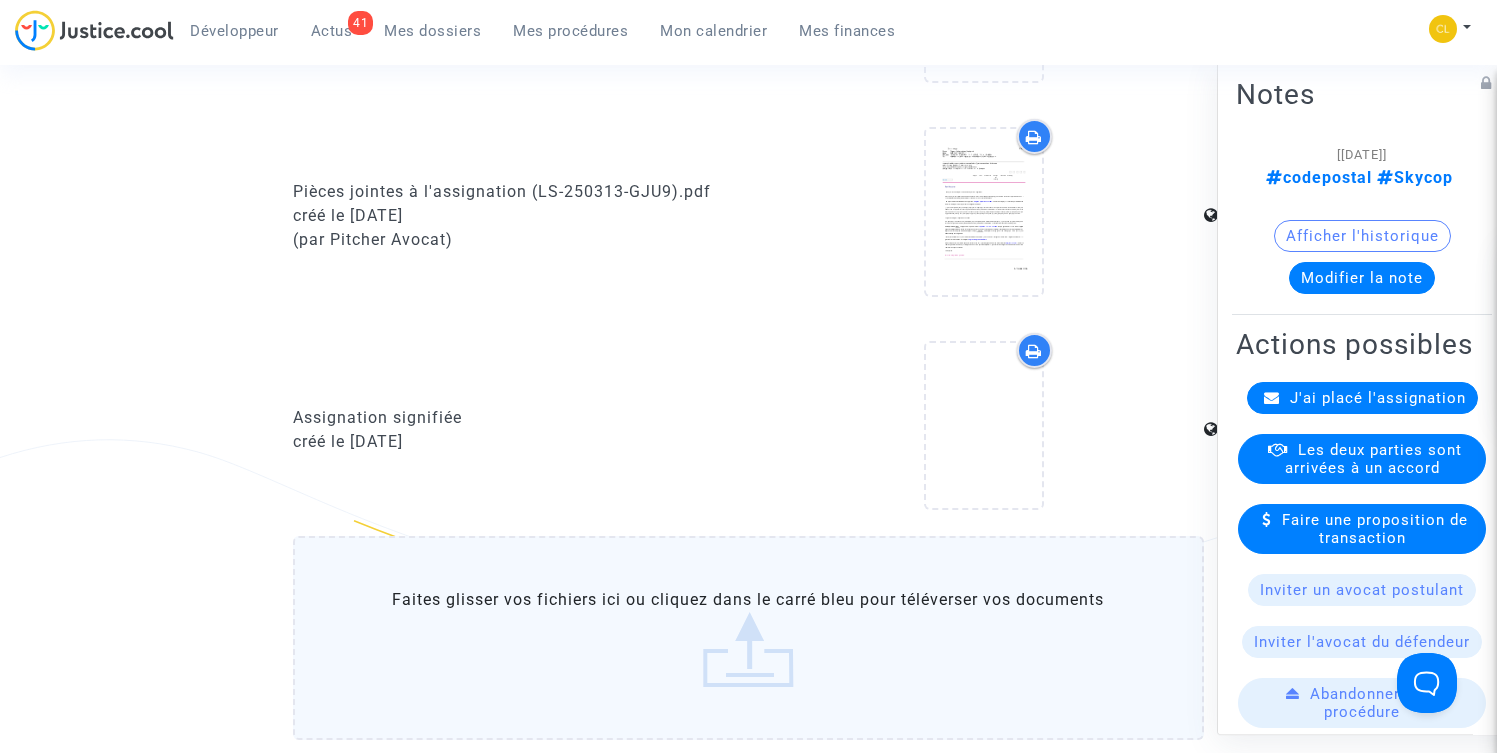 click on "Faites glisser vos fichiers ici ou cliquez dans le carré bleu pour téléverser vos documents" 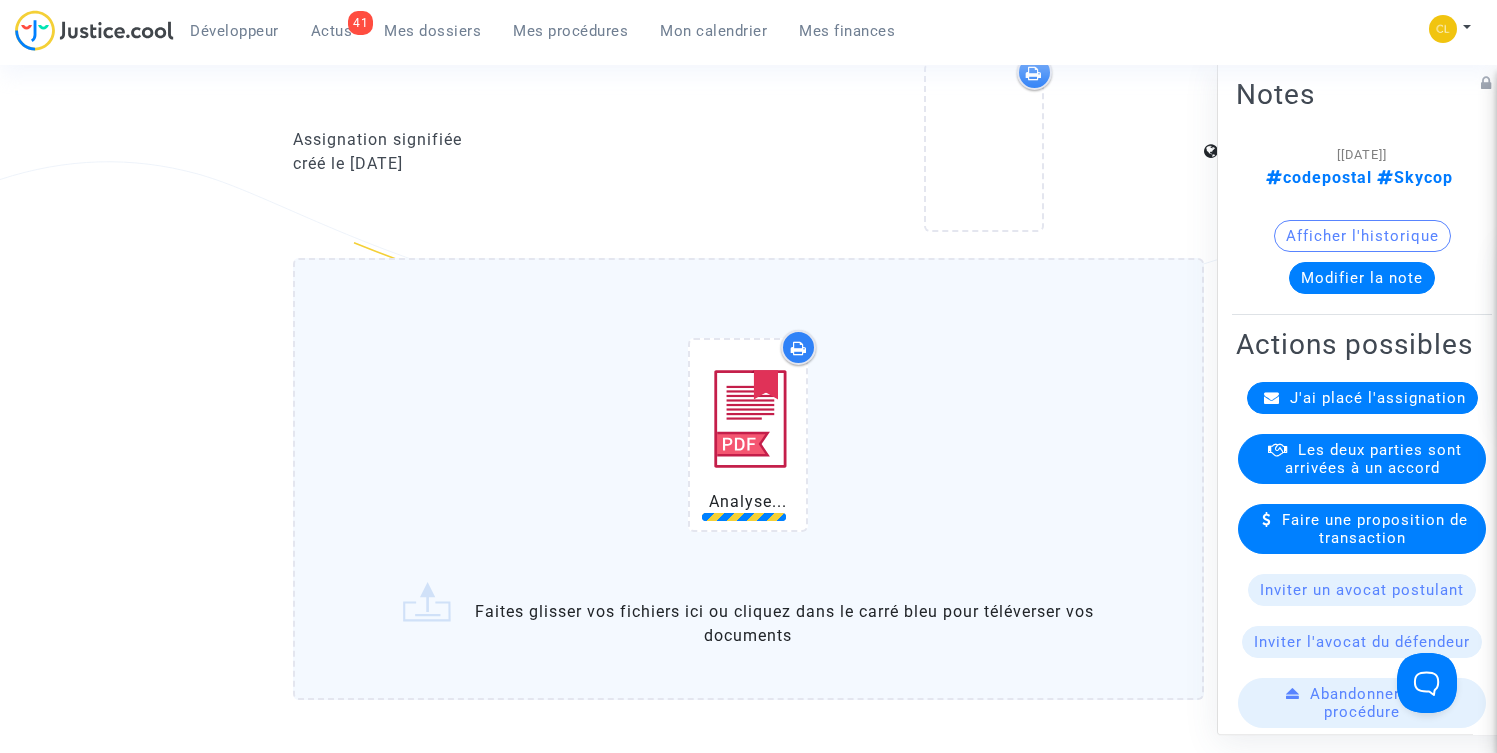 scroll, scrollTop: 1254, scrollLeft: 0, axis: vertical 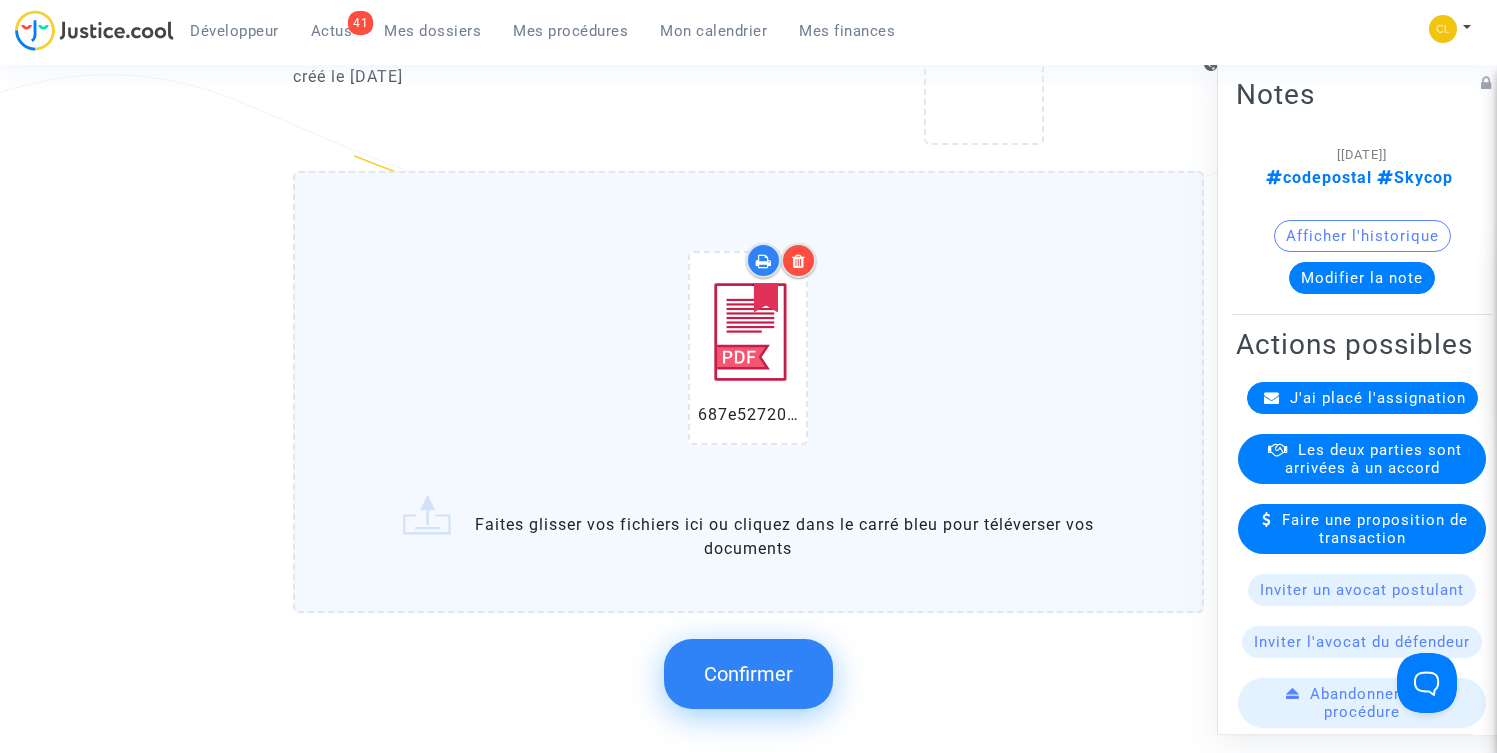 click at bounding box center (798, 260) 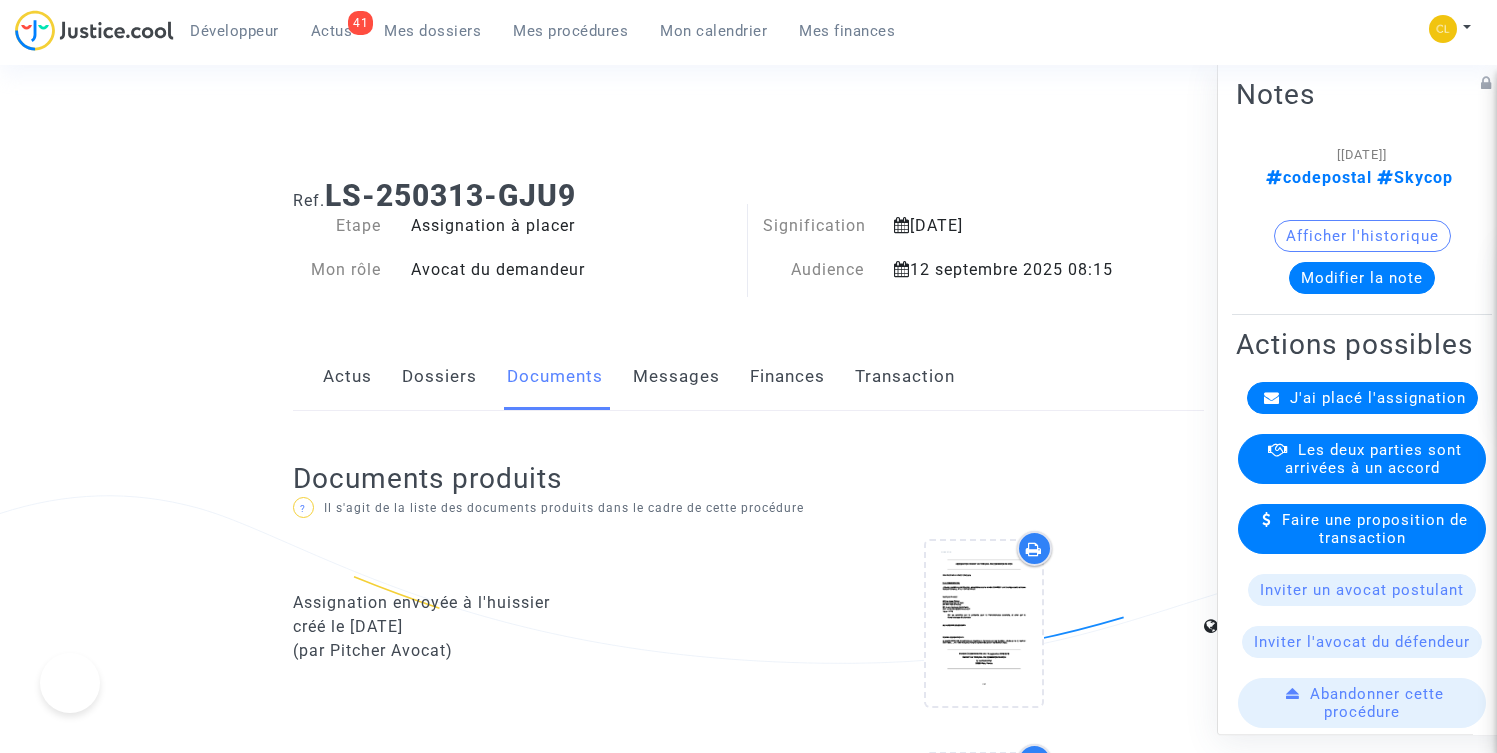 scroll, scrollTop: 1052, scrollLeft: 0, axis: vertical 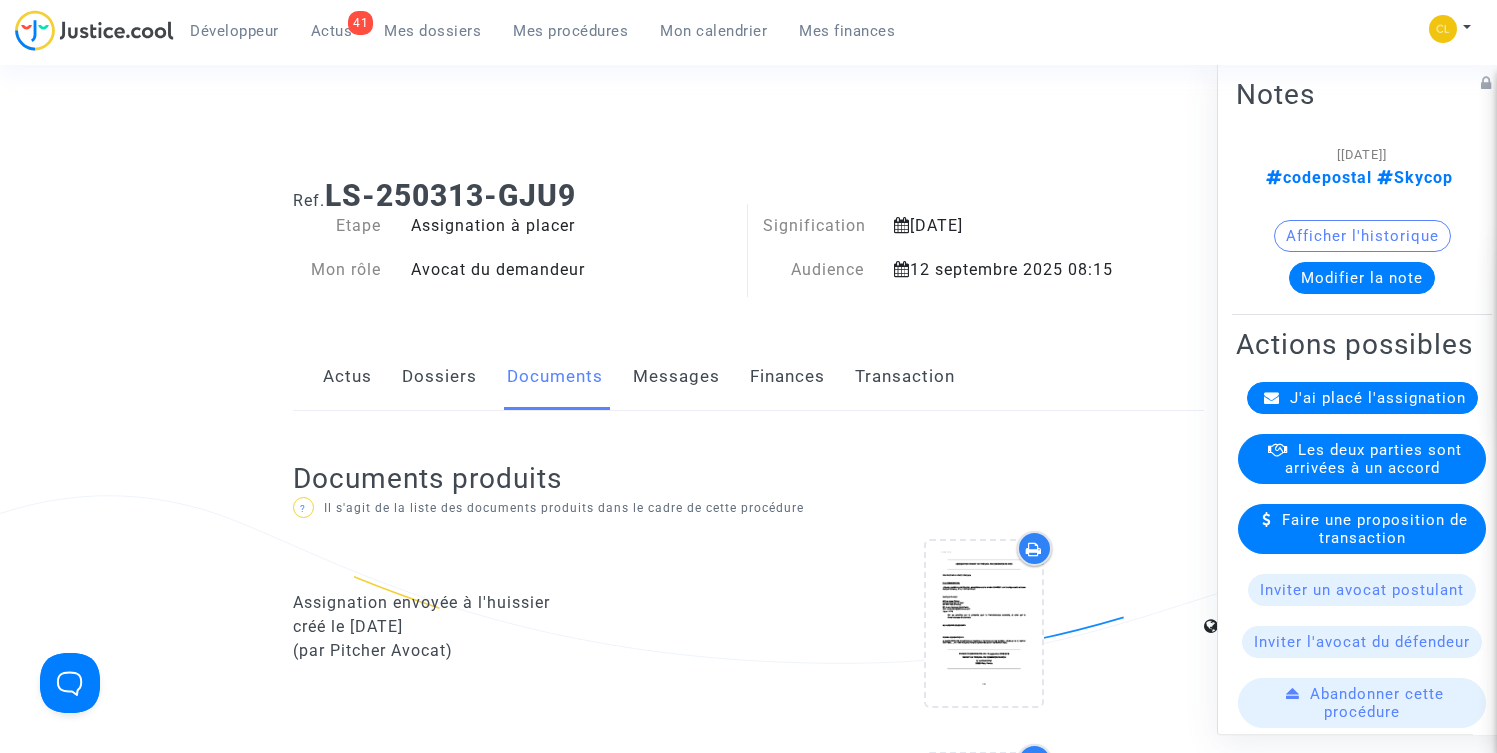 click on "Finances" 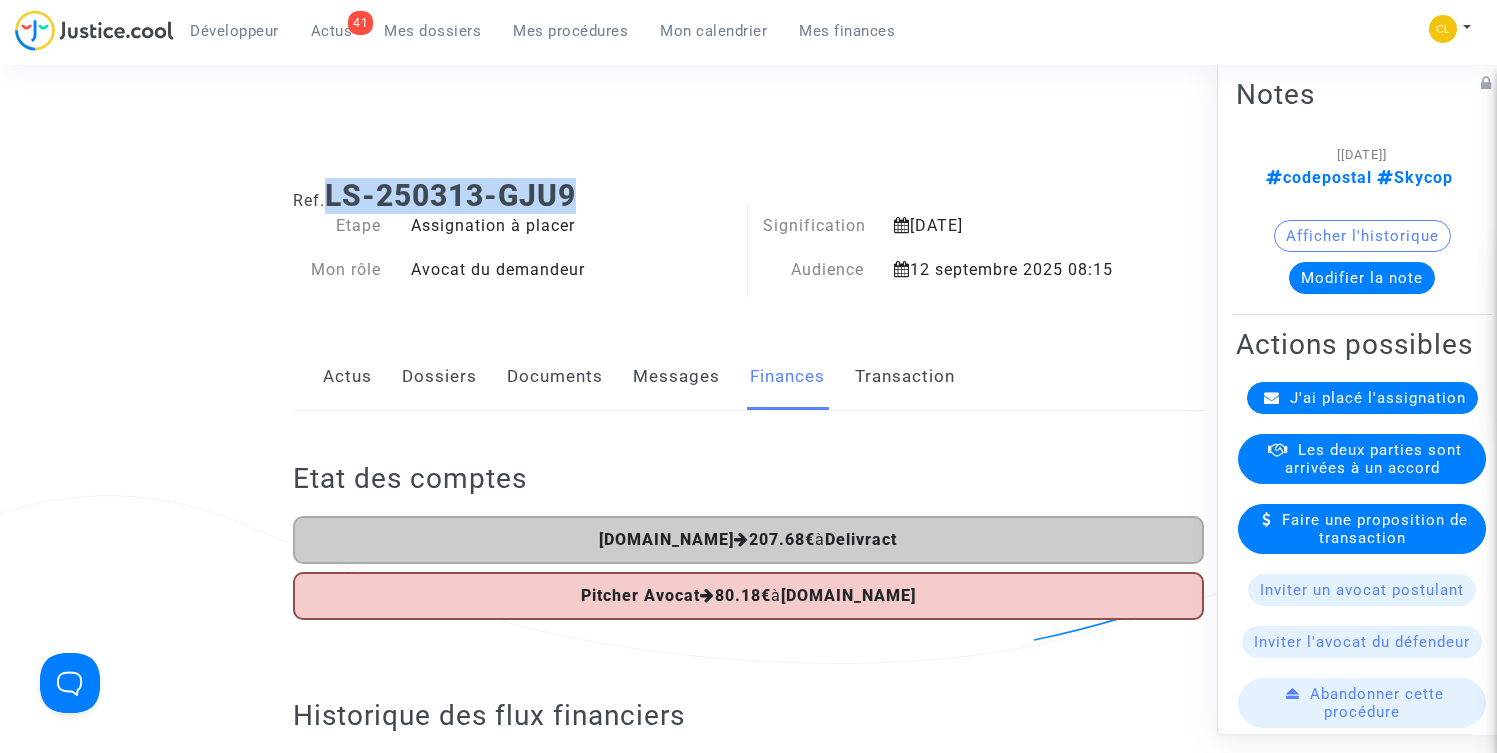 drag, startPoint x: 347, startPoint y: 182, endPoint x: 704, endPoint y: 182, distance: 357 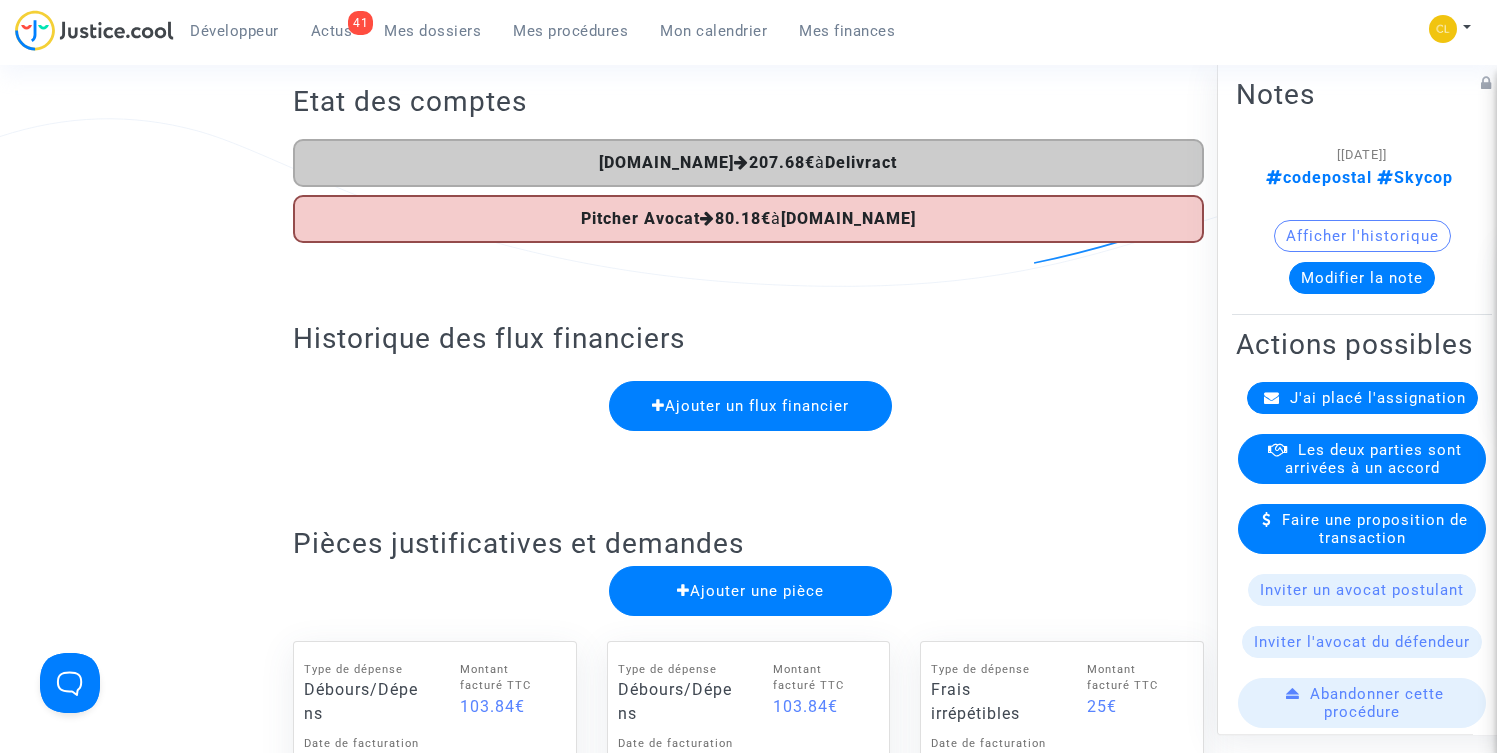 scroll, scrollTop: 603, scrollLeft: 0, axis: vertical 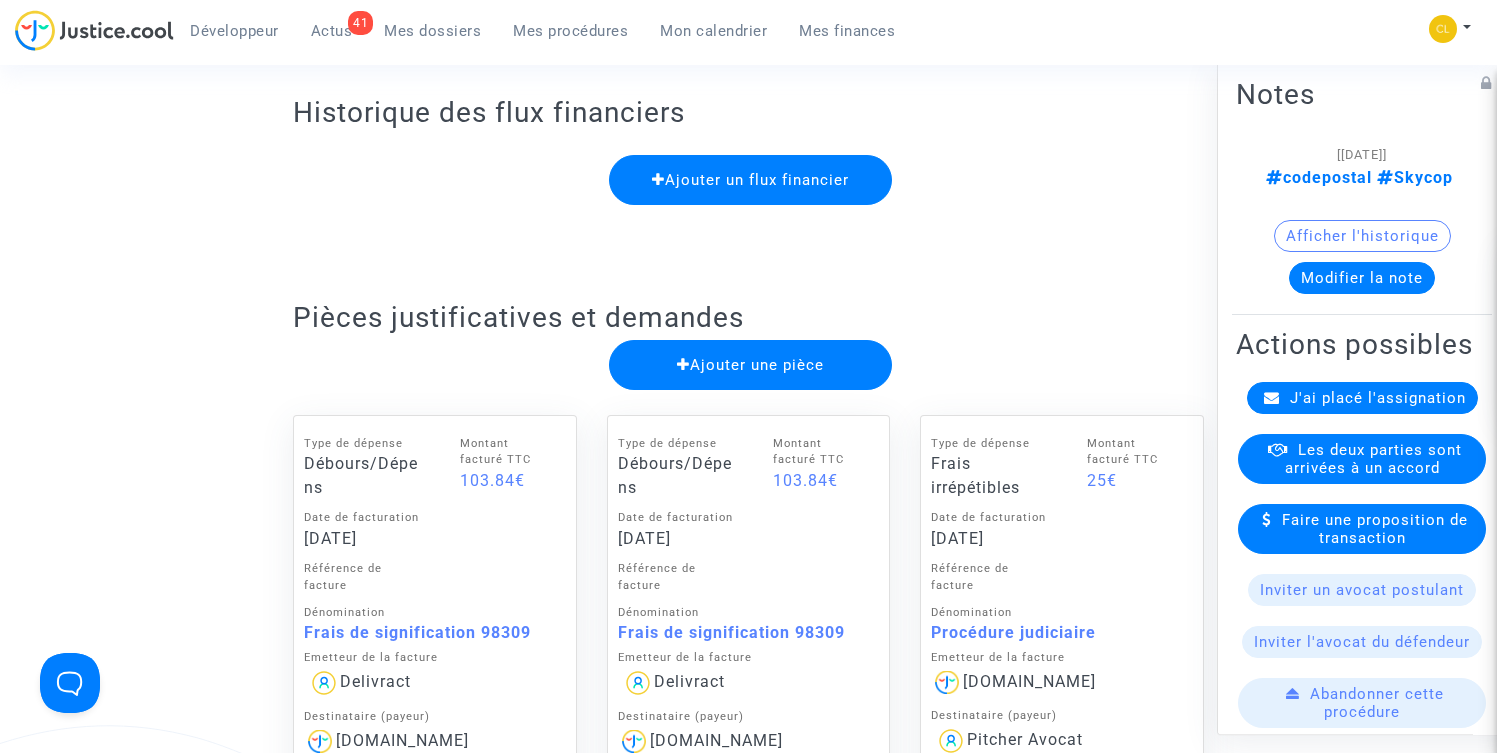 click on "Frais de signification 98309" 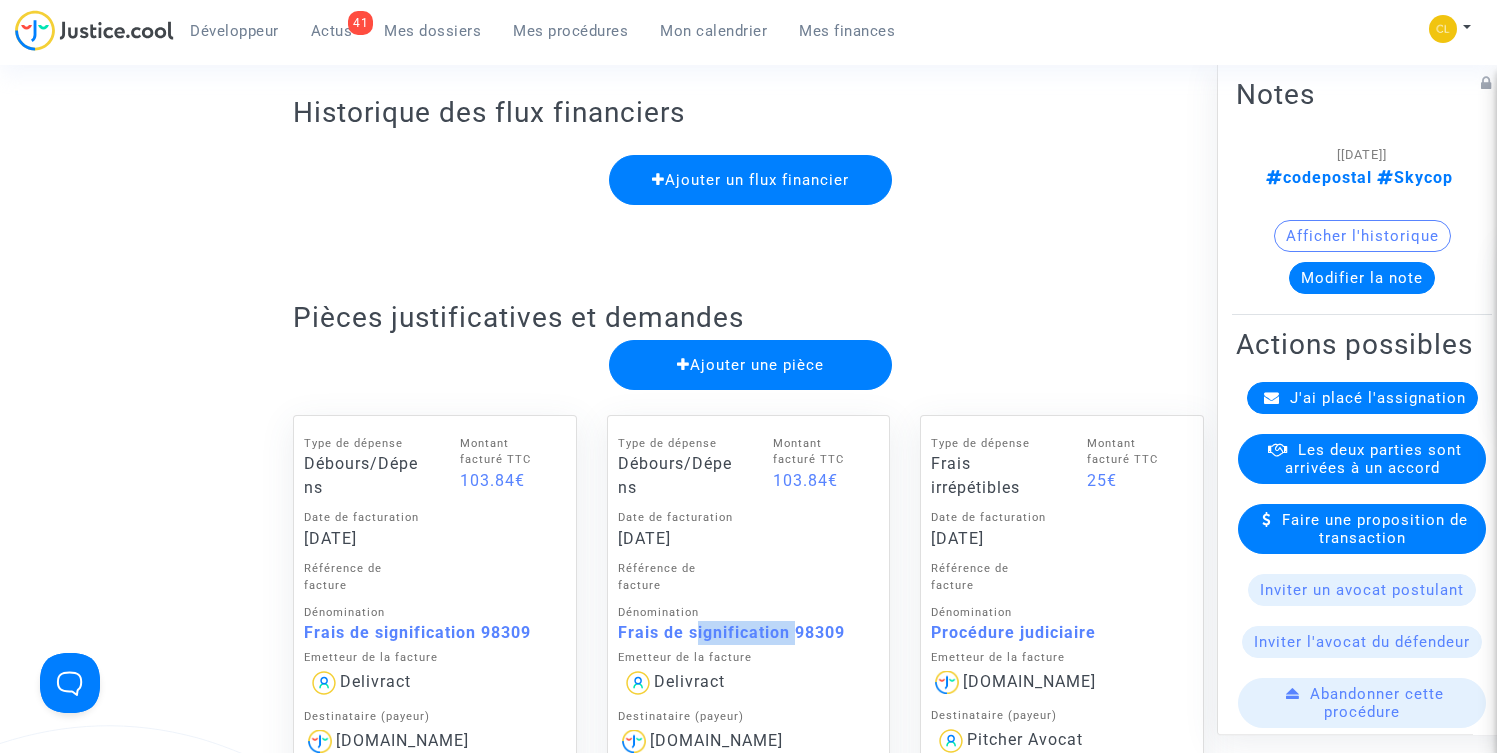 click on "Frais de signification 98309" 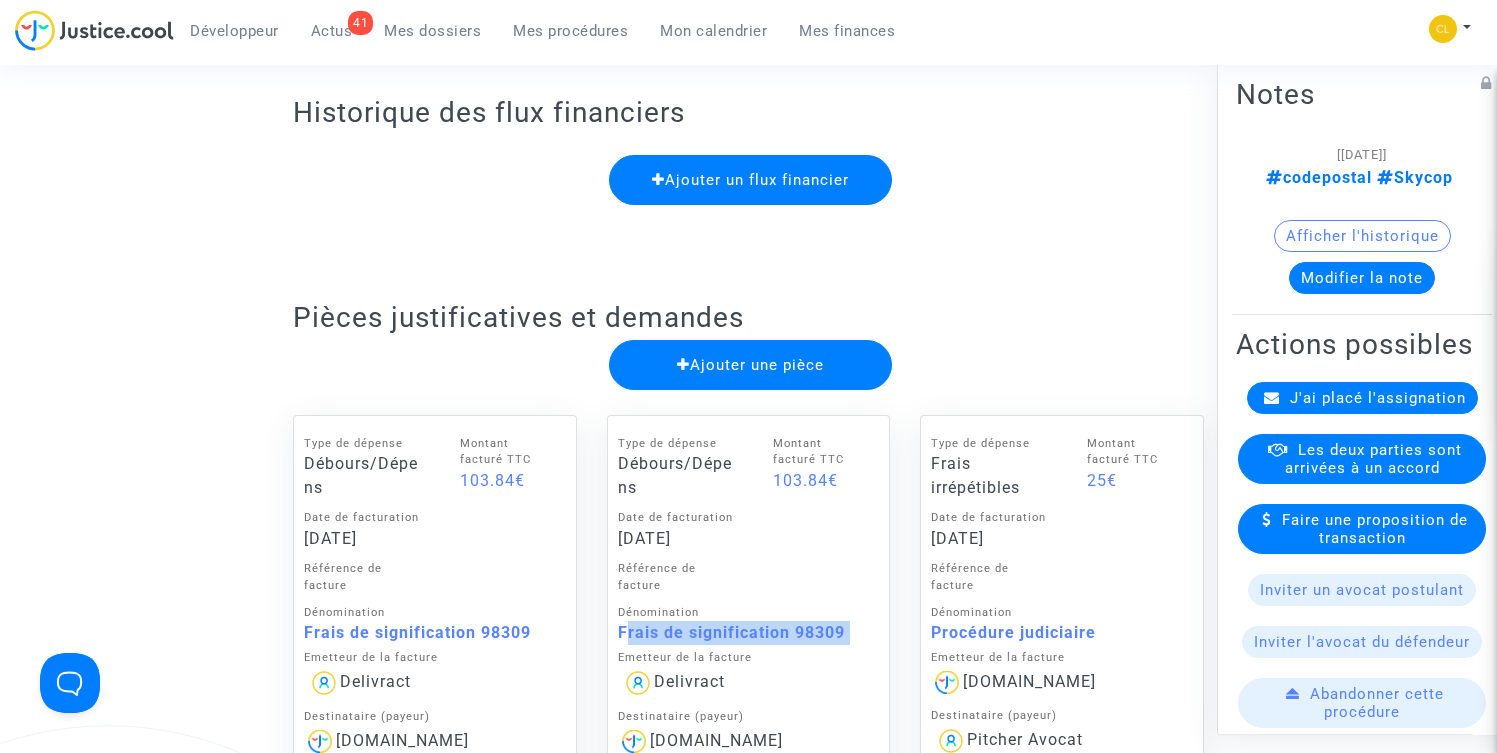 click on "Frais de signification 98309" 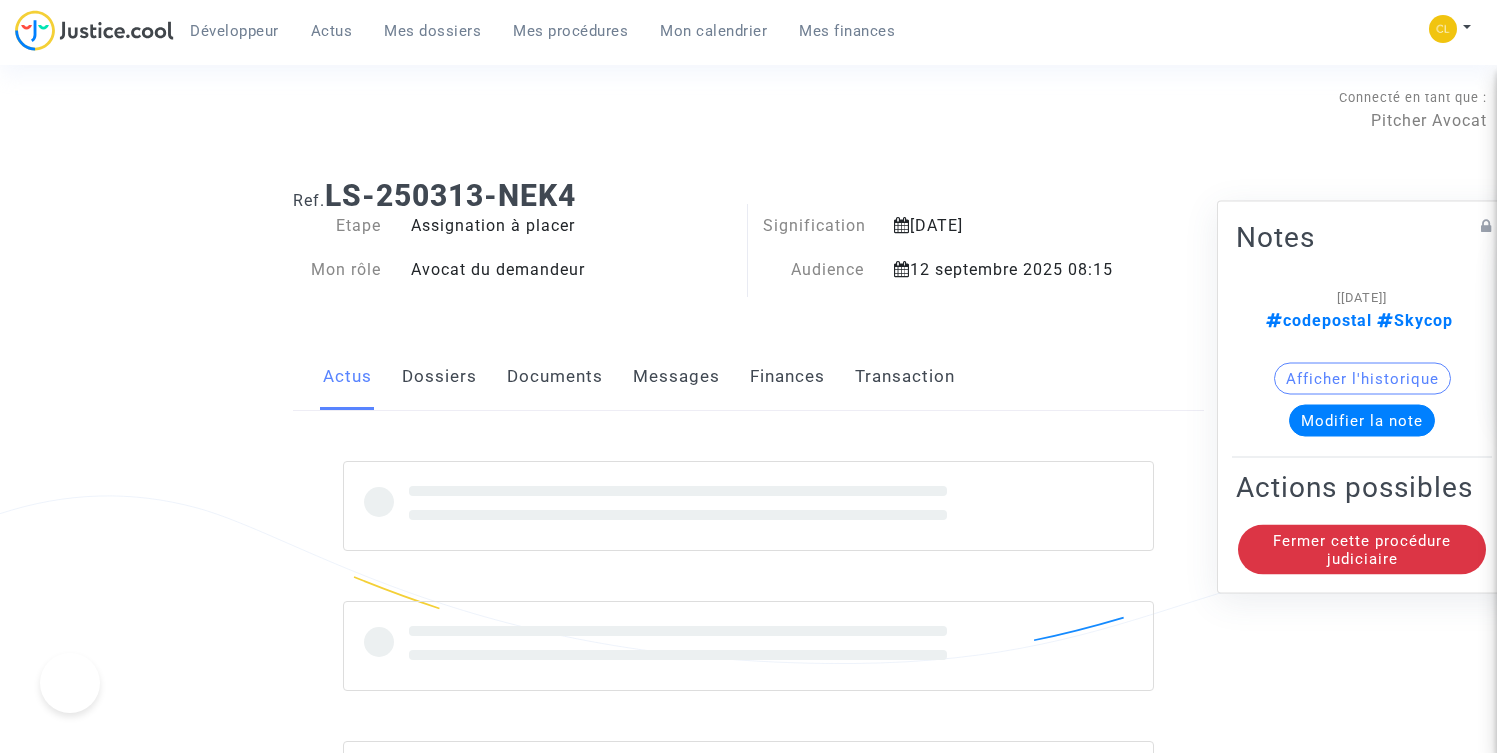 scroll, scrollTop: 0, scrollLeft: 0, axis: both 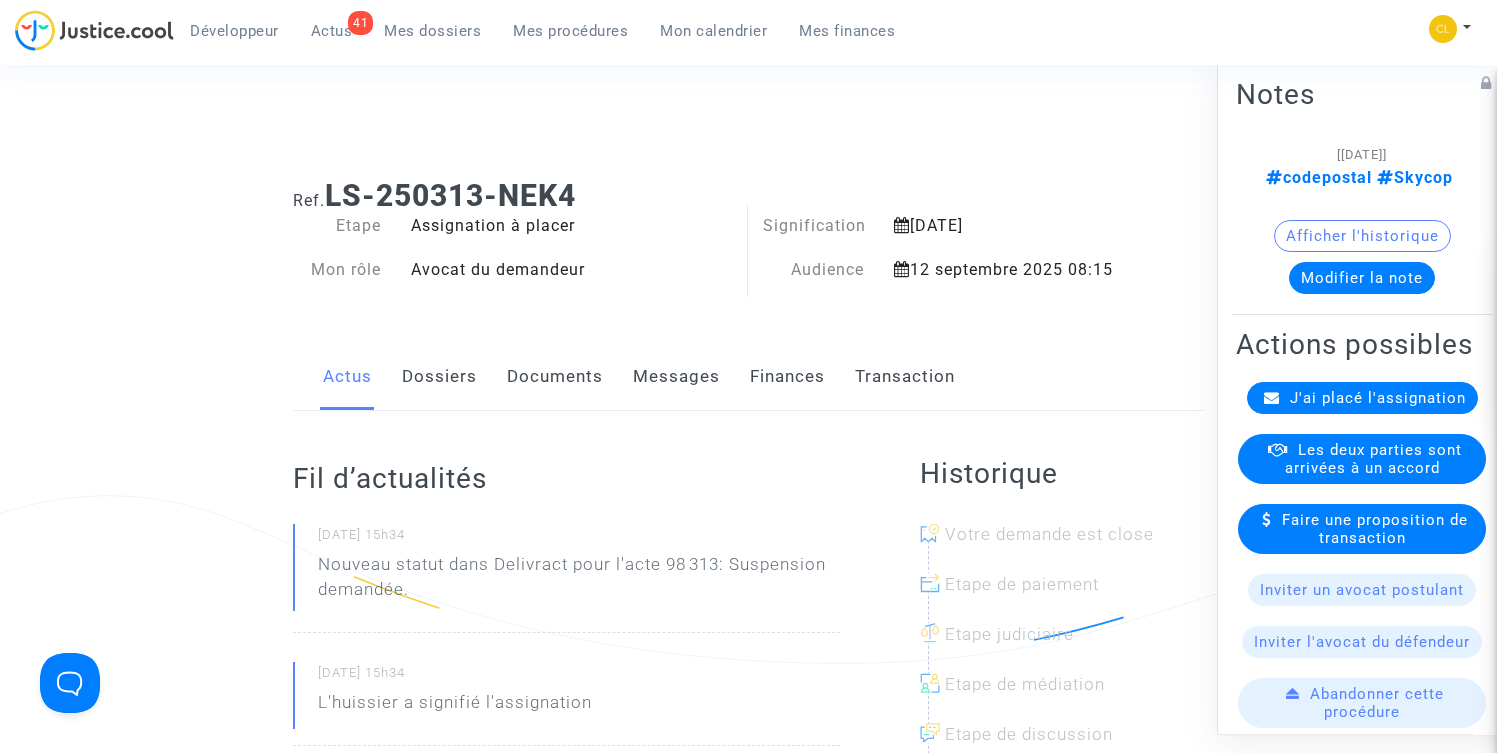 click on "Documents" 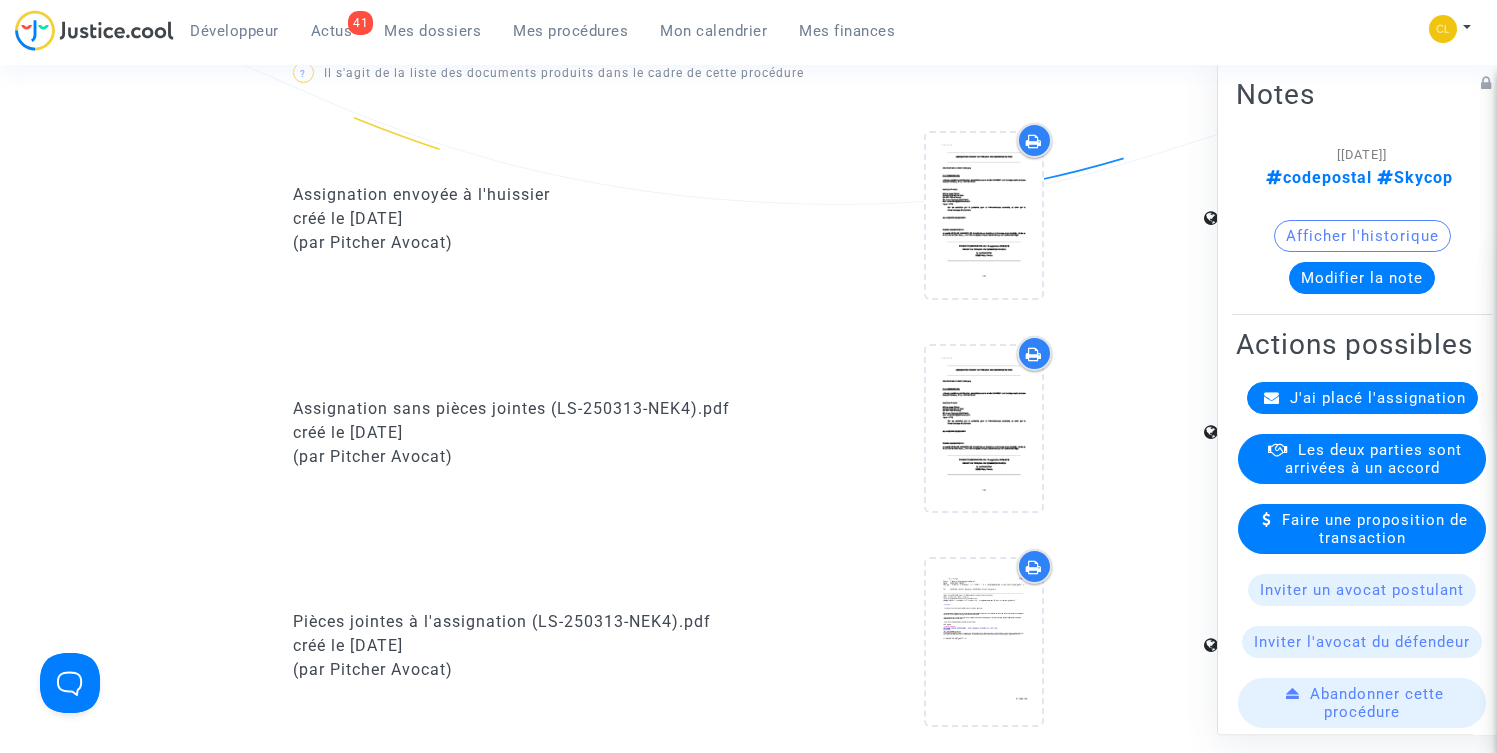 scroll, scrollTop: 0, scrollLeft: 0, axis: both 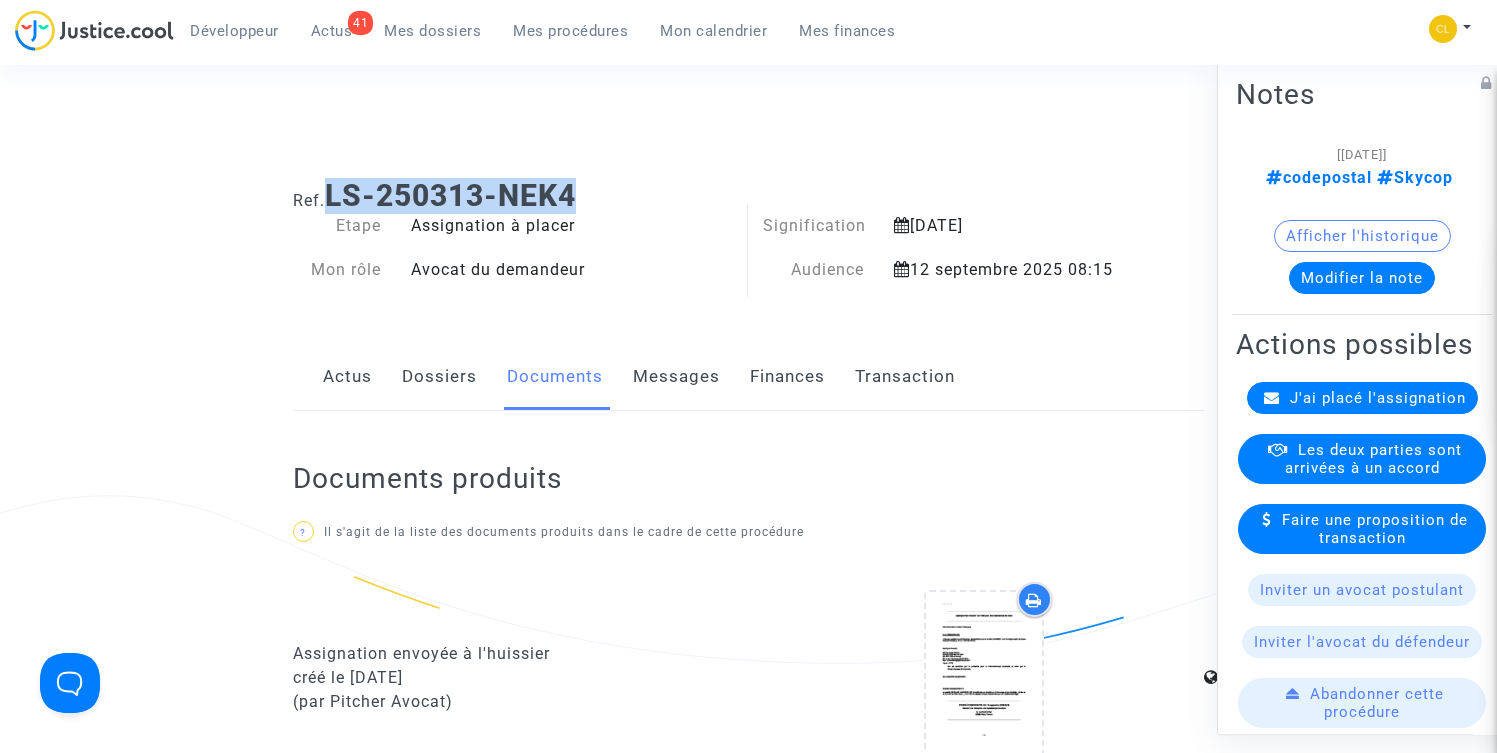 drag, startPoint x: 335, startPoint y: 192, endPoint x: 705, endPoint y: 192, distance: 370 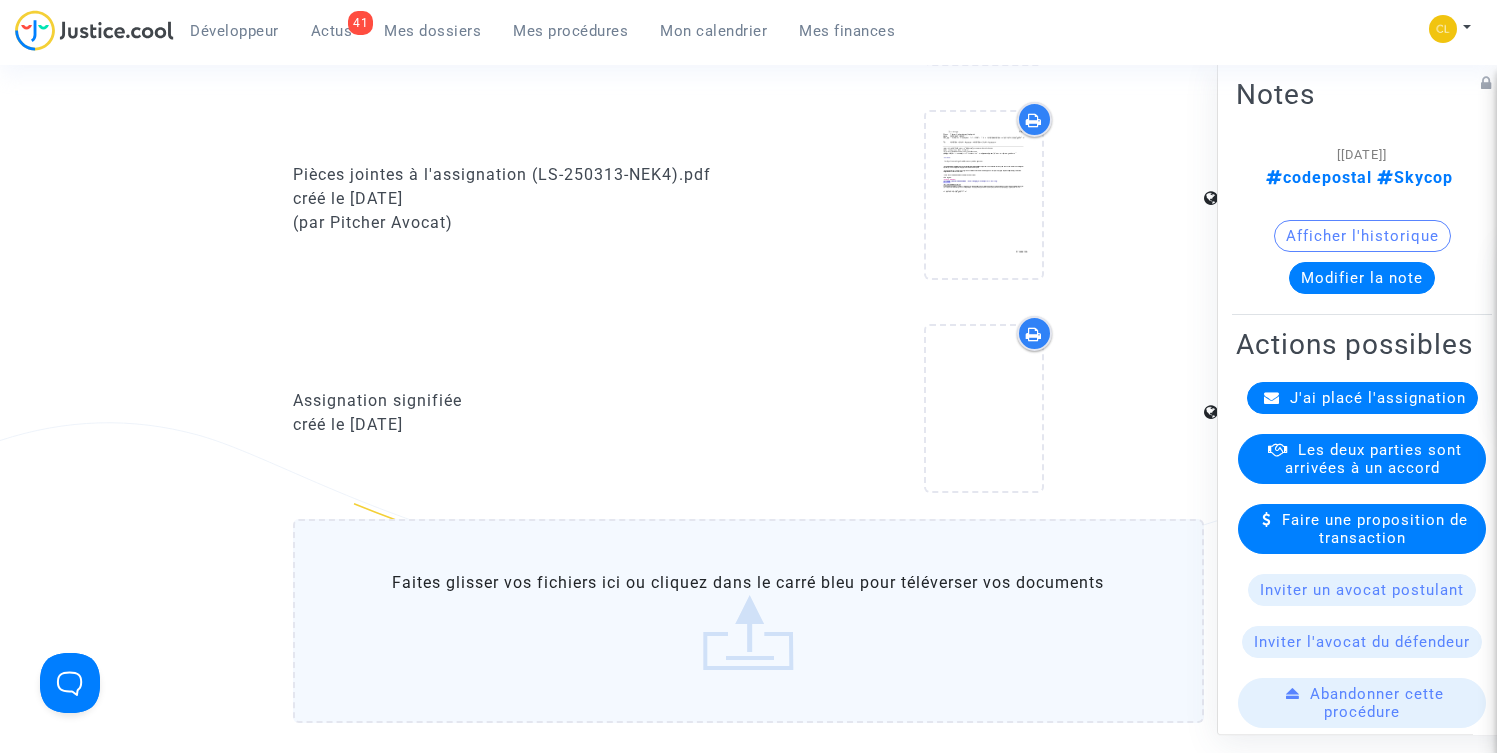 scroll, scrollTop: 1104, scrollLeft: 0, axis: vertical 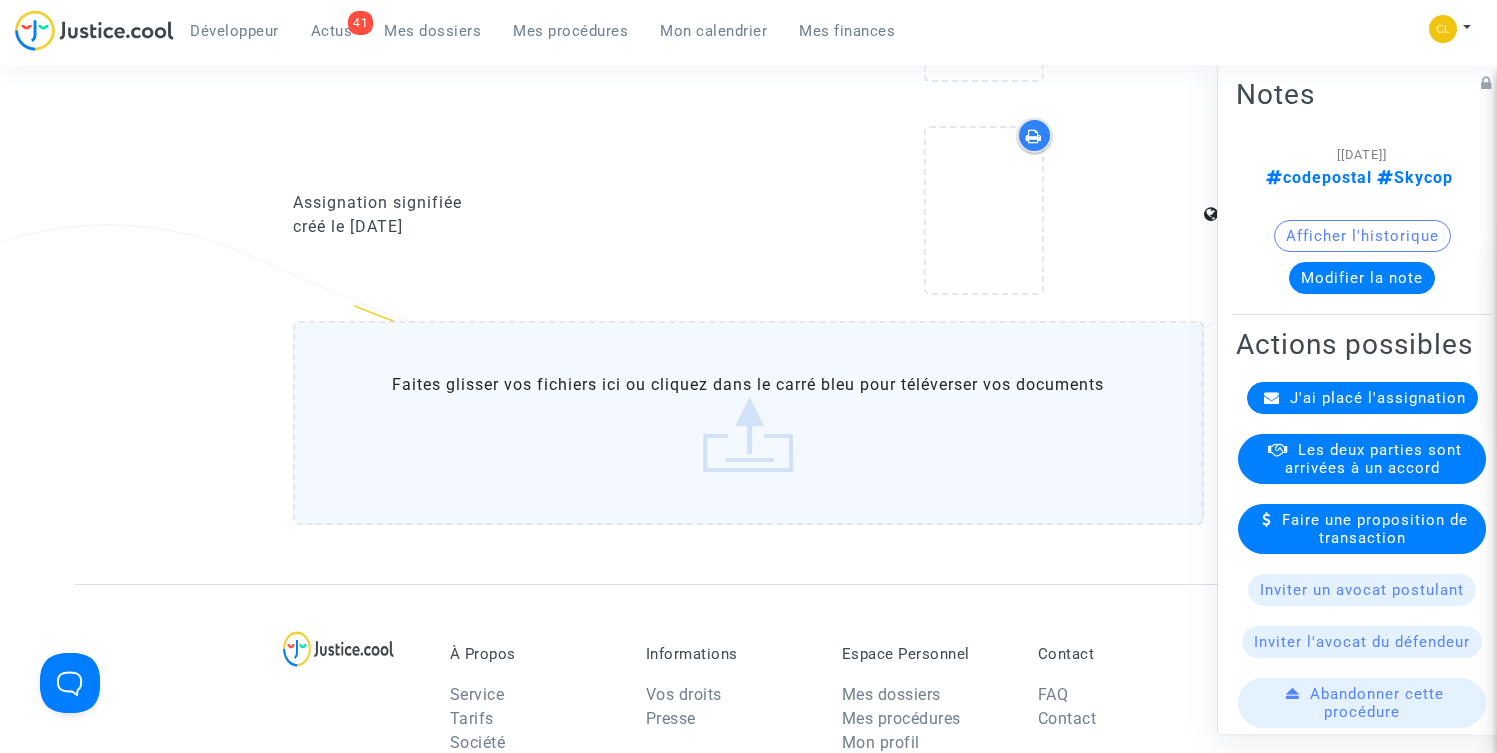 click on "Faites glisser vos fichiers ici ou cliquez dans le carré bleu pour téléverser vos documents" 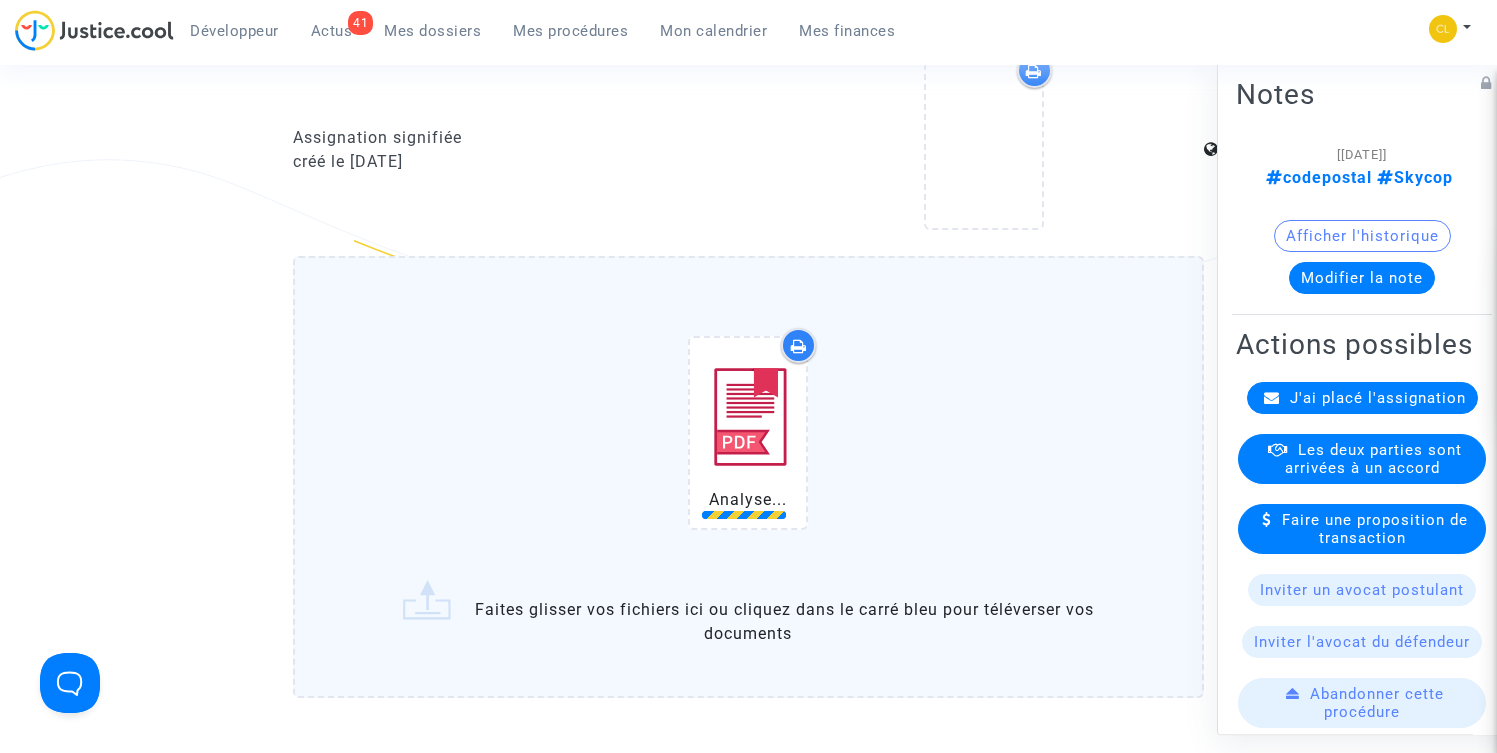 scroll, scrollTop: 1176, scrollLeft: 0, axis: vertical 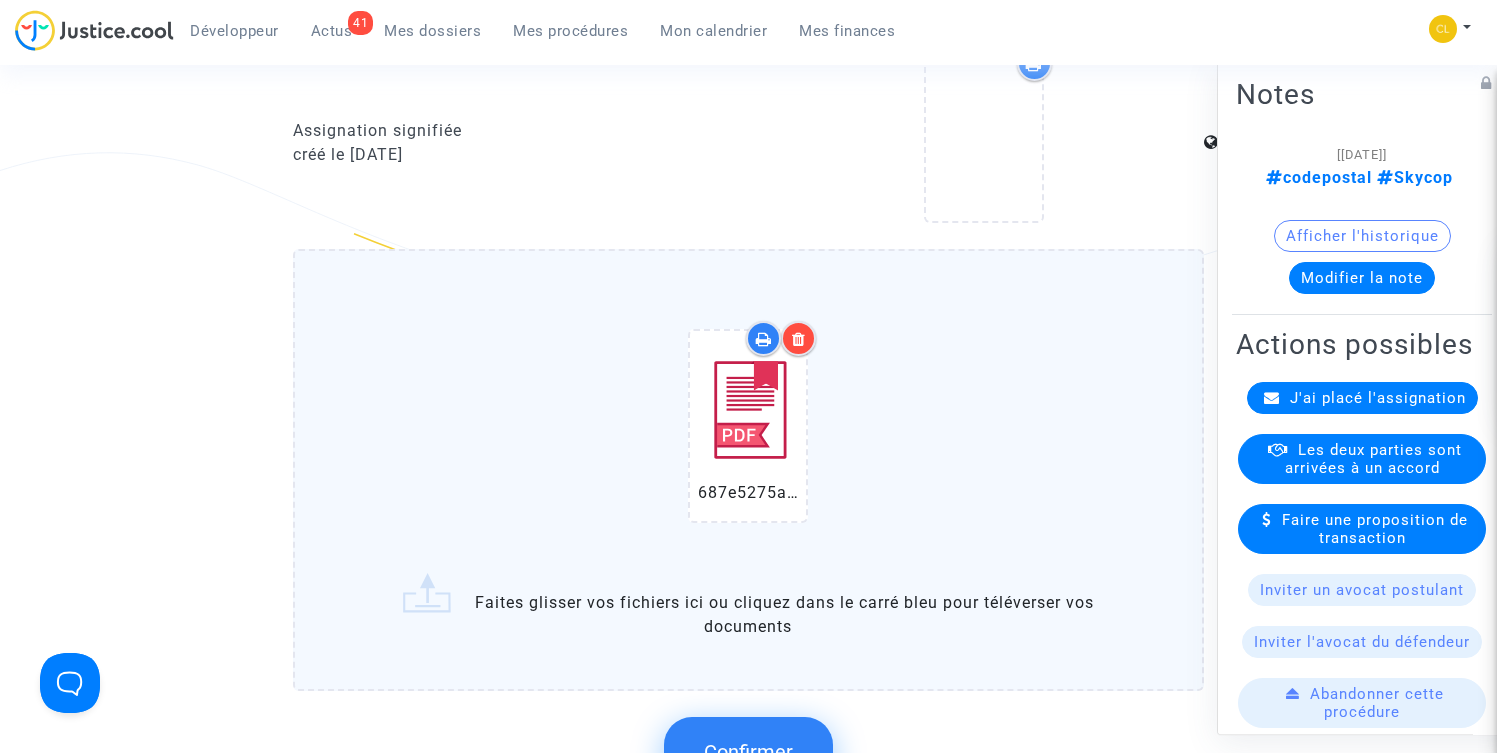 click at bounding box center (798, 338) 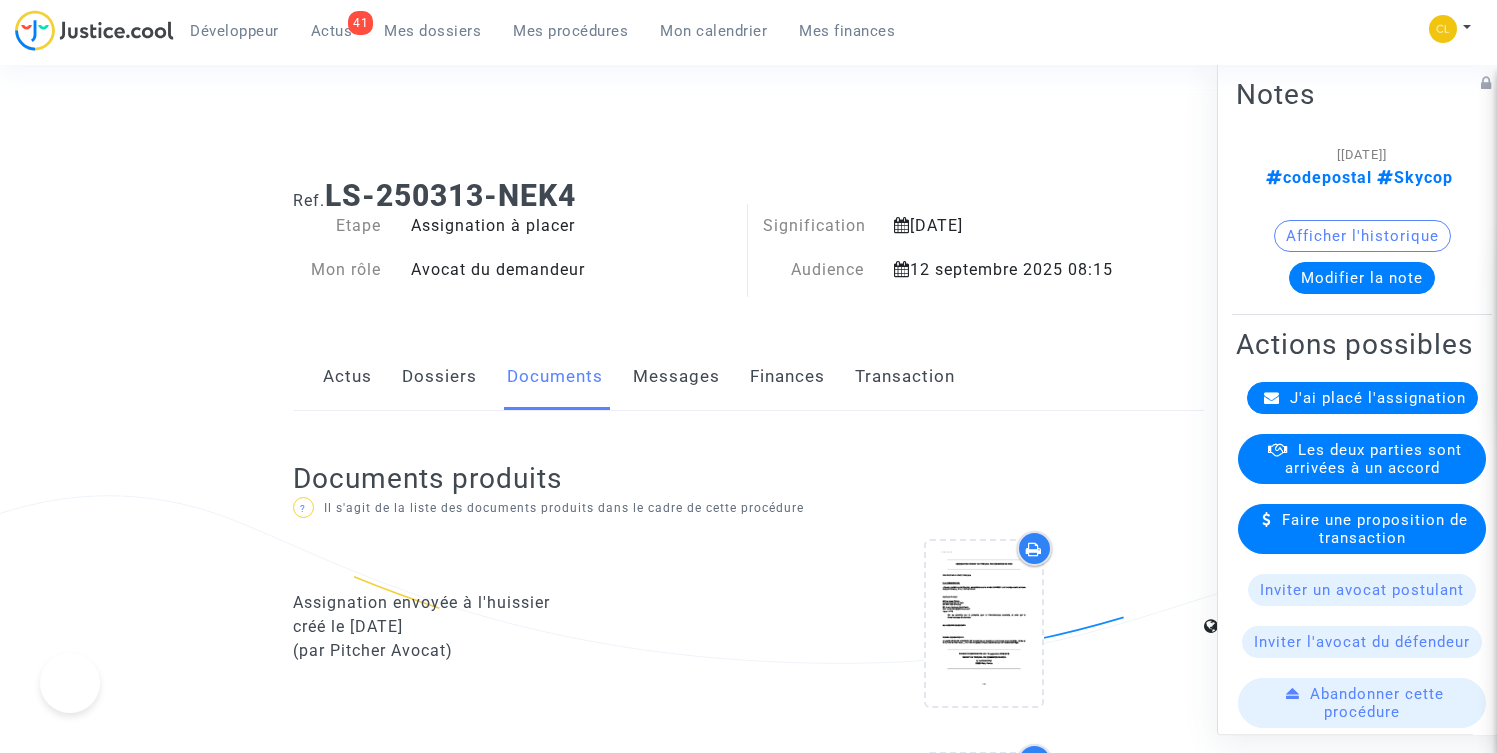 scroll, scrollTop: 1176, scrollLeft: 0, axis: vertical 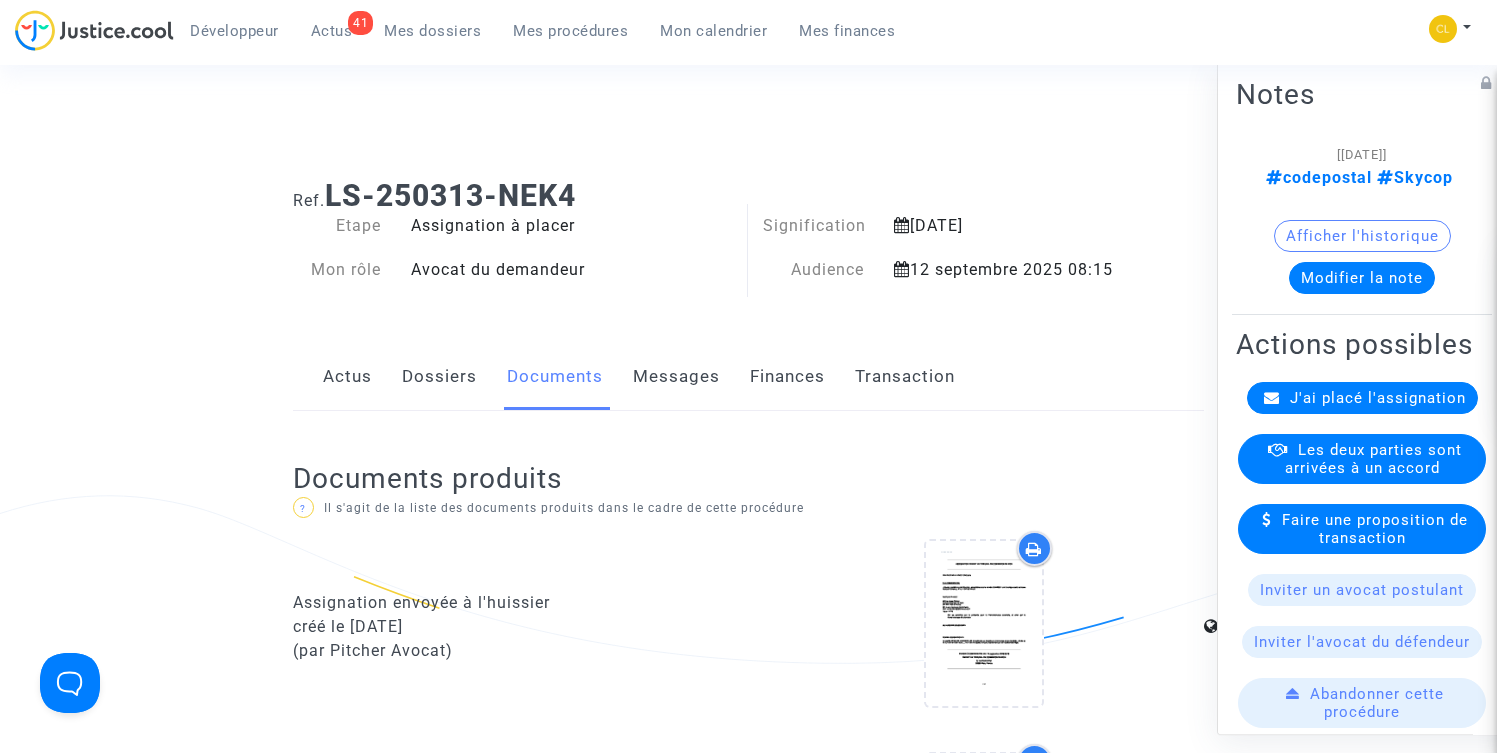 click on "Finances" 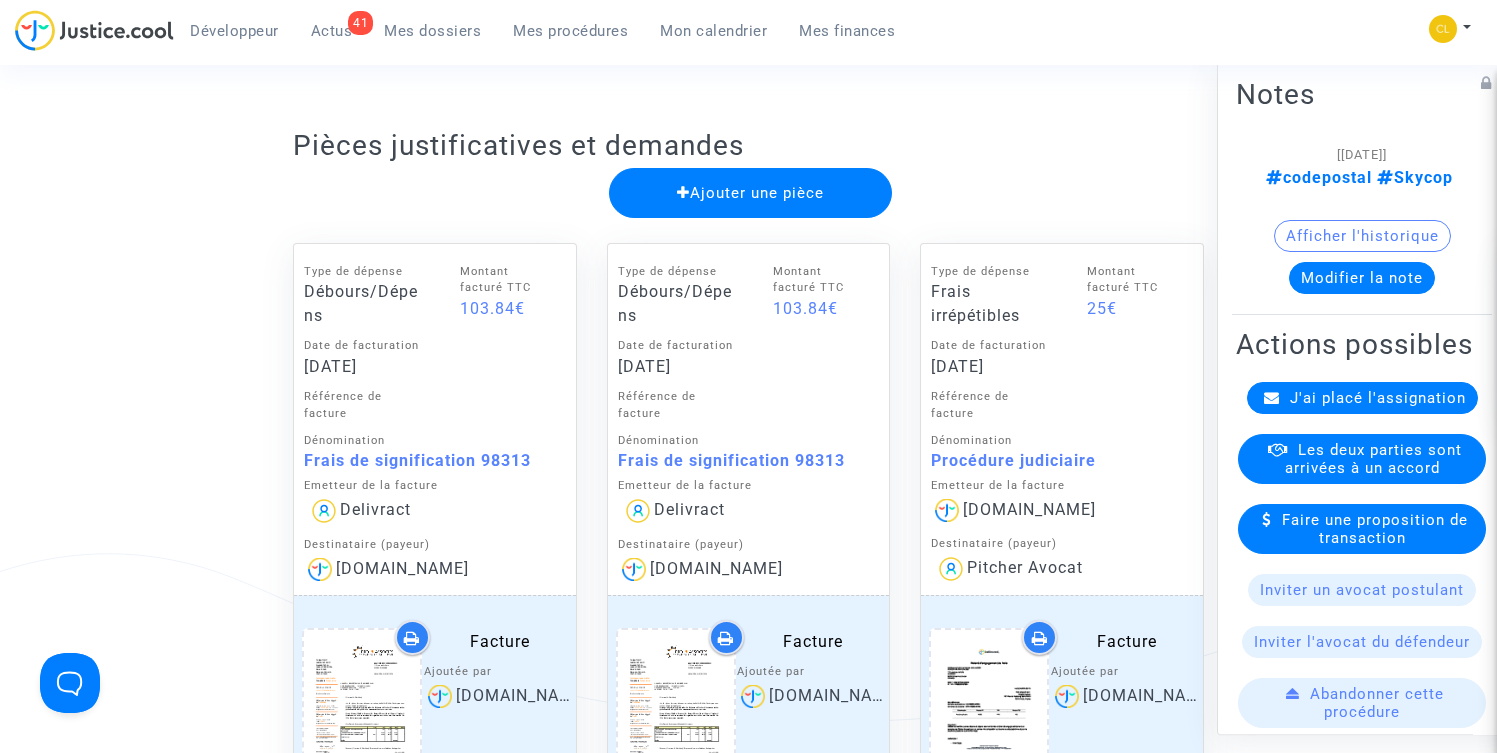 scroll, scrollTop: 796, scrollLeft: 0, axis: vertical 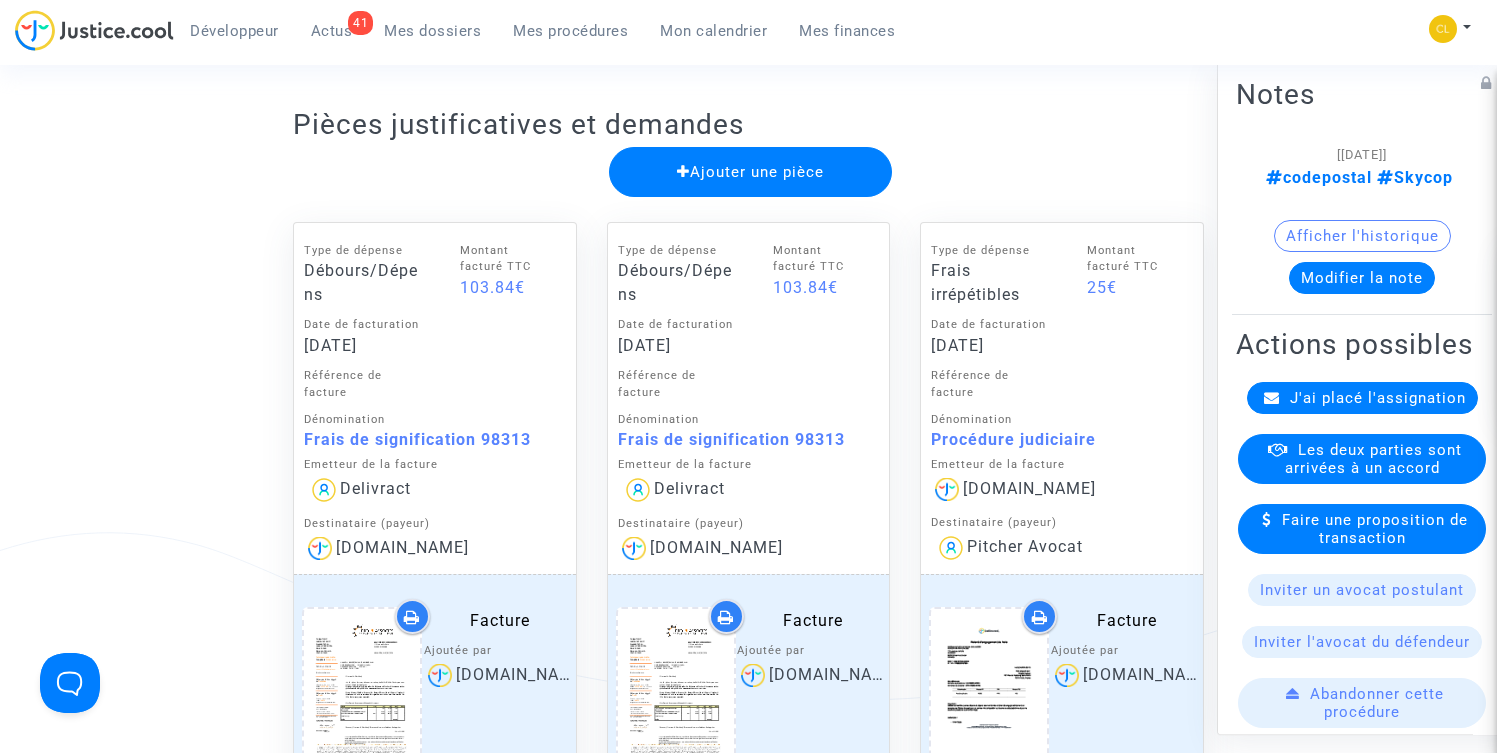 click on "Frais de signification 98313" 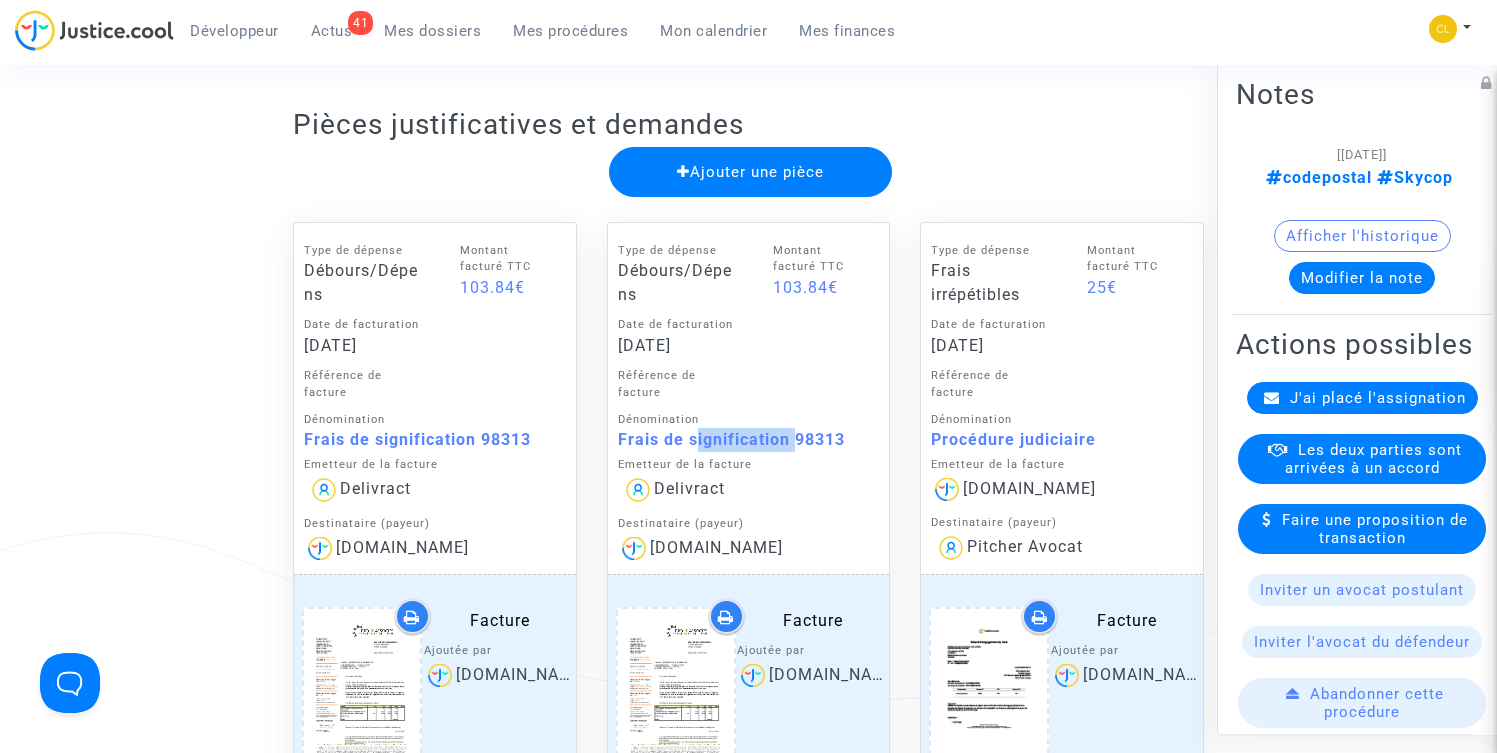 click on "Frais de signification 98313" 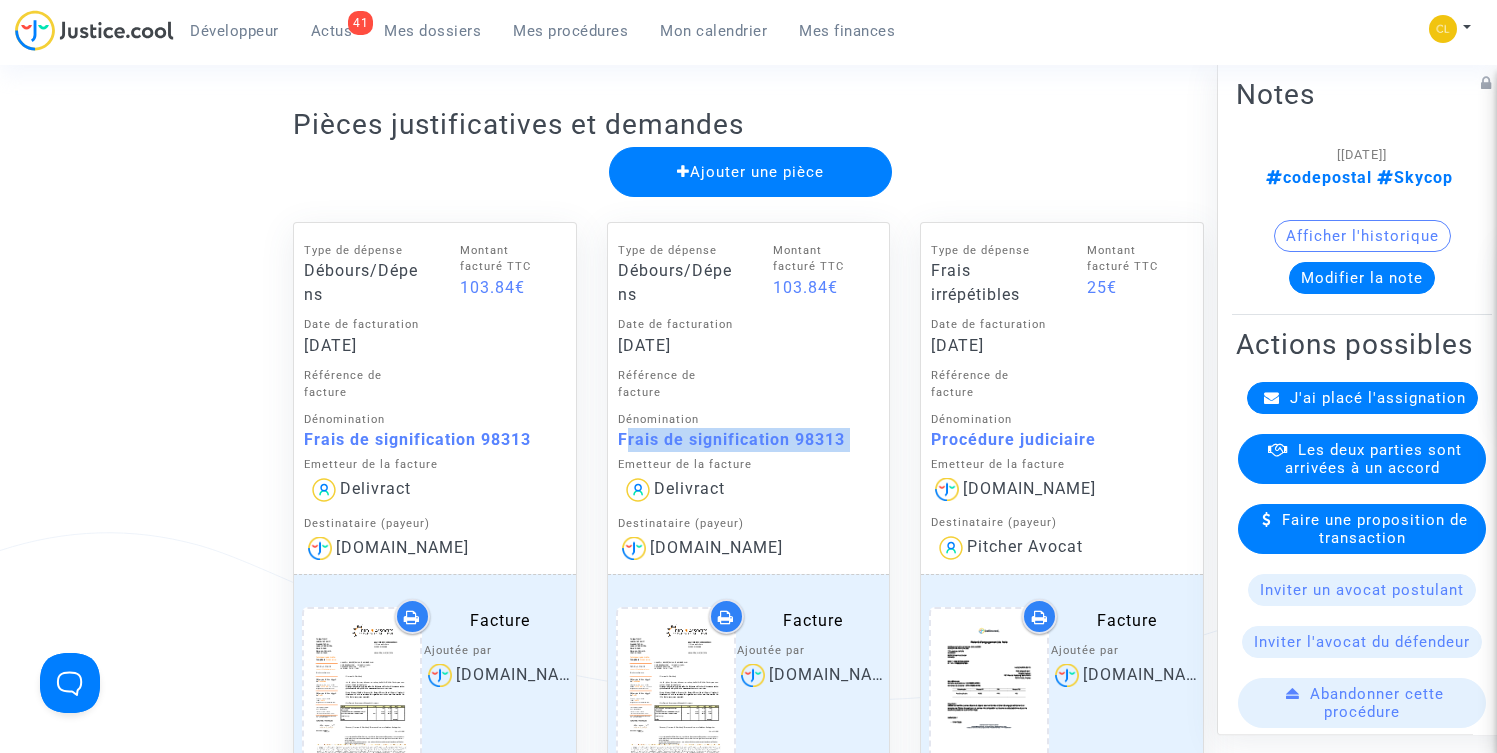 click on "Frais de signification 98313" 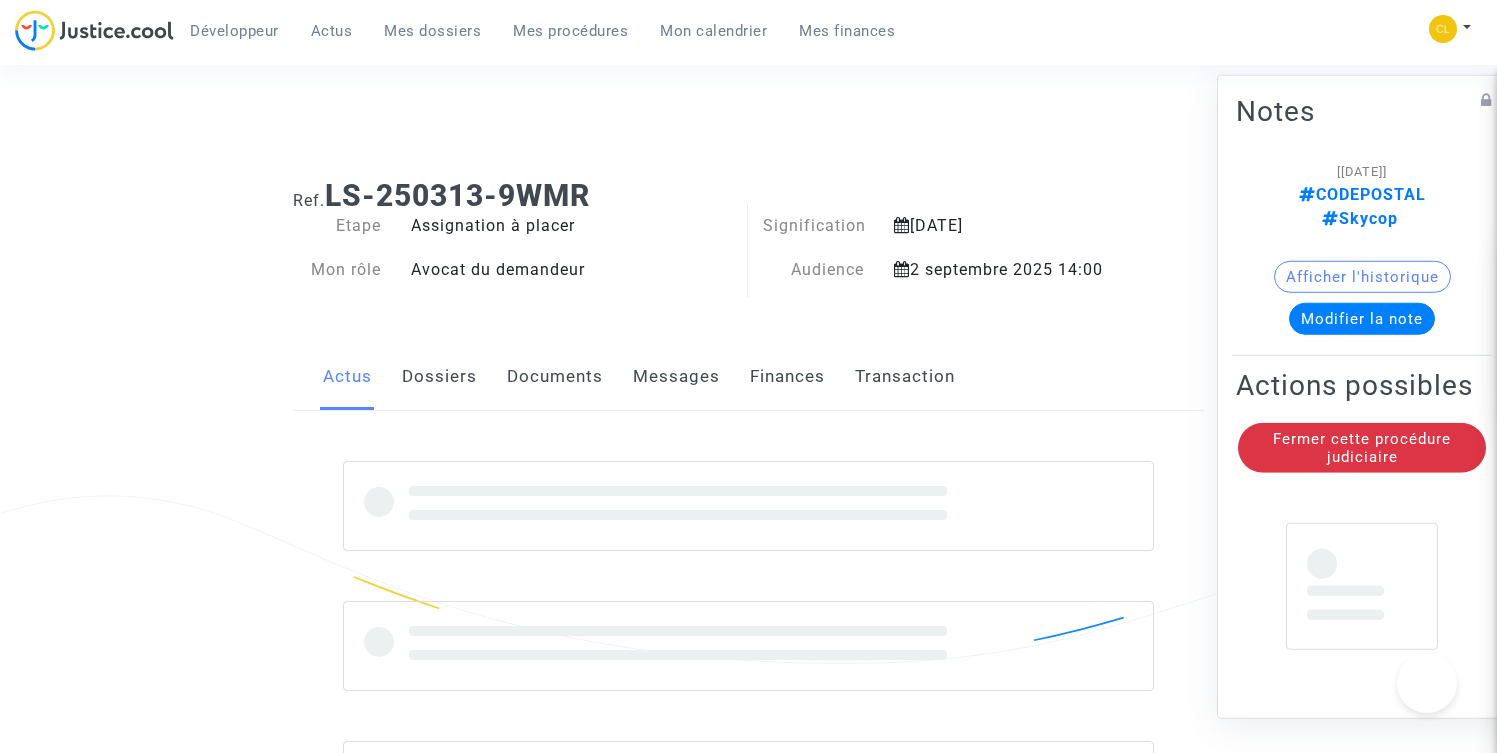 scroll, scrollTop: 0, scrollLeft: 0, axis: both 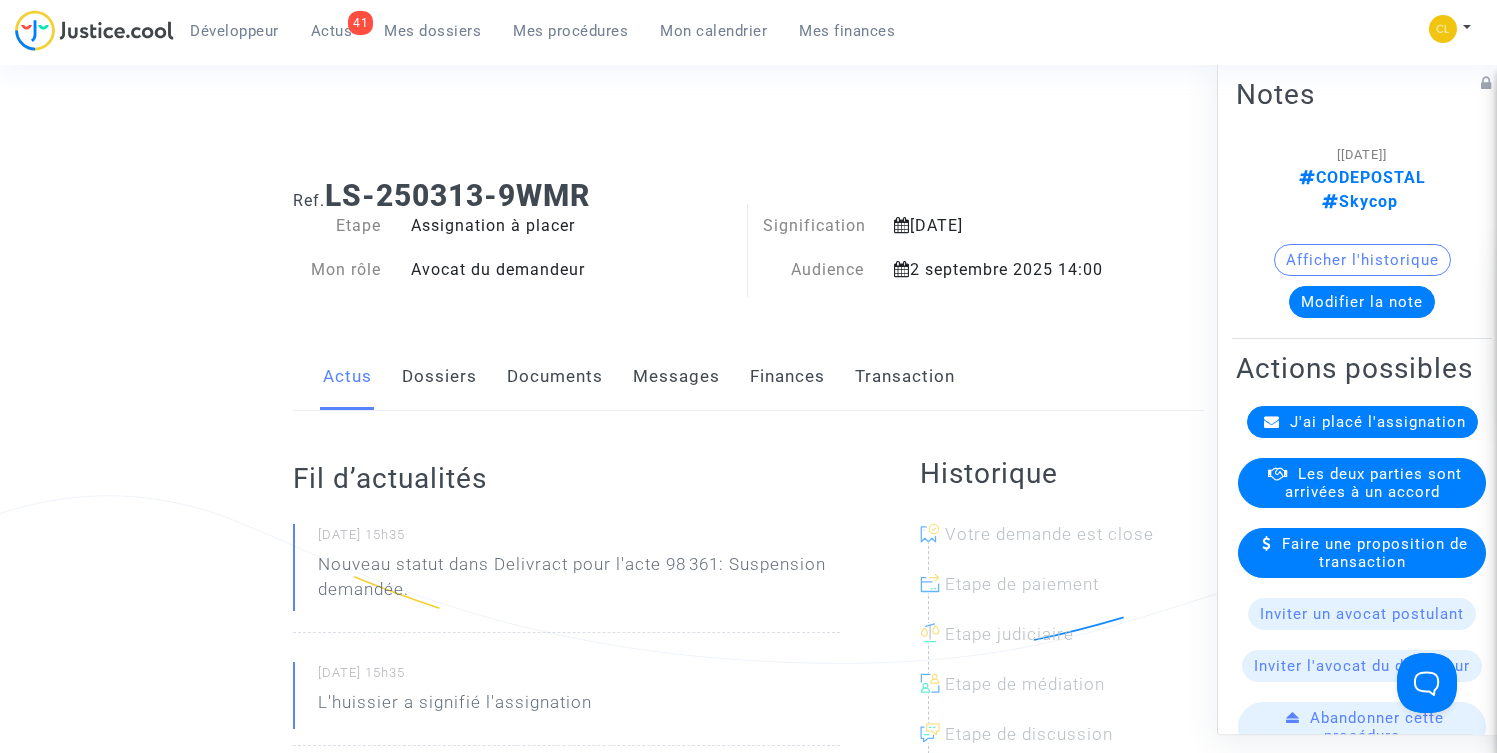click on "Documents" 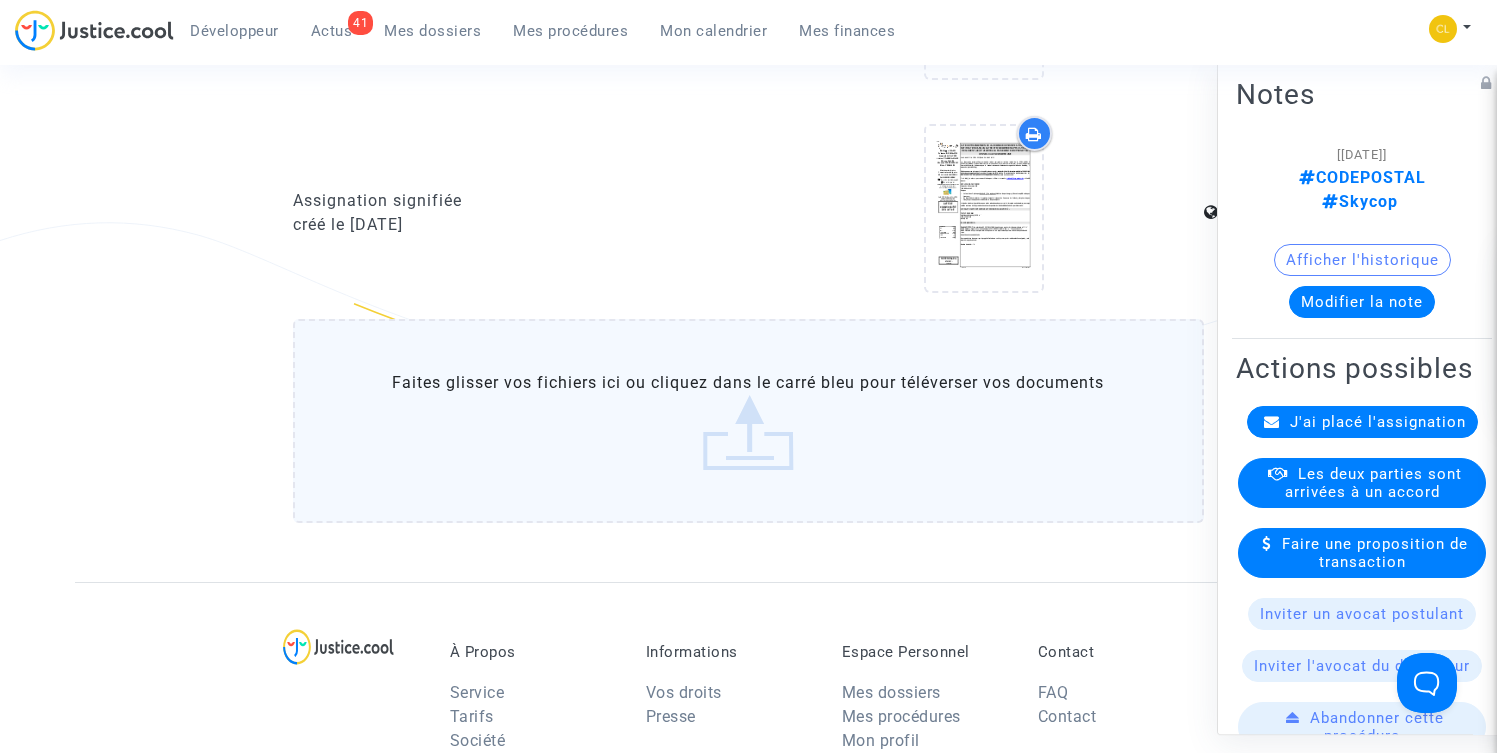 scroll, scrollTop: 972, scrollLeft: 0, axis: vertical 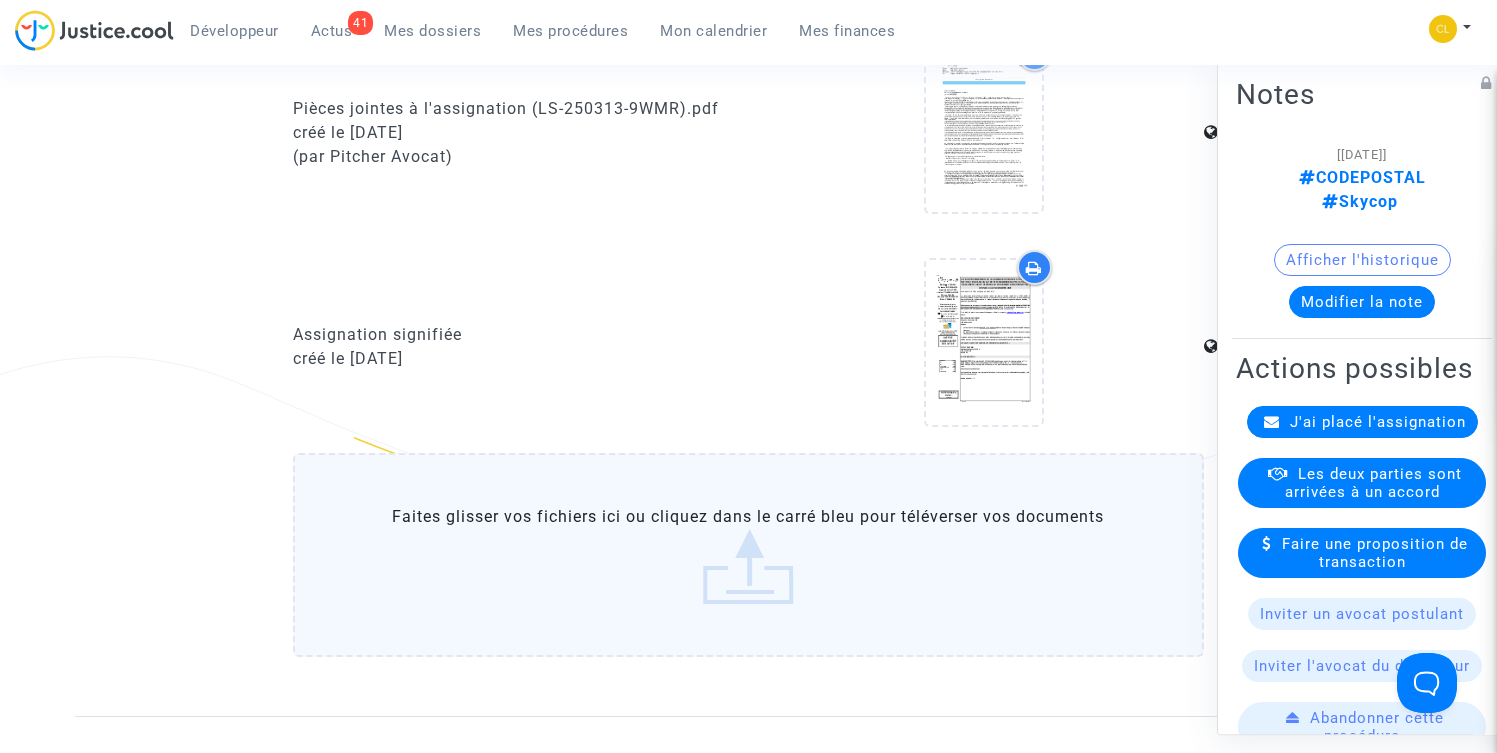 click on "Faites glisser vos fichiers ici ou cliquez dans le carré bleu pour téléverser vos documents" 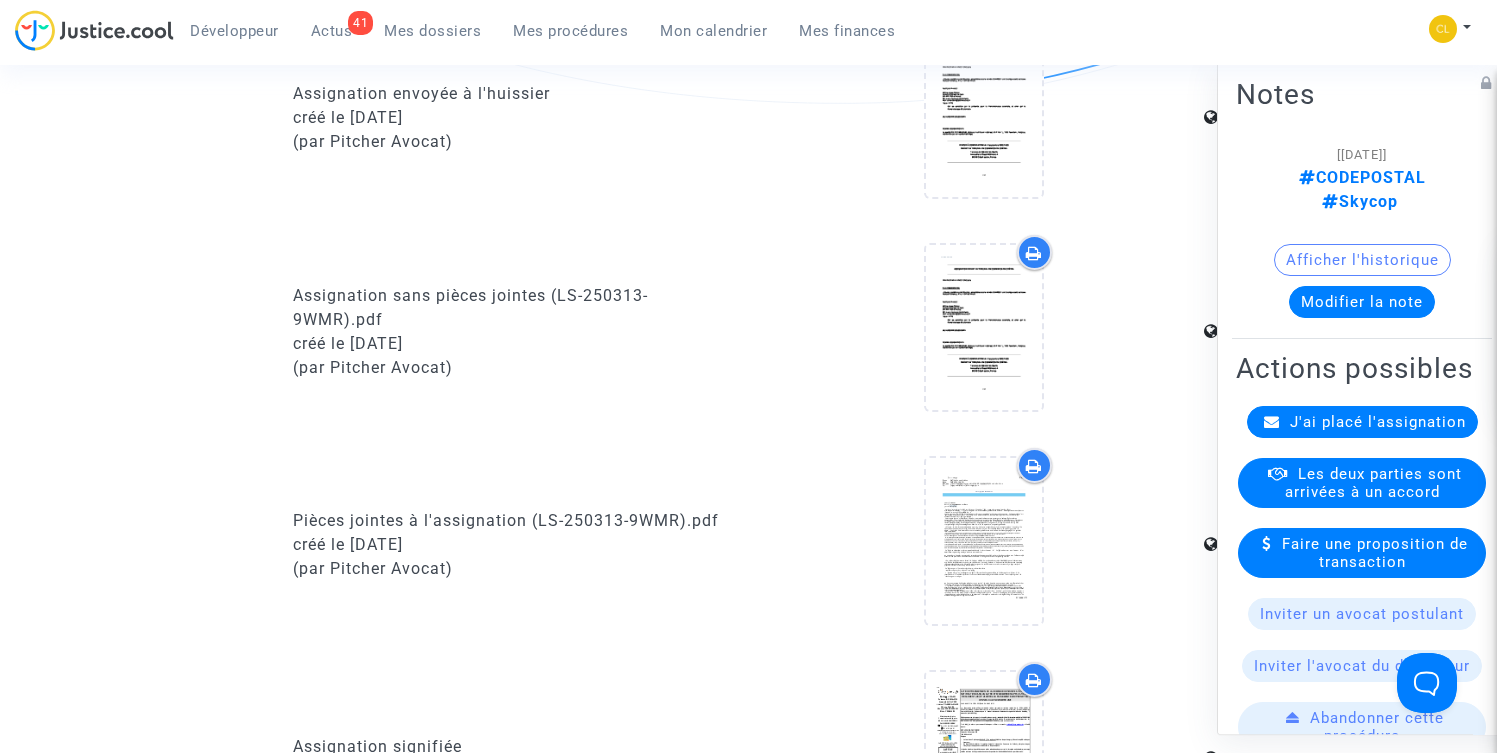 scroll, scrollTop: 0, scrollLeft: 0, axis: both 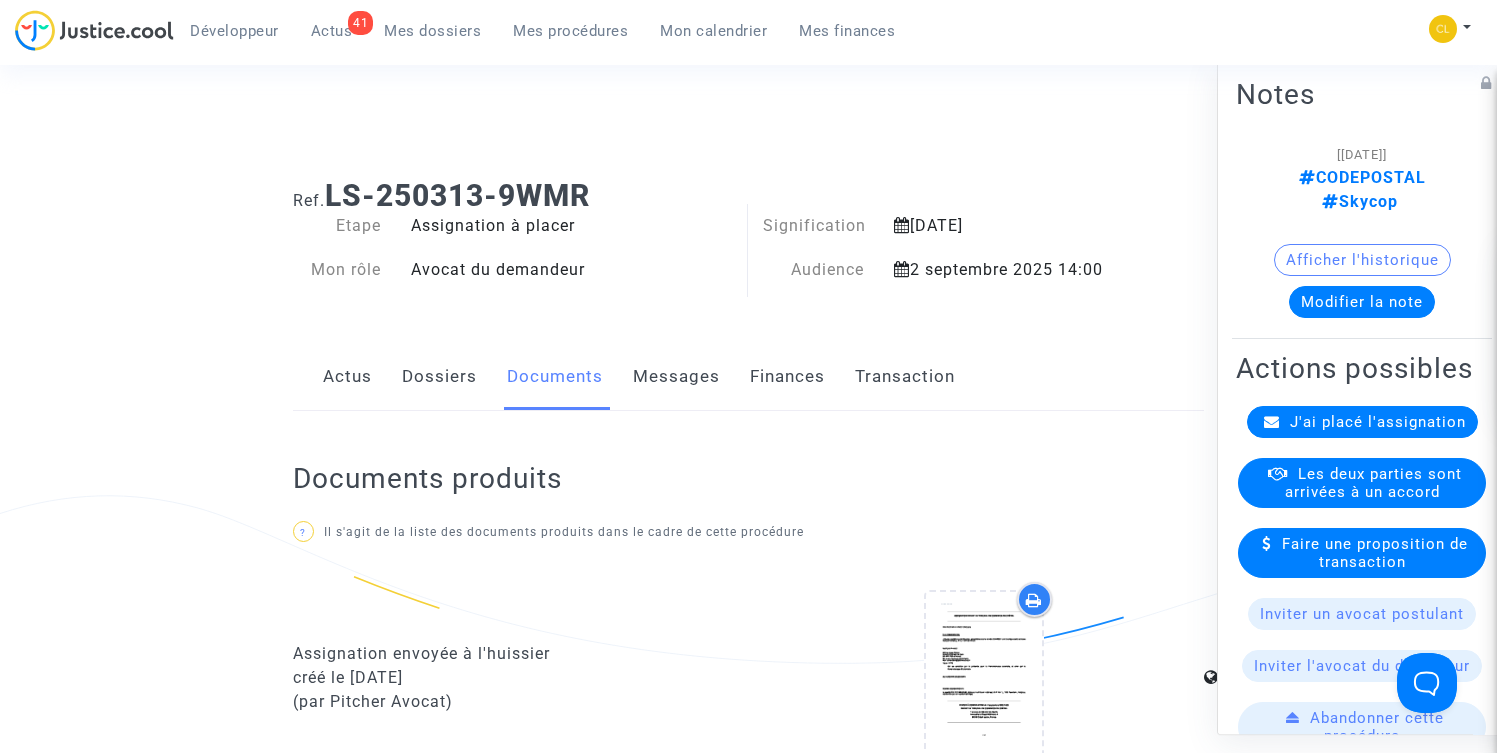 click on "Finances" 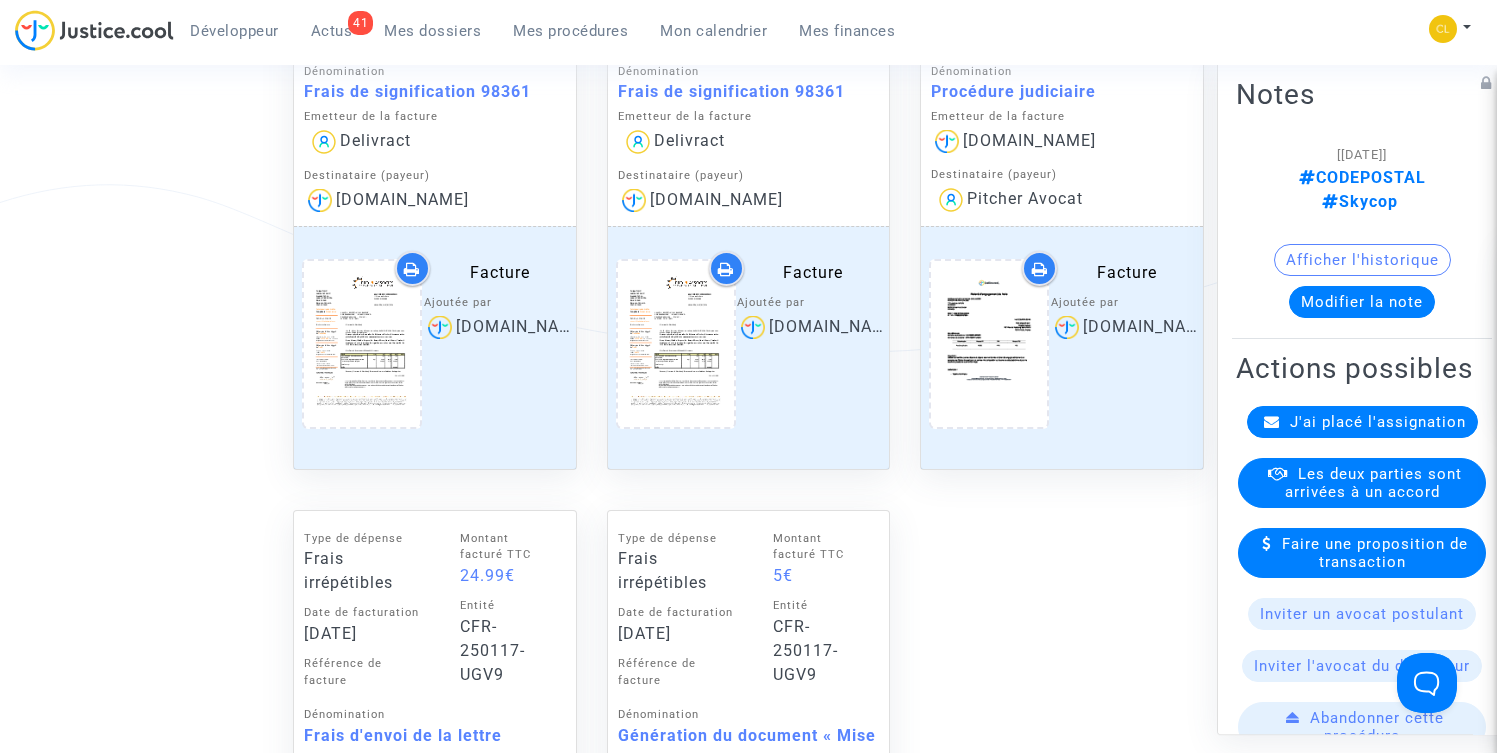 scroll, scrollTop: 835, scrollLeft: 0, axis: vertical 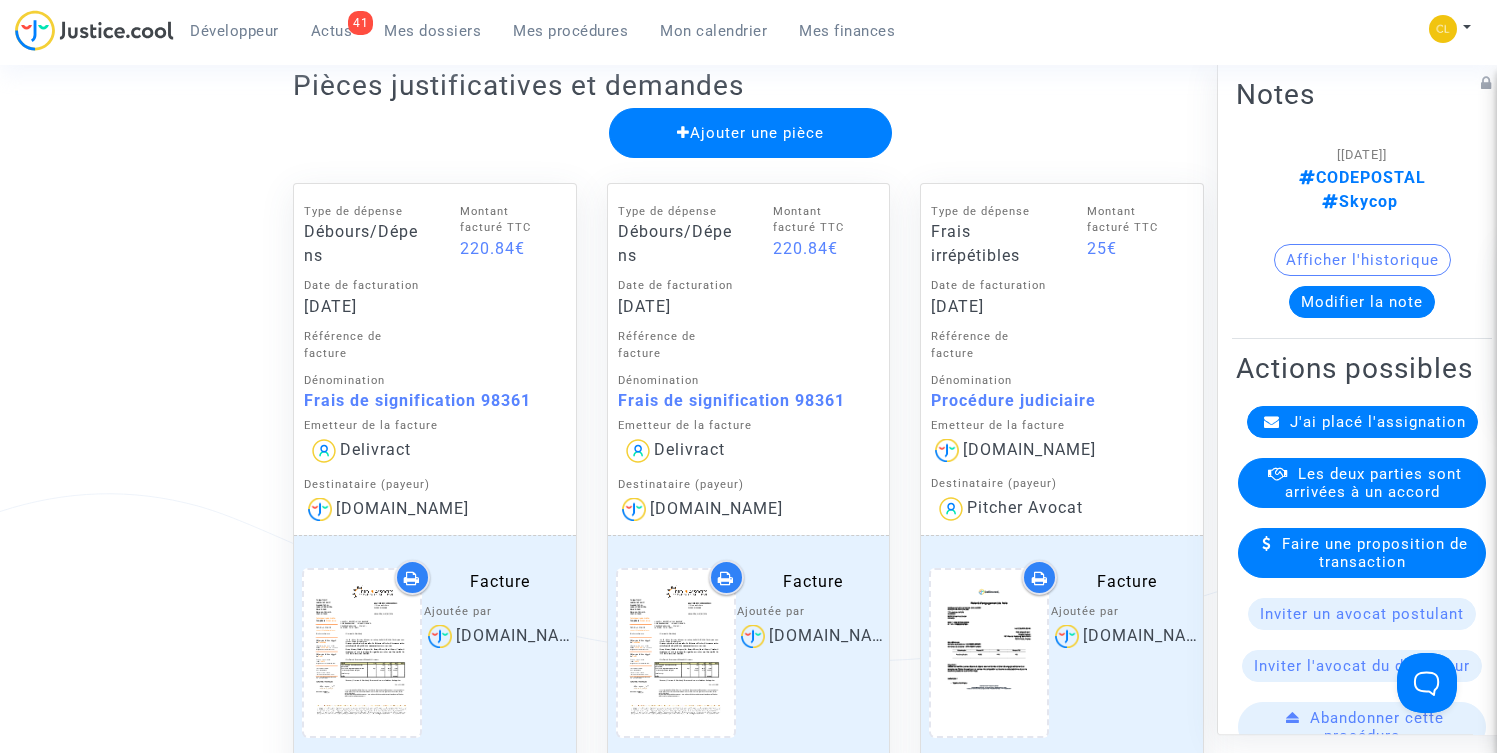 click on "Frais de signification 98361" 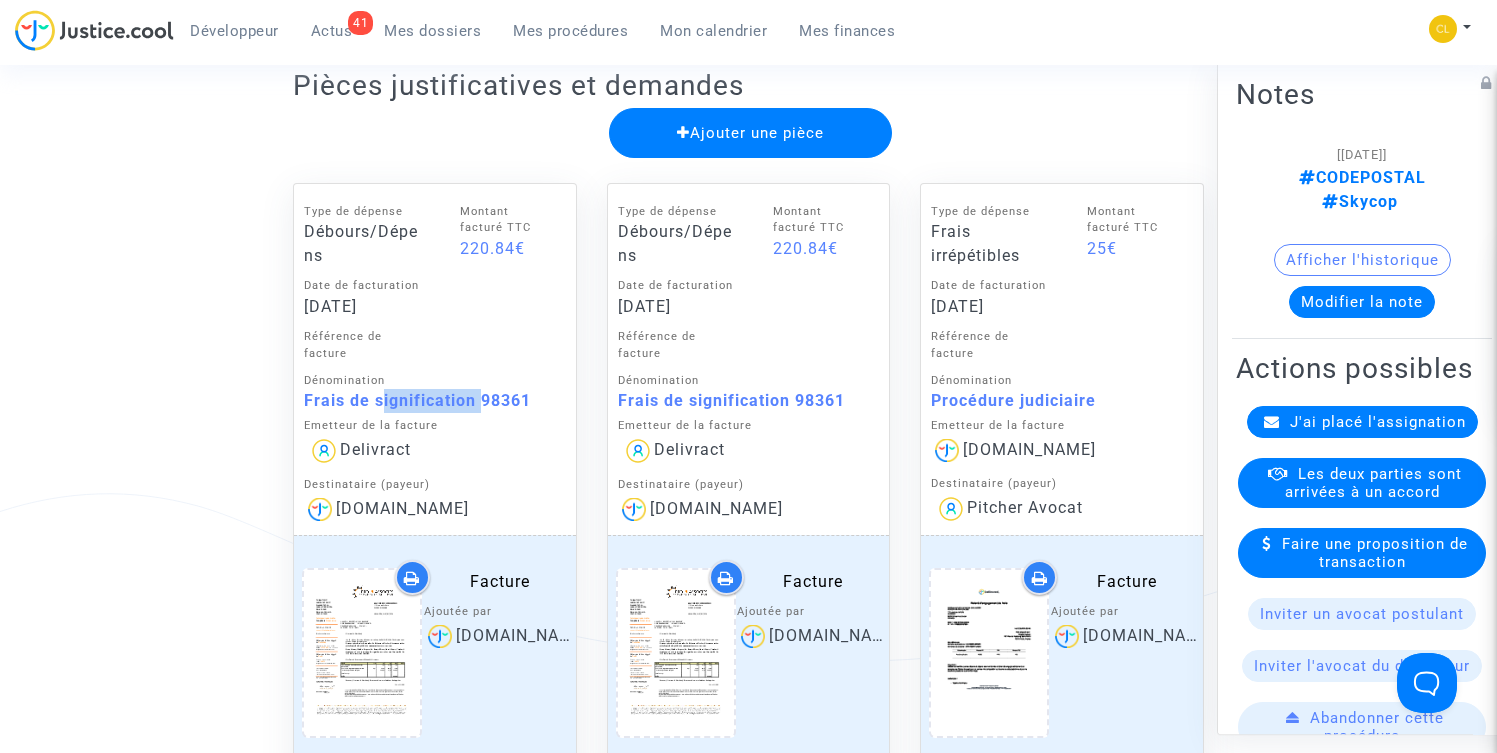 click on "Frais de signification 98361" 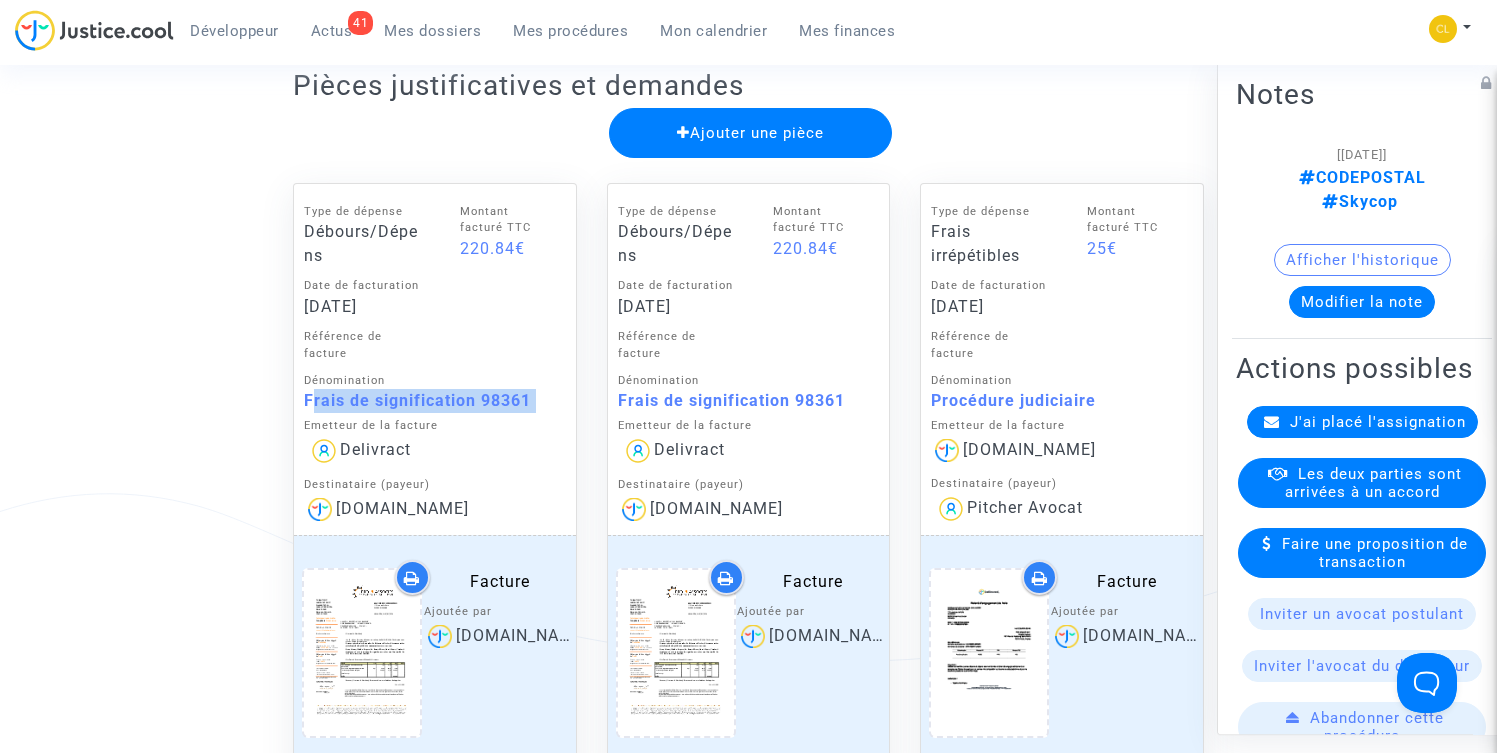 click on "Frais de signification 98361" 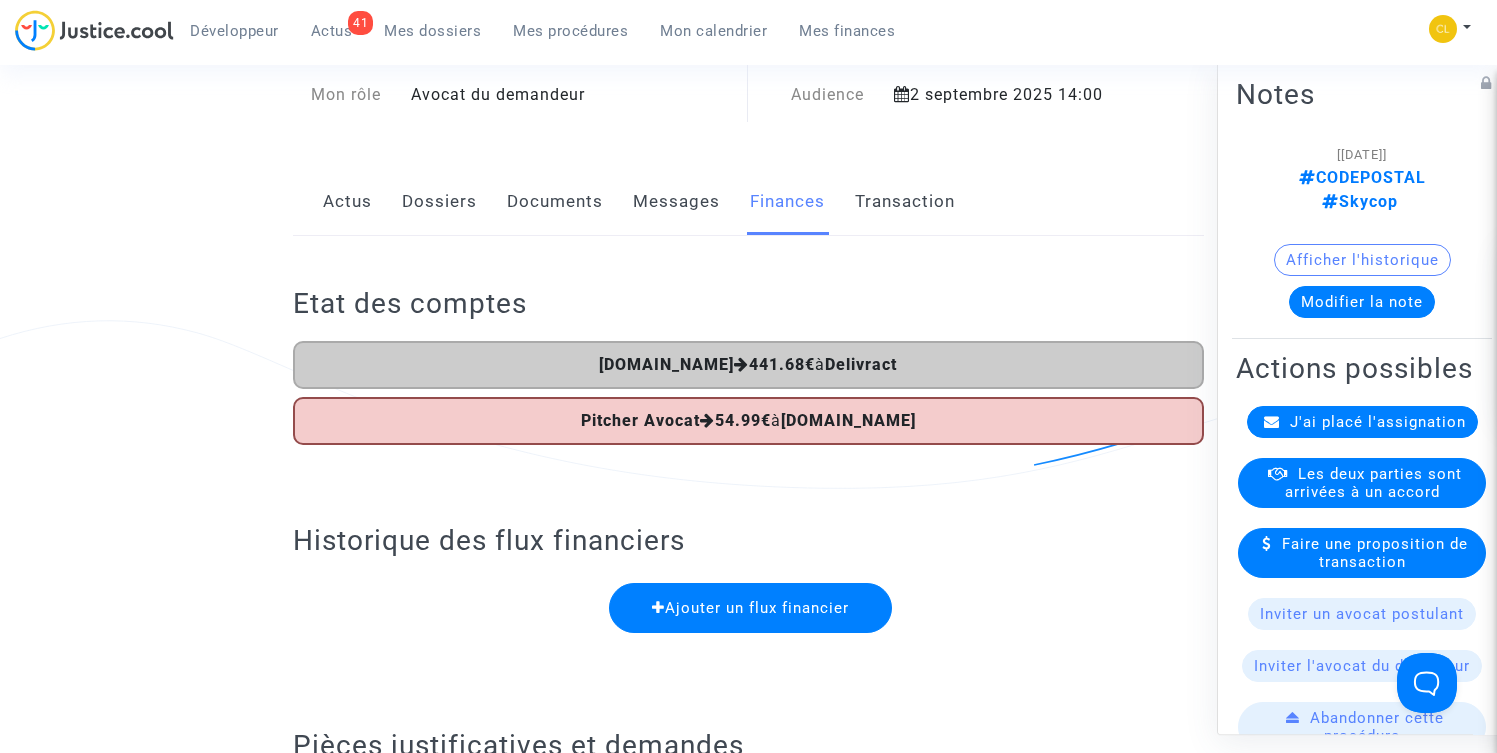 scroll, scrollTop: 13, scrollLeft: 0, axis: vertical 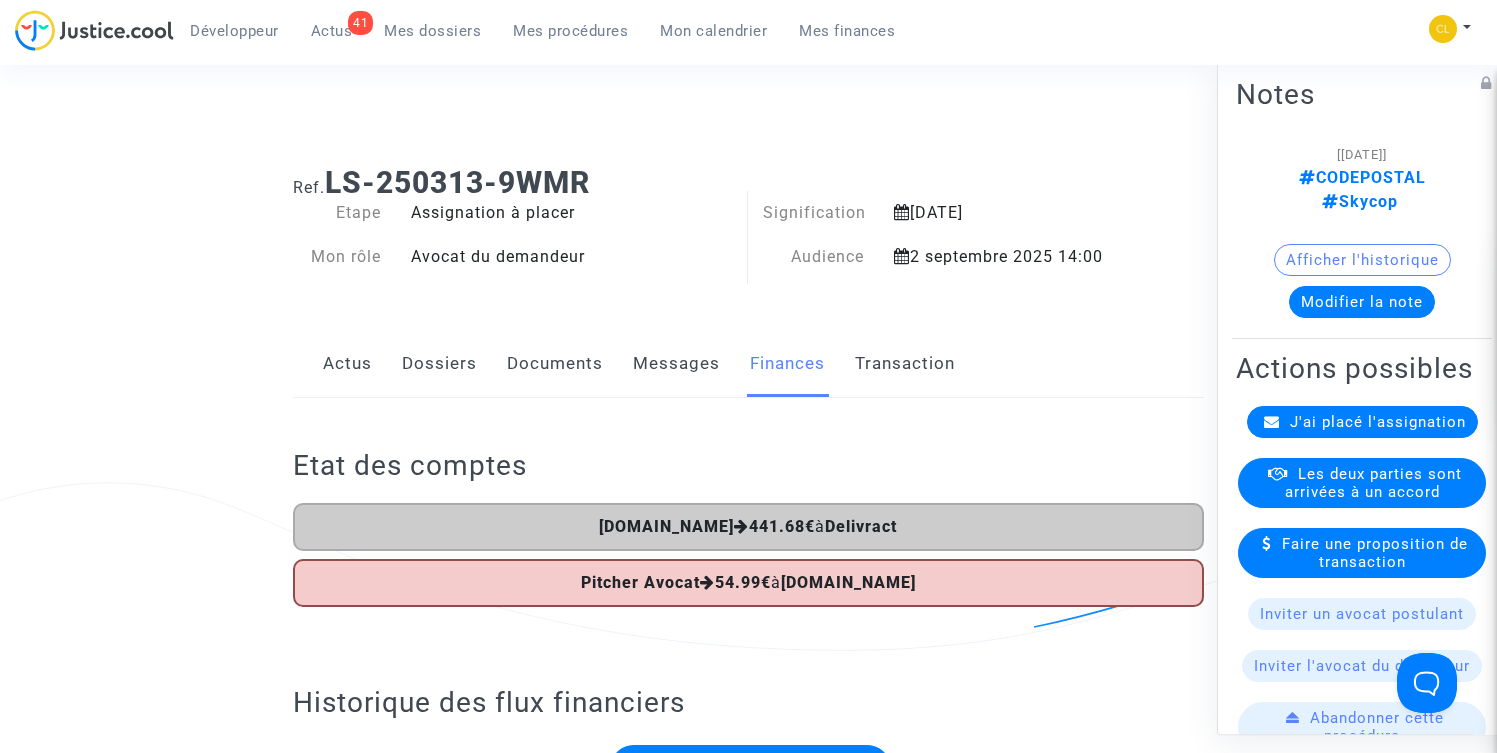 click on "Documents" 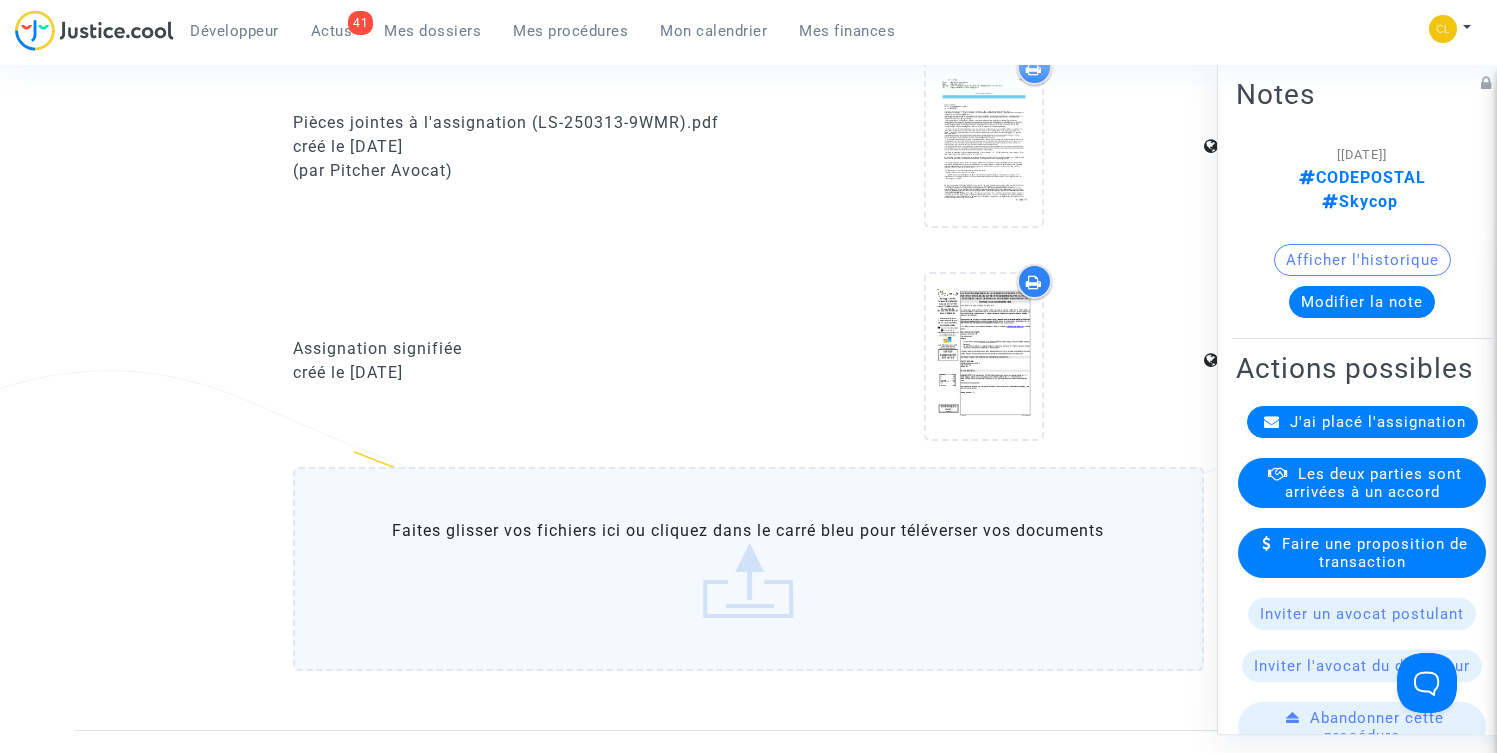scroll, scrollTop: 769, scrollLeft: 0, axis: vertical 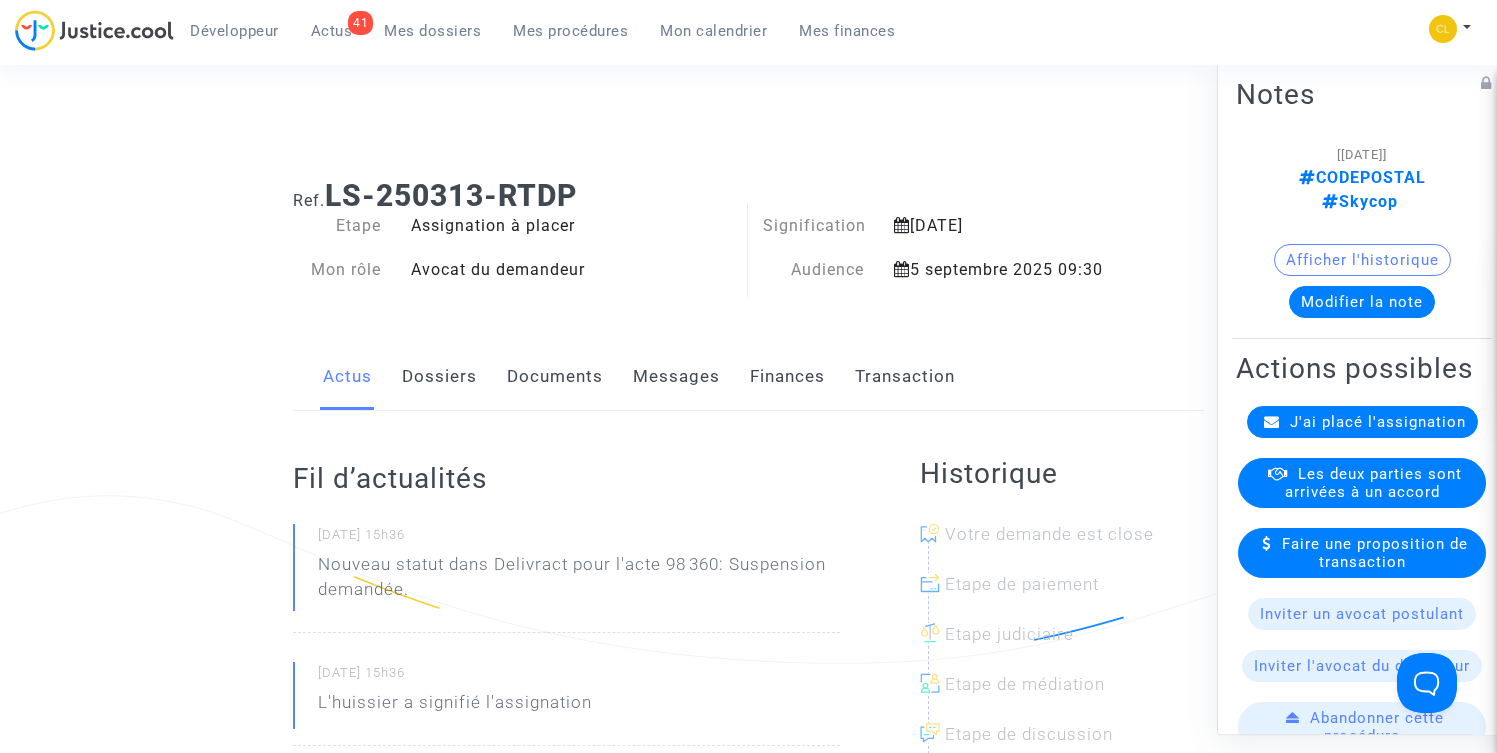 click on "Documents" 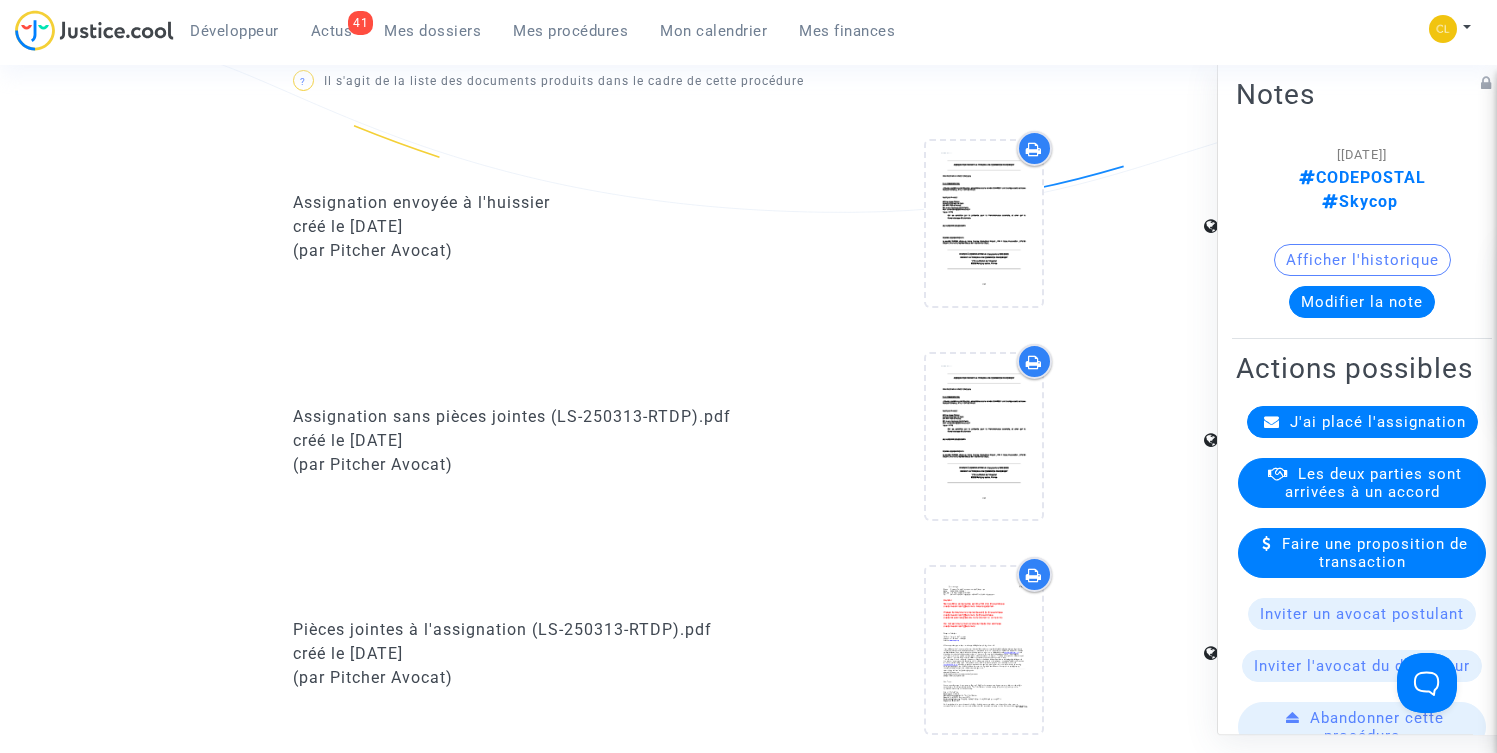 scroll, scrollTop: 0, scrollLeft: 0, axis: both 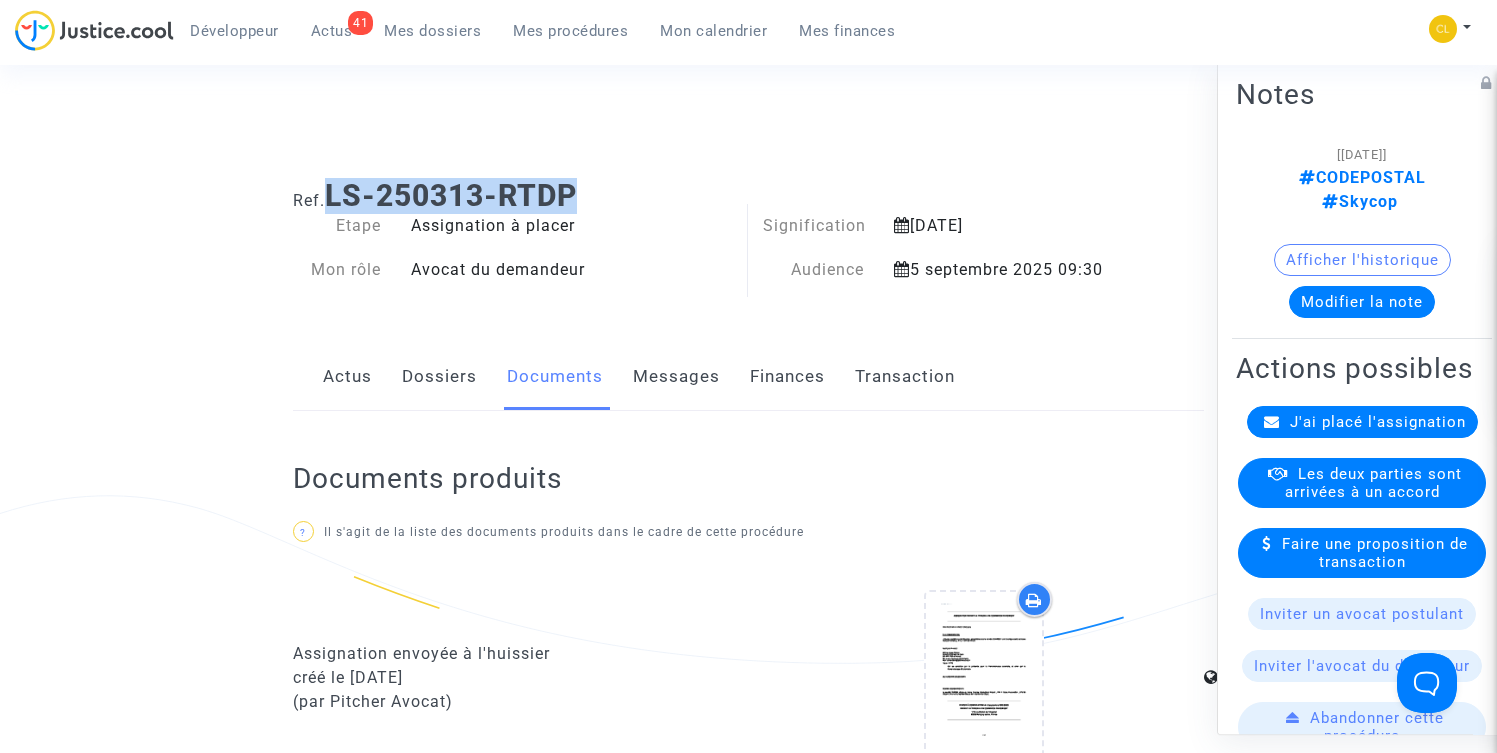 drag, startPoint x: 336, startPoint y: 194, endPoint x: 649, endPoint y: 194, distance: 313 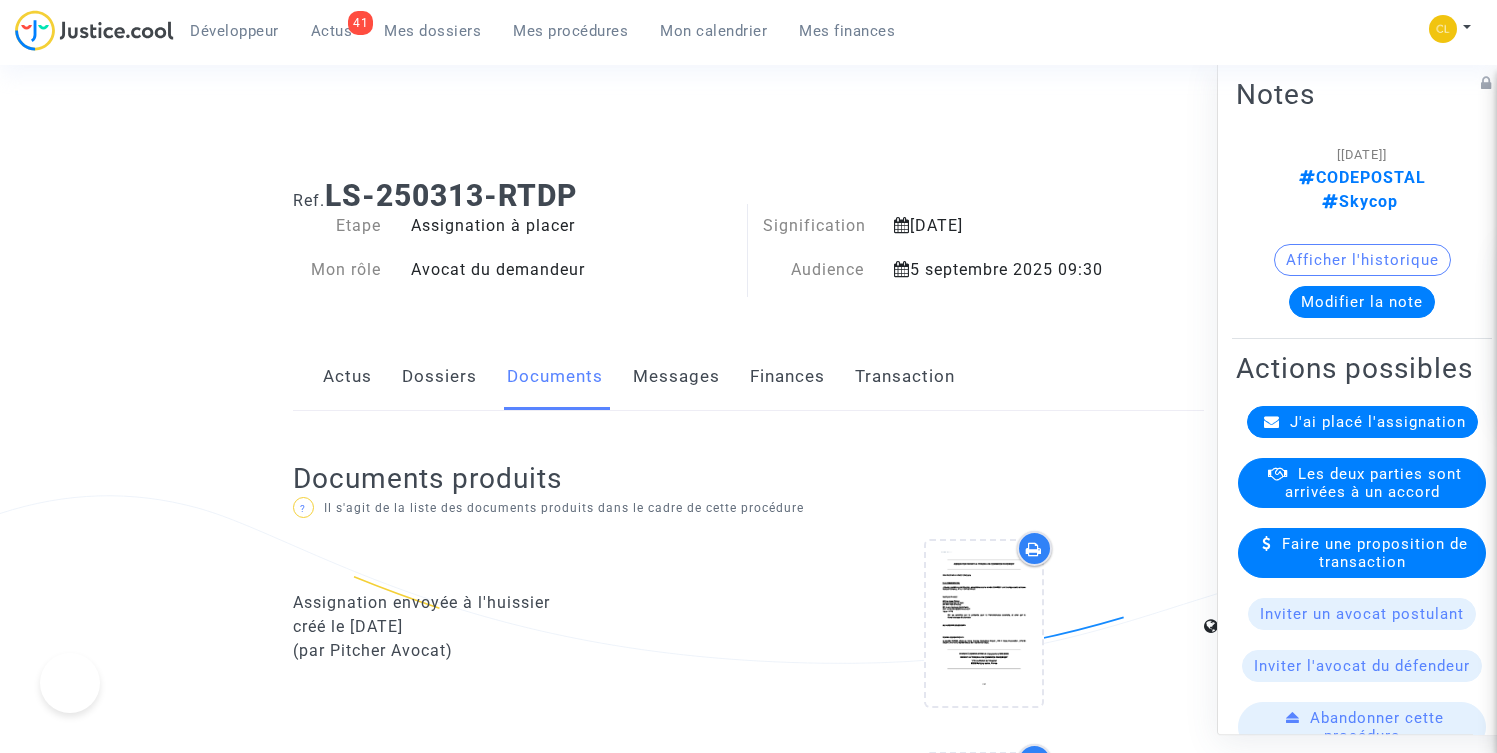 scroll, scrollTop: 843, scrollLeft: 0, axis: vertical 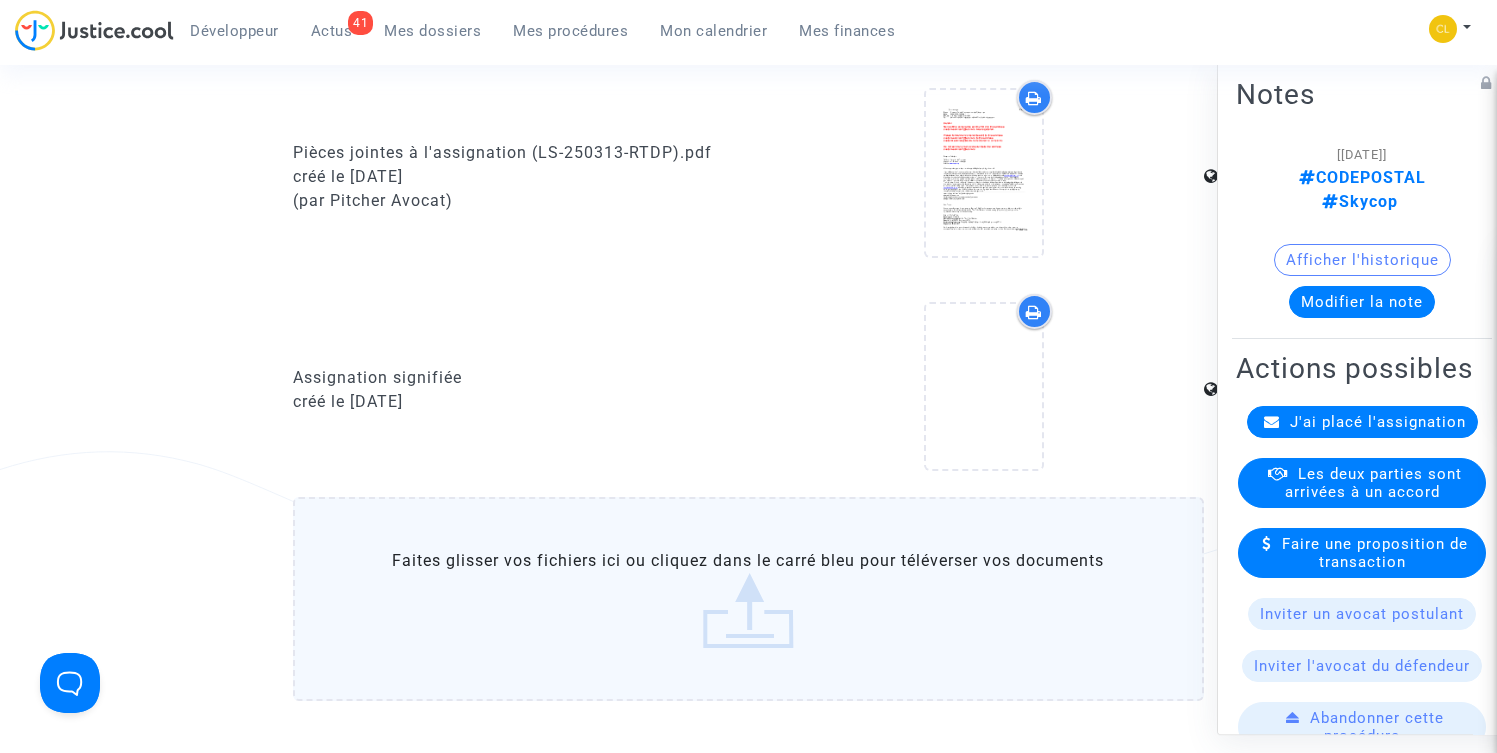 click on "Faites glisser vos fichiers ici ou cliquez dans le carré bleu pour téléverser vos documents" 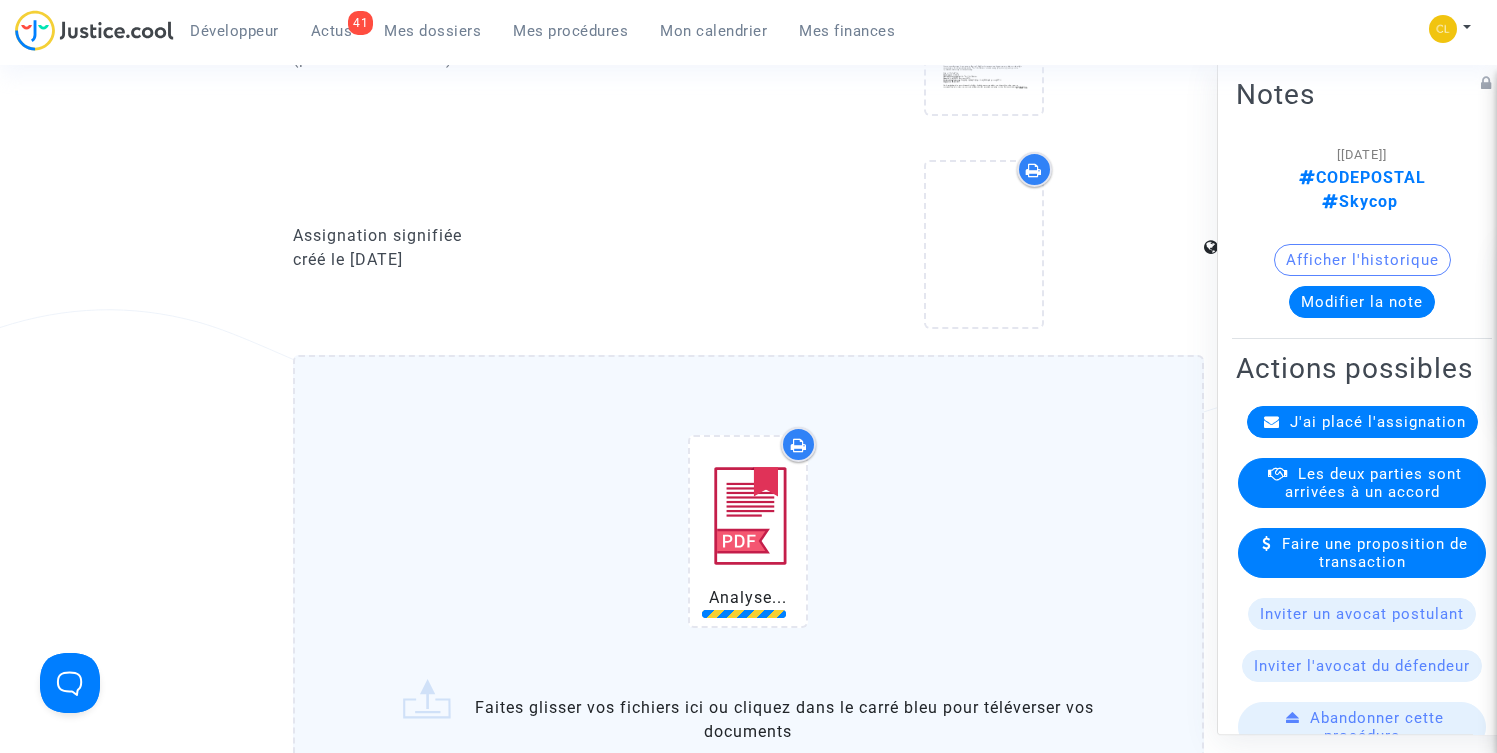 scroll, scrollTop: 1029, scrollLeft: 0, axis: vertical 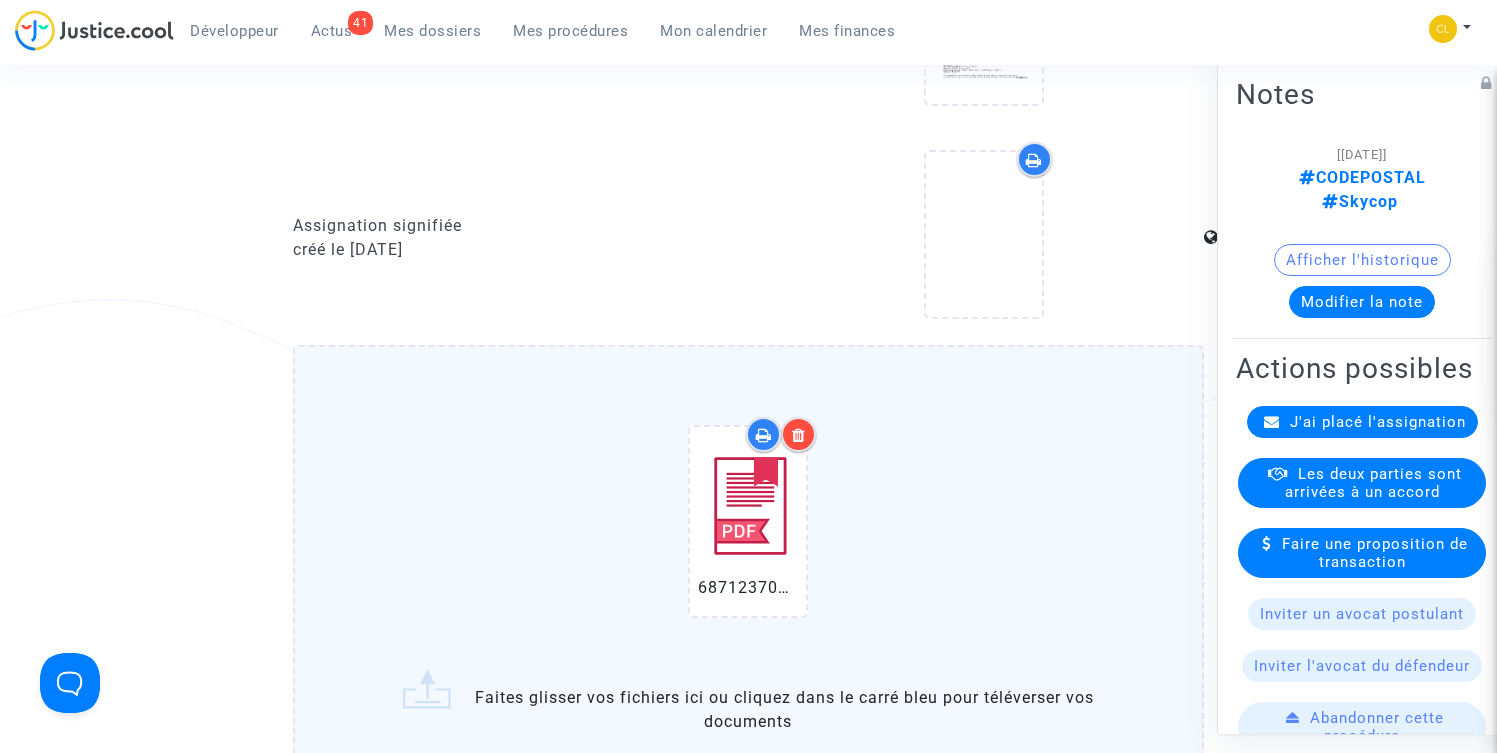 click at bounding box center (799, 435) 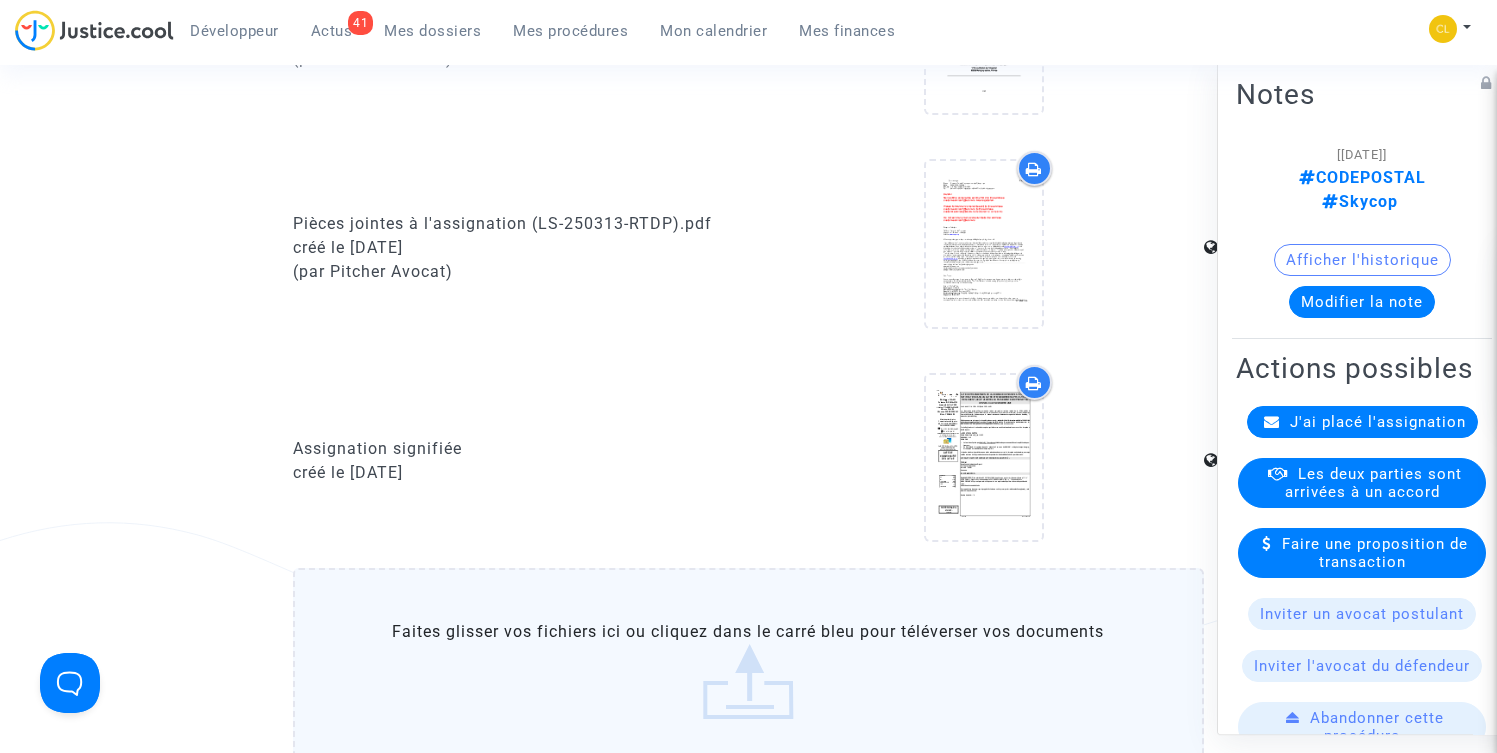 scroll, scrollTop: 0, scrollLeft: 0, axis: both 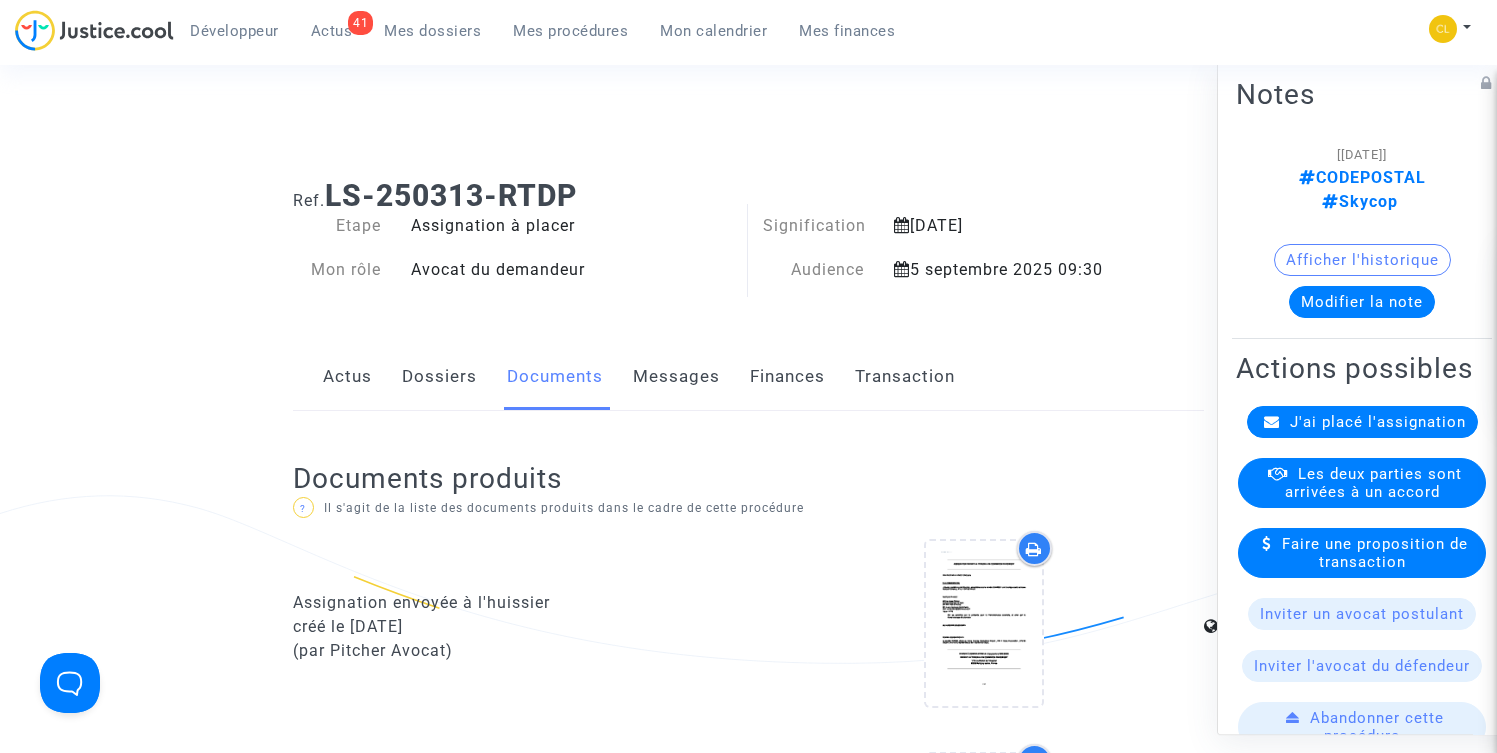 click on "Finances" 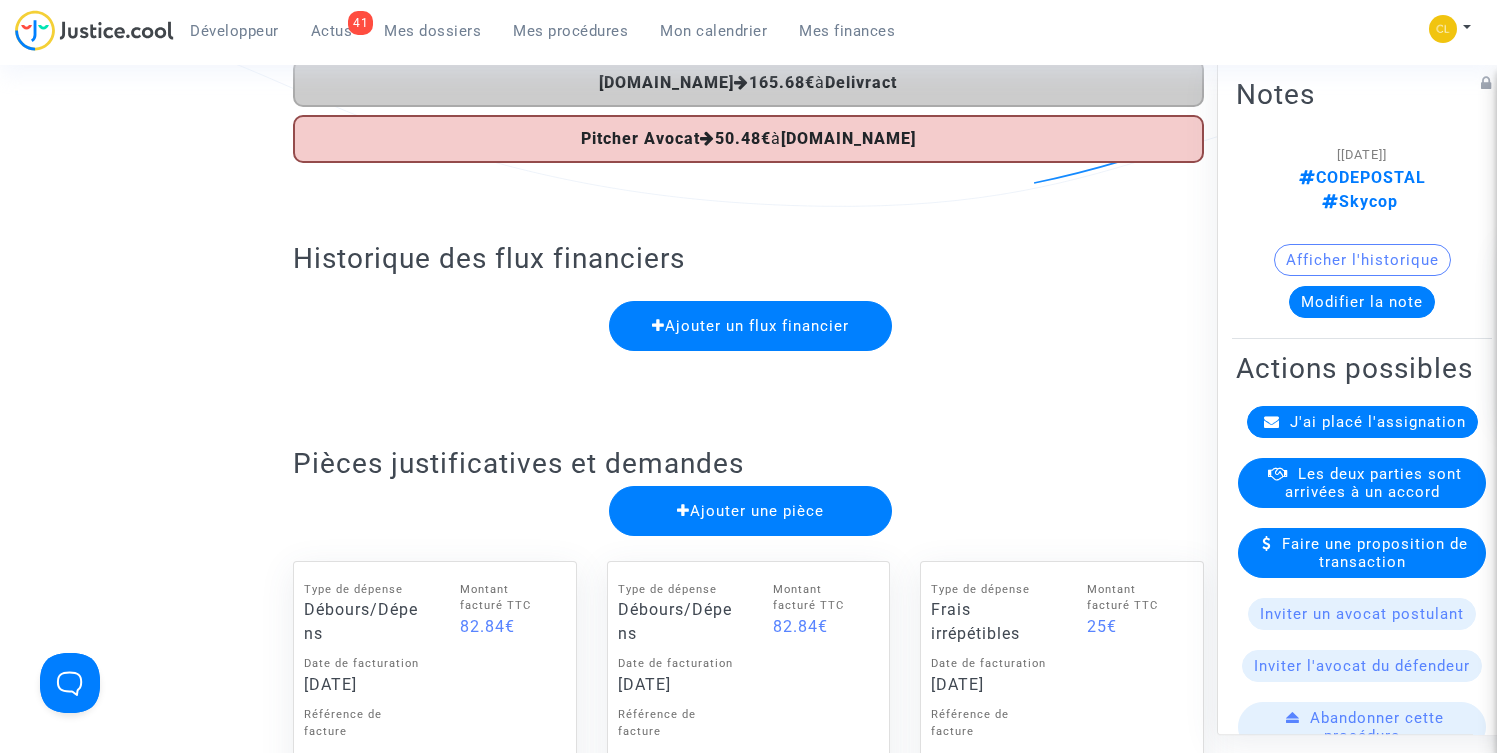 scroll, scrollTop: 624, scrollLeft: 0, axis: vertical 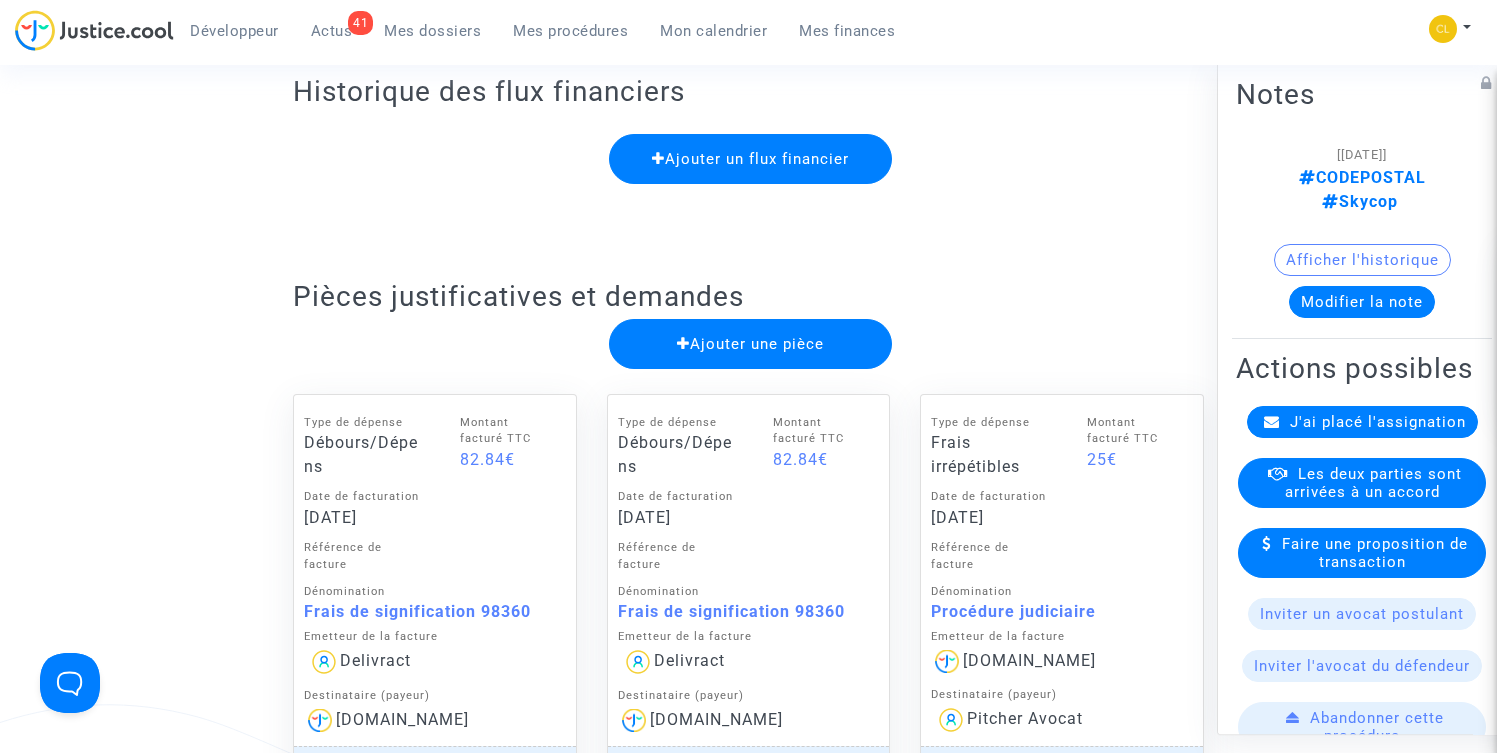click on "Frais de signification 98360" 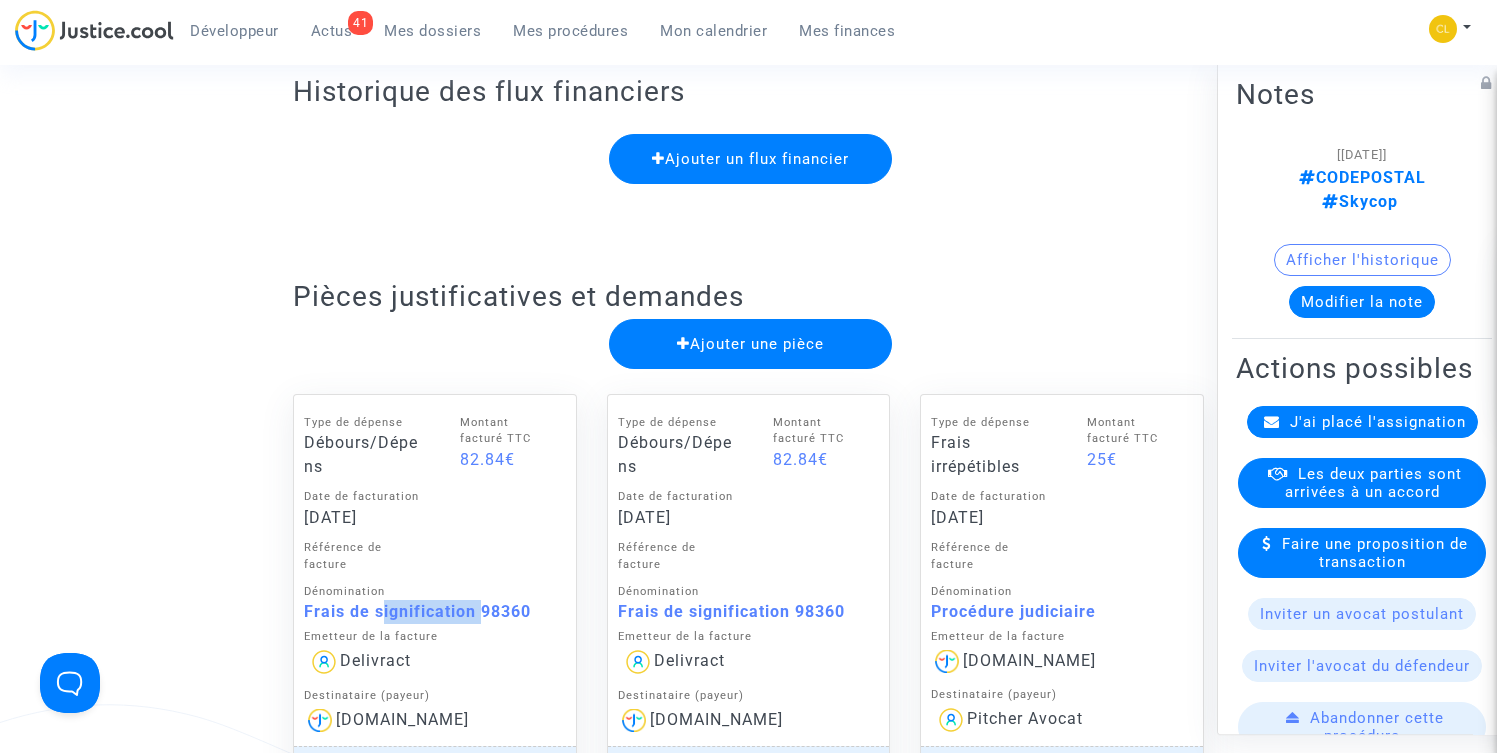click on "Frais de signification 98360" 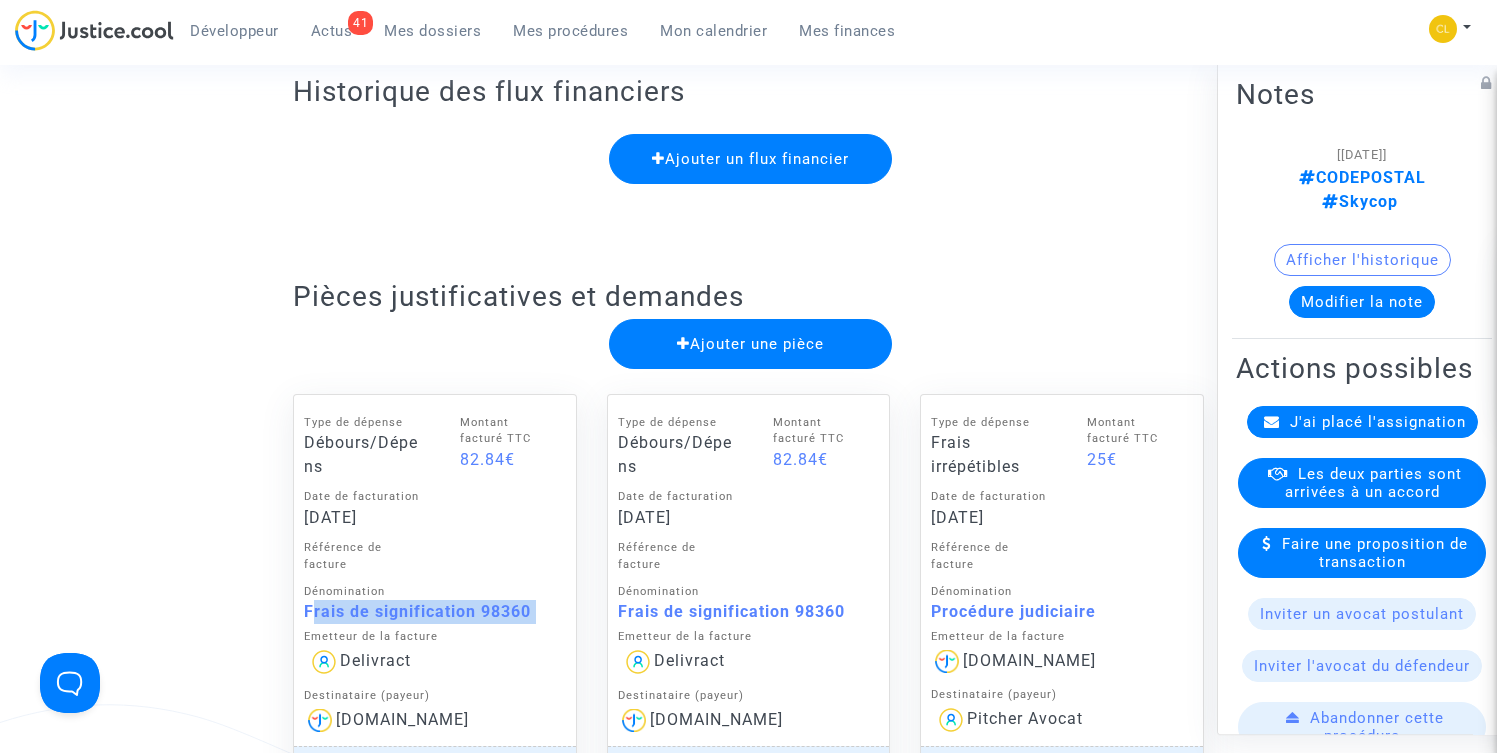 click on "Frais de signification 98360" 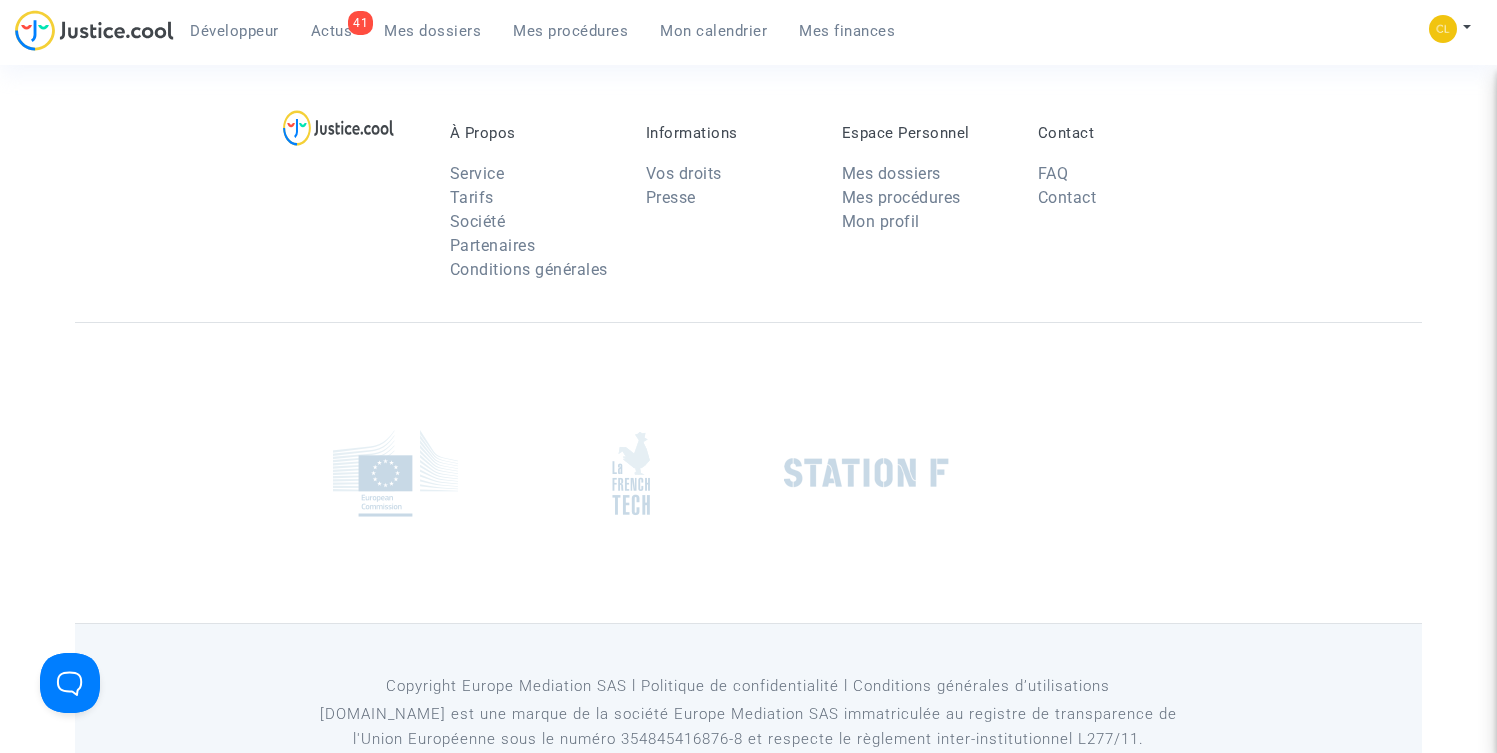 scroll, scrollTop: 0, scrollLeft: 0, axis: both 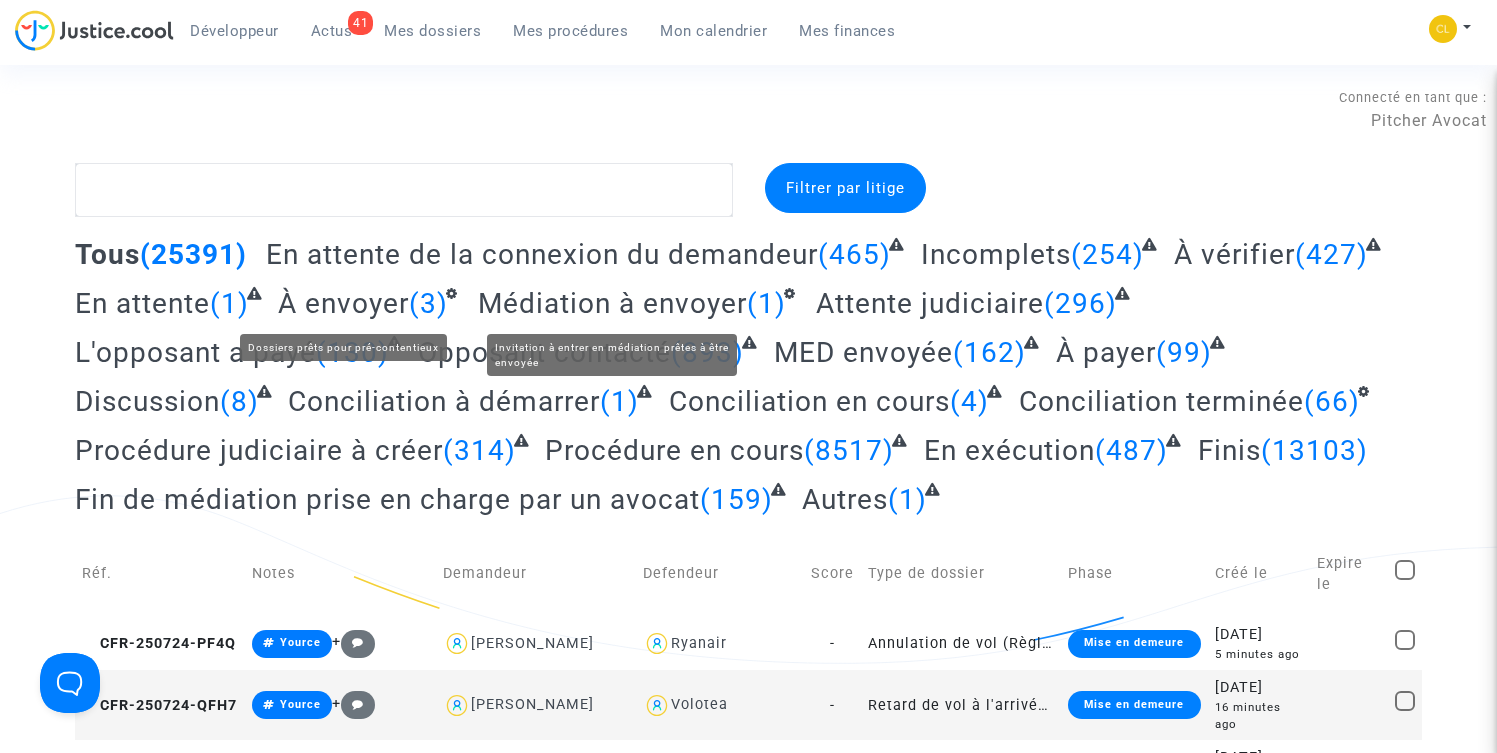 click on "À envoyer" 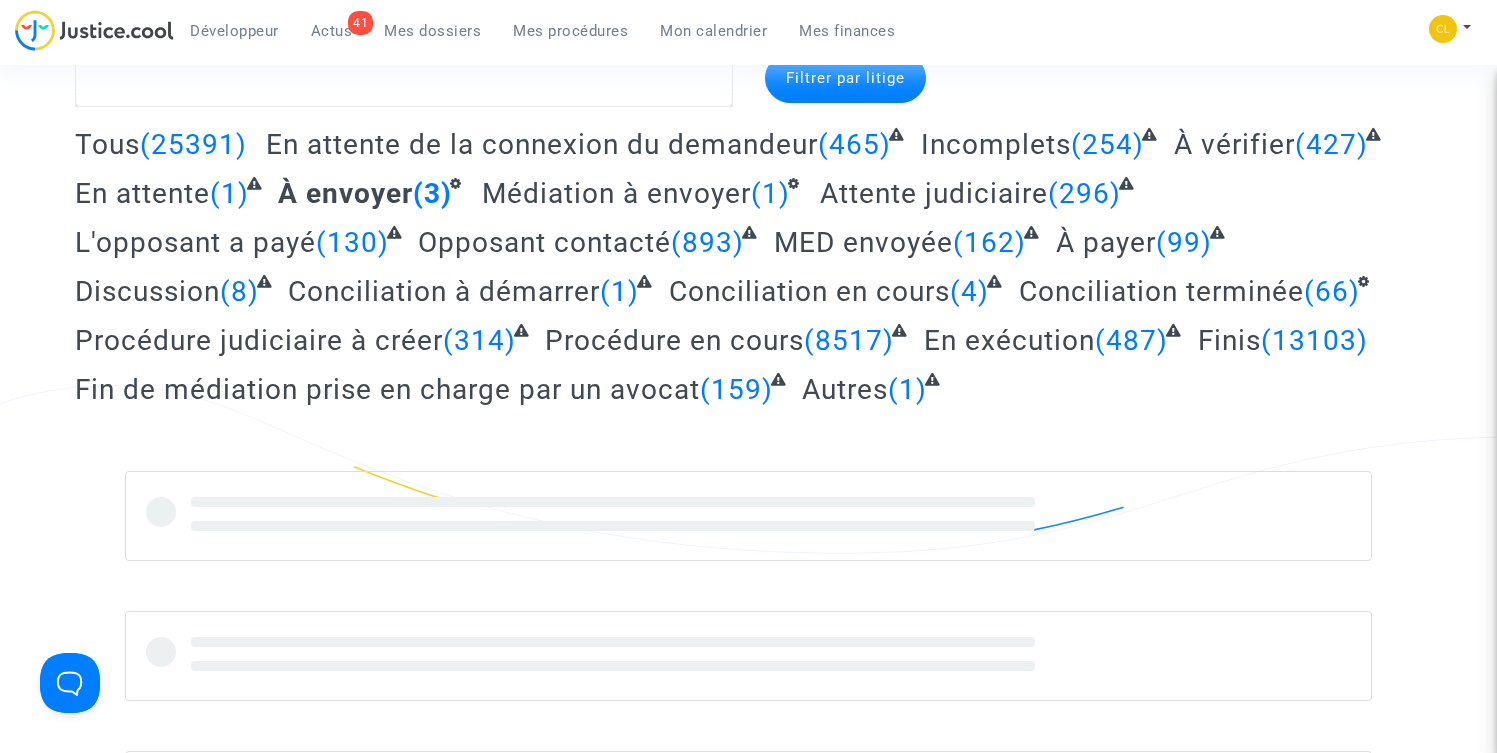 scroll, scrollTop: 181, scrollLeft: 0, axis: vertical 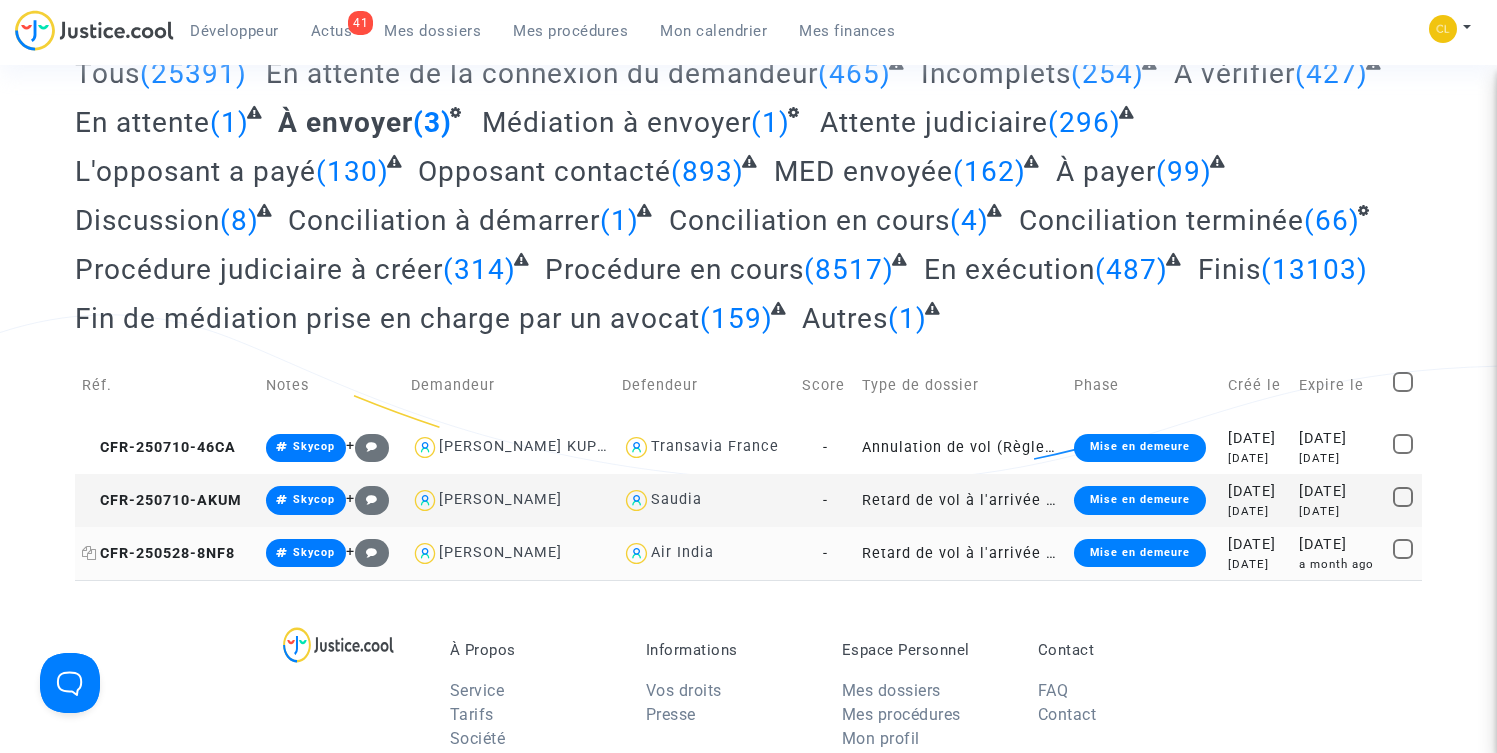 click on "CFR-250528-8NF8" 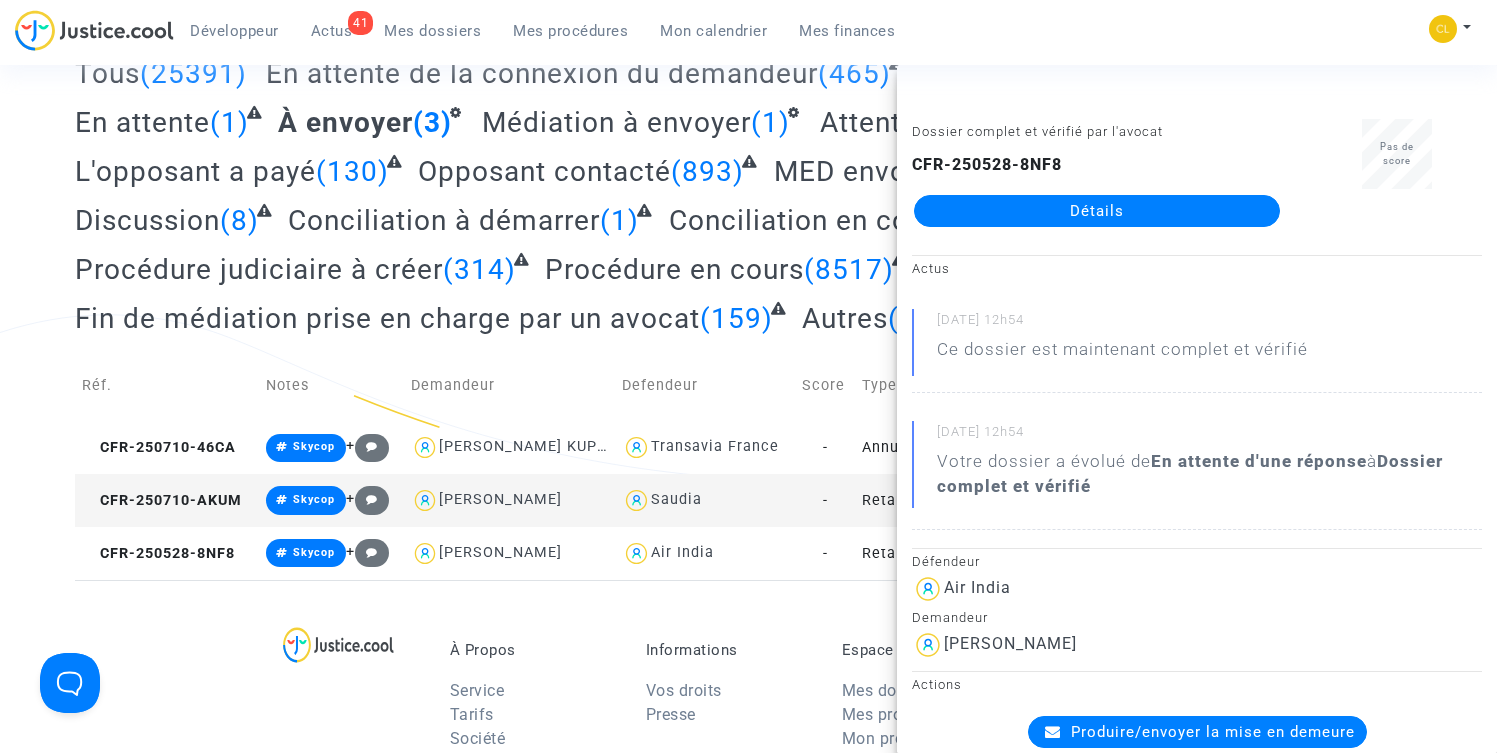 click on "À Propos  Service   Tarifs   Société   Partenaires   Conditions générales  Informations  Vos droits   Presse  Espace Personnel  Mes dossiers   Mes procédures   Mon profil   Contact   FAQ   Contact" at bounding box center (748, 709) 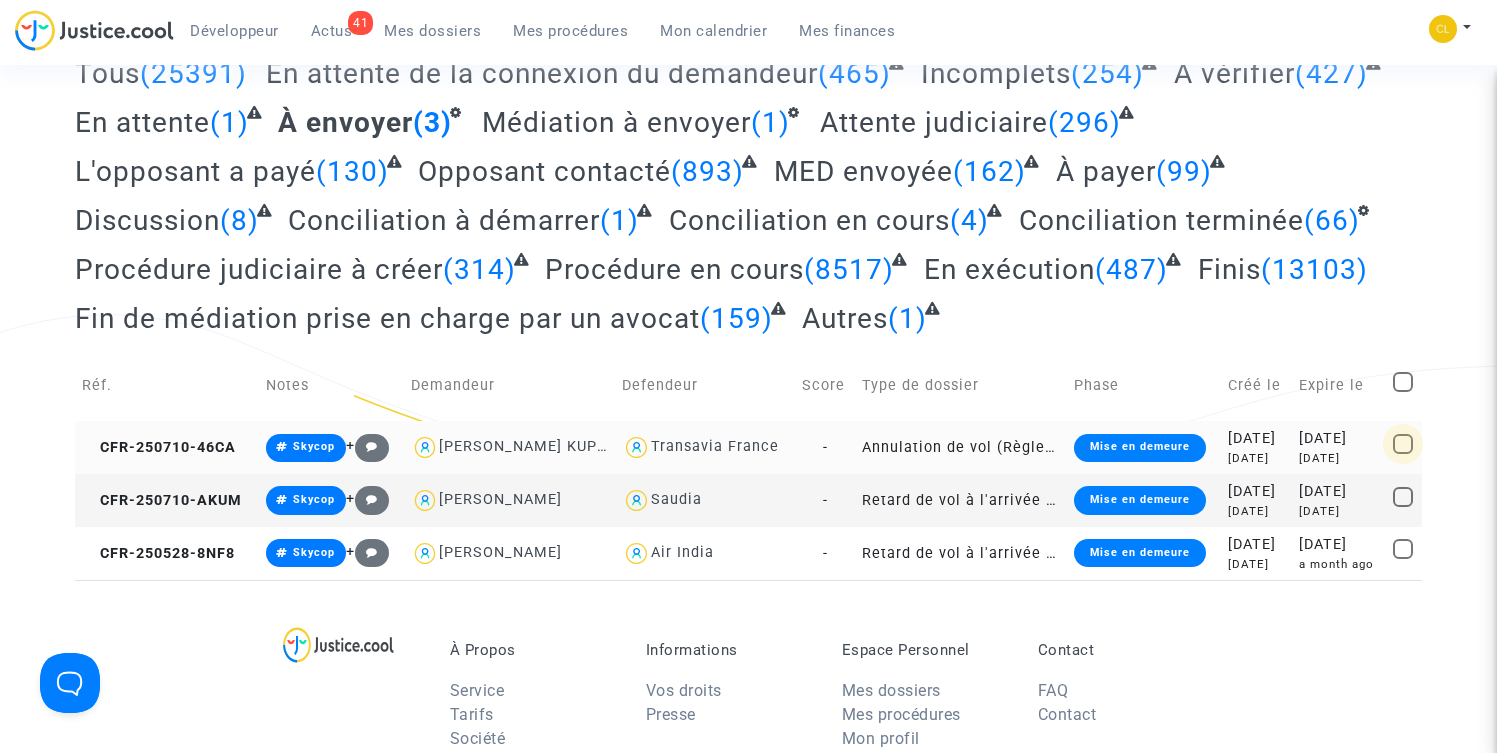 click at bounding box center (1403, 444) 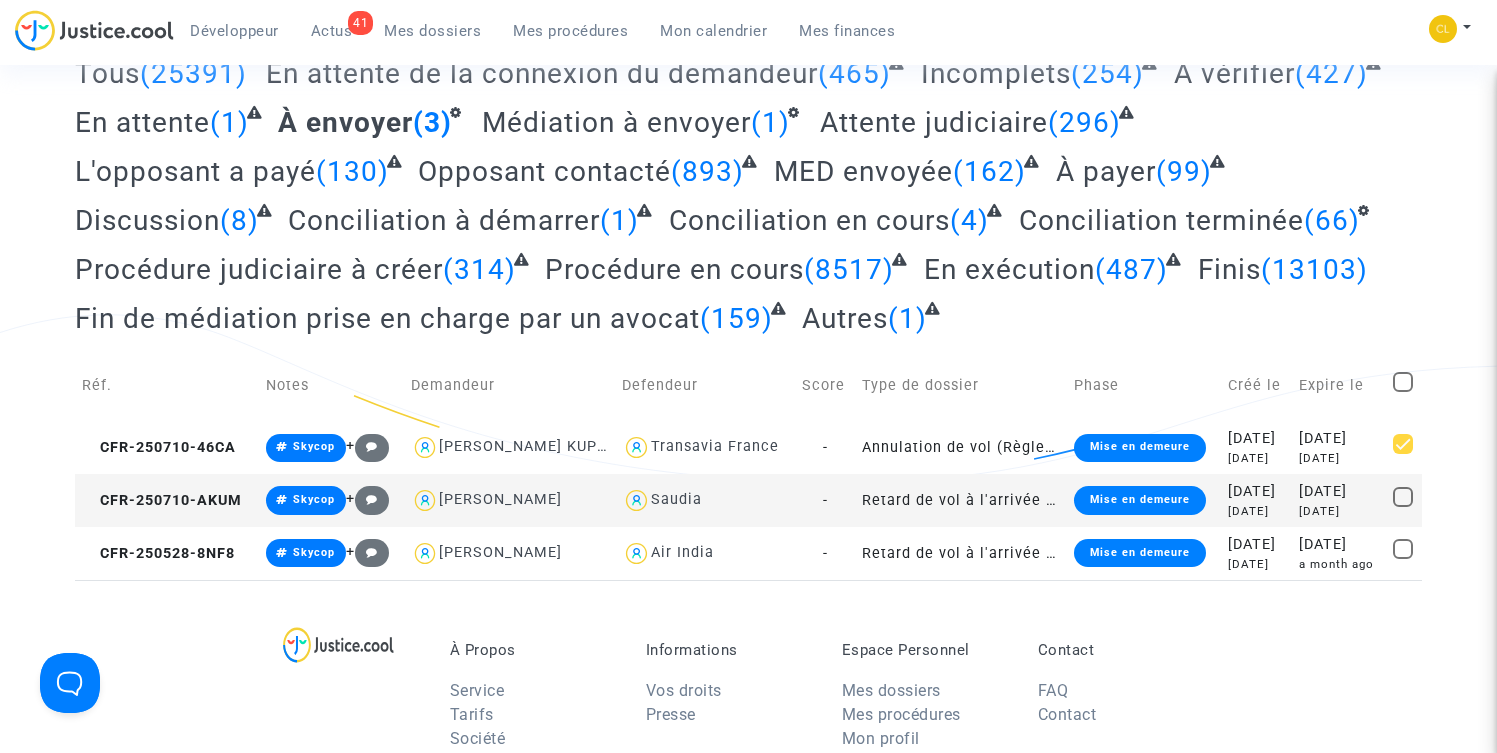 click at bounding box center [1403, 497] 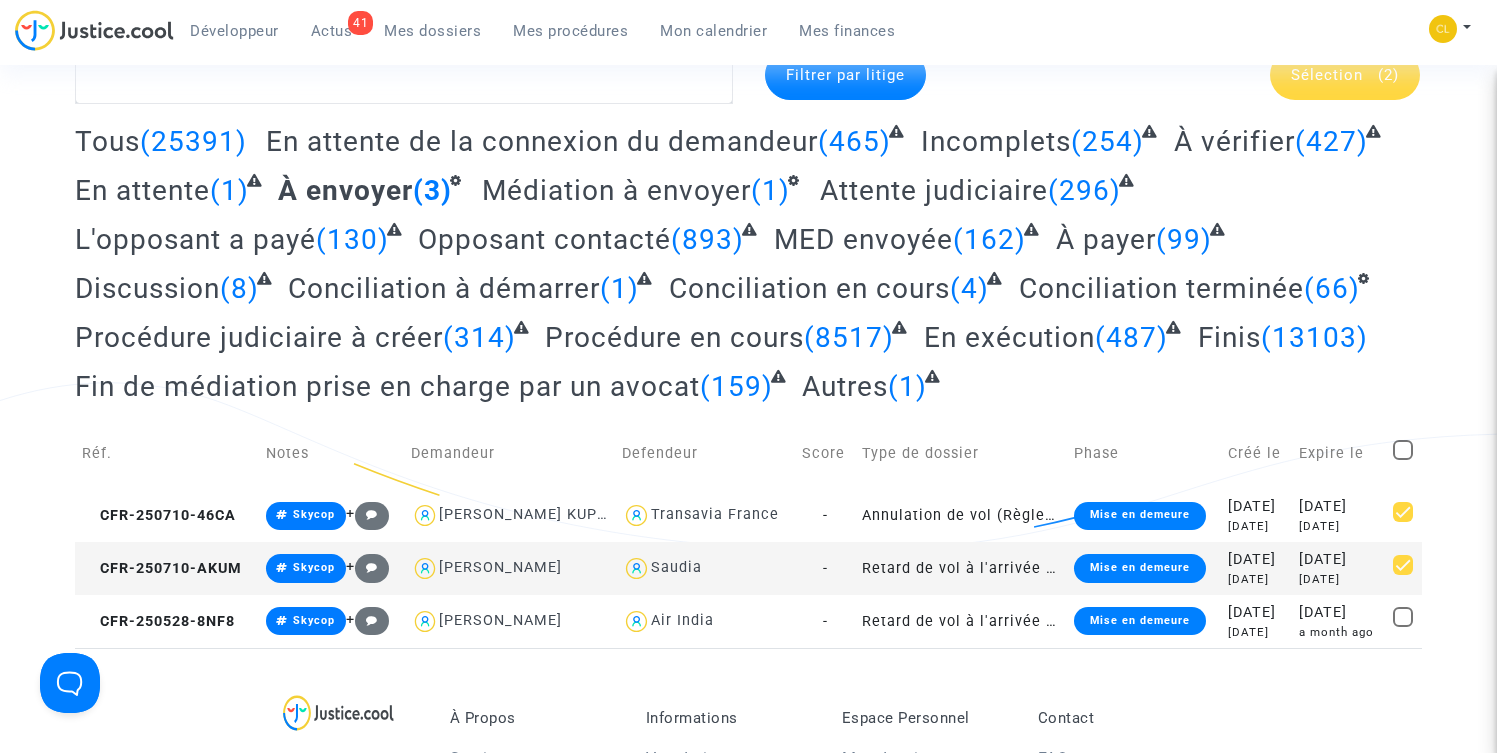 scroll, scrollTop: 43, scrollLeft: 0, axis: vertical 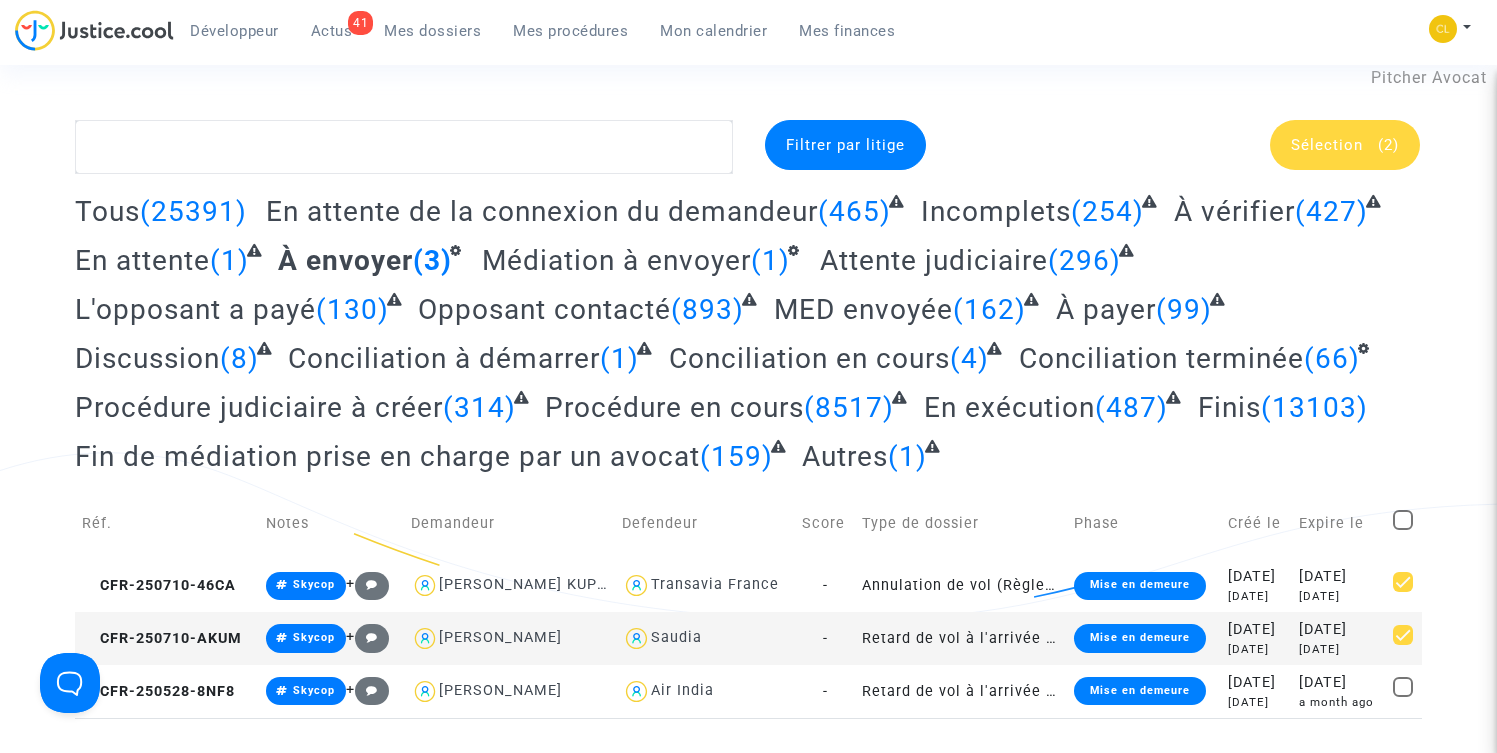 click on "Sélection      (2)" 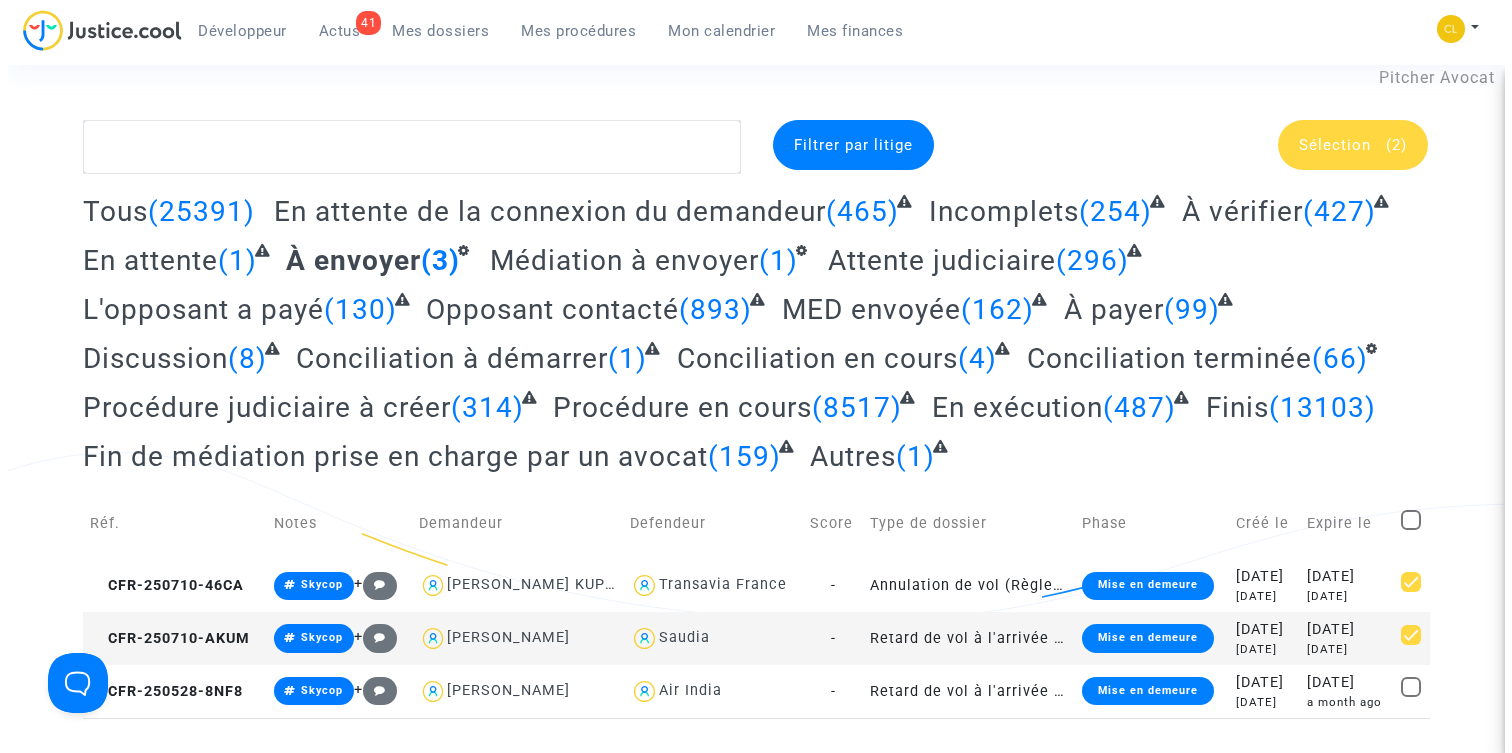 scroll, scrollTop: 0, scrollLeft: 0, axis: both 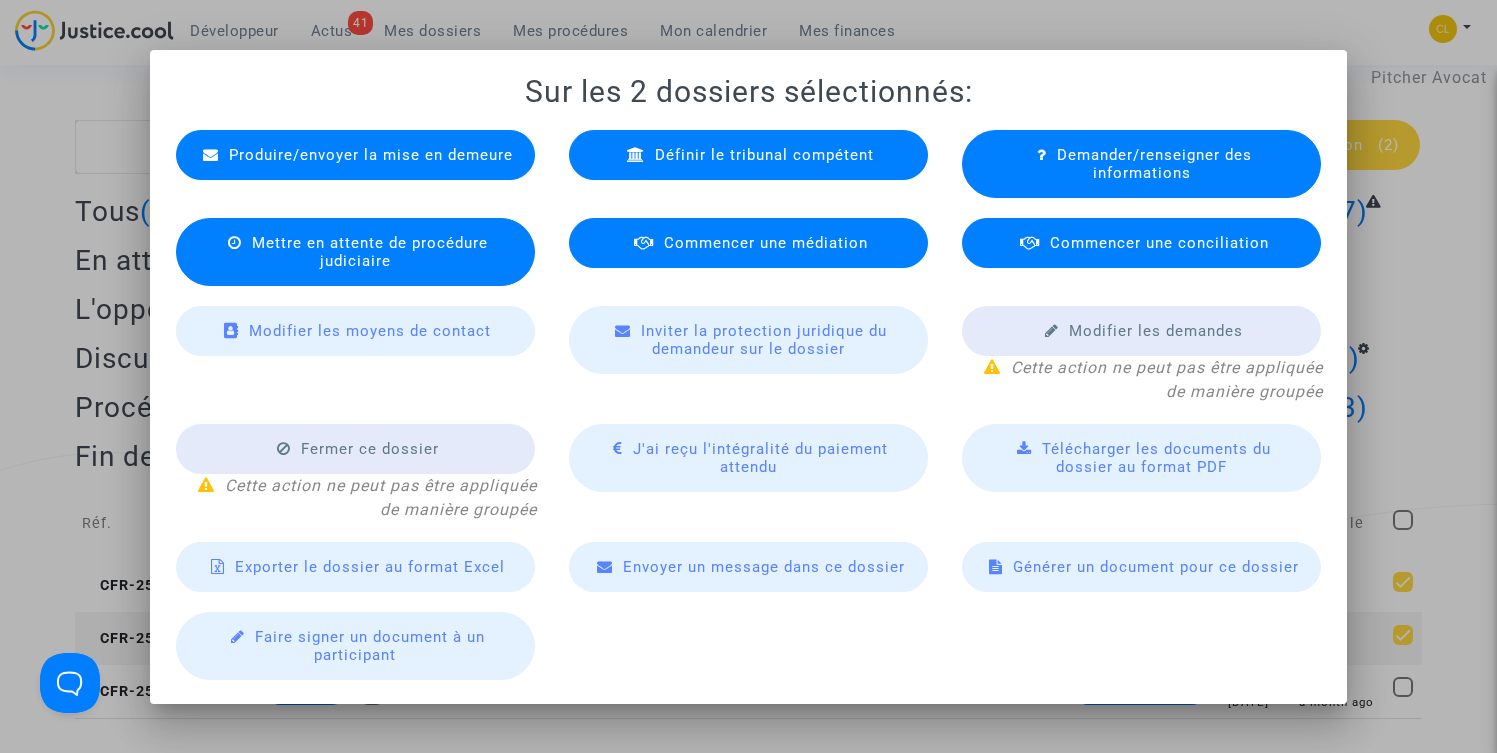 click on "Produire/envoyer la mise en demeure" at bounding box center [371, 155] 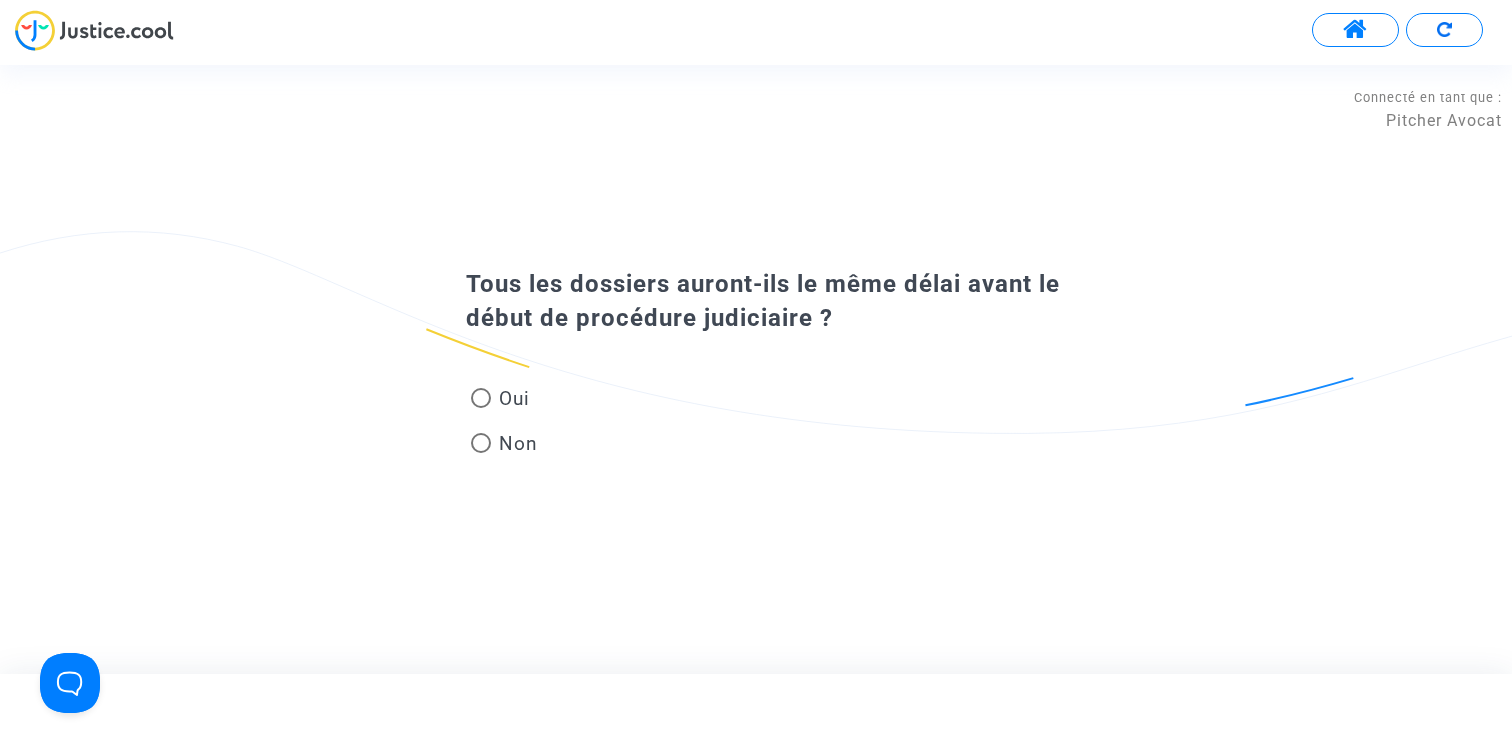 click at bounding box center (481, 398) 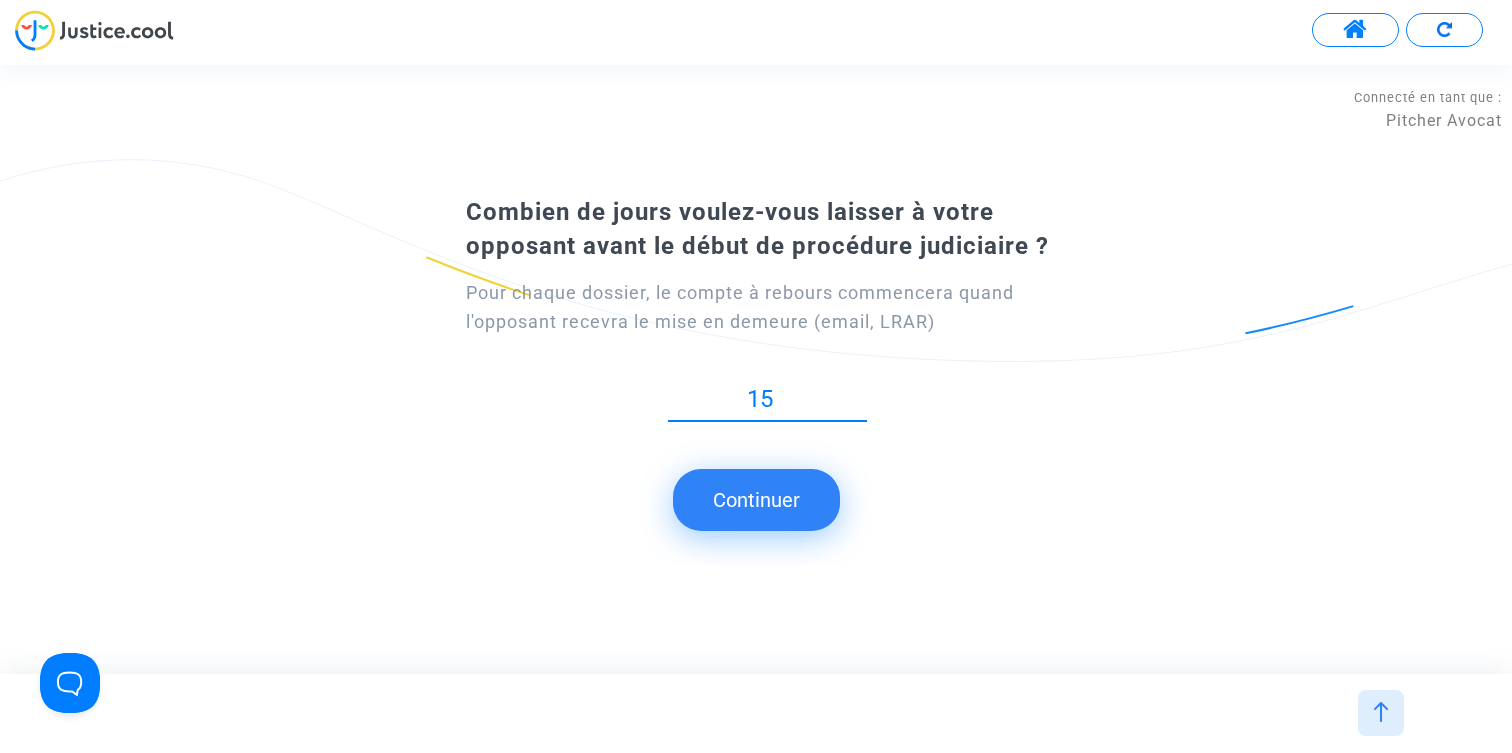 click on "Continuer" 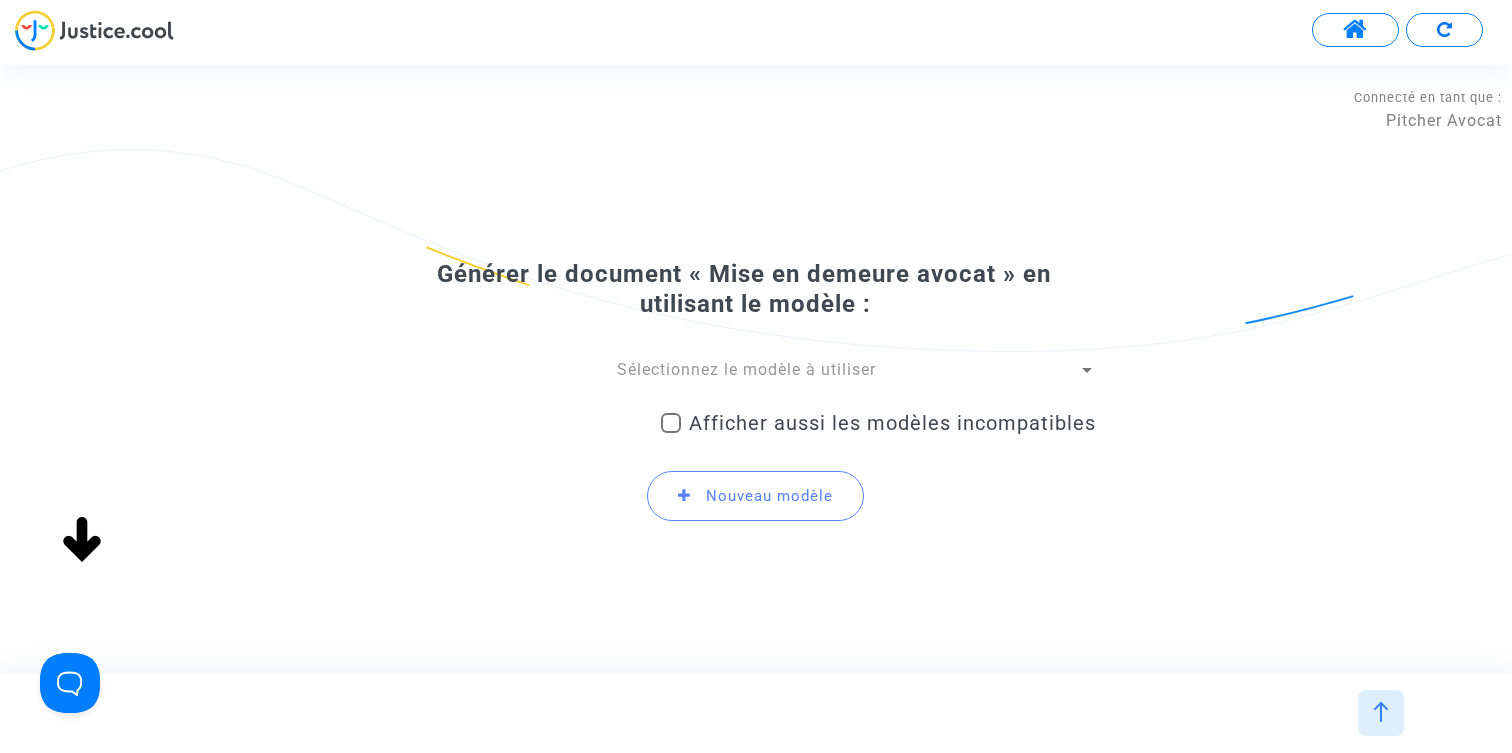 click on "Sélectionnez le modèle à utiliser" at bounding box center (746, 369) 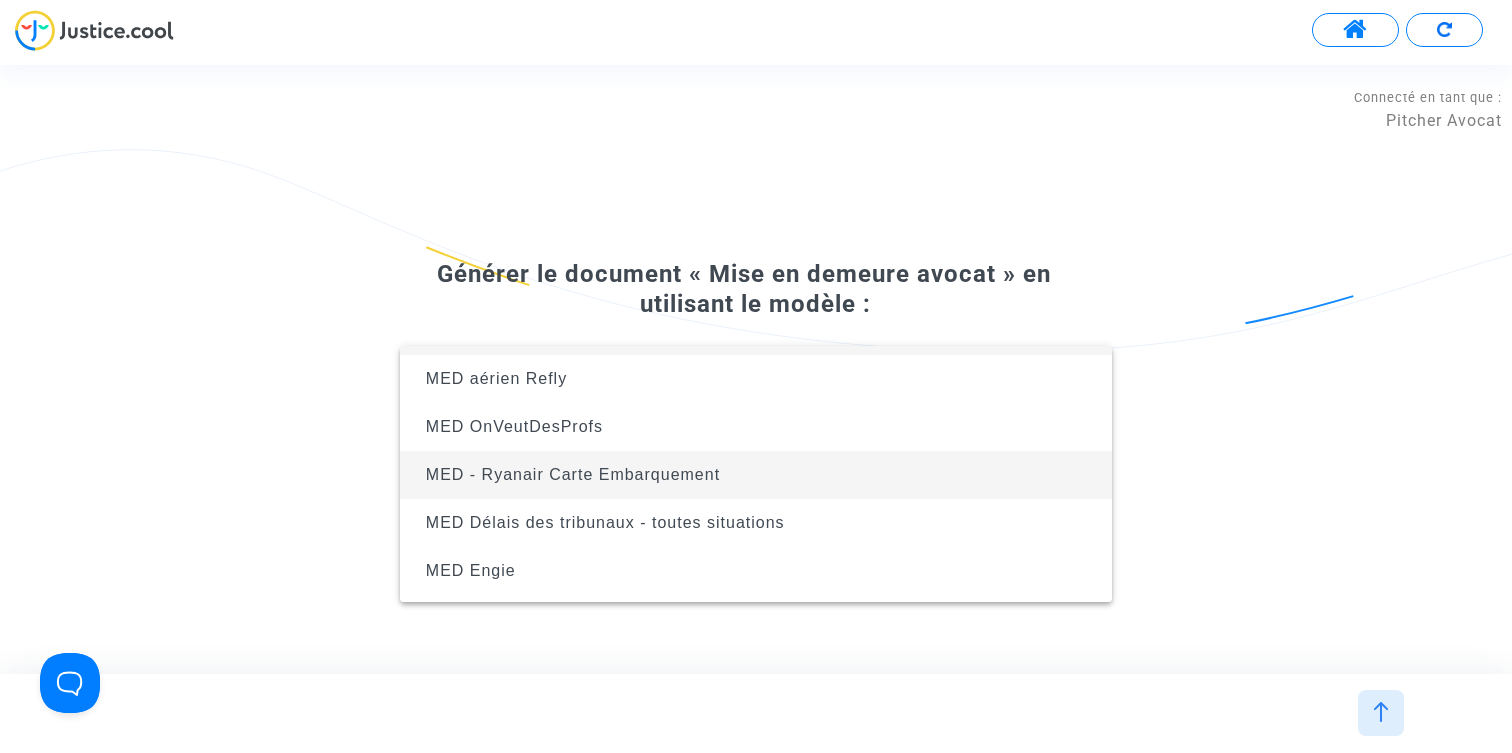 scroll, scrollTop: 80, scrollLeft: 0, axis: vertical 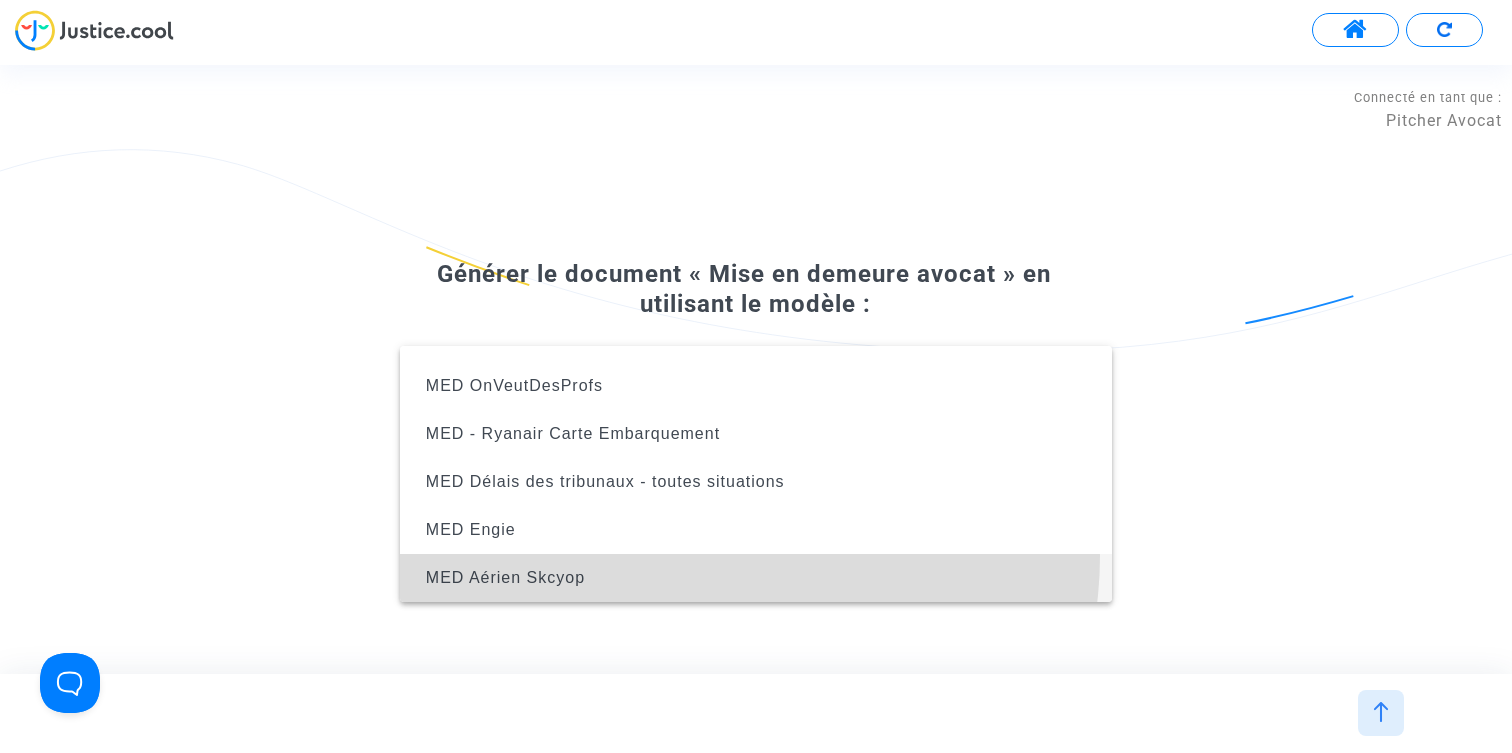 click on "MED Aérien Skcyop" at bounding box center (756, 578) 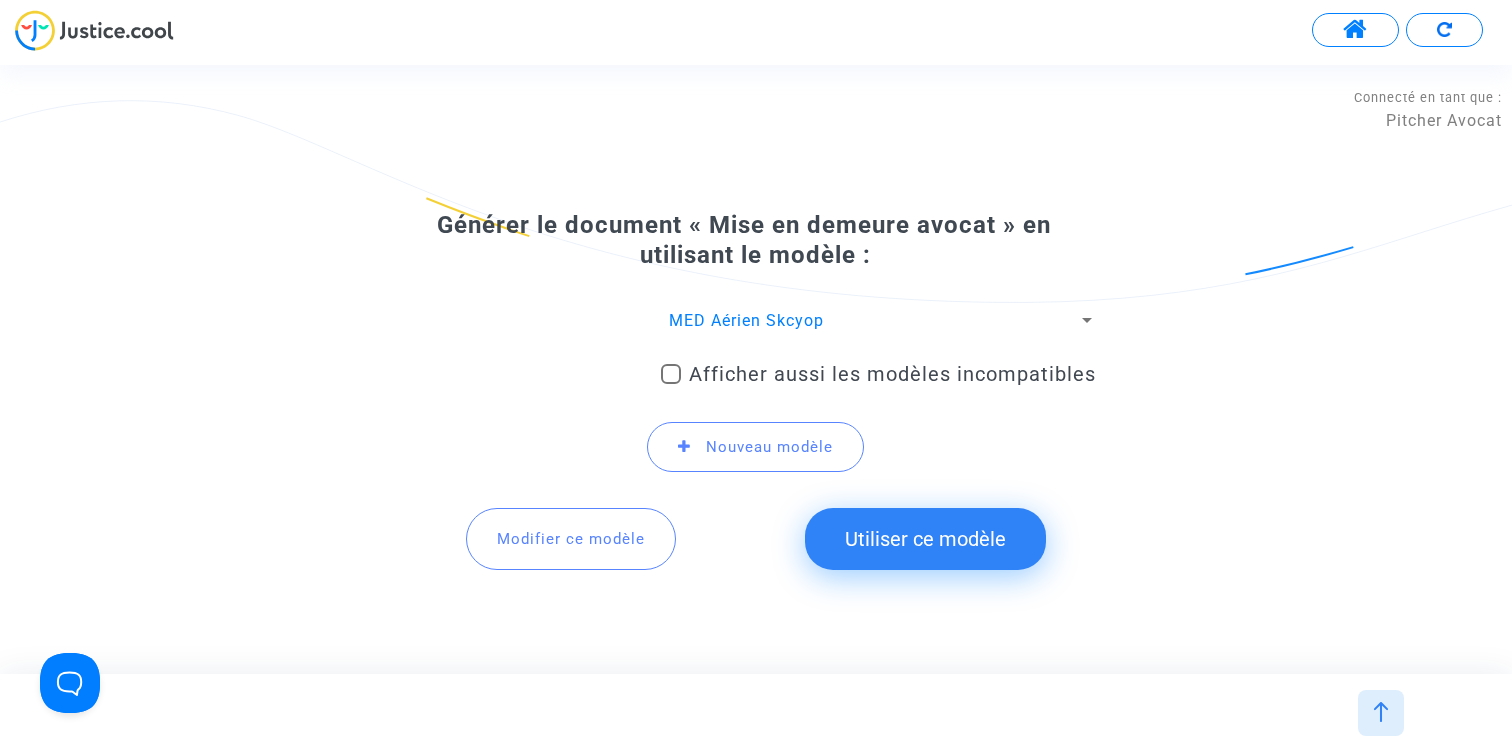 click on "Utiliser ce modèle" 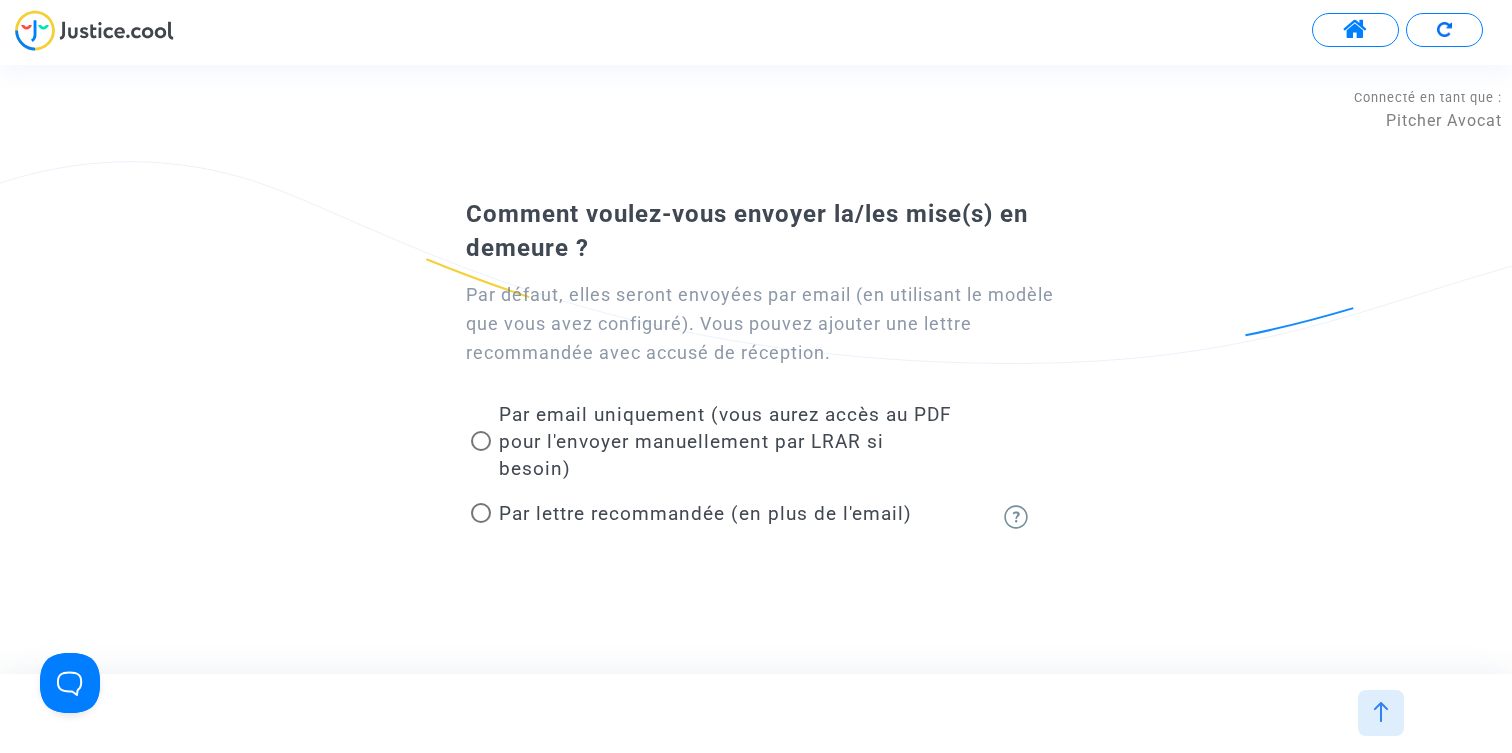 click on "Par lettre recommandée (en plus de l'email)" at bounding box center [705, 513] 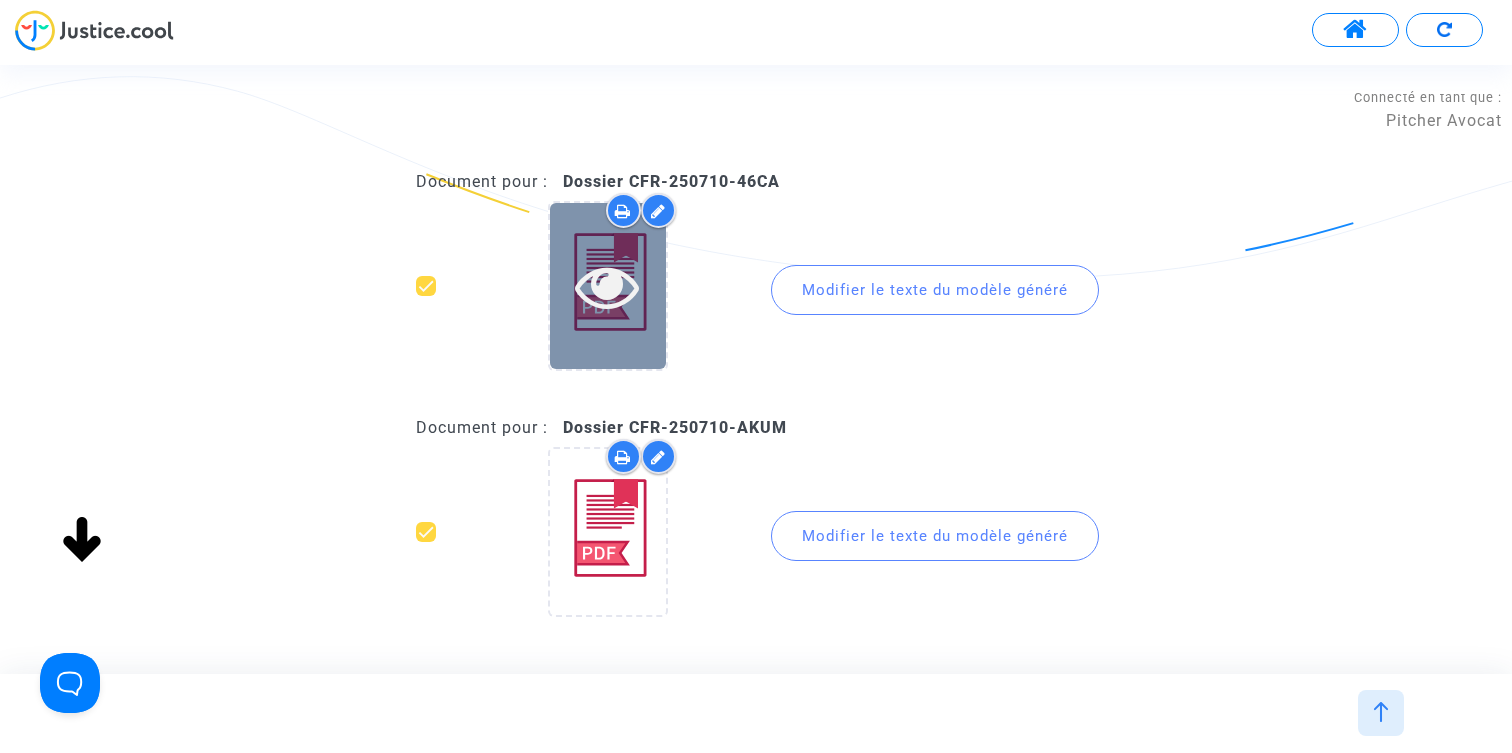 click at bounding box center [607, 286] 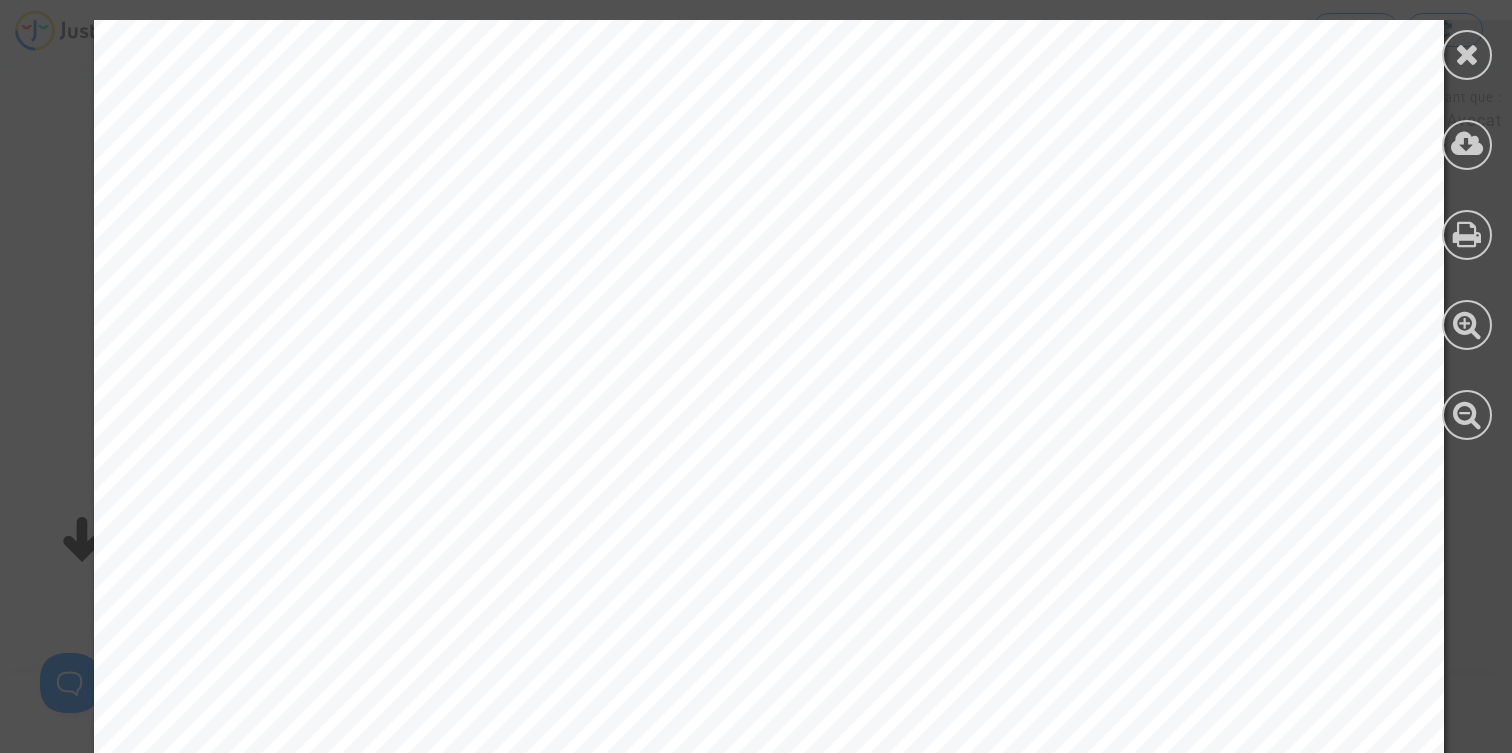 scroll, scrollTop: 882, scrollLeft: 0, axis: vertical 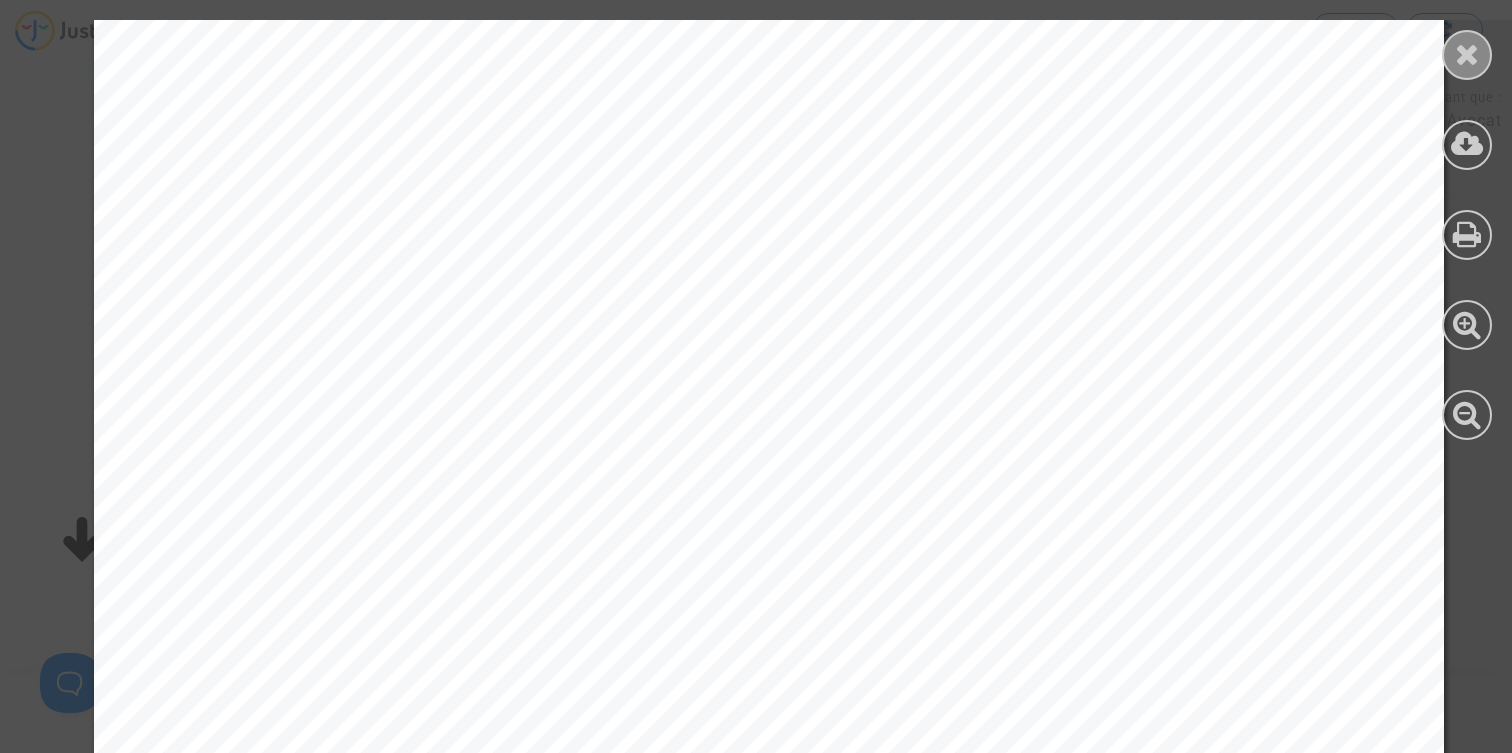 click at bounding box center [1467, 55] 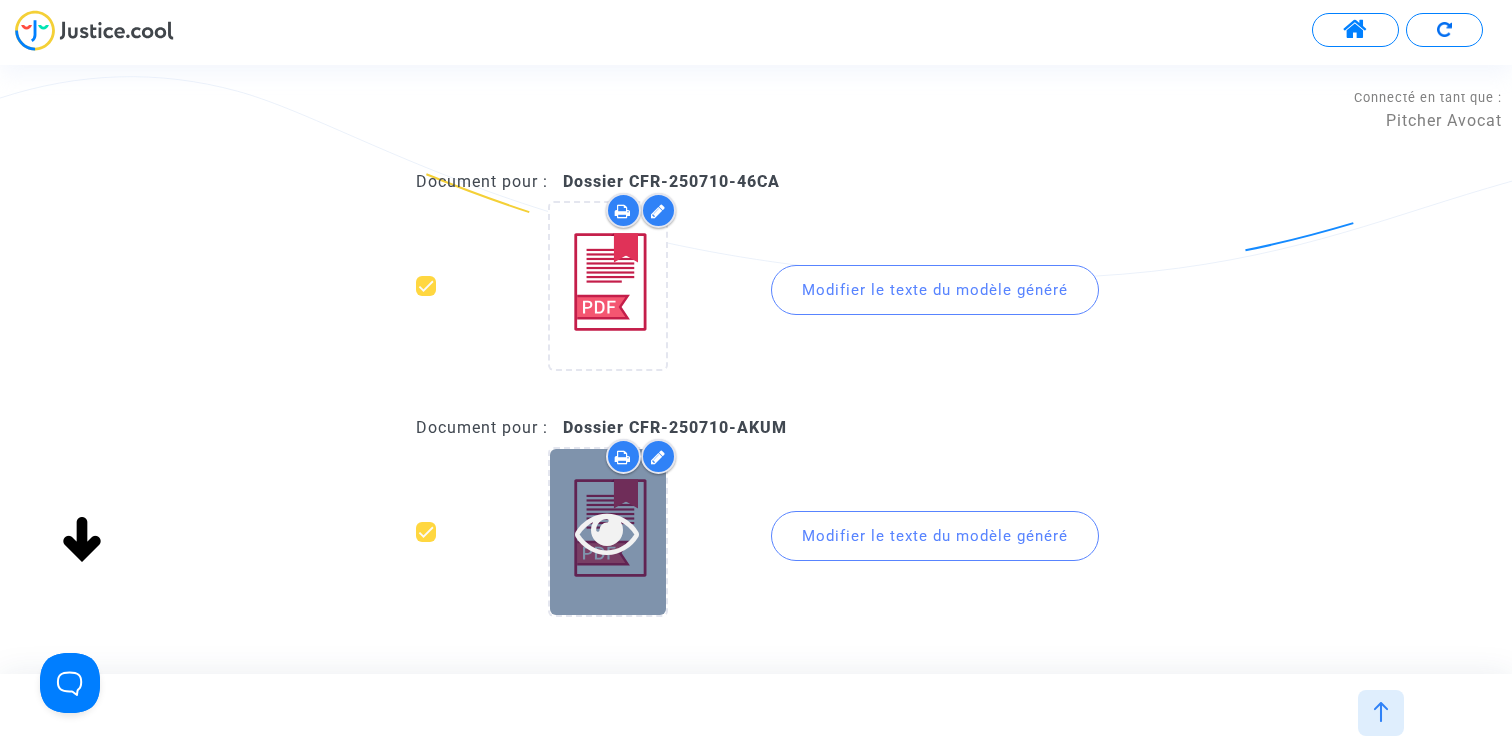 click at bounding box center [607, 532] 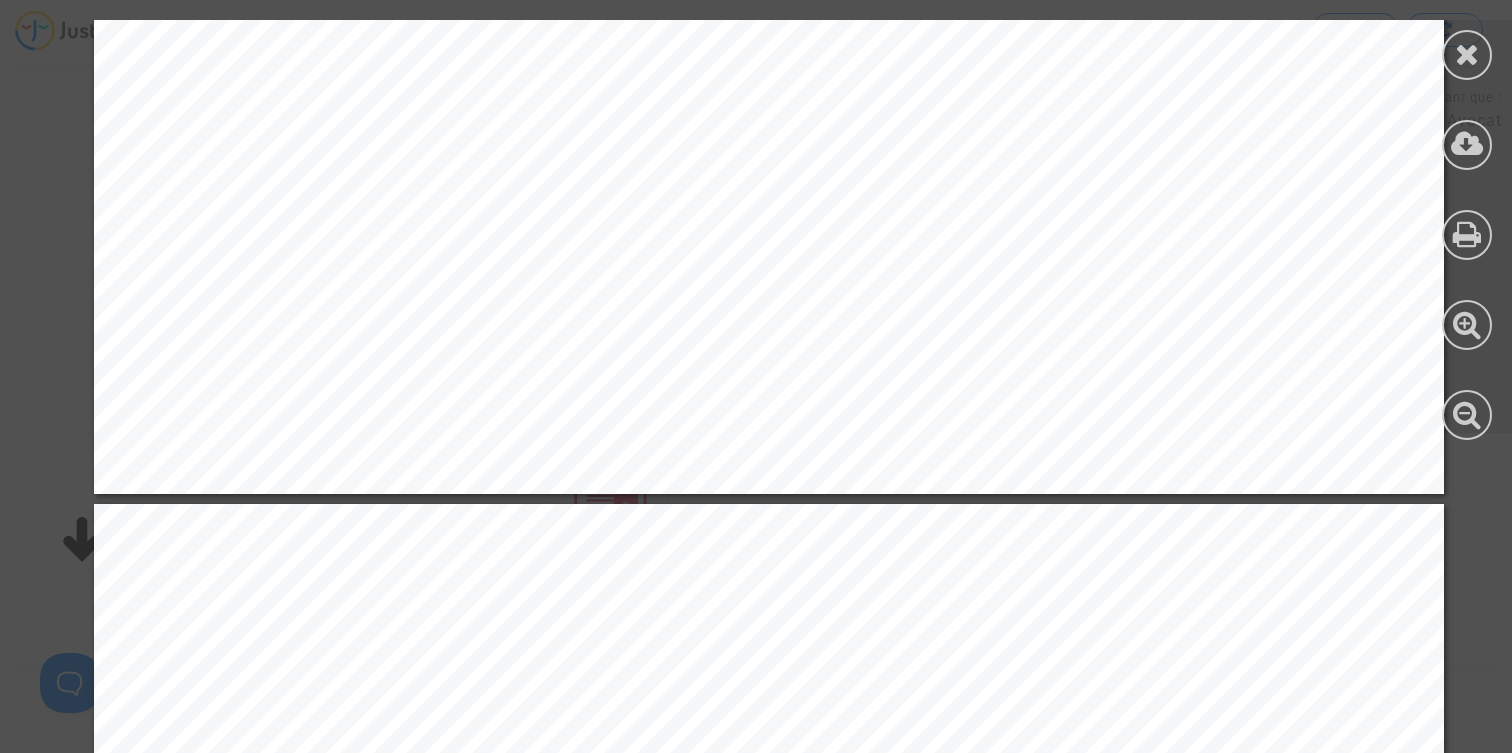 scroll, scrollTop: 1277, scrollLeft: 0, axis: vertical 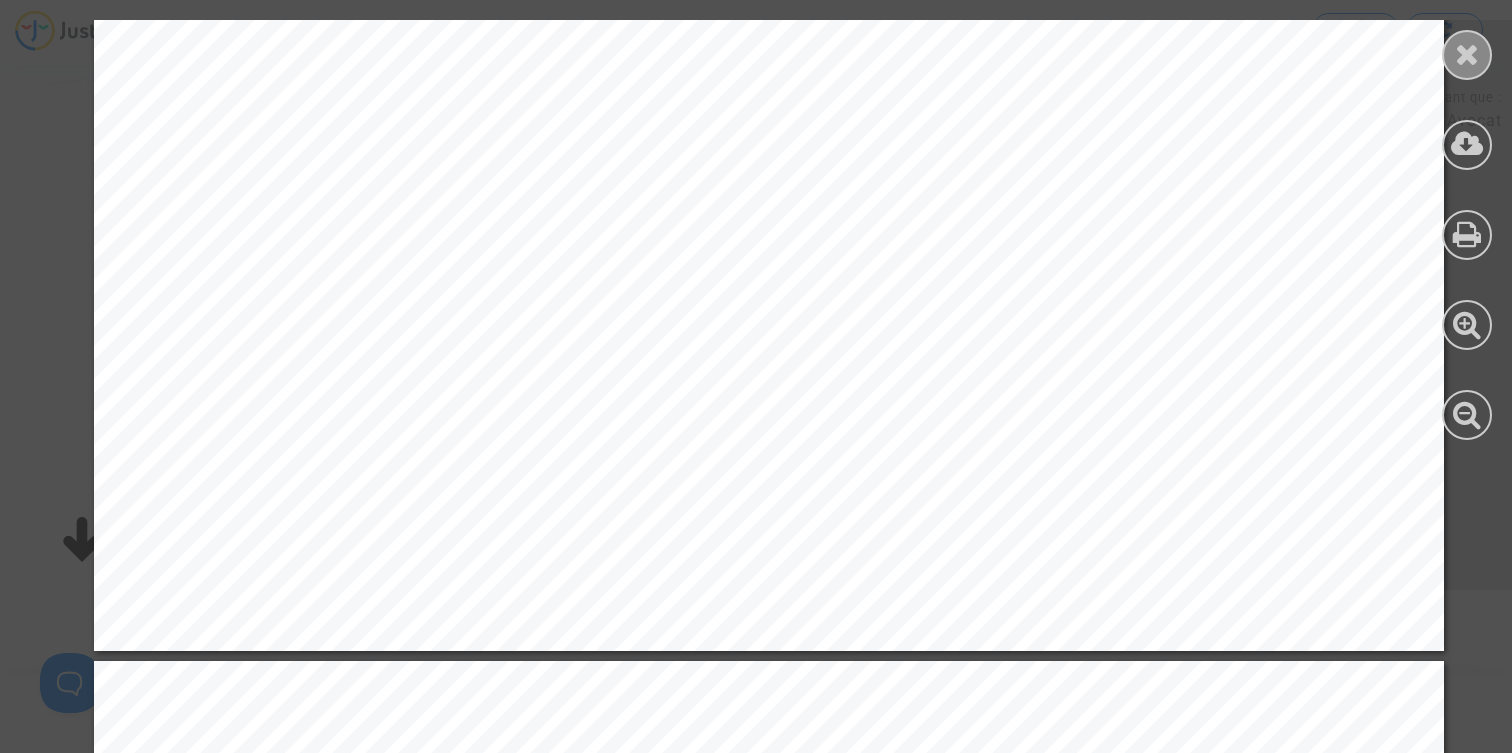 click at bounding box center [1467, 54] 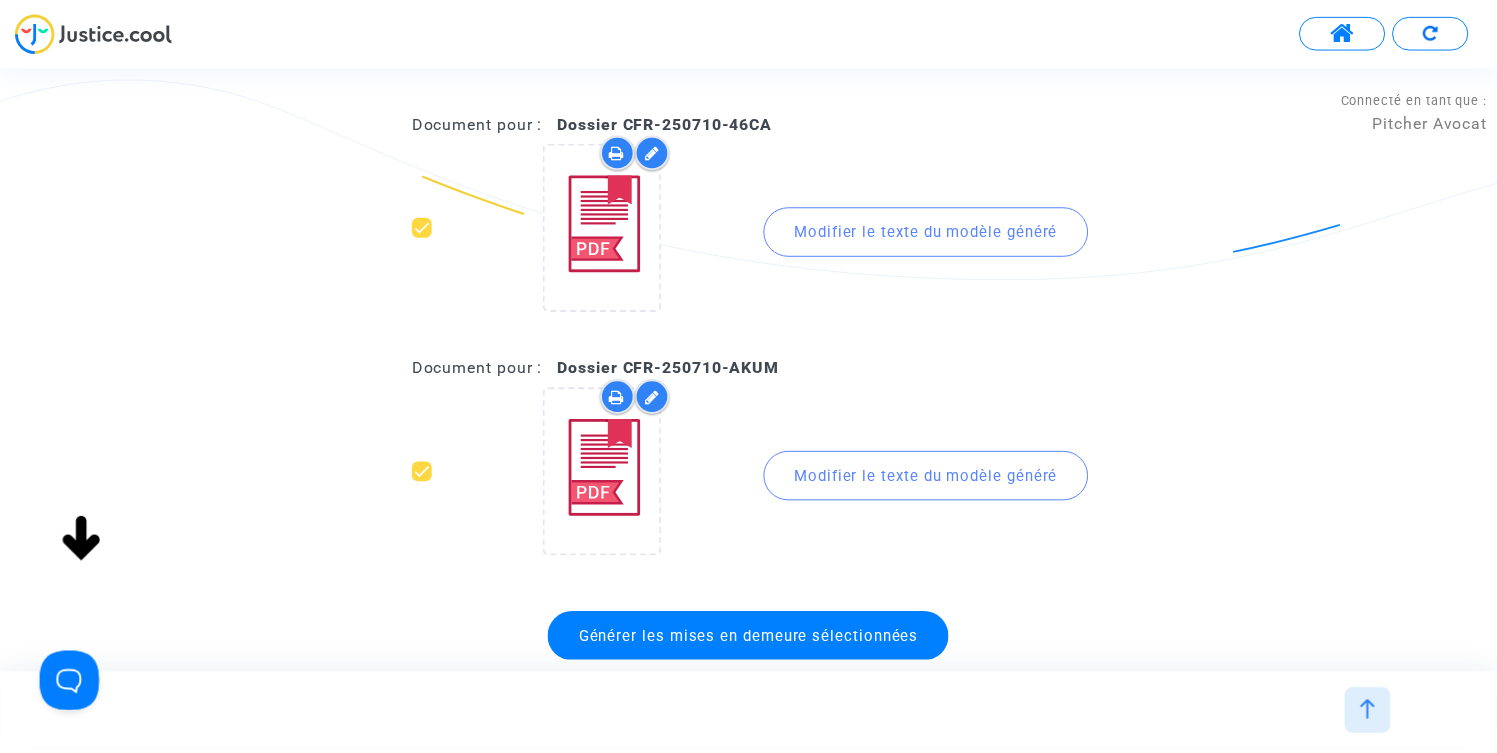 scroll, scrollTop: 70, scrollLeft: 0, axis: vertical 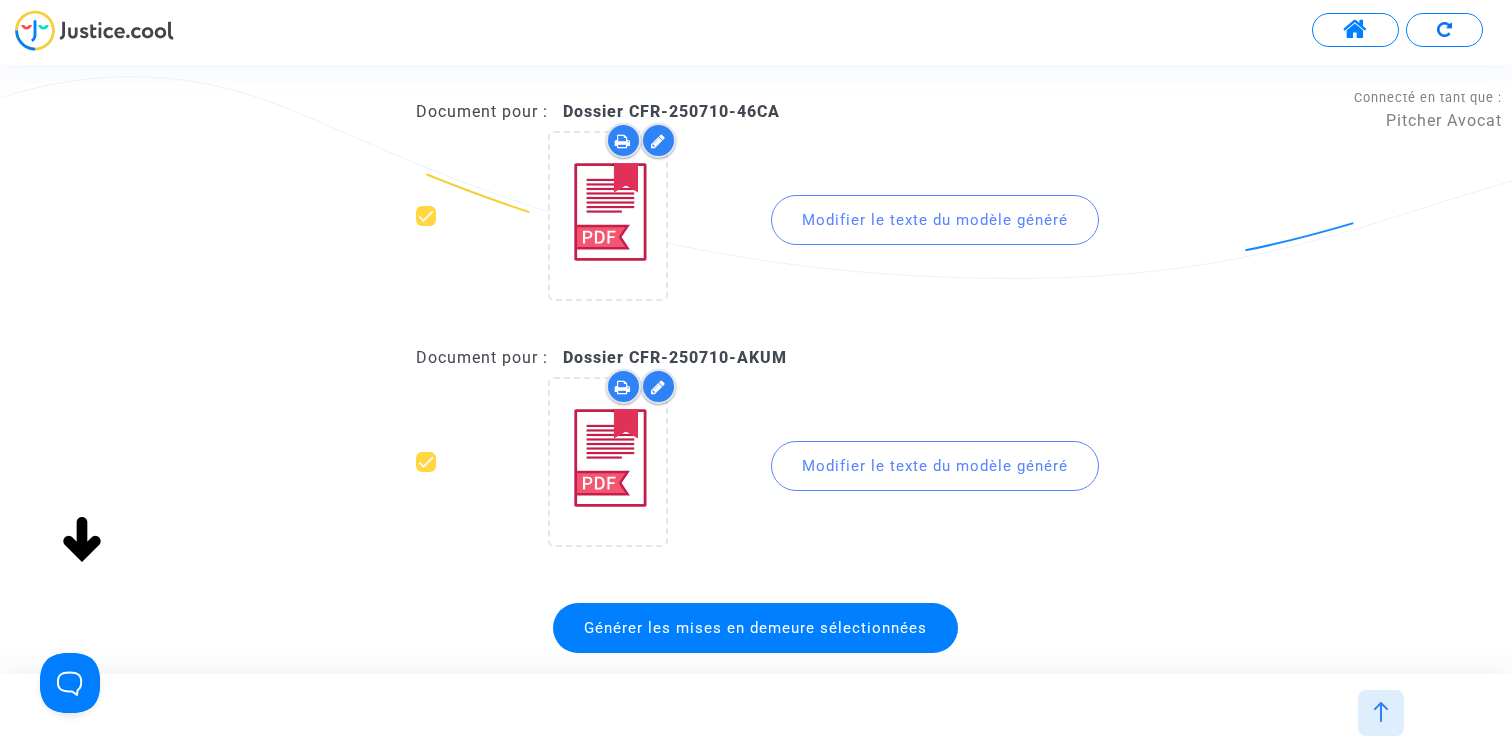 click on "Générer les mises en demeure sélectionnées" 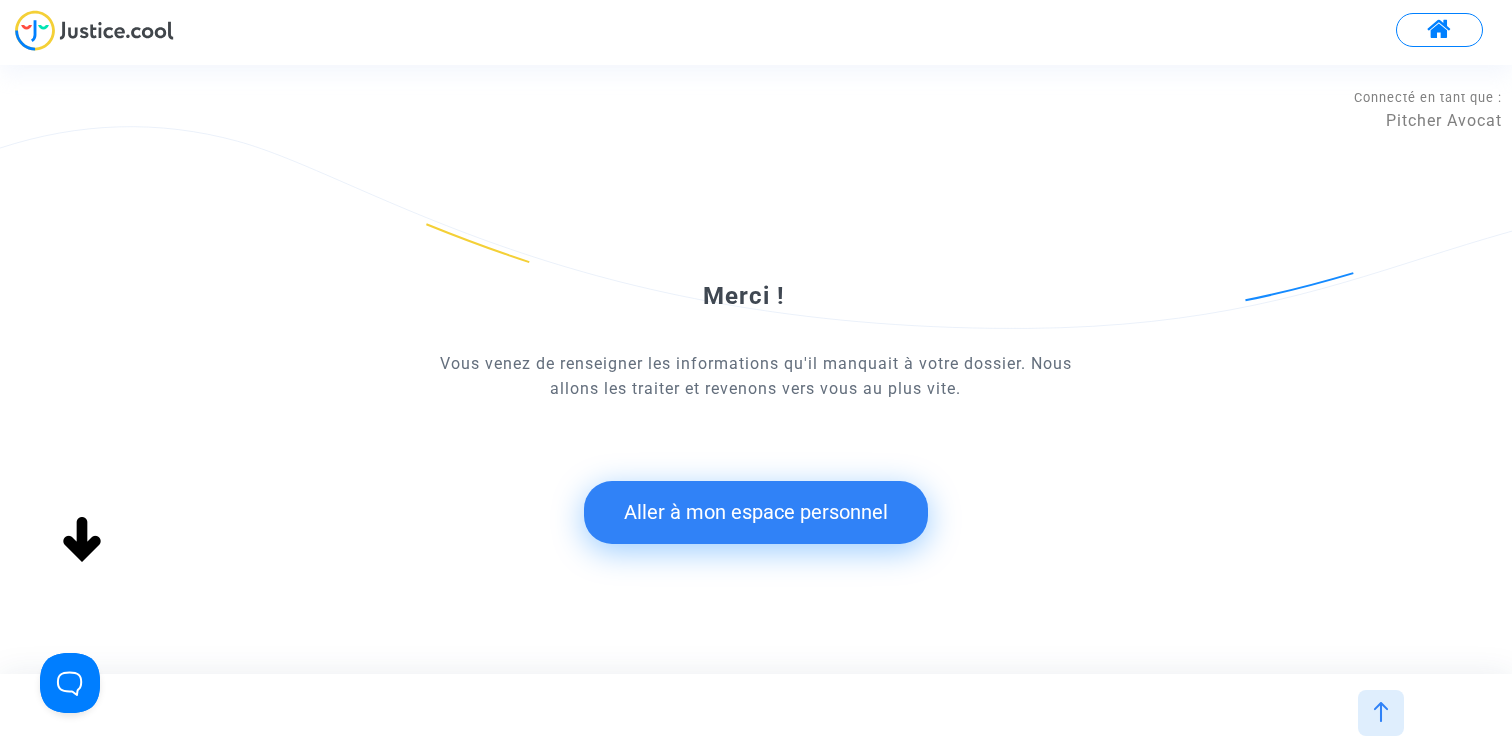 click on "Aller à mon espace personnel" 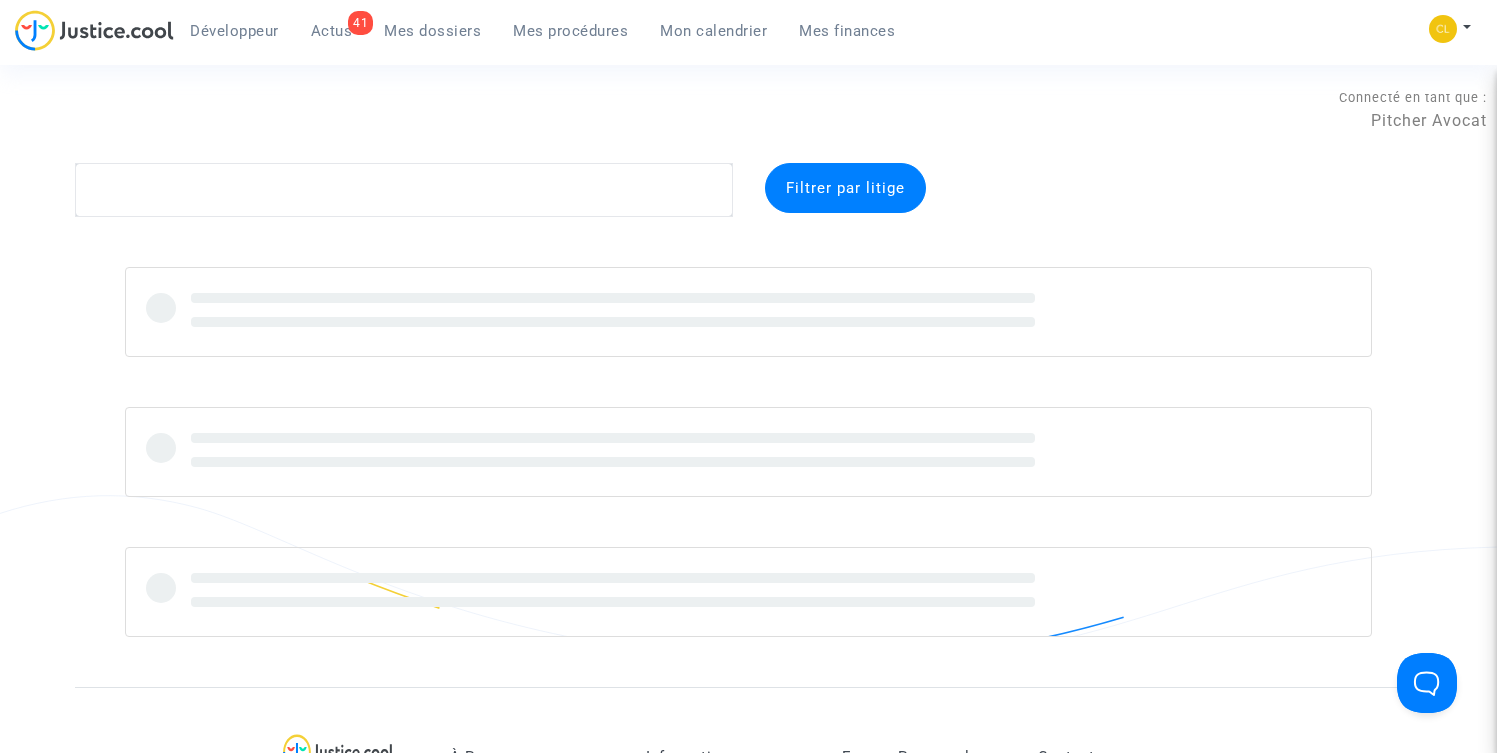 scroll, scrollTop: 0, scrollLeft: 0, axis: both 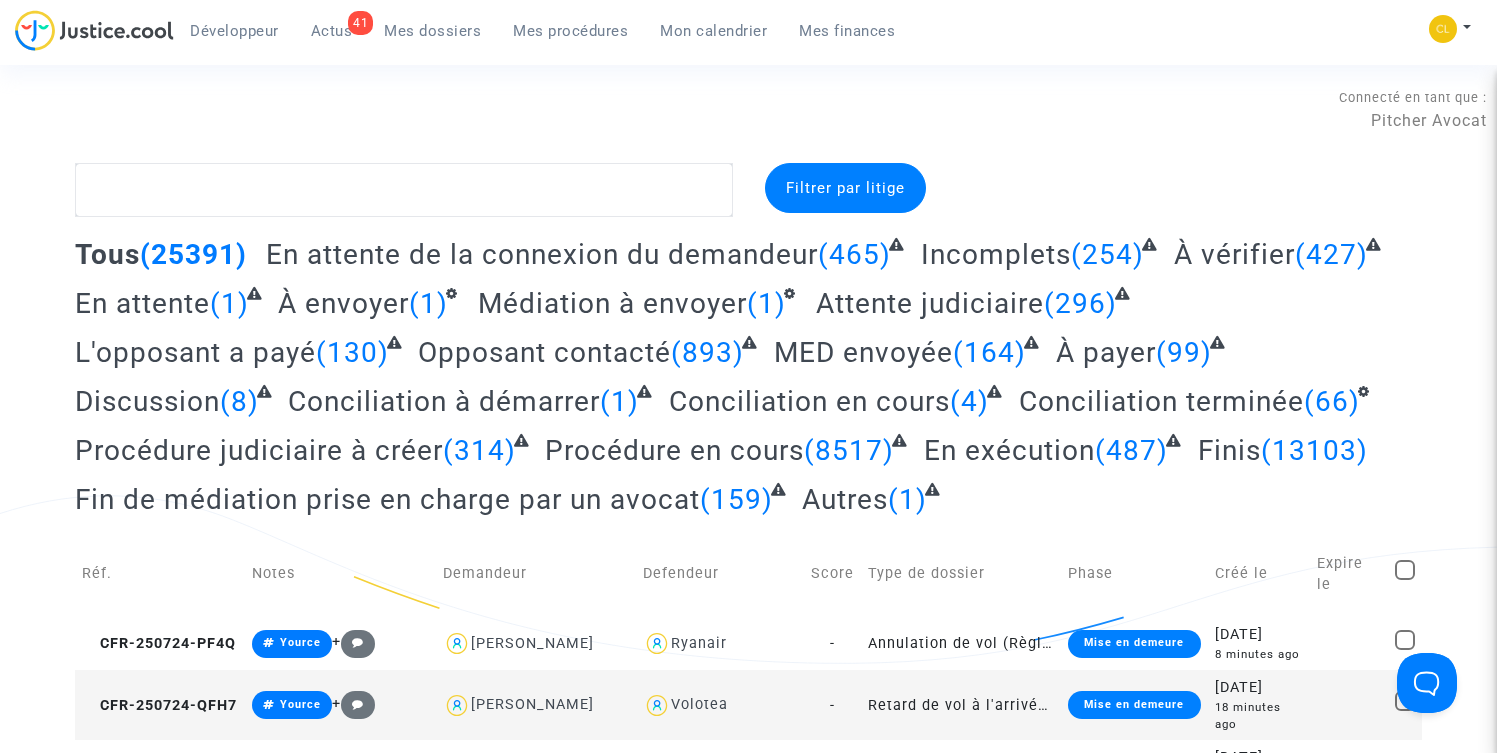 click on "Mes procédures" at bounding box center (570, 31) 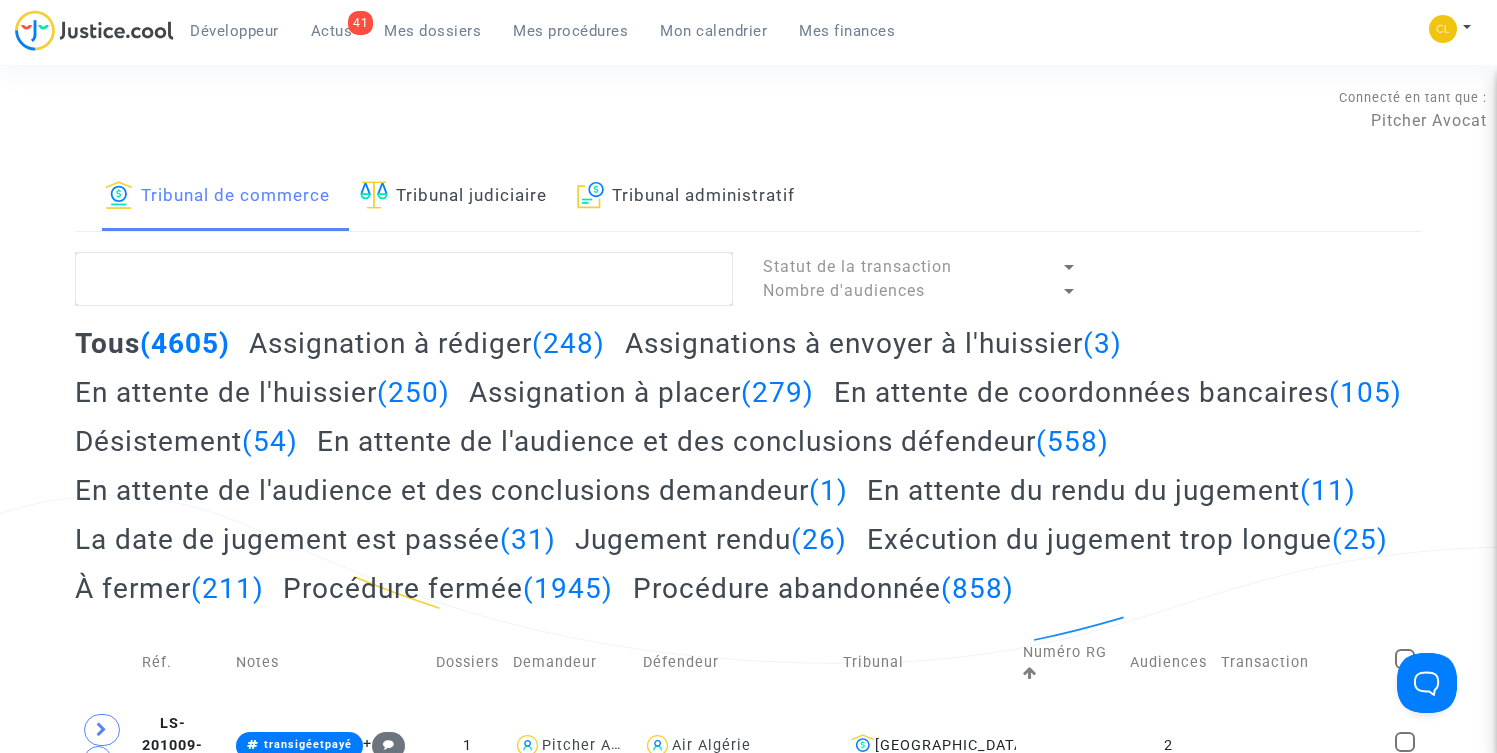 click on "Assignation à placer  (279)" 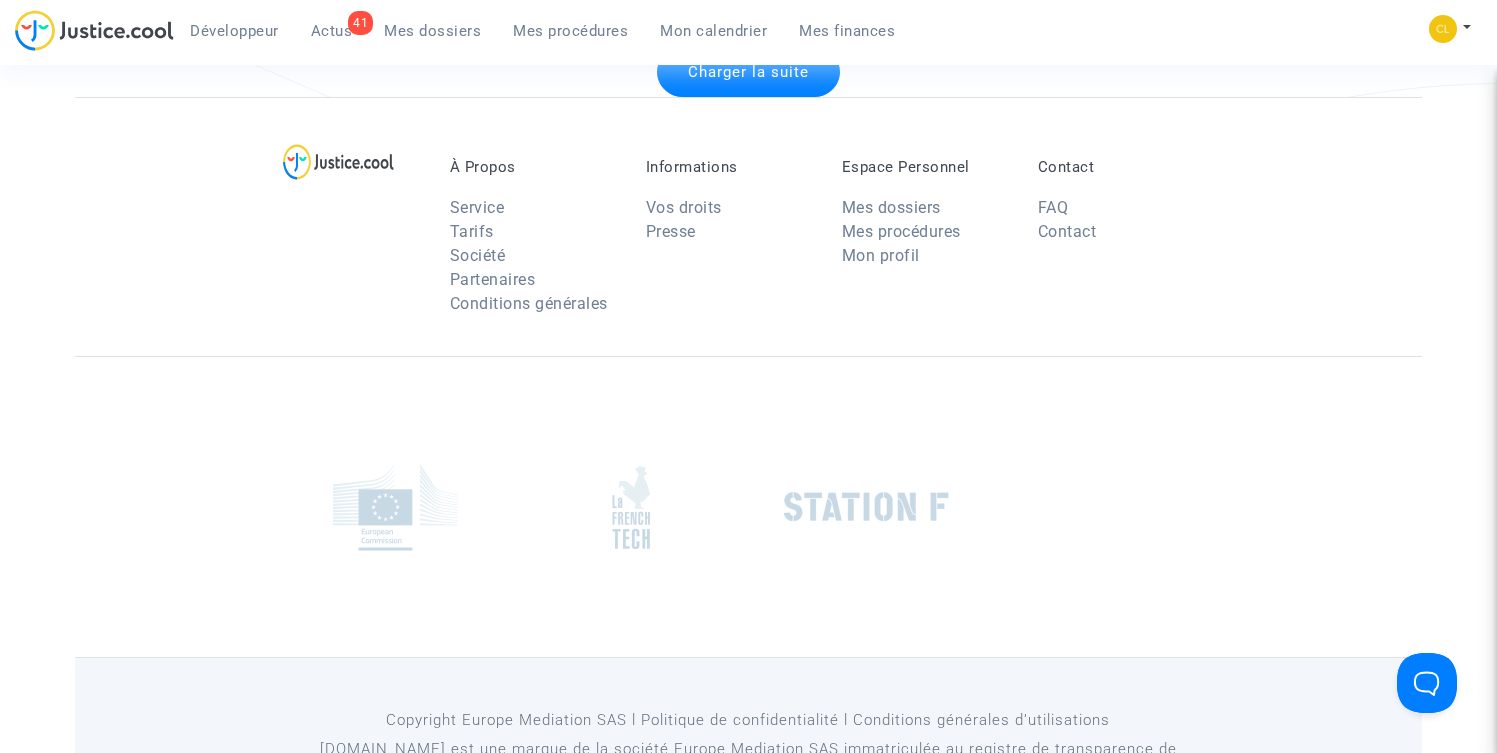 scroll, scrollTop: 4619, scrollLeft: 0, axis: vertical 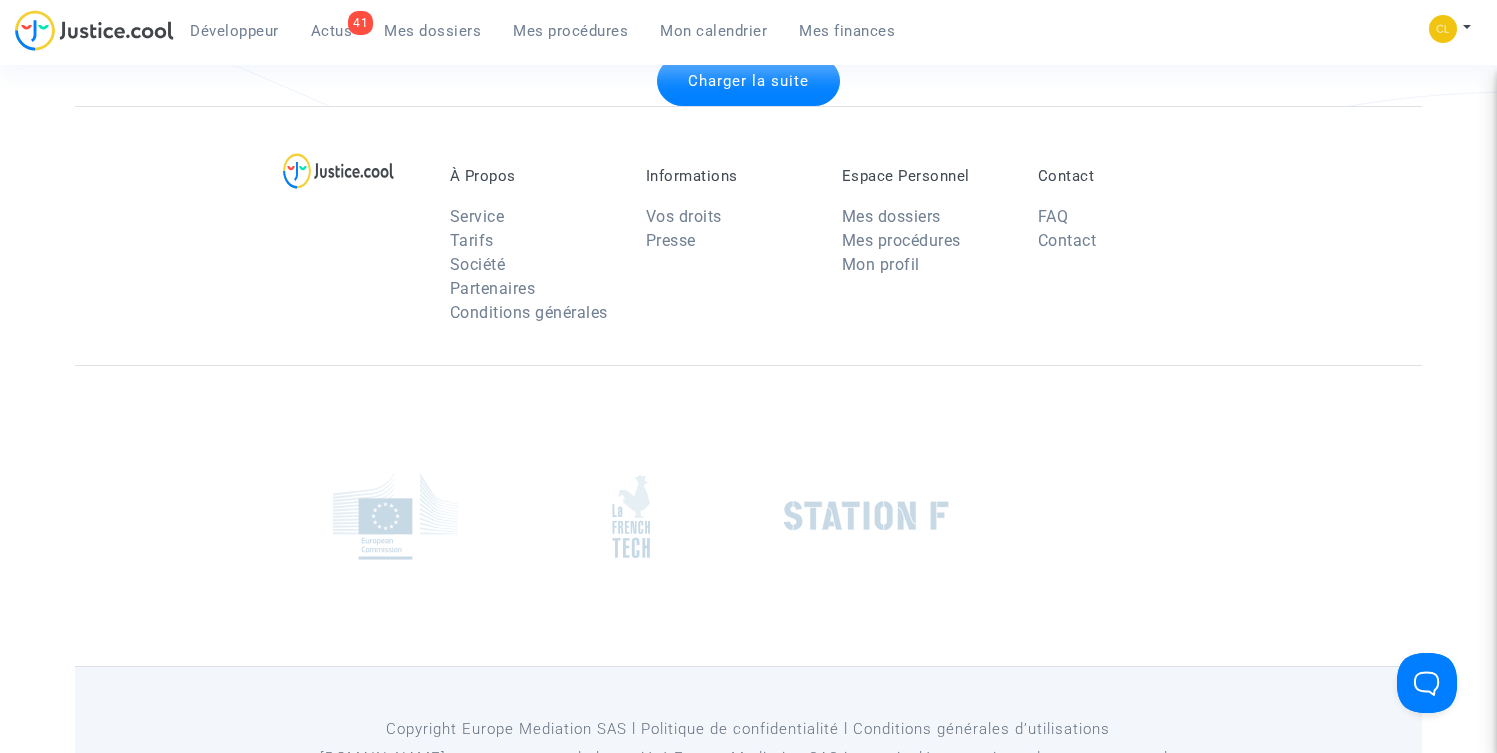 click on "Charger la suite" 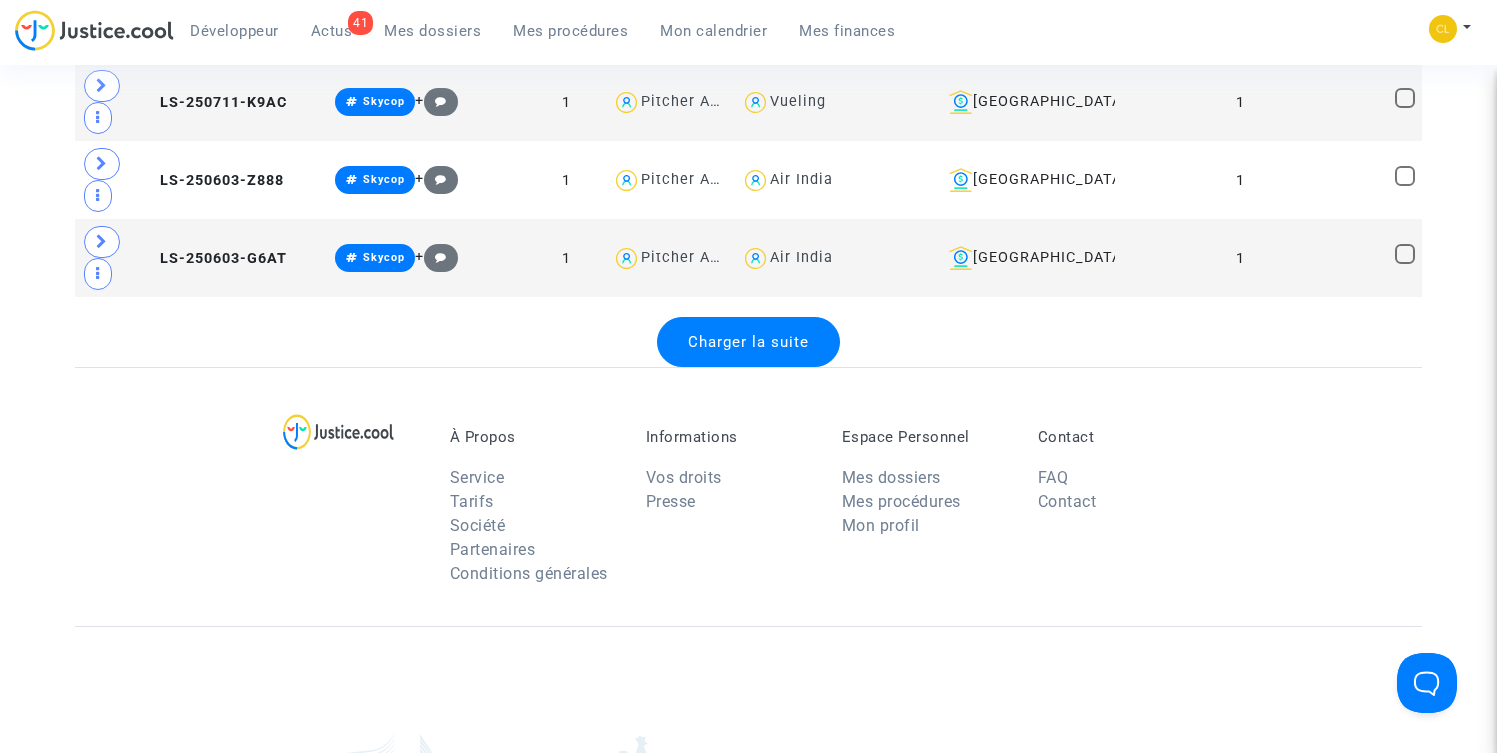 scroll, scrollTop: 8214, scrollLeft: 0, axis: vertical 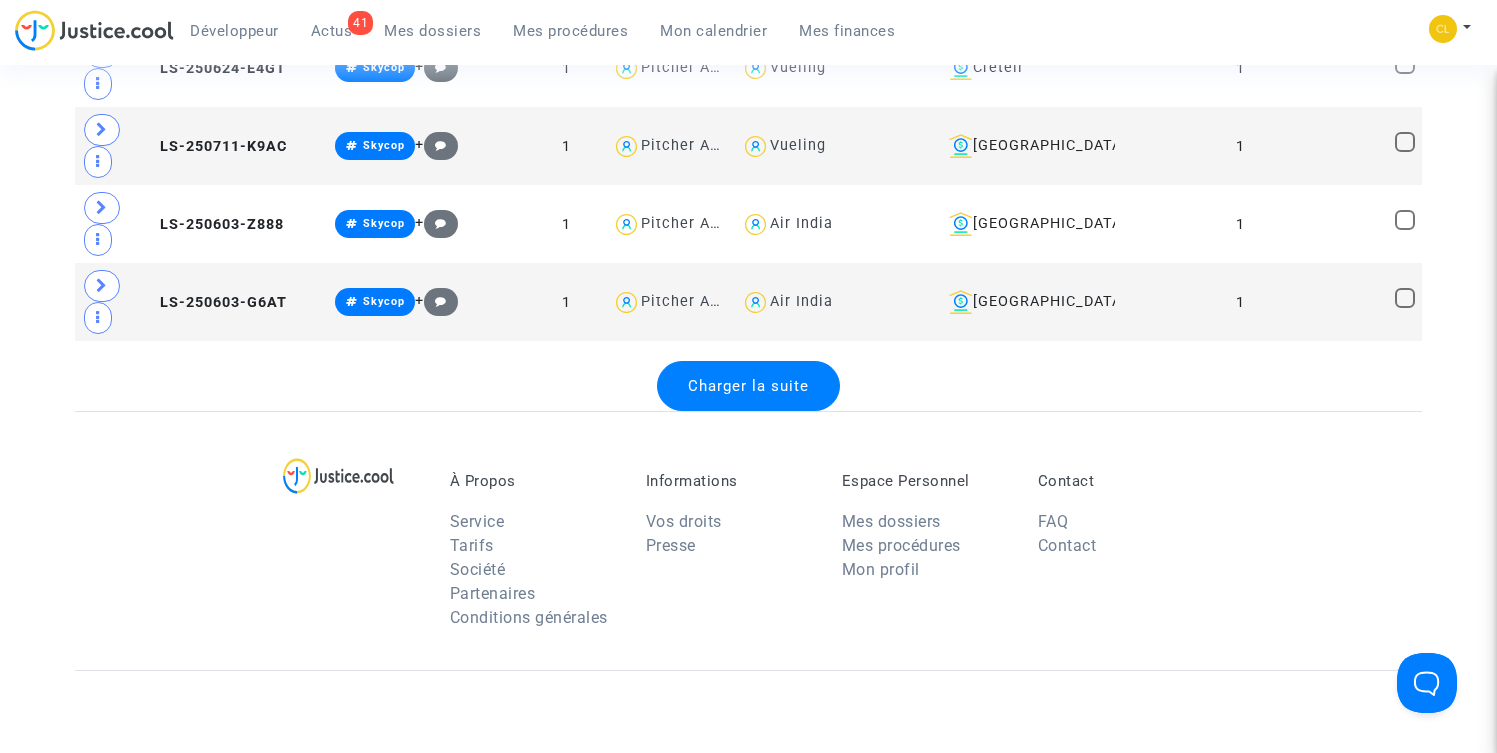click on "Charger la suite" 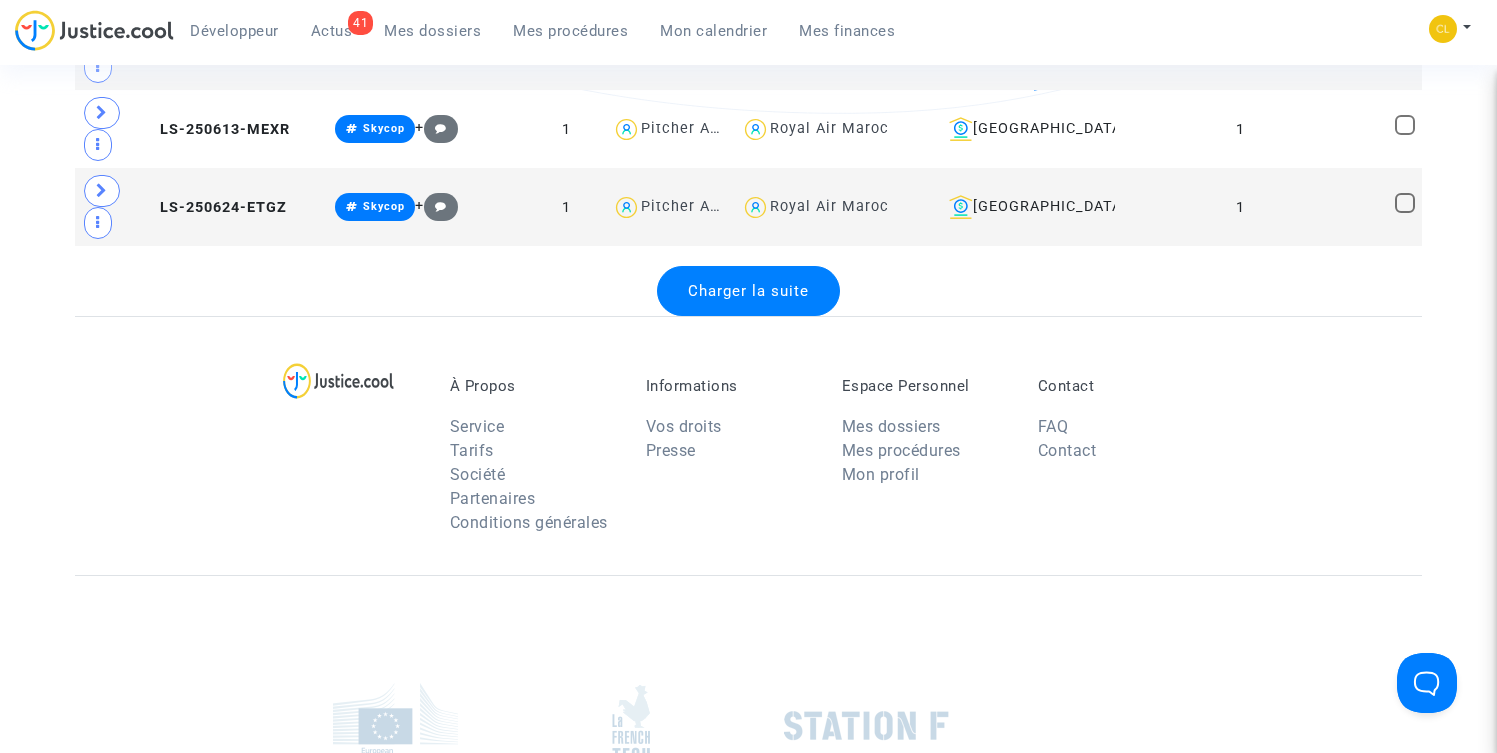 scroll, scrollTop: 12039, scrollLeft: 0, axis: vertical 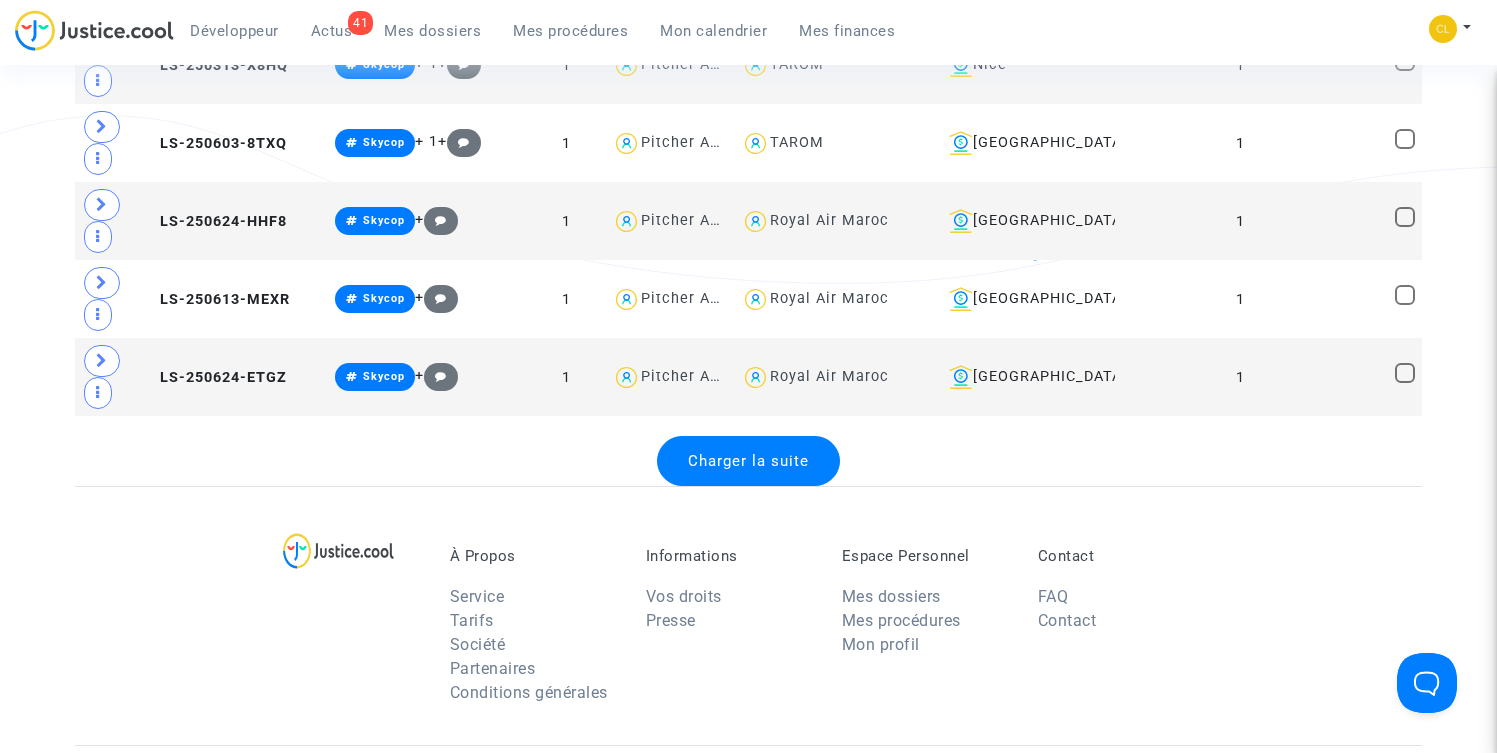 click on "Charger la suite" 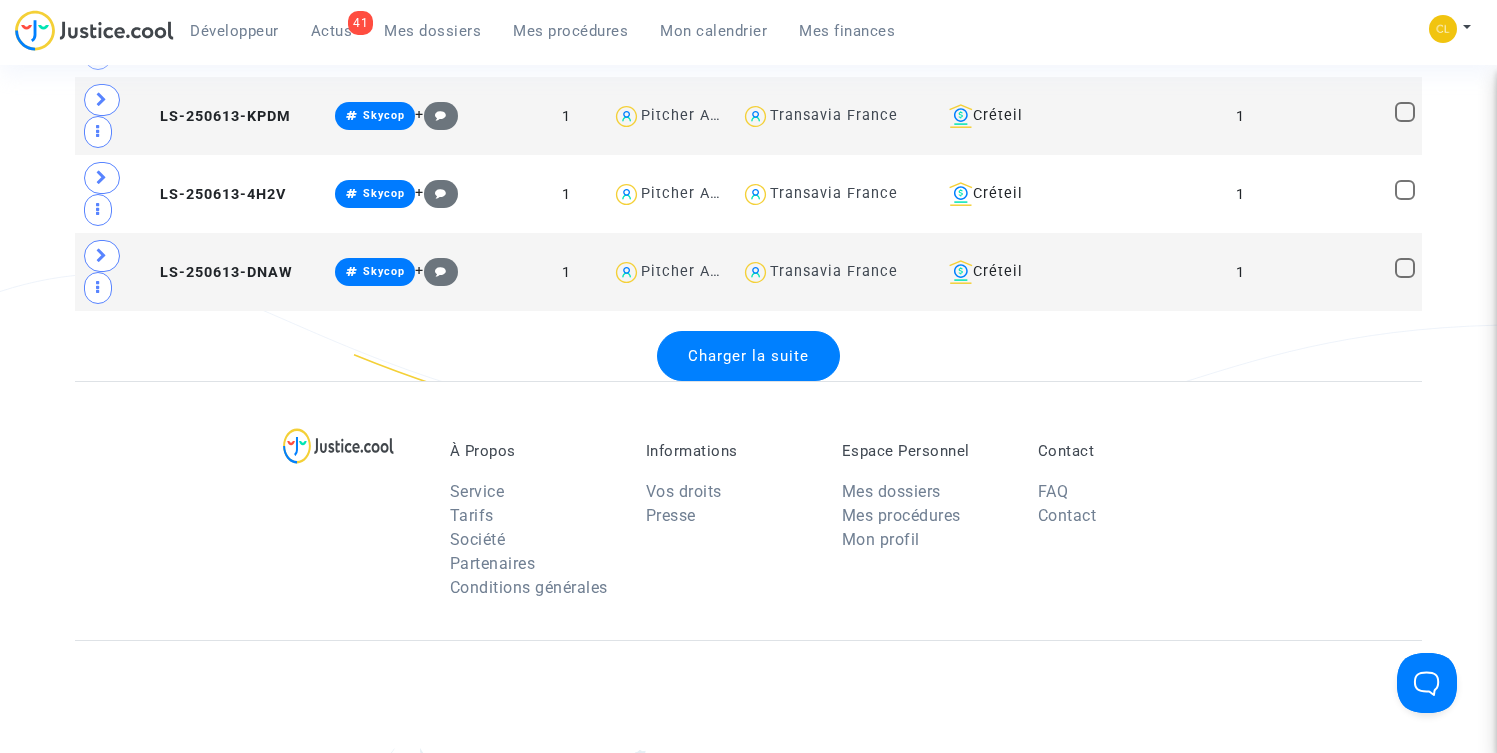 scroll, scrollTop: 16000, scrollLeft: 0, axis: vertical 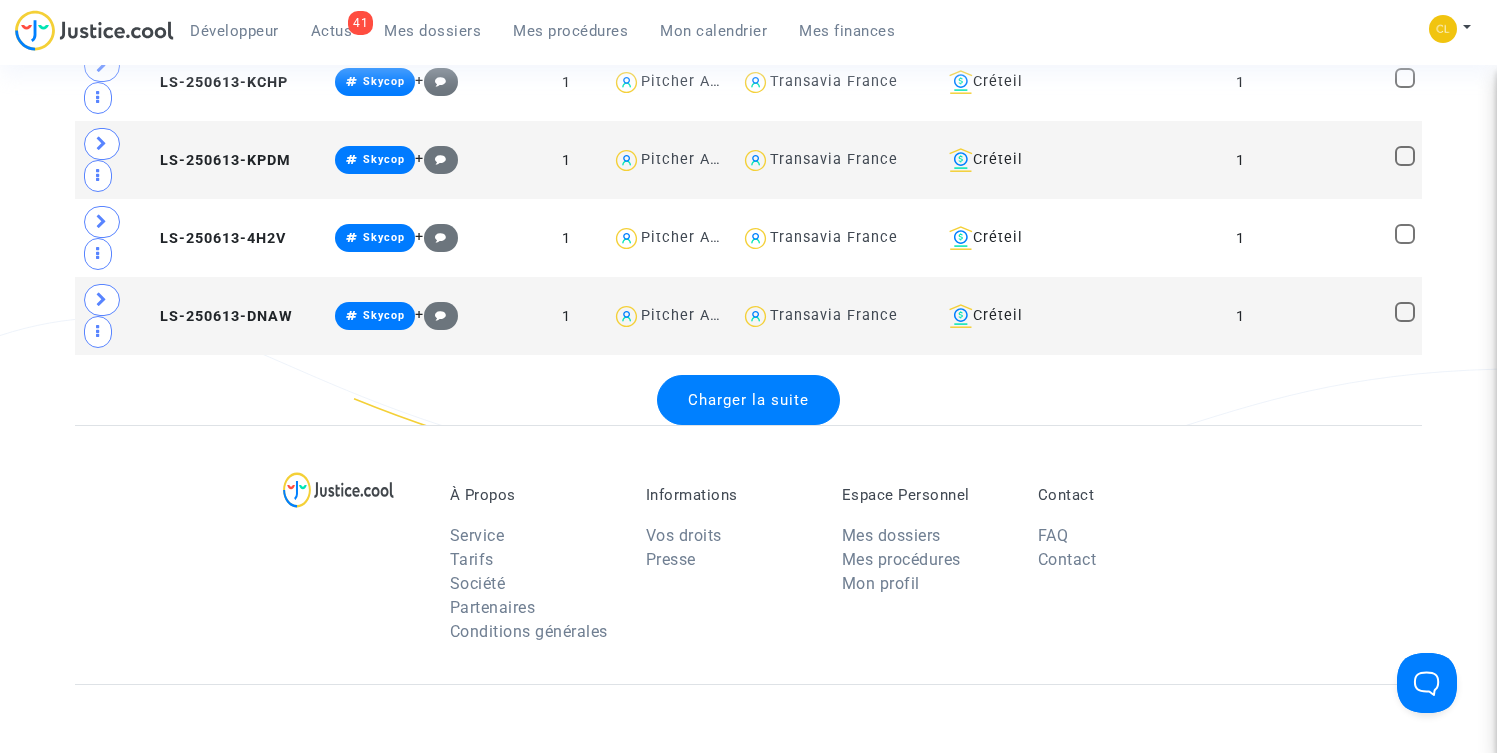 click on "Charger la suite" 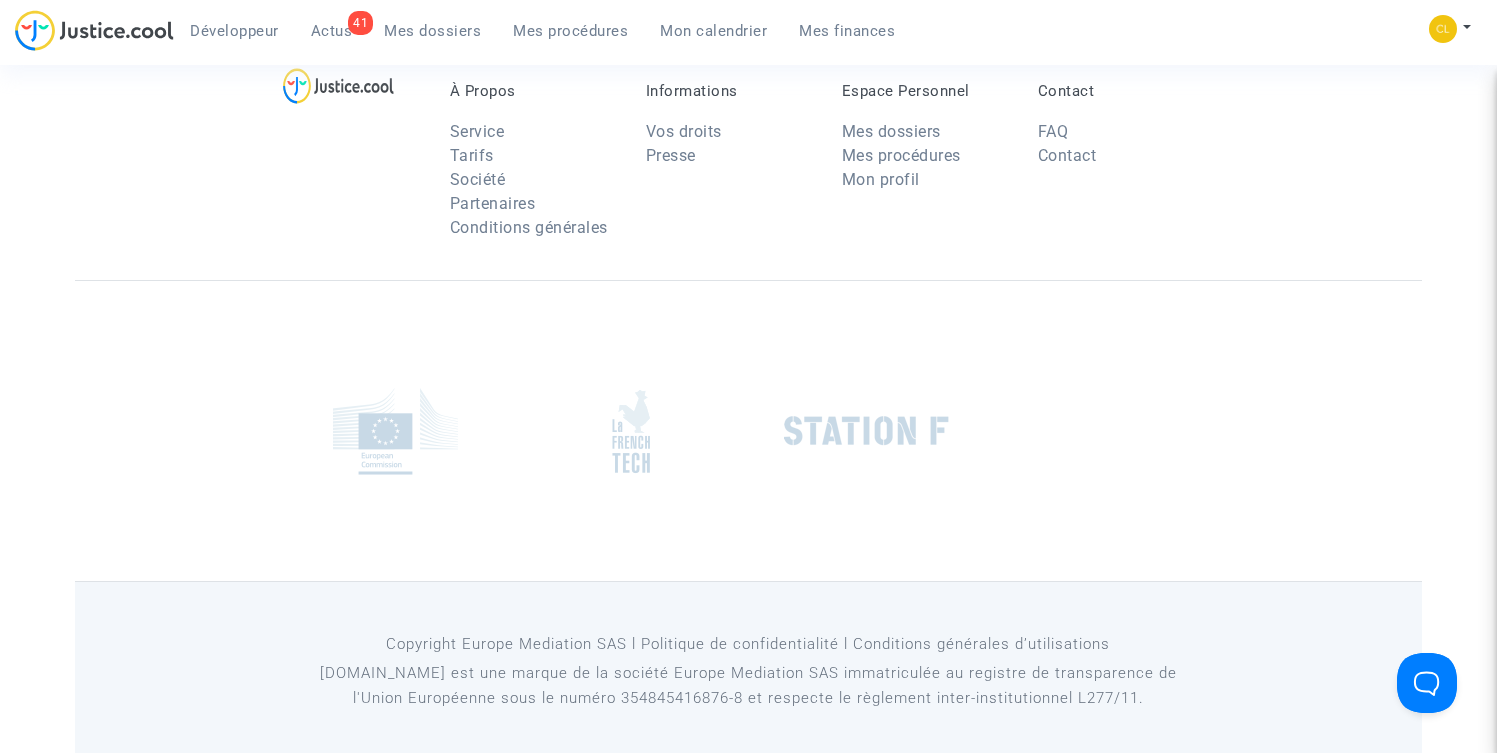 scroll, scrollTop: 20133, scrollLeft: 0, axis: vertical 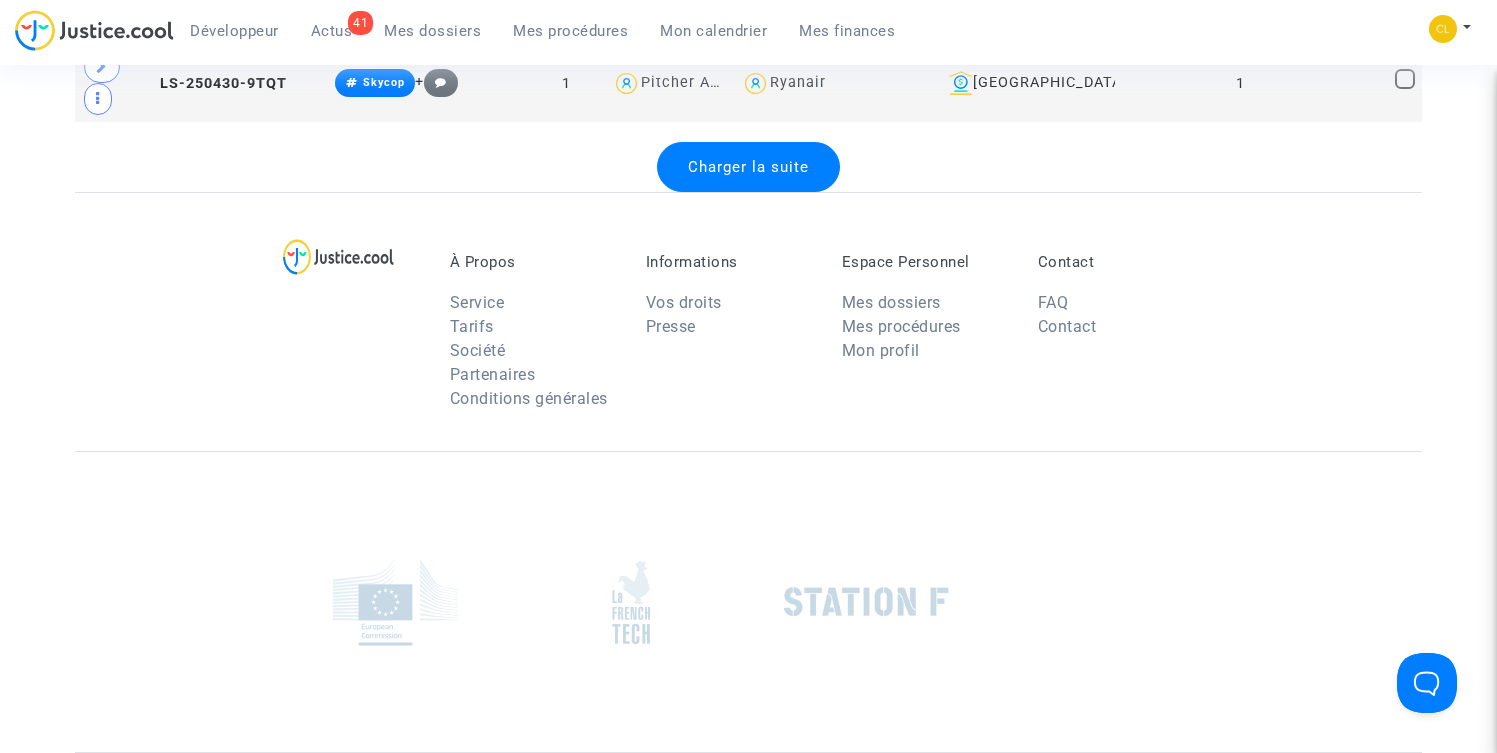 click on "Charger la suite" 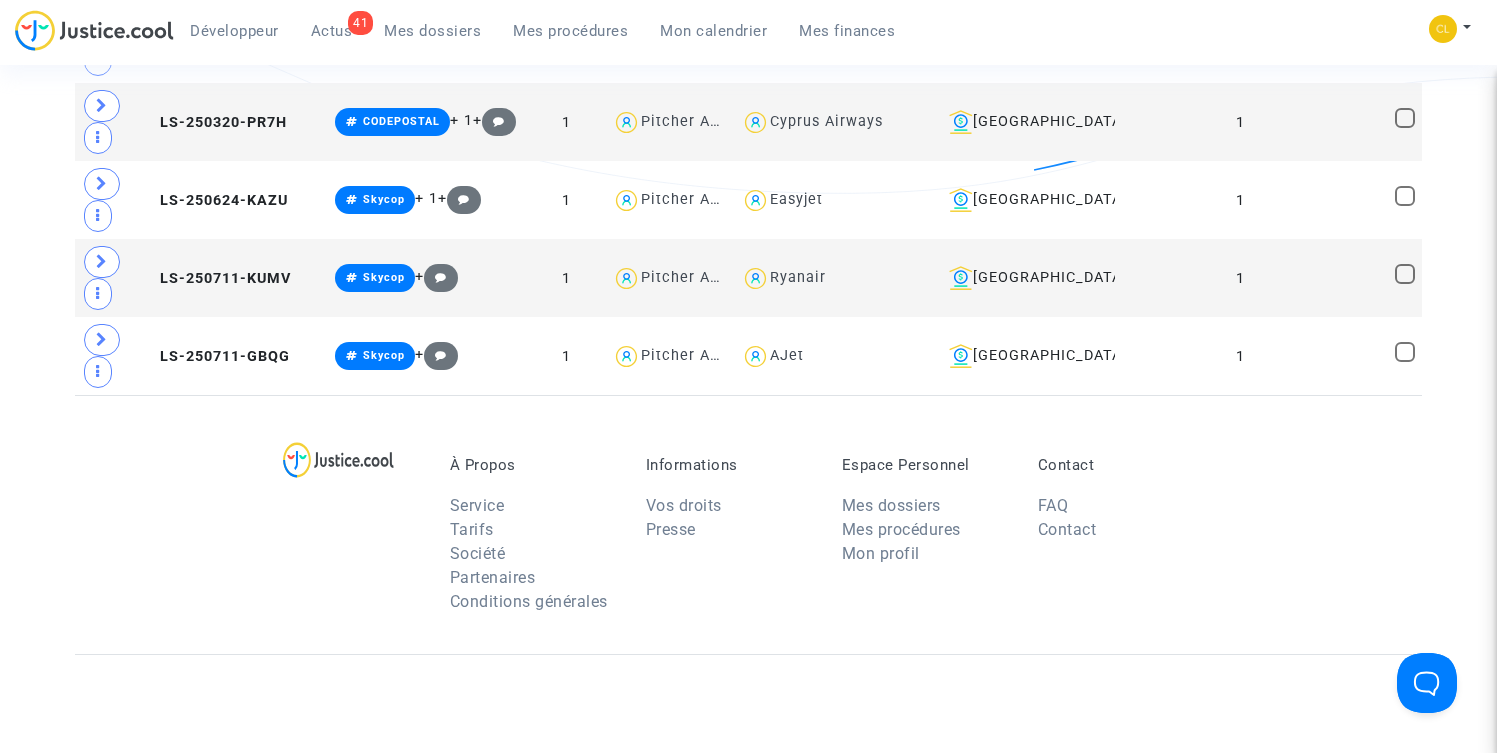 scroll, scrollTop: 22104, scrollLeft: 0, axis: vertical 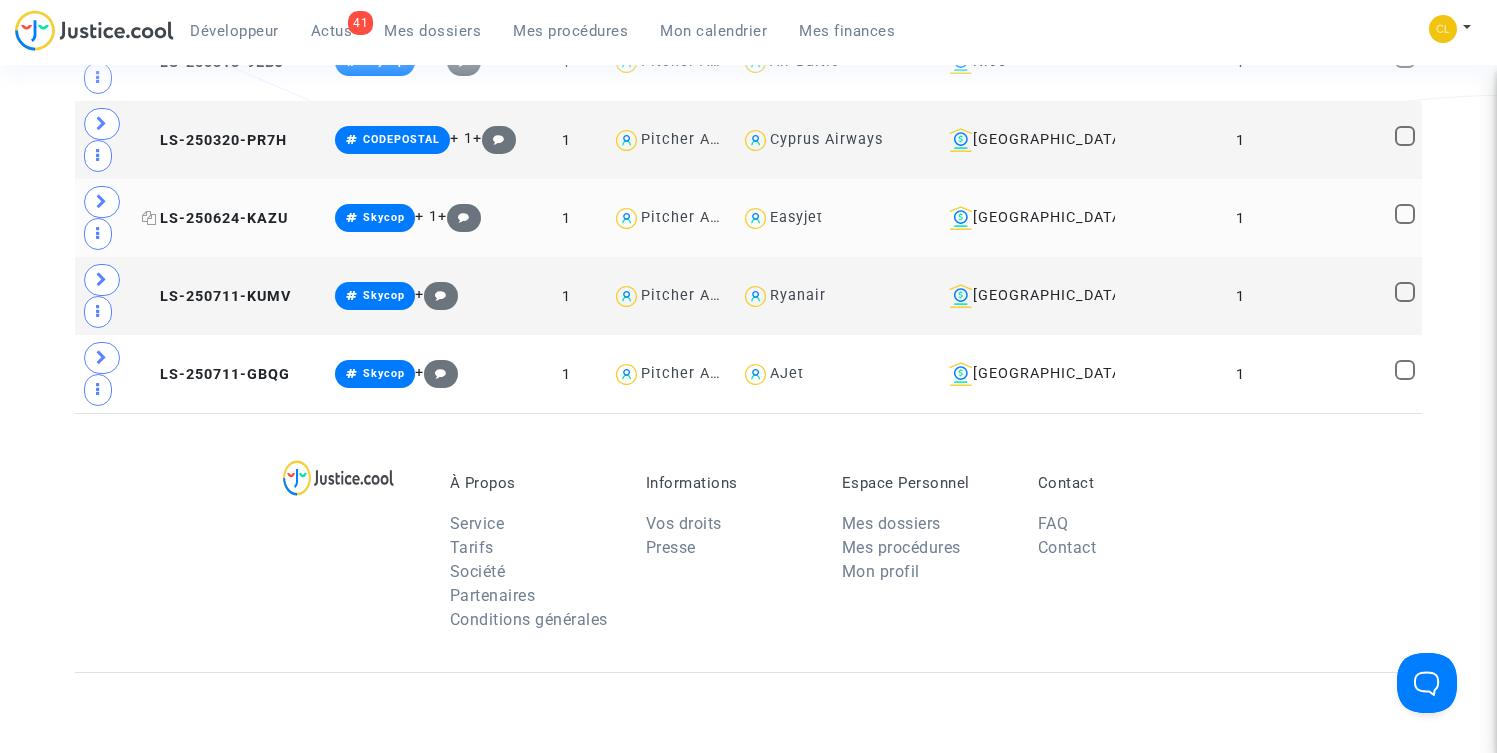 click on "LS-250624-KAZU" 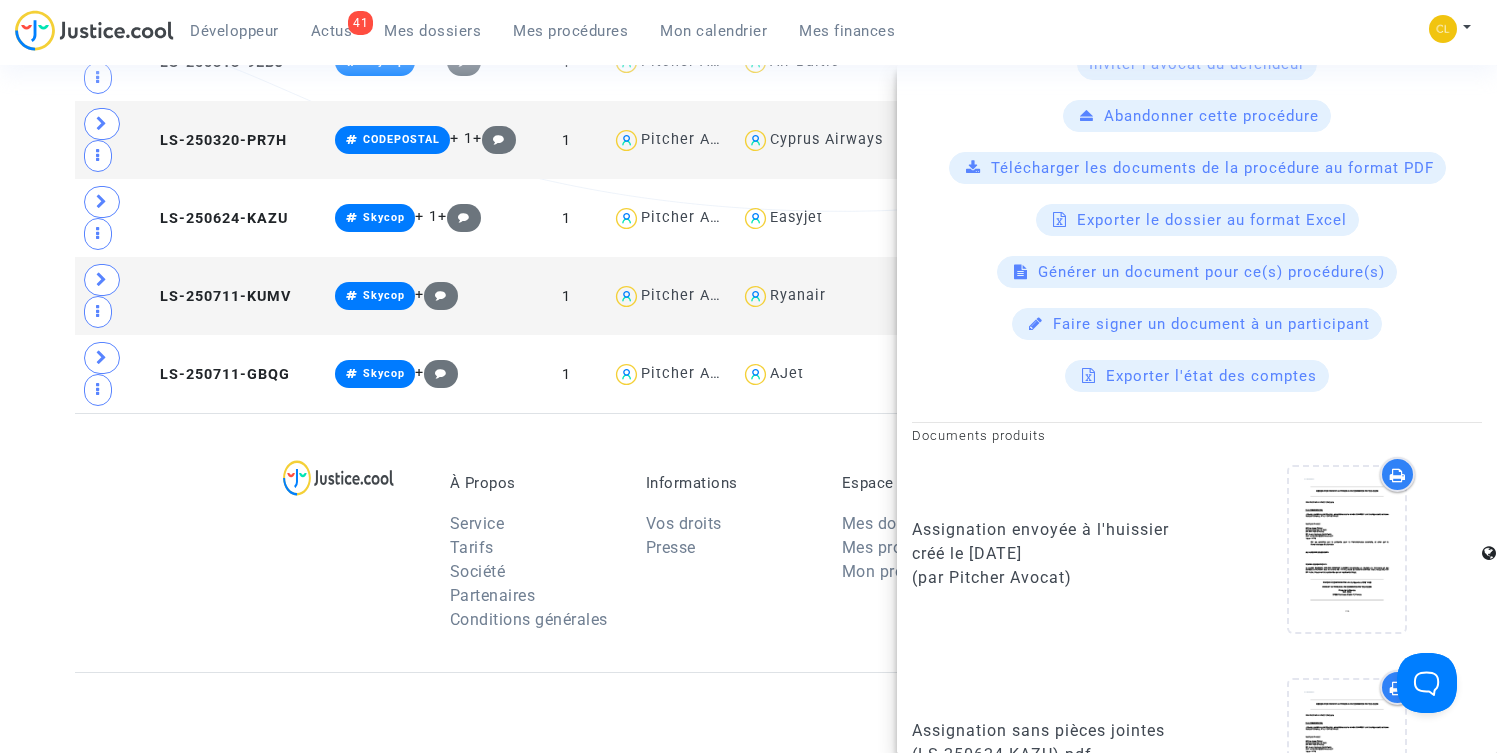 scroll, scrollTop: 1120, scrollLeft: 0, axis: vertical 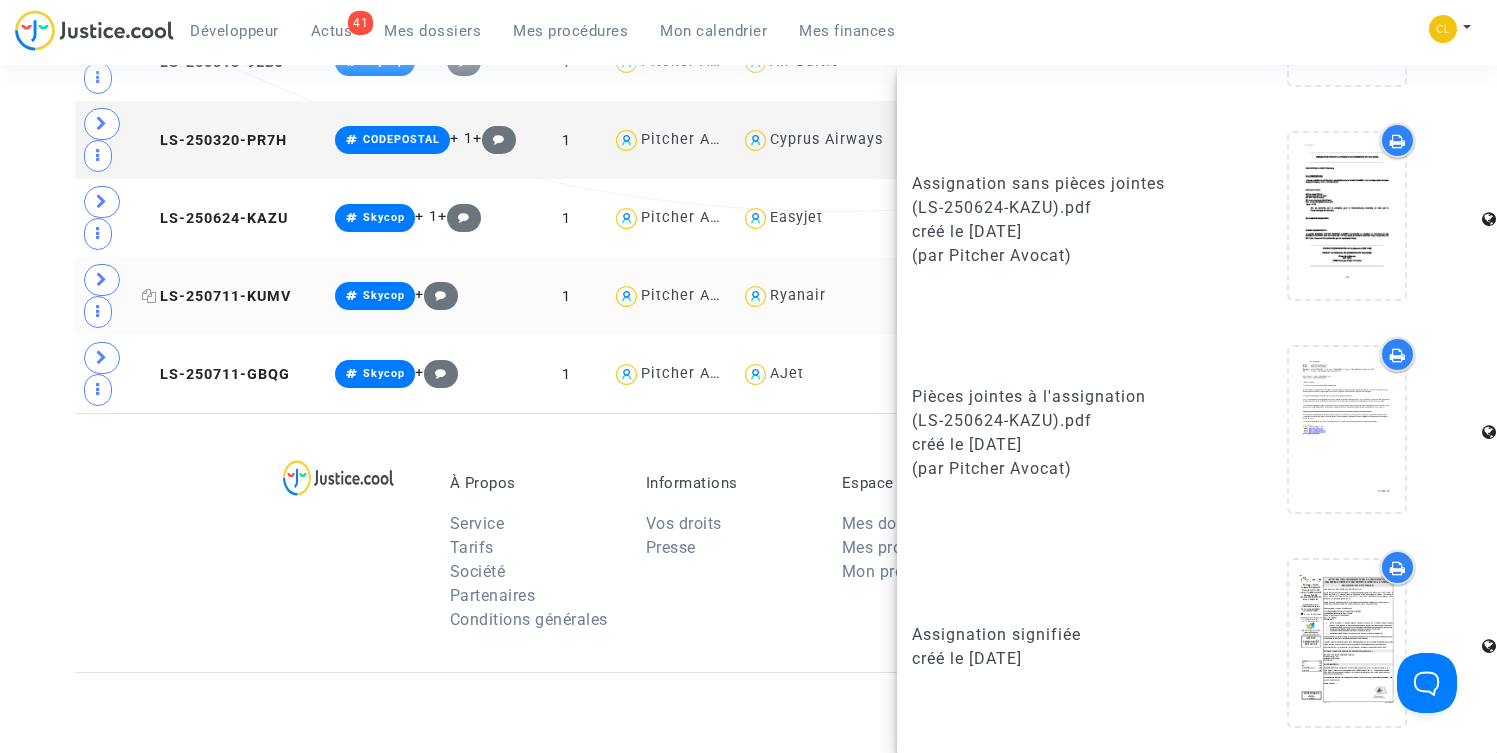click on "LS-250711-KUMV" 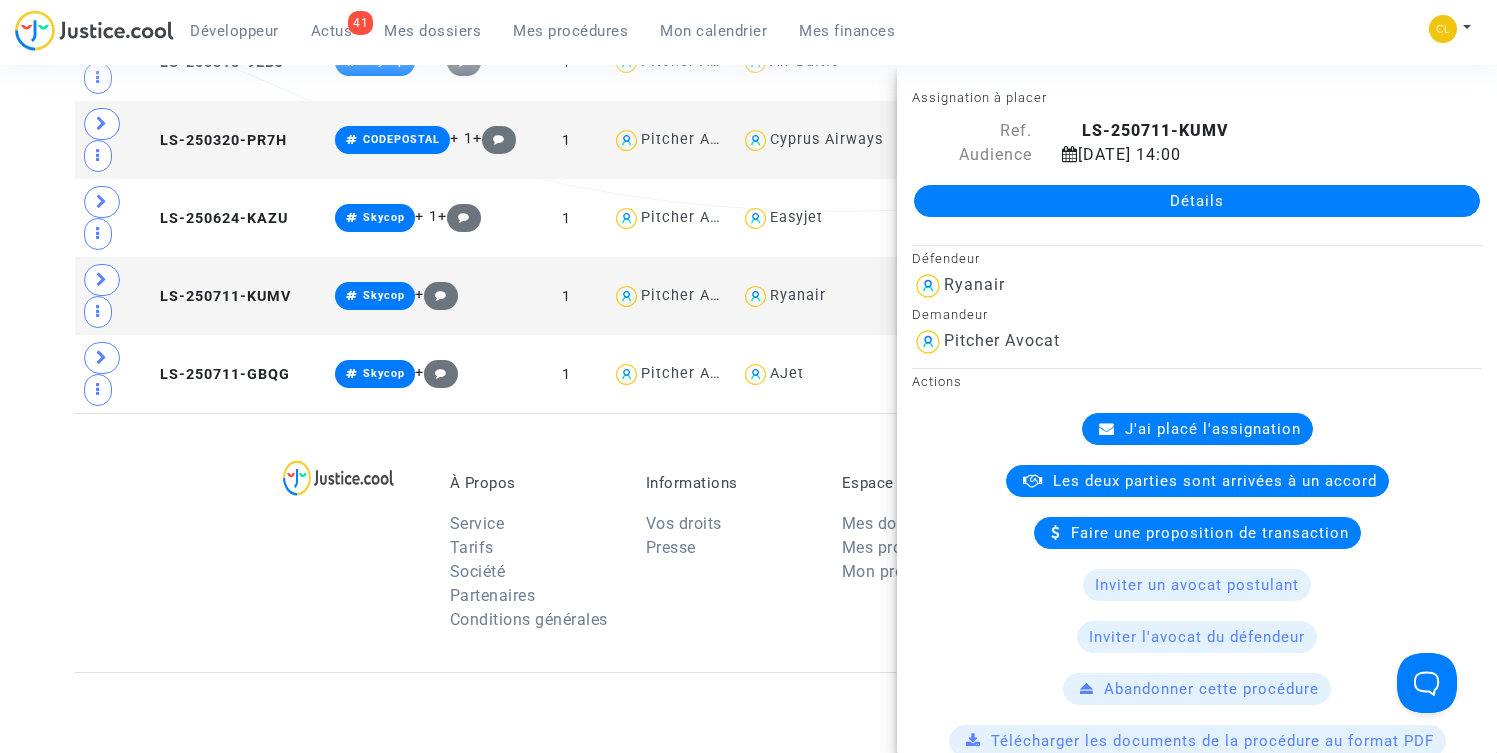 scroll, scrollTop: 1120, scrollLeft: 0, axis: vertical 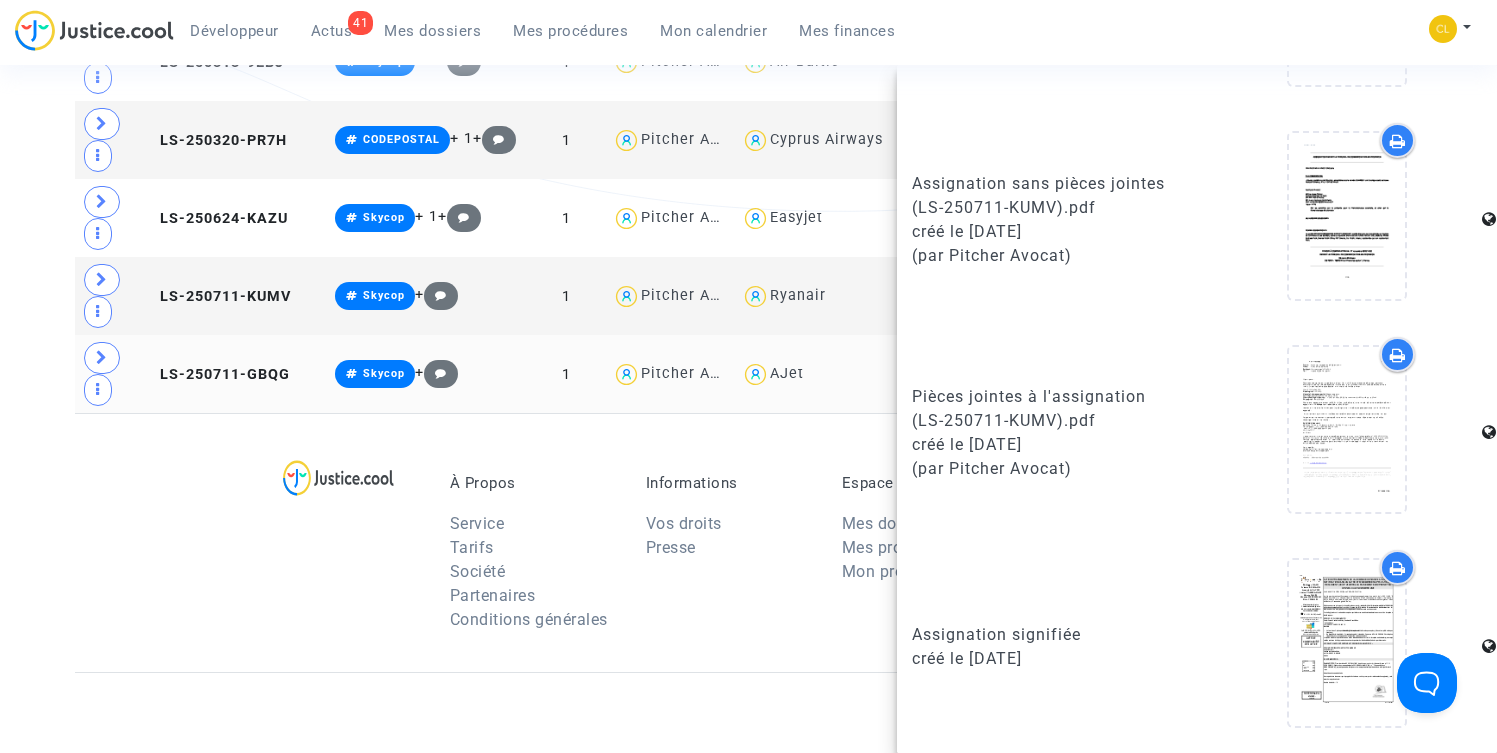 drag, startPoint x: 193, startPoint y: 413, endPoint x: 264, endPoint y: 413, distance: 71 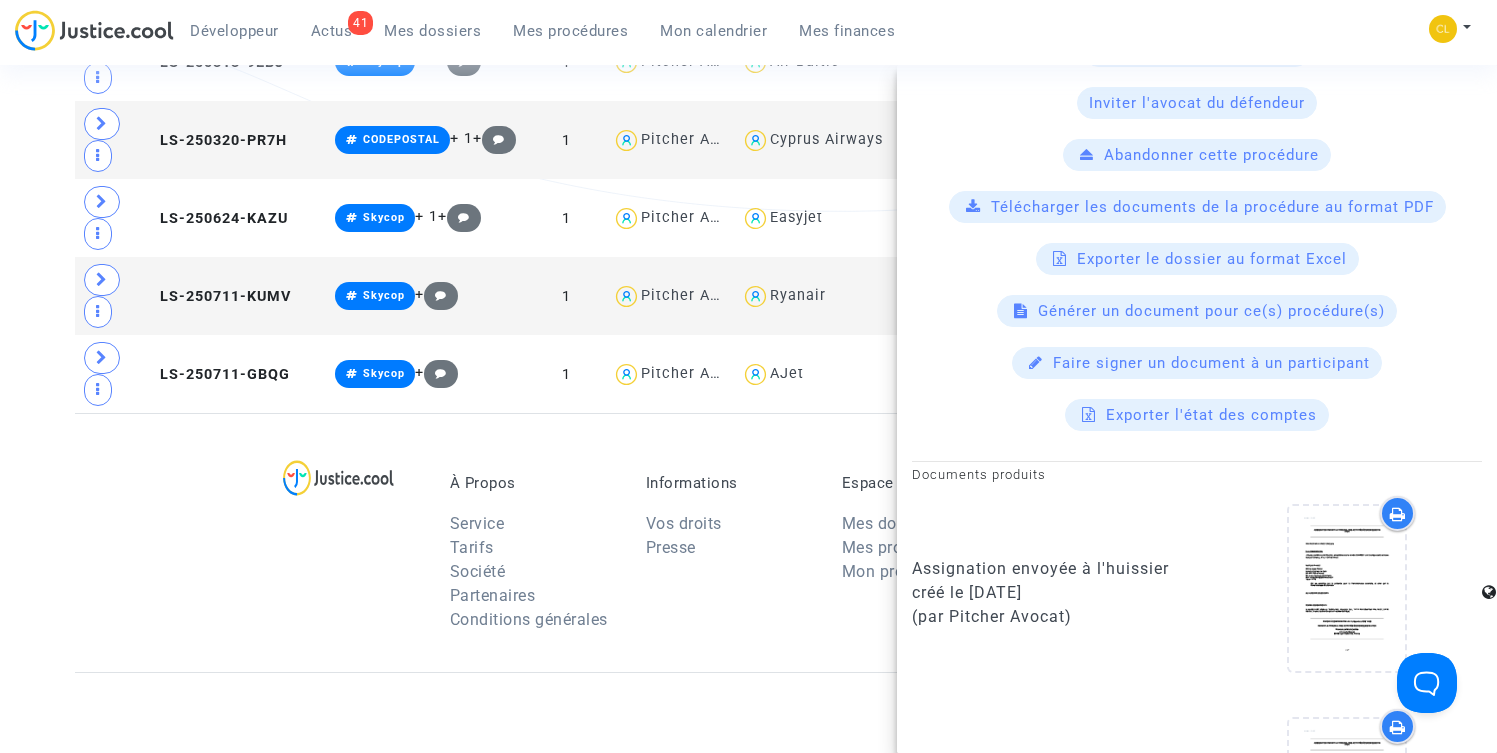 scroll, scrollTop: 1120, scrollLeft: 0, axis: vertical 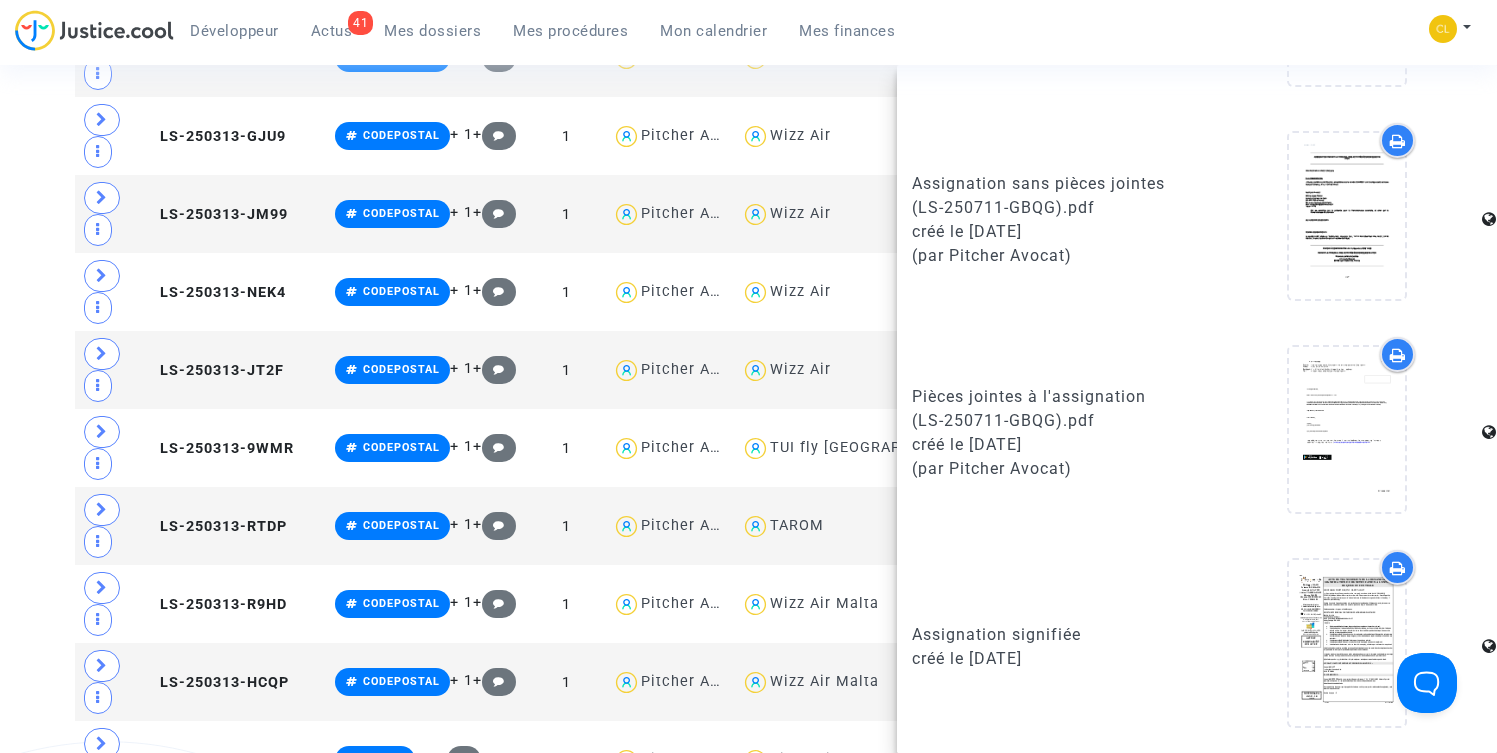 click on "Tribunal de commerce   Tribunal judiciaire   Tribunal administratif         Statut de la transaction Nombre d'audiences  Tous  (4605)  Assignation à rédiger  (248)  Assignations à envoyer à l'huissier  (3)  En attente de l'huissier  (250)  Assignation à placer  (279)  En attente de coordonnées bancaires  (105)  Désistement  (54)  En attente de l'audience et des conclusions défendeur  (558)  En attente de l'audience et des conclusions demandeur  (1)  En attente du rendu du jugement  (11)  La date de jugement est passée  (31)  Jugement rendu  (26)  Exécution du jugement trop longue  (25)  À fermer  (211)  Procédure fermée  (1945)  [GEOGRAPHIC_DATA] abandonnée  (858)  Réf.   Notes   Dossiers   Demandeur   Défendeur   Tribunal   Numéro RG    Audiences  Transaction    LS-250603-8QHG    Skycop  +  1 Pitcher Avocat Air Corsica    Nice     1   LS-250603-ETNK    NEPASPLACER  + 1  +  0 Pitcher Avocat Air Corsica    [GEOGRAPHIC_DATA]     1   LS-250603-9PQH    Skycop  +  1 Pitcher Avocat Lufthansa    1" at bounding box center [748, -10066] 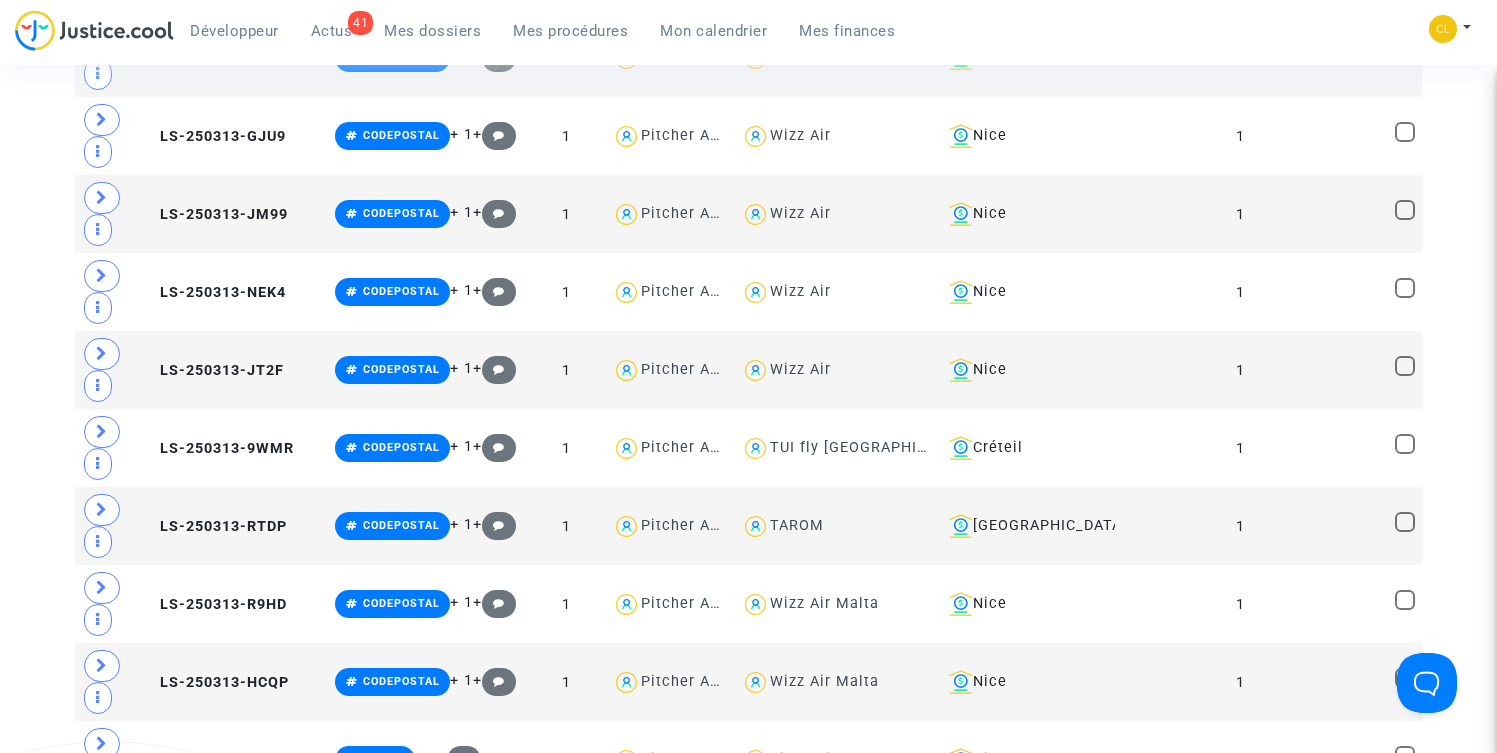 scroll, scrollTop: 0, scrollLeft: 0, axis: both 